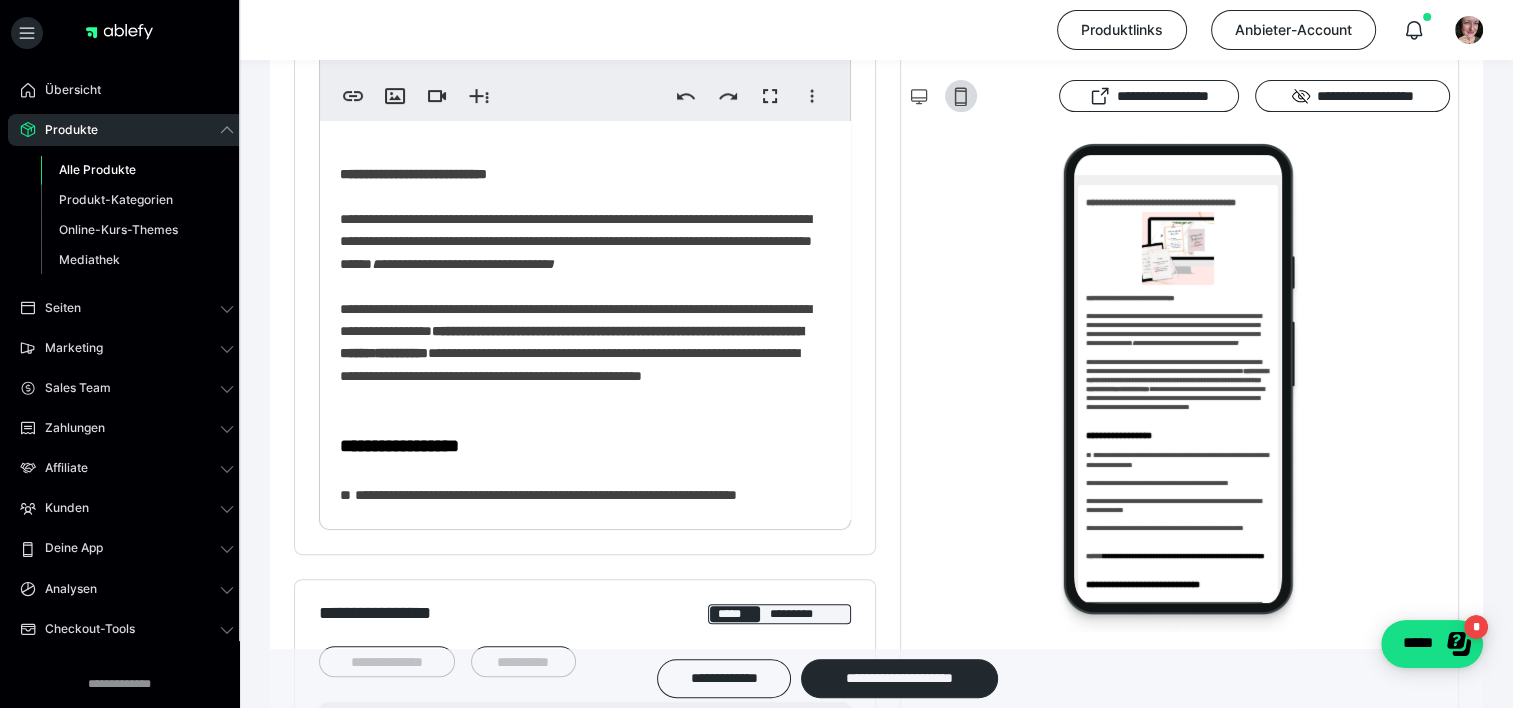 scroll, scrollTop: 0, scrollLeft: 0, axis: both 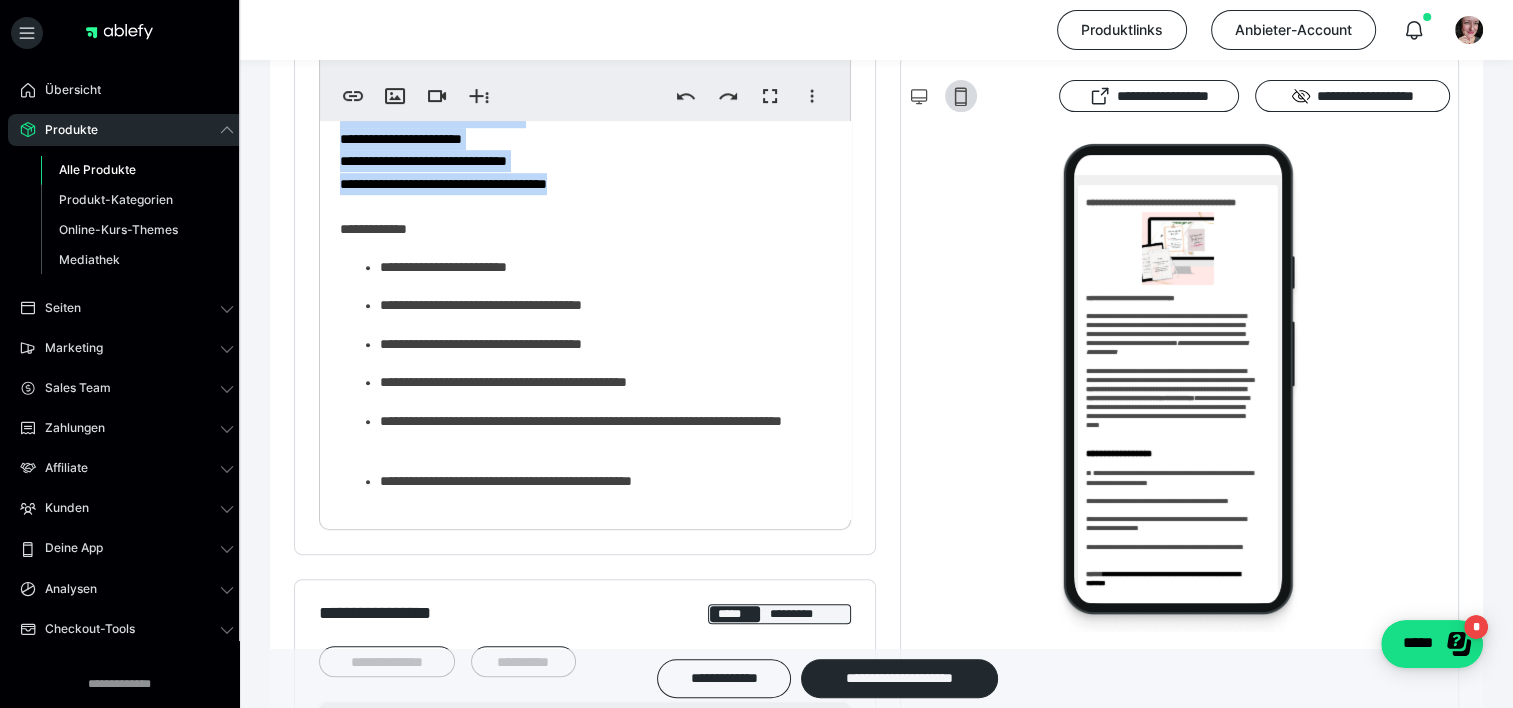drag, startPoint x: 618, startPoint y: 357, endPoint x: 339, endPoint y: 289, distance: 287.1672 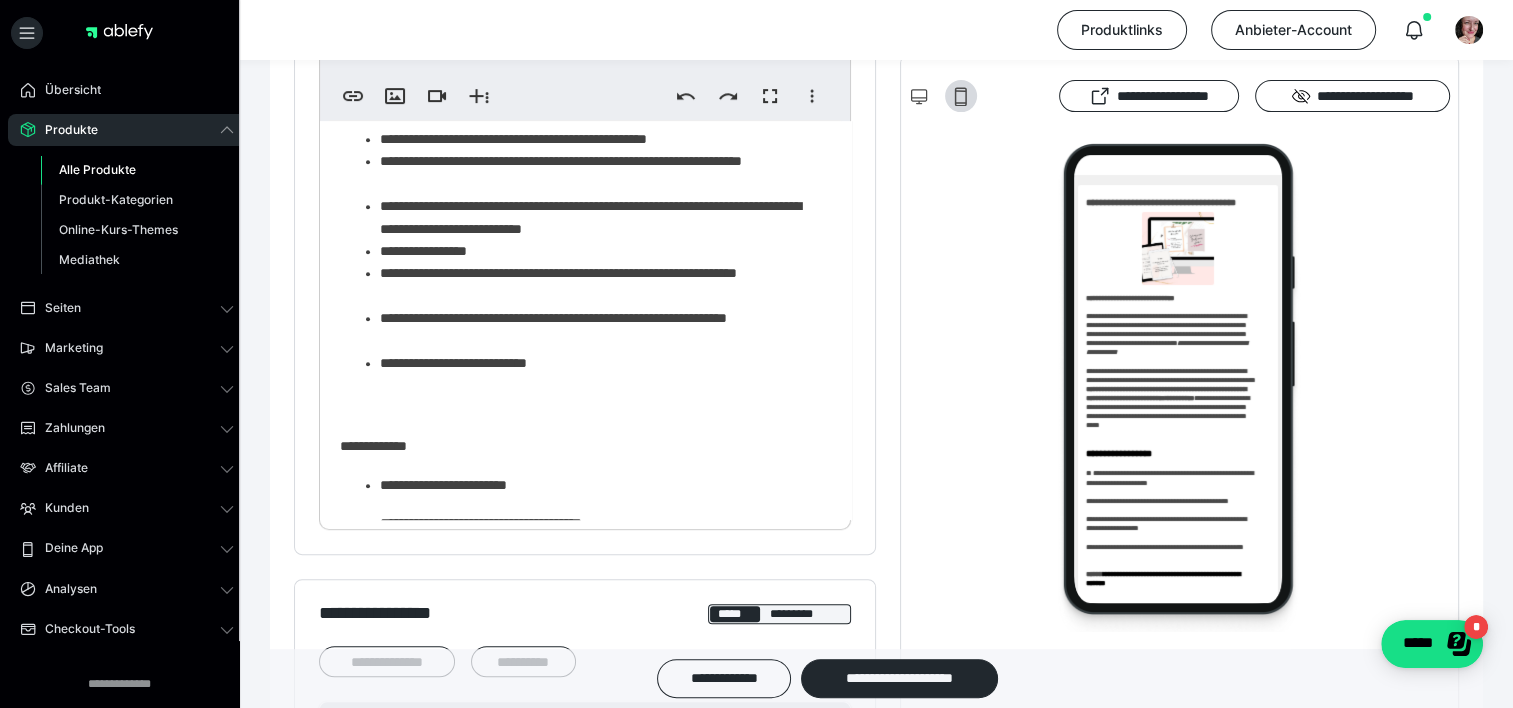 scroll, scrollTop: 1299, scrollLeft: 0, axis: vertical 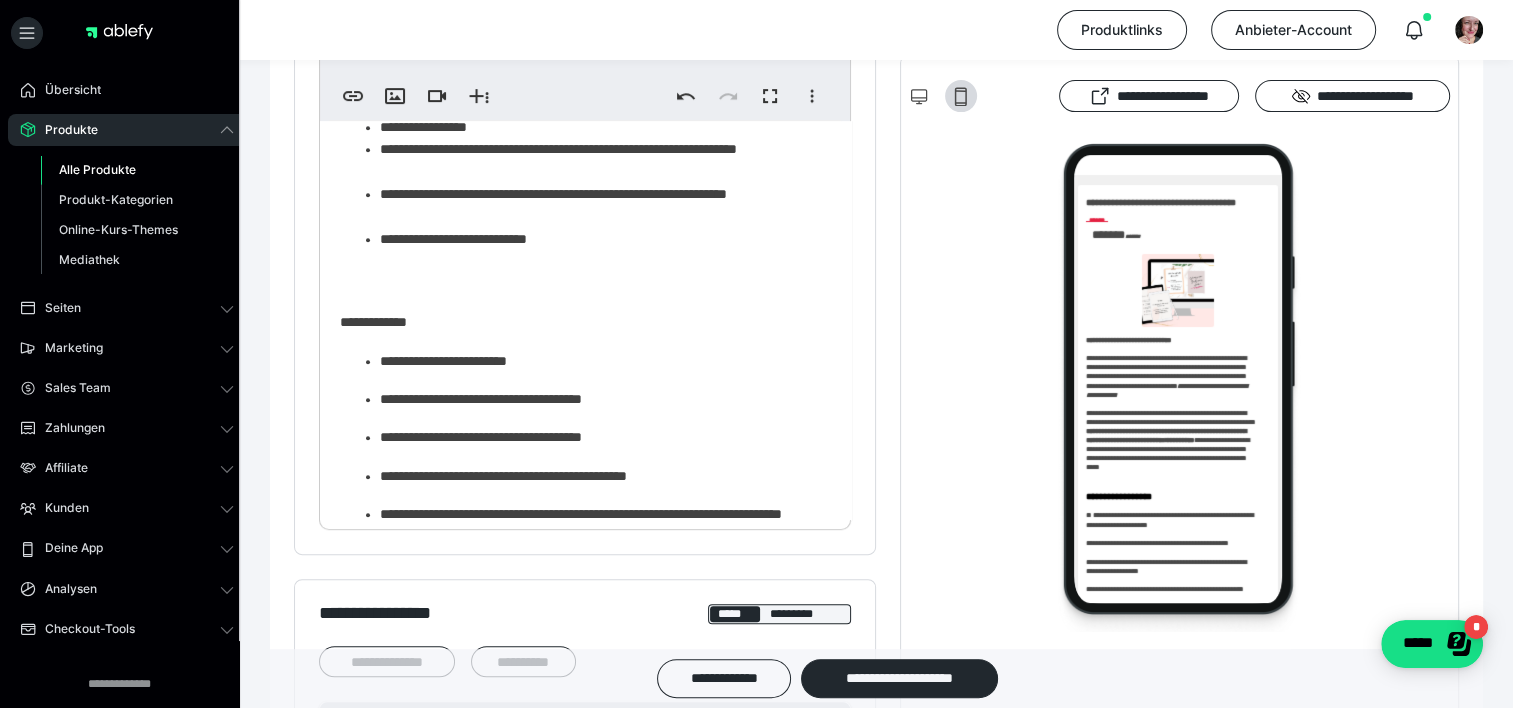 click on "**********" at bounding box center (598, 127) 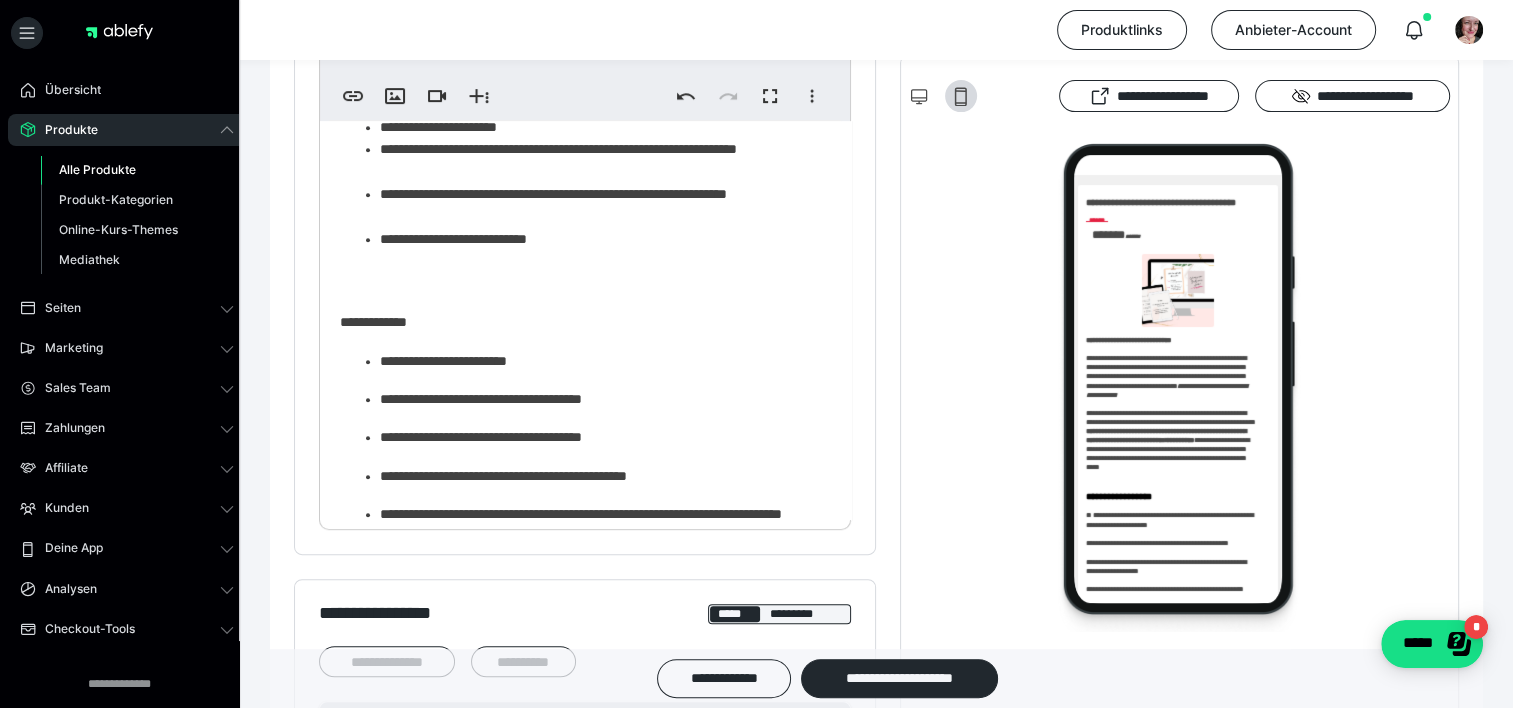 drag, startPoint x: 859, startPoint y: 424, endPoint x: 845, endPoint y: 404, distance: 24.41311 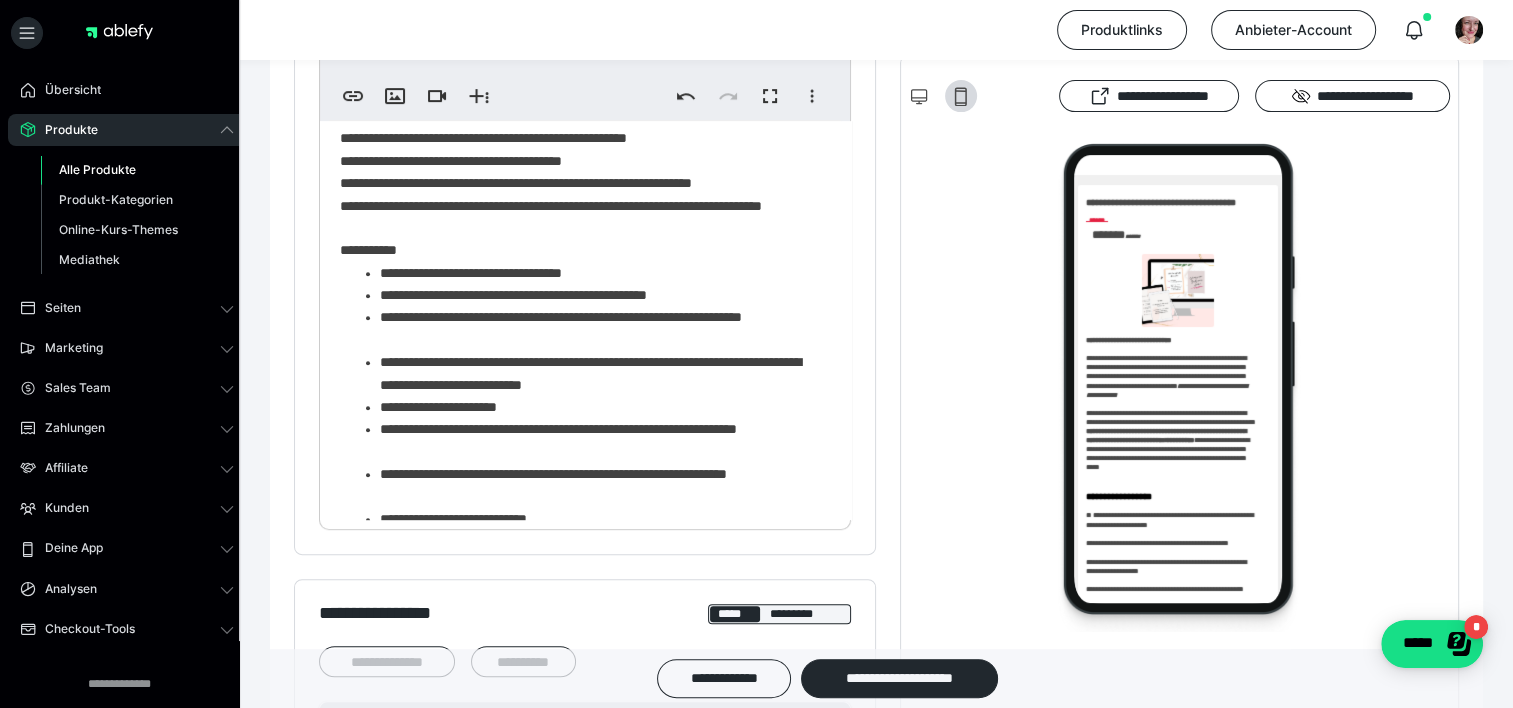 scroll, scrollTop: 1094, scrollLeft: 0, axis: vertical 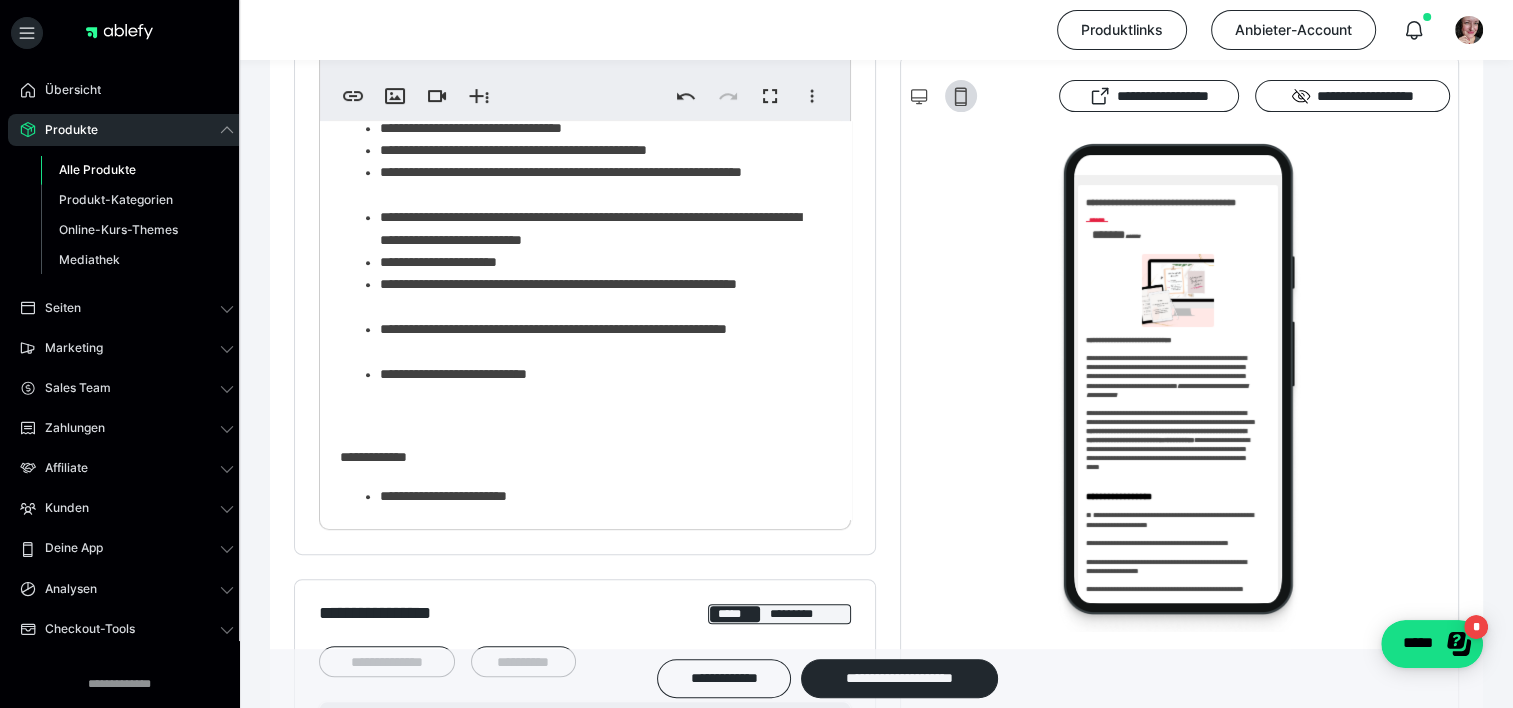 click on "**********" at bounding box center (598, 150) 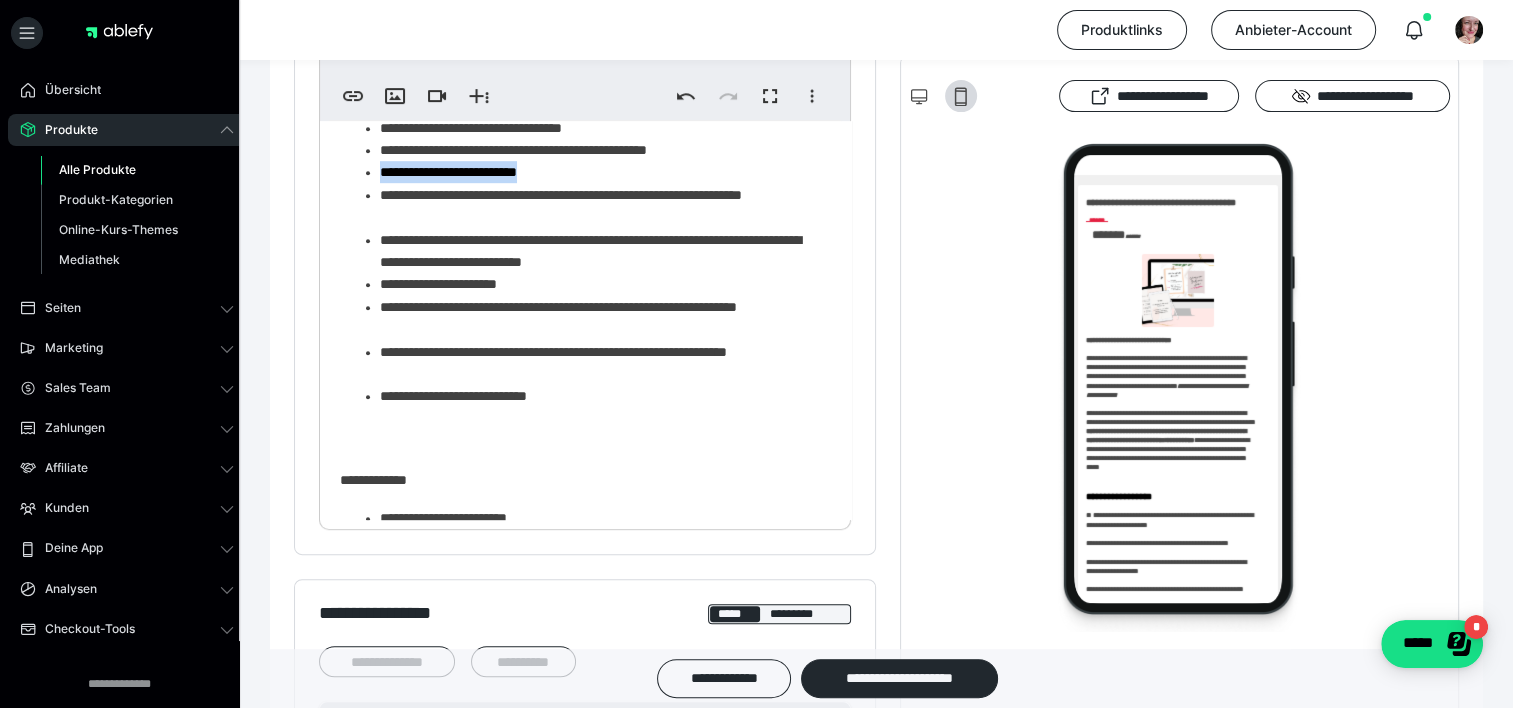 drag, startPoint x: 573, startPoint y: 344, endPoint x: 381, endPoint y: 349, distance: 192.0651 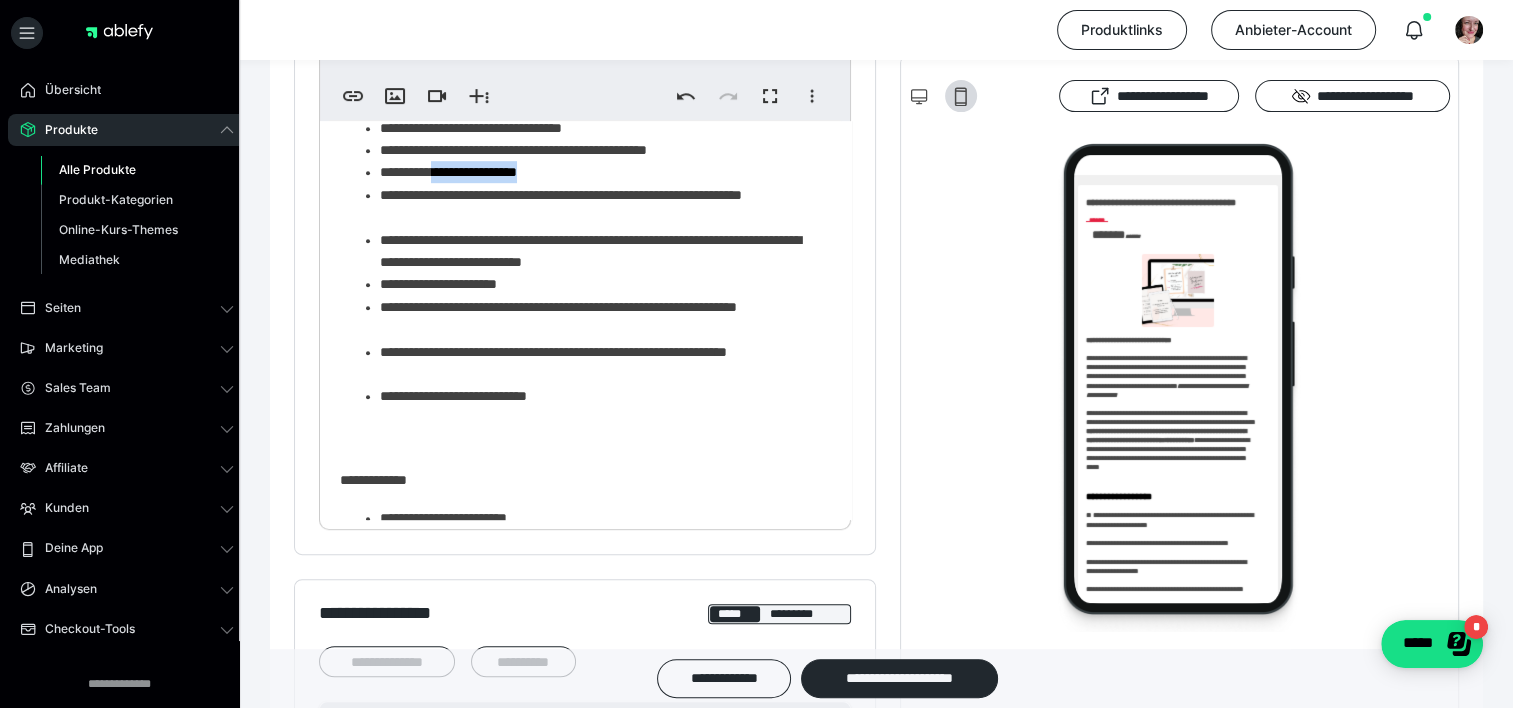 drag, startPoint x: 568, startPoint y: 348, endPoint x: 451, endPoint y: 359, distance: 117.51595 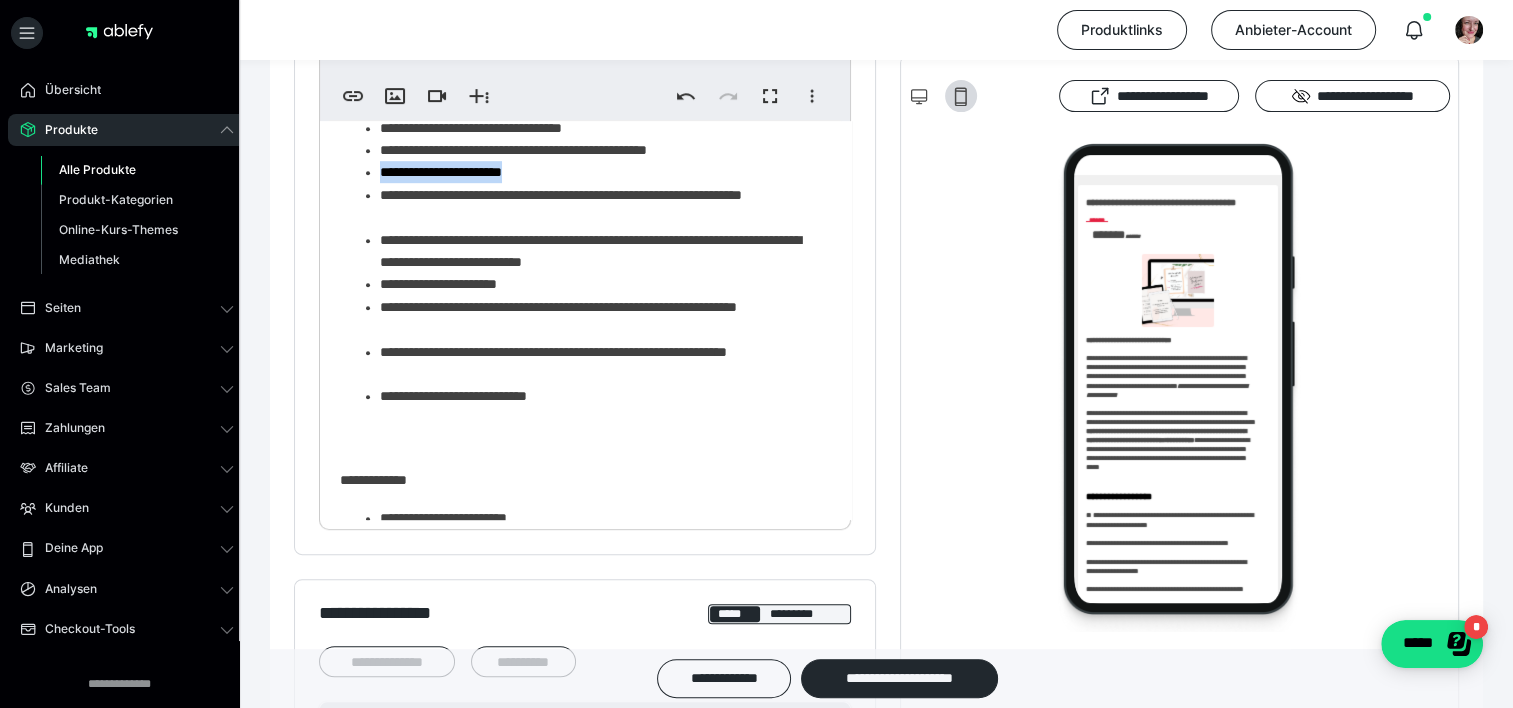 drag, startPoint x: 555, startPoint y: 349, endPoint x: 383, endPoint y: 351, distance: 172.01163 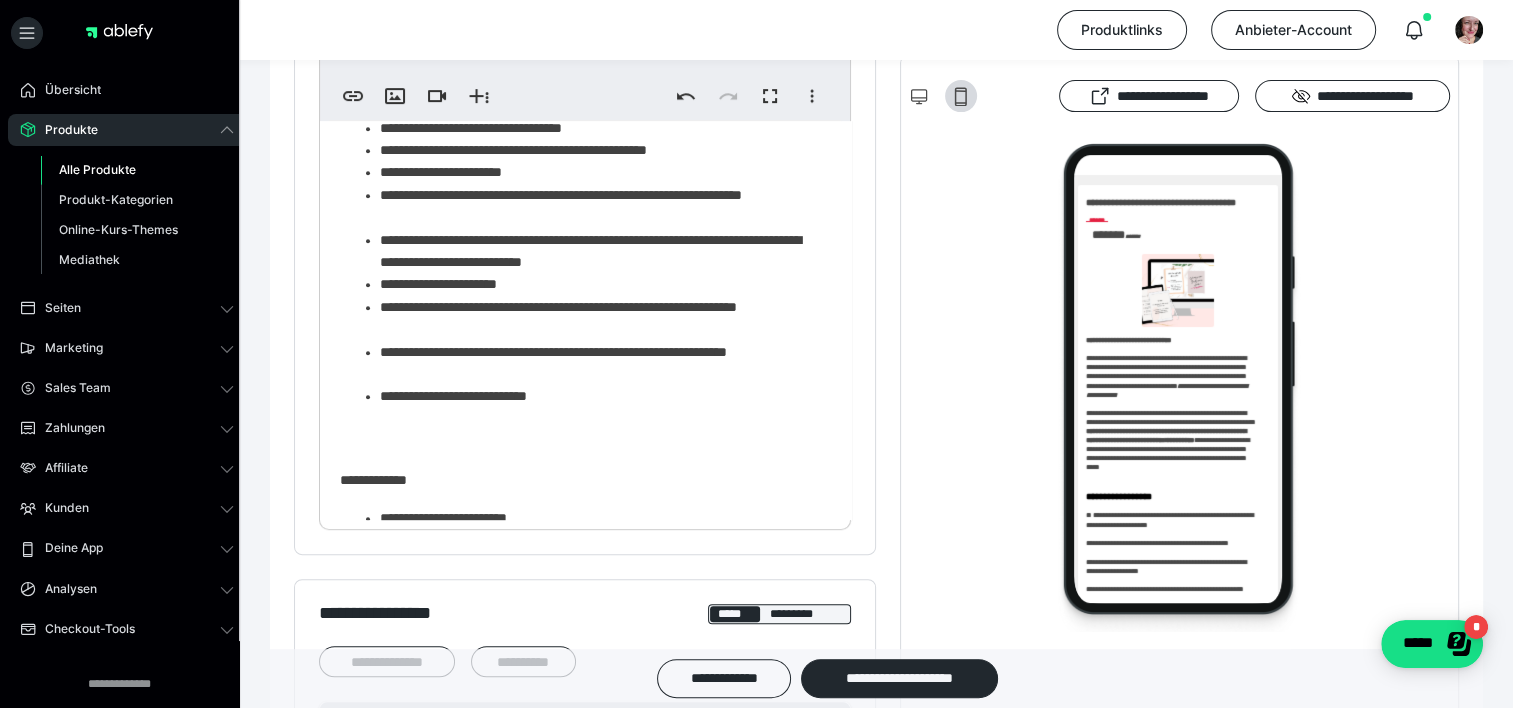 click on "**********" at bounding box center [598, 284] 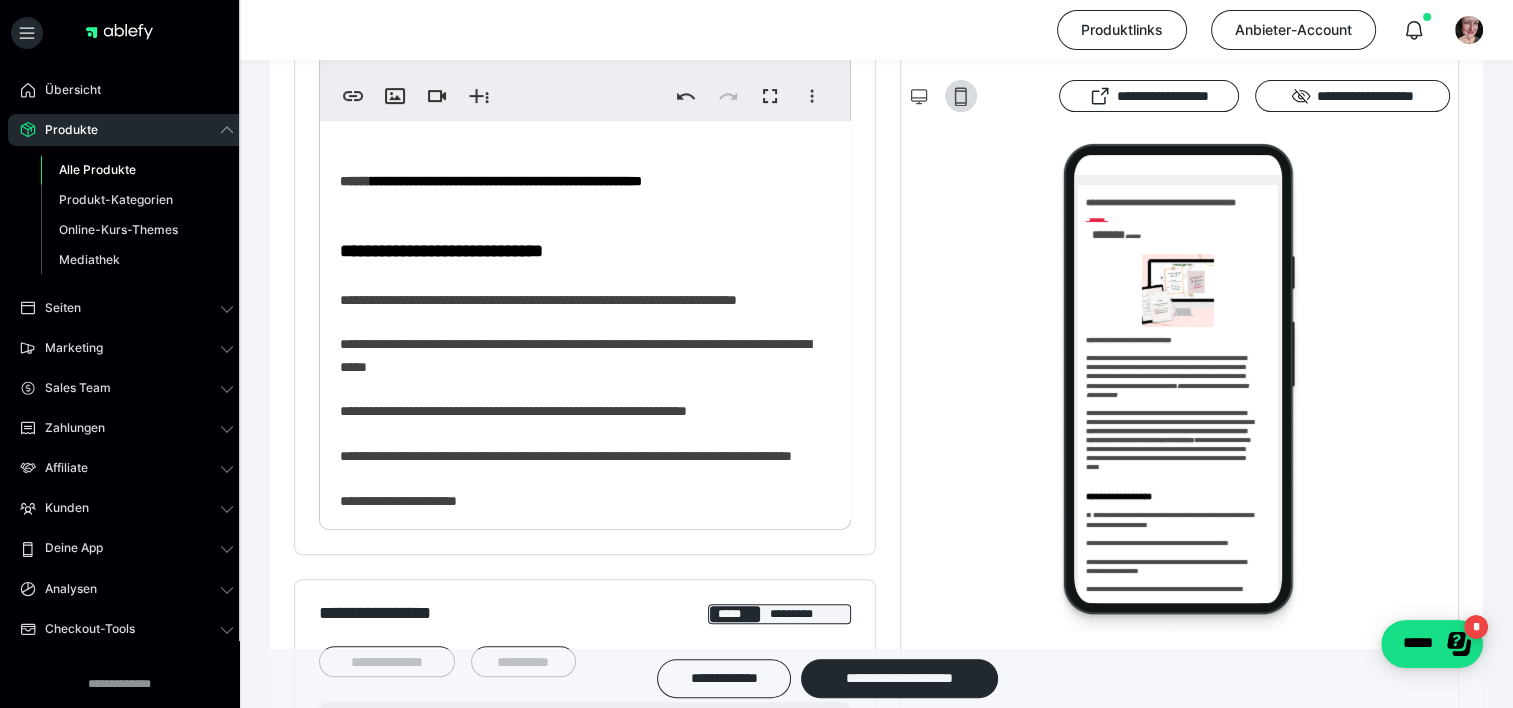 scroll, scrollTop: 0, scrollLeft: 0, axis: both 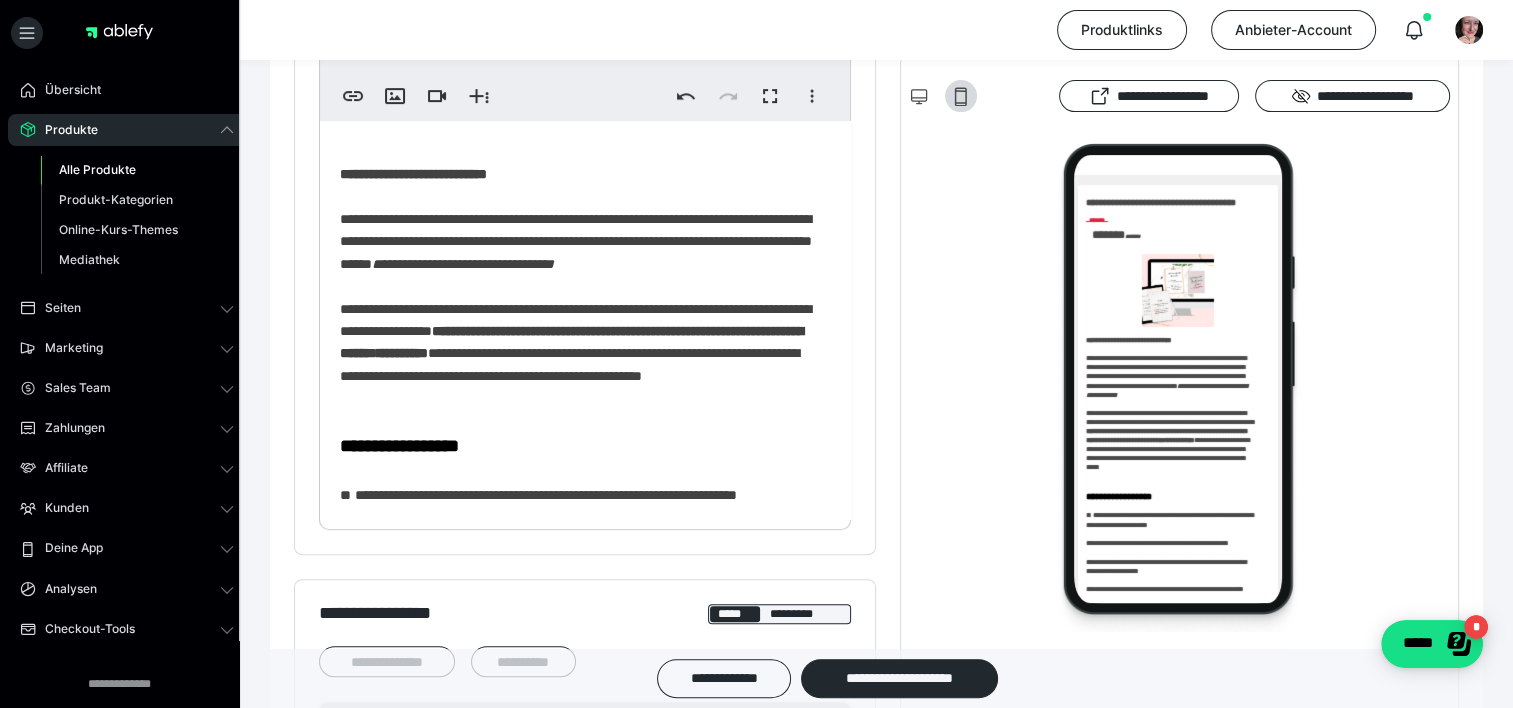 click on "**********" at bounding box center [413, 174] 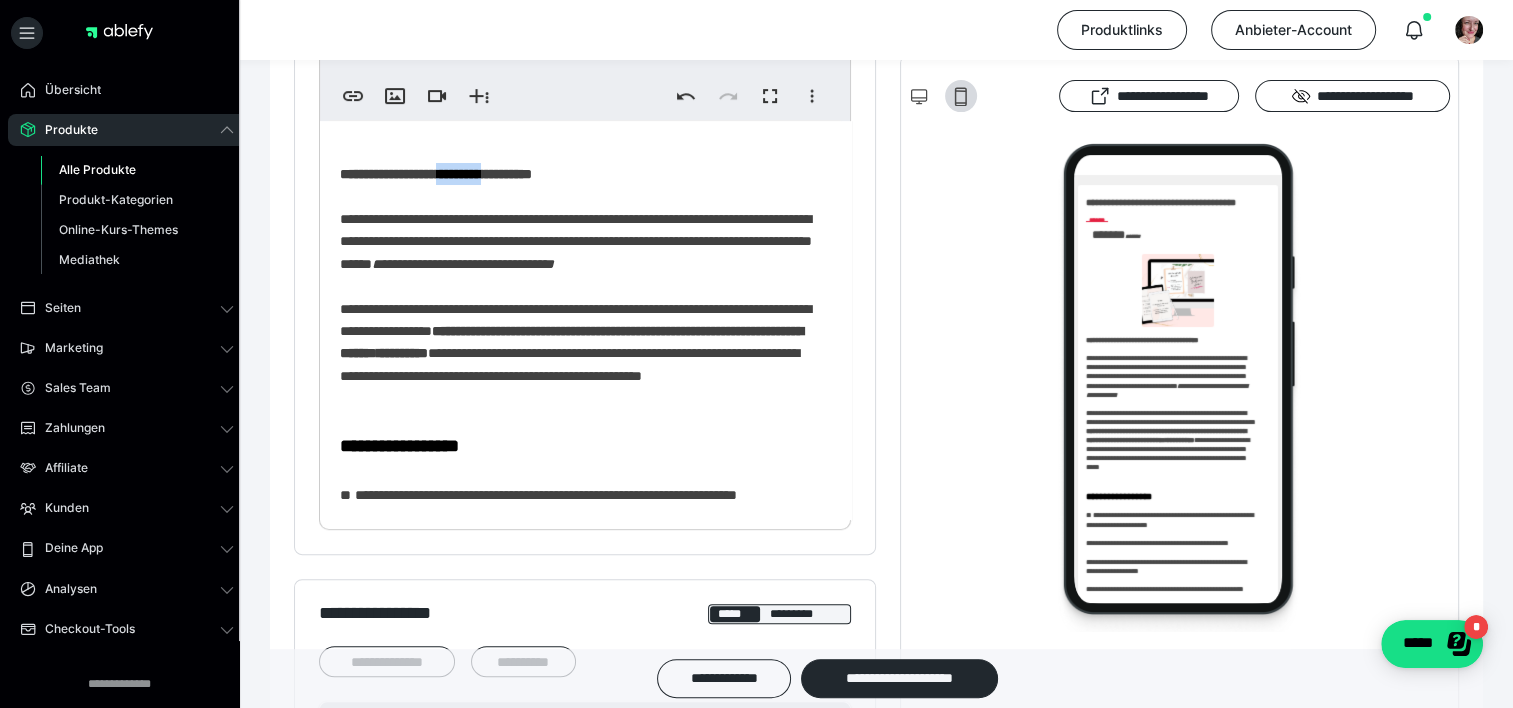 drag, startPoint x: 578, startPoint y: 176, endPoint x: 500, endPoint y: 176, distance: 78 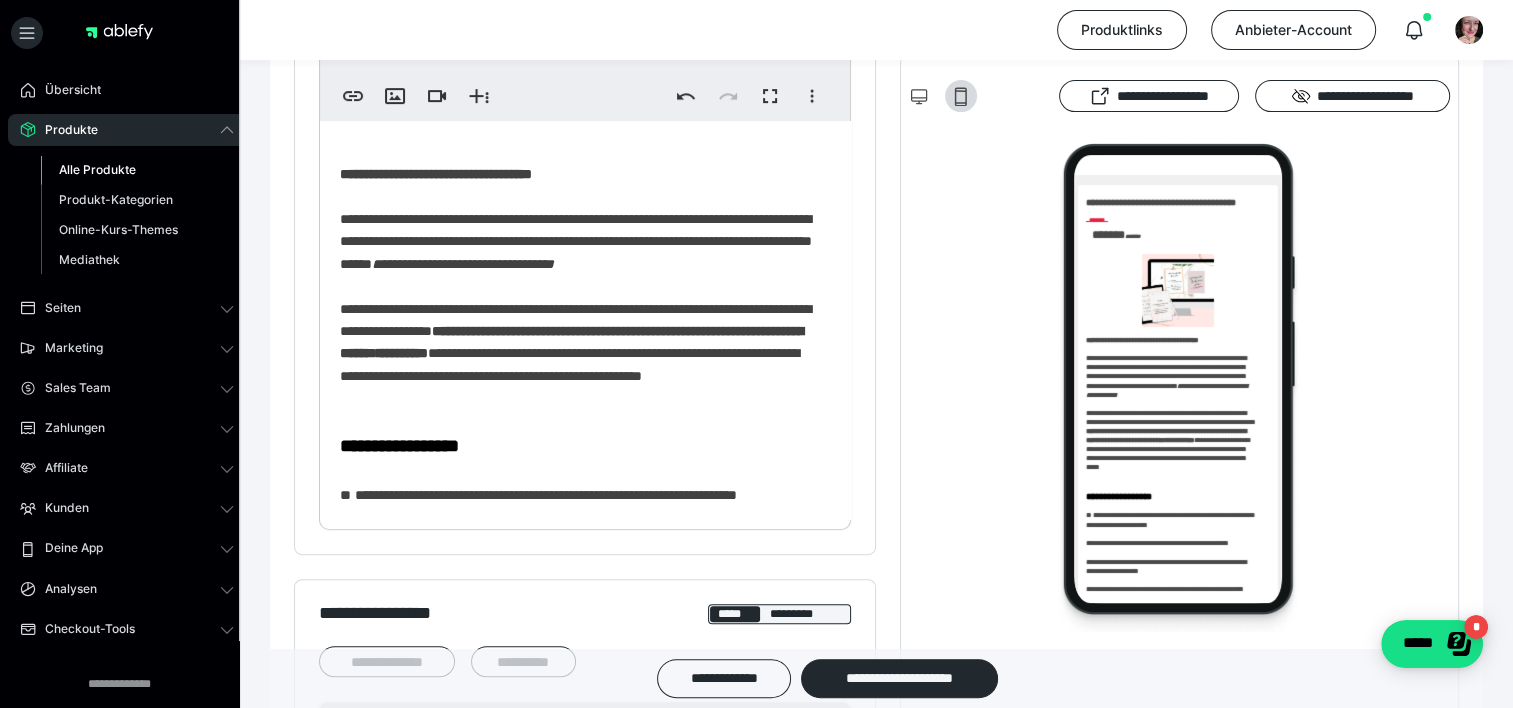 click on "**********" at bounding box center [436, 174] 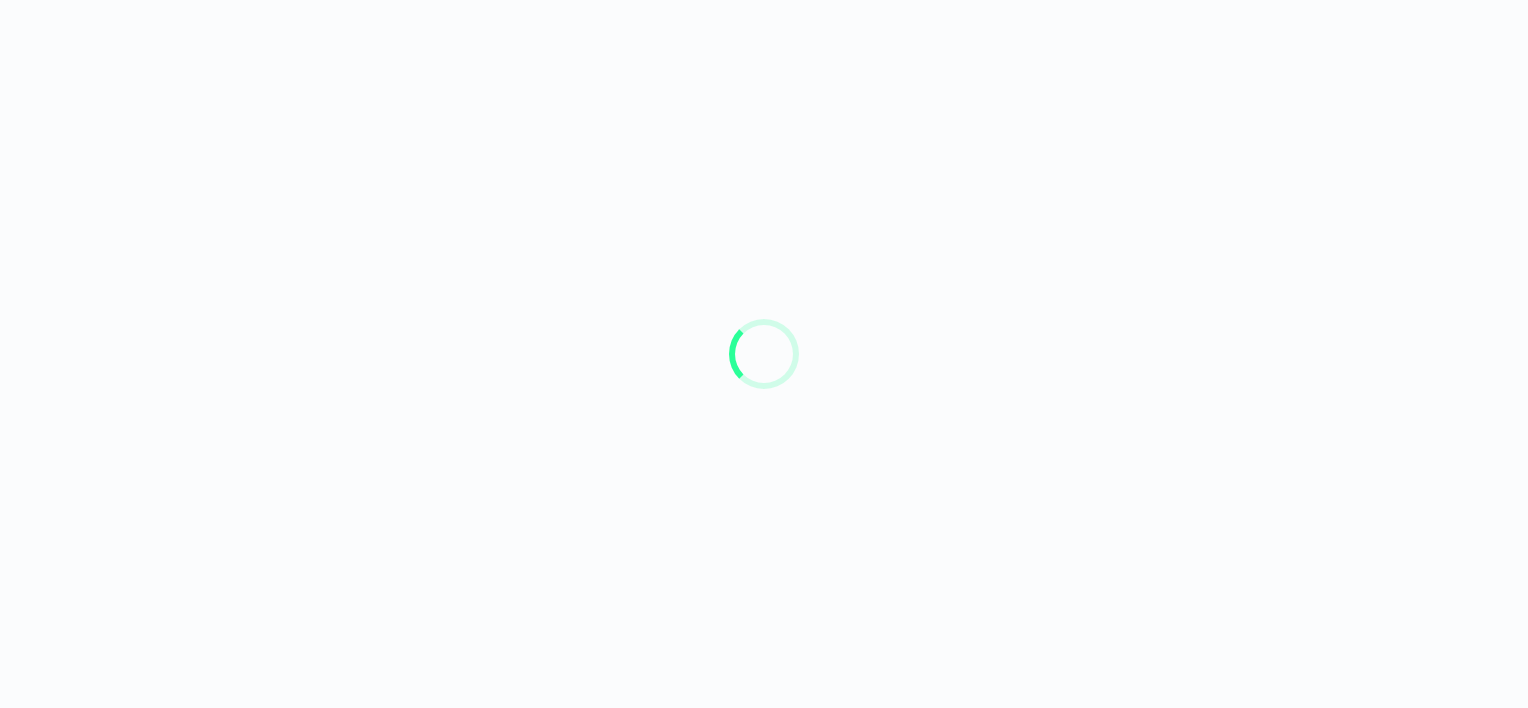 scroll, scrollTop: 0, scrollLeft: 0, axis: both 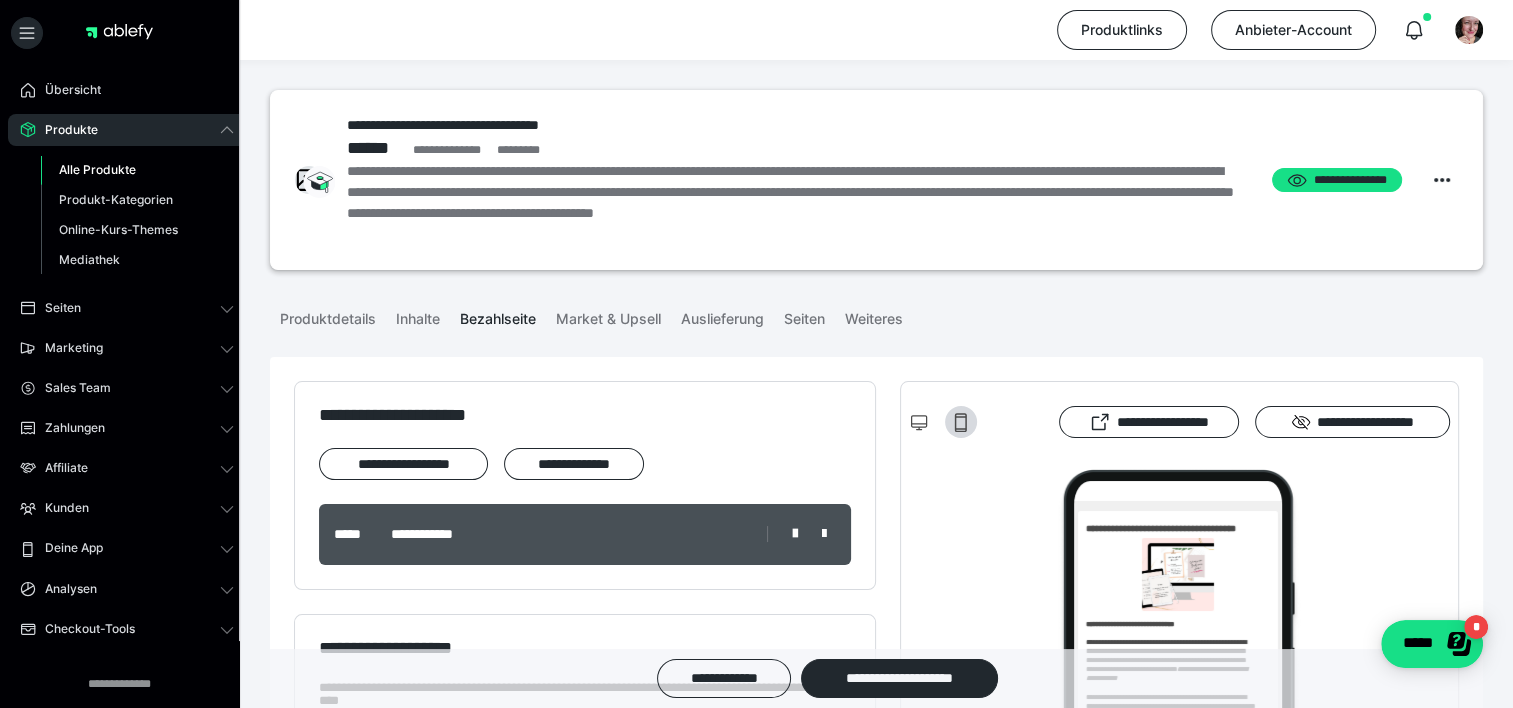 drag, startPoint x: 1484, startPoint y: 88, endPoint x: 1511, endPoint y: 90, distance: 27.073973 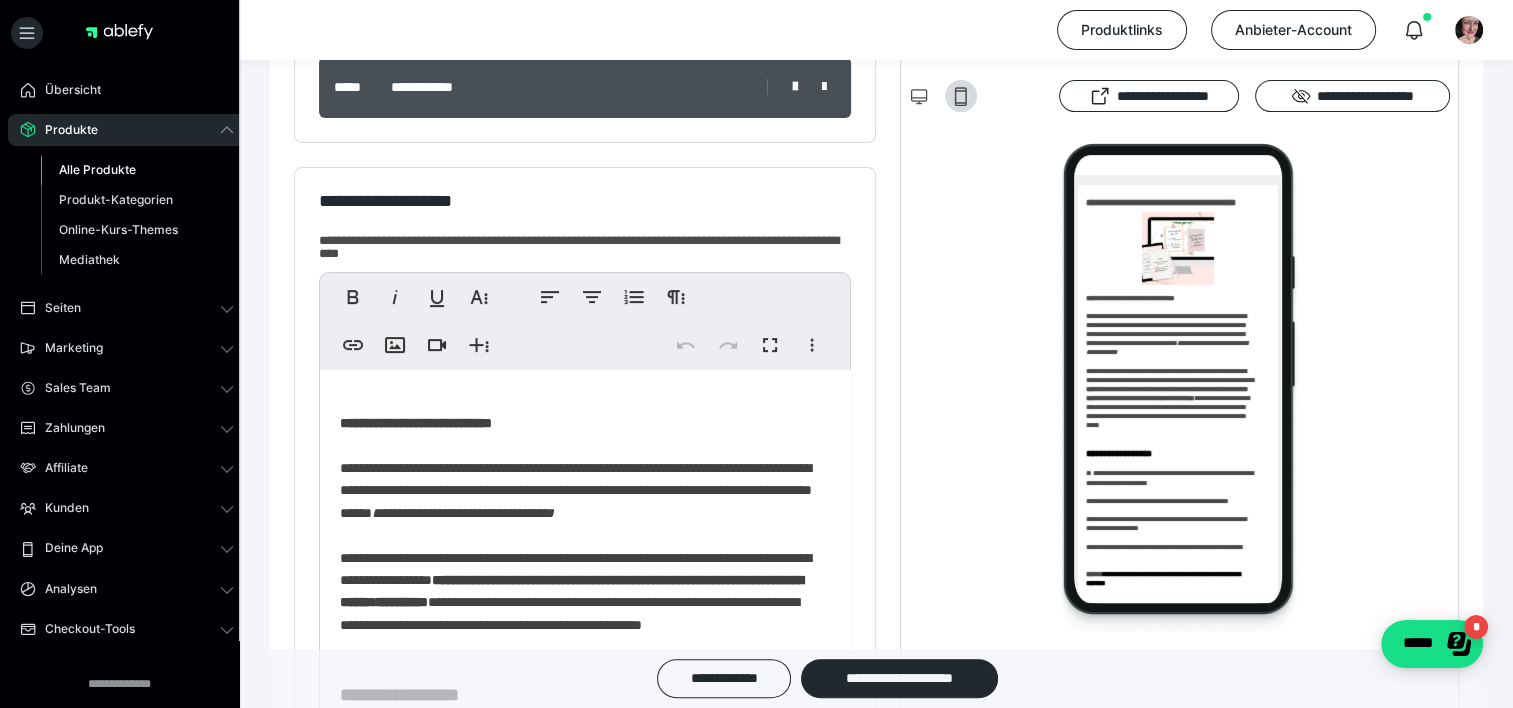 scroll, scrollTop: 452, scrollLeft: 0, axis: vertical 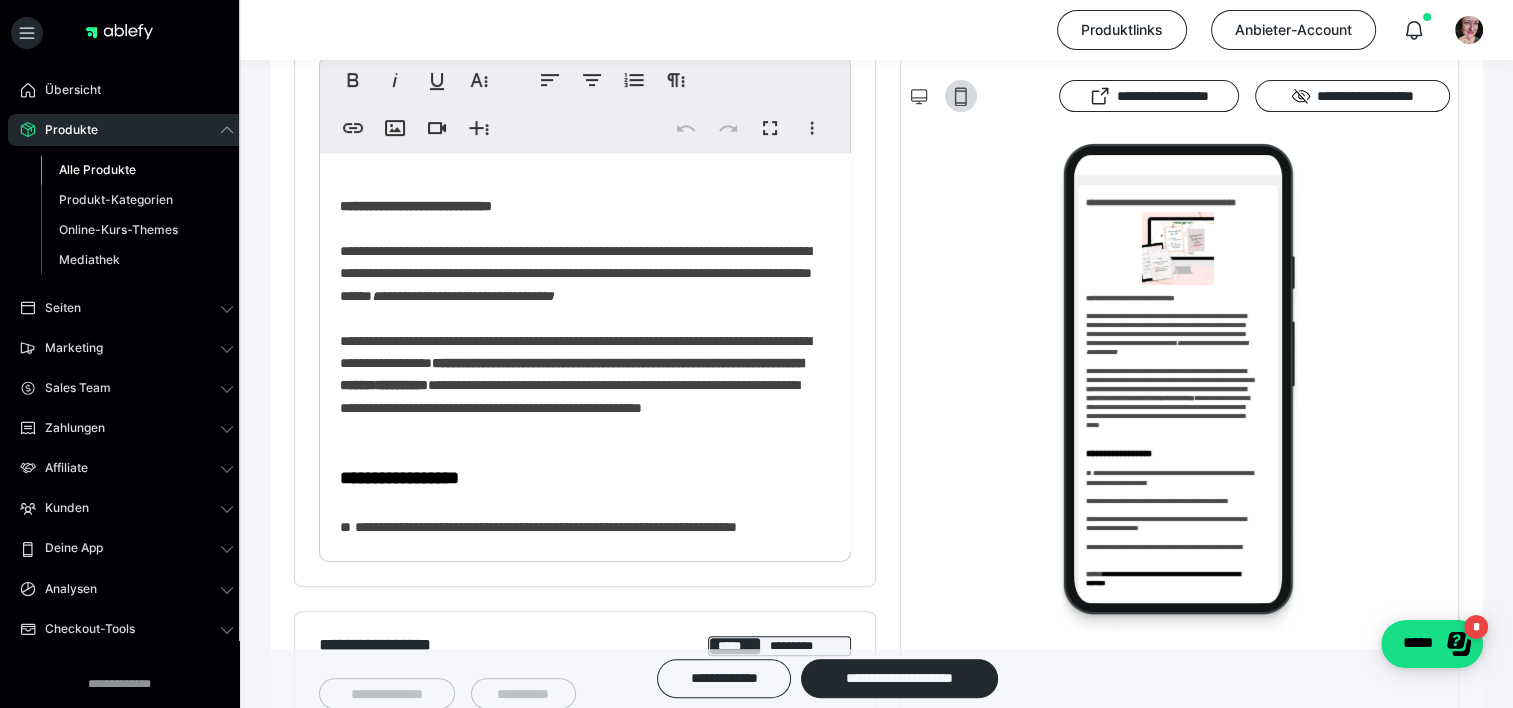 click on "**********" at bounding box center (578, 740) 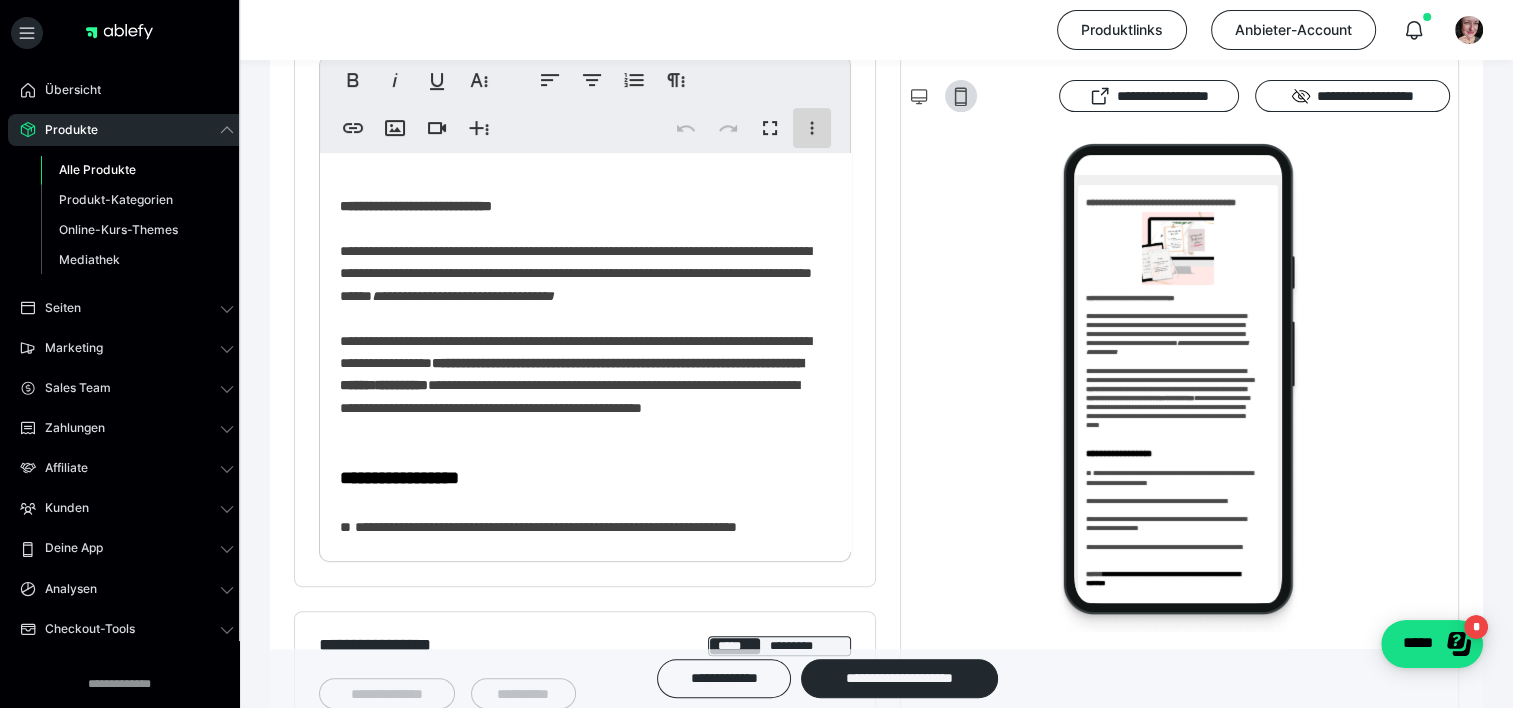 click 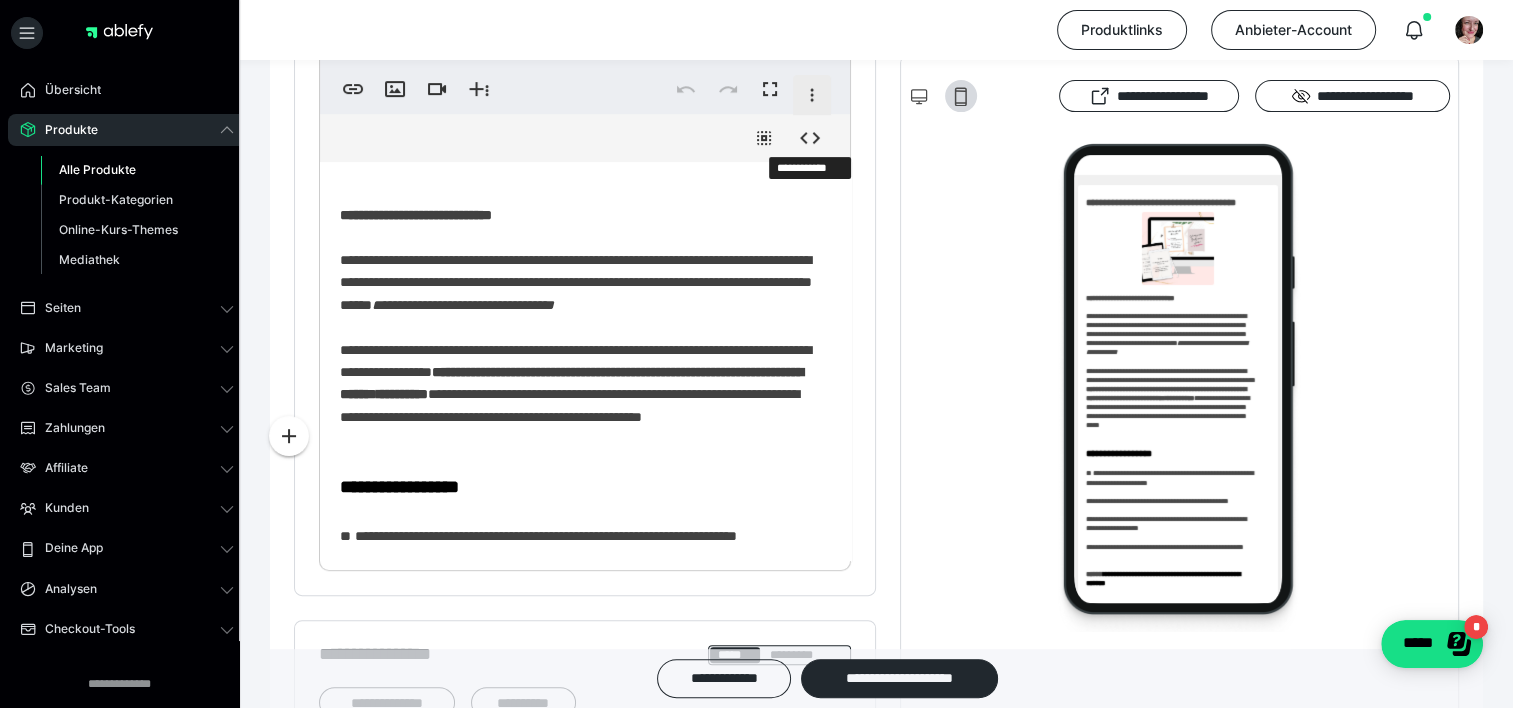 scroll, scrollTop: 712, scrollLeft: 0, axis: vertical 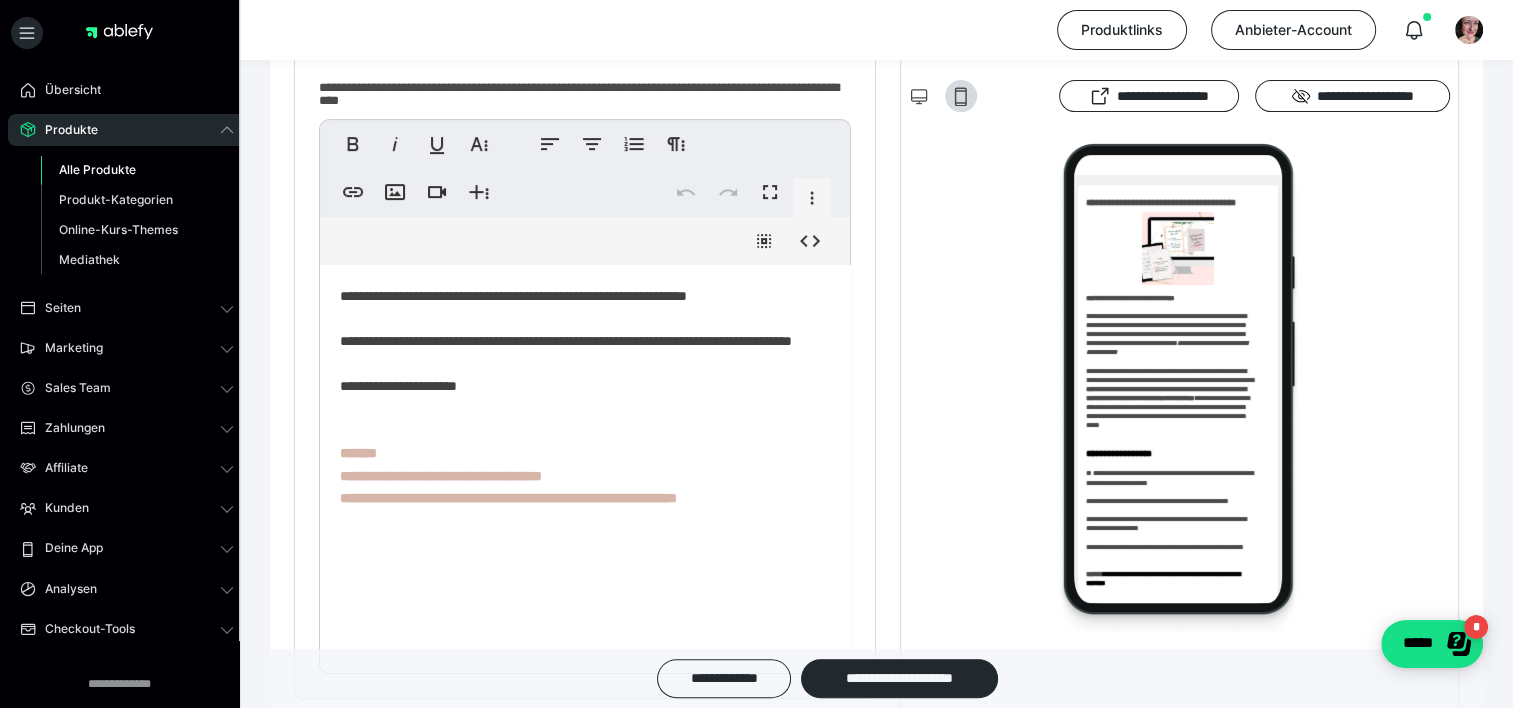 click on "**********" at bounding box center (508, 475) 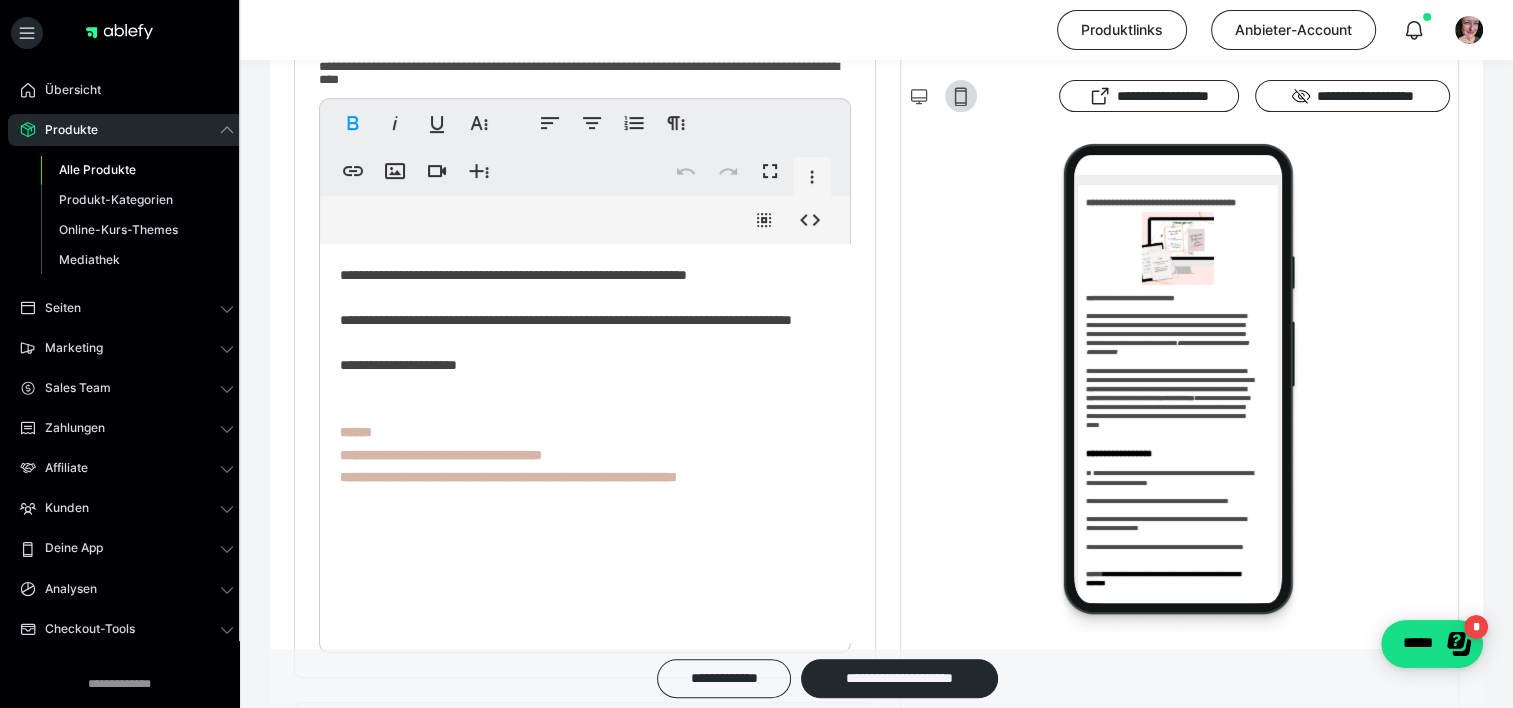 type 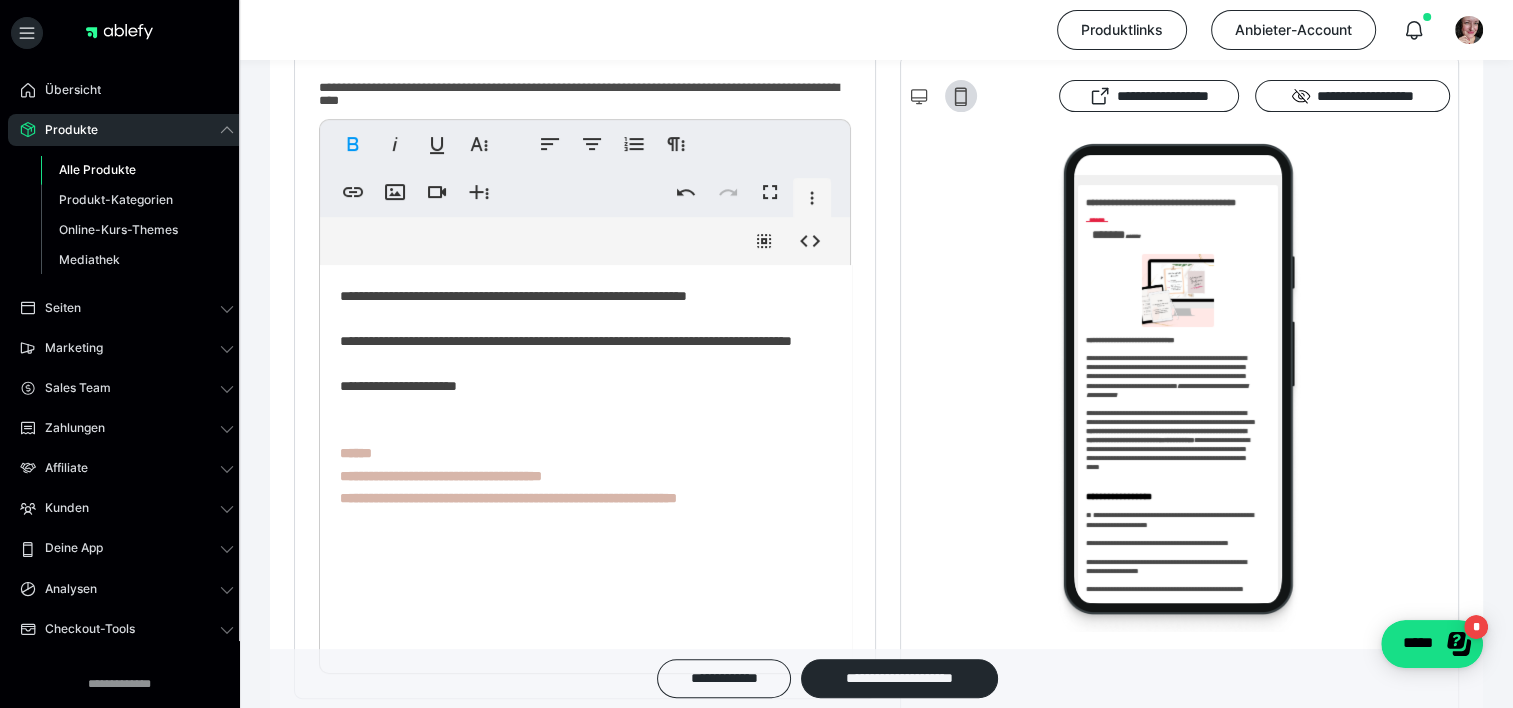 click on "**********" at bounding box center [508, 475] 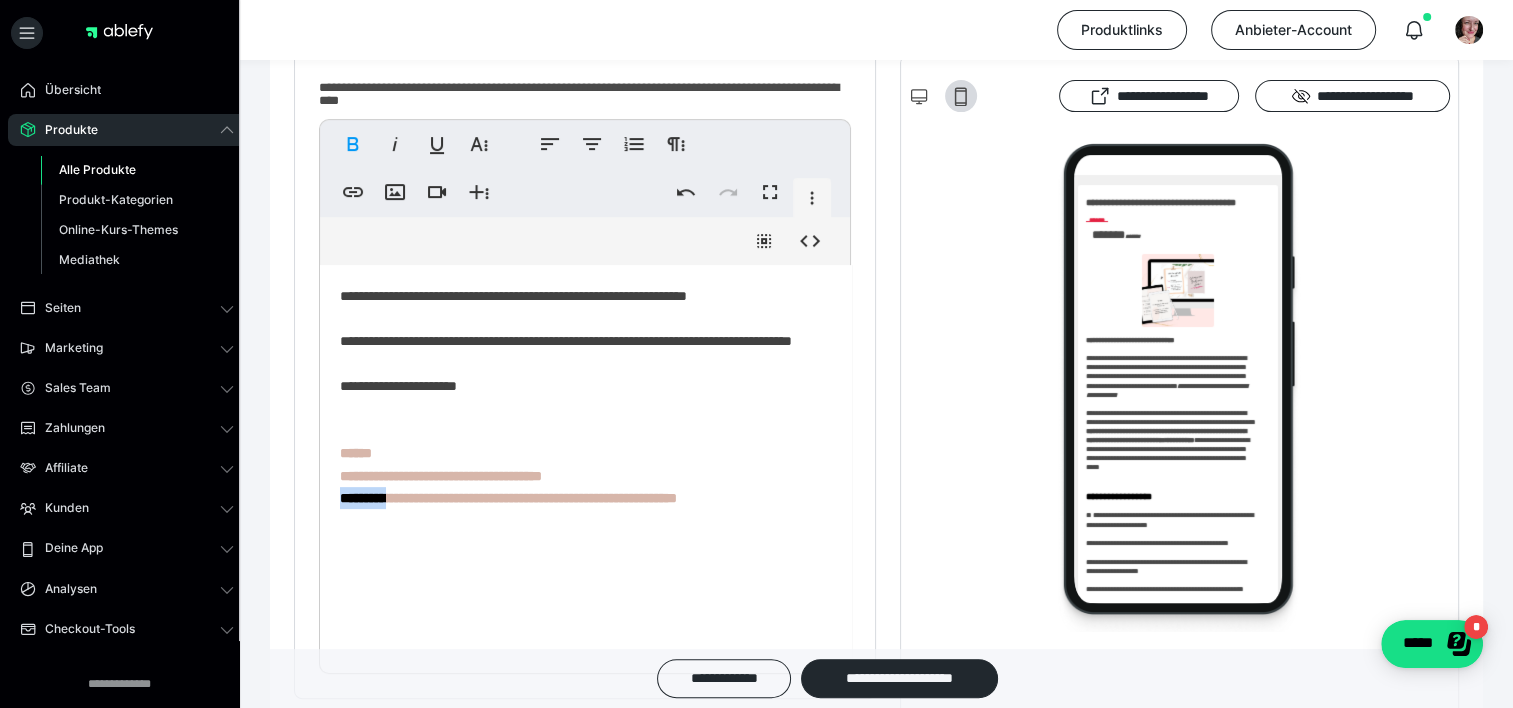 click on "**********" at bounding box center (508, 475) 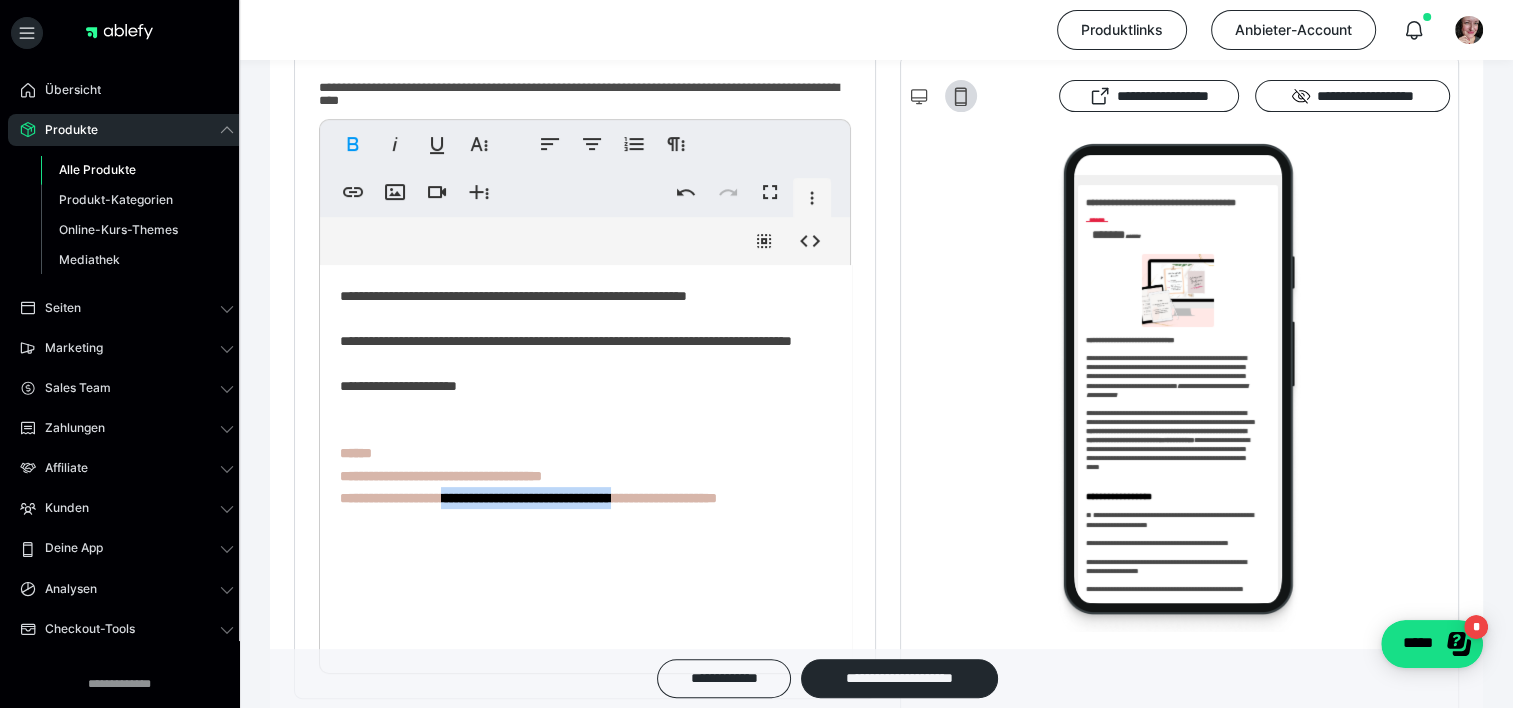 drag, startPoint x: 733, startPoint y: 635, endPoint x: 490, endPoint y: 635, distance: 243 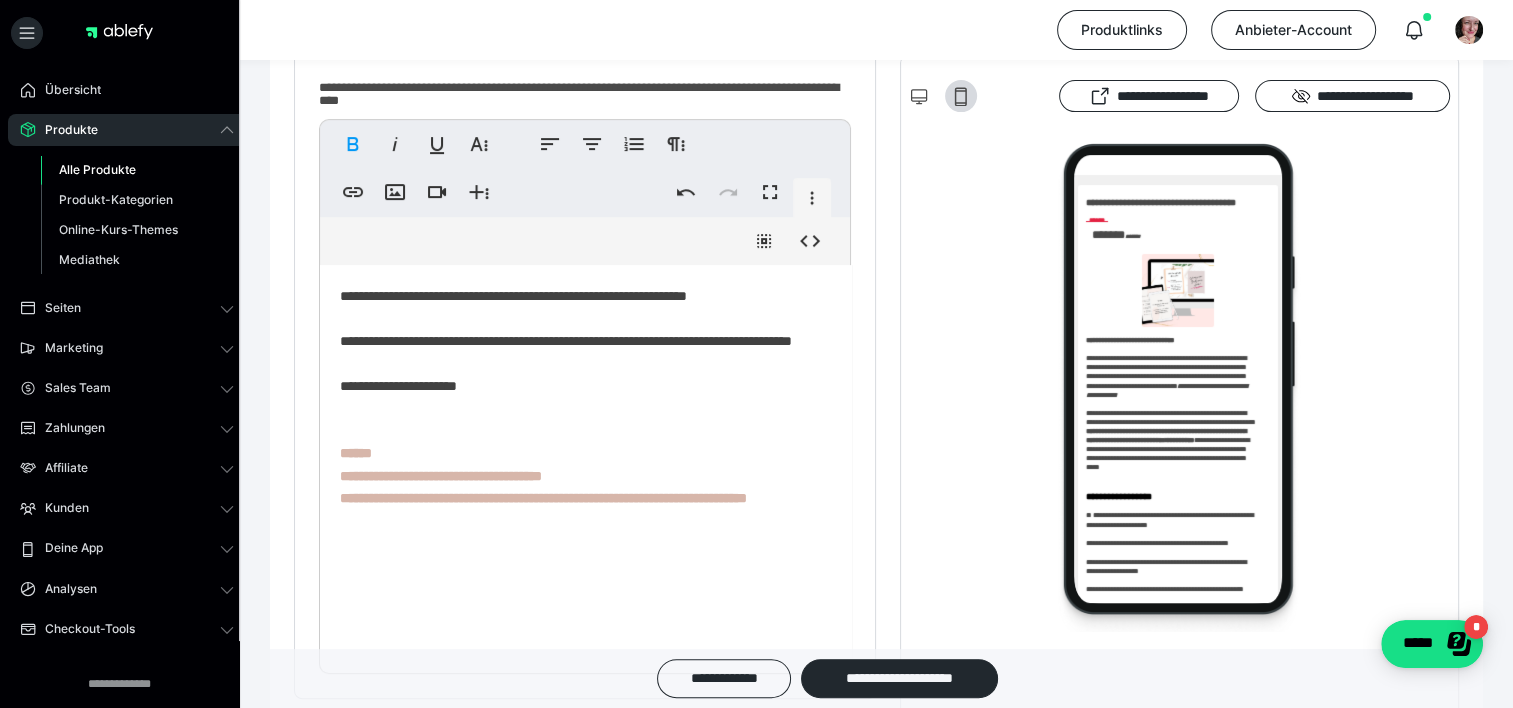 scroll, scrollTop: 797, scrollLeft: 0, axis: vertical 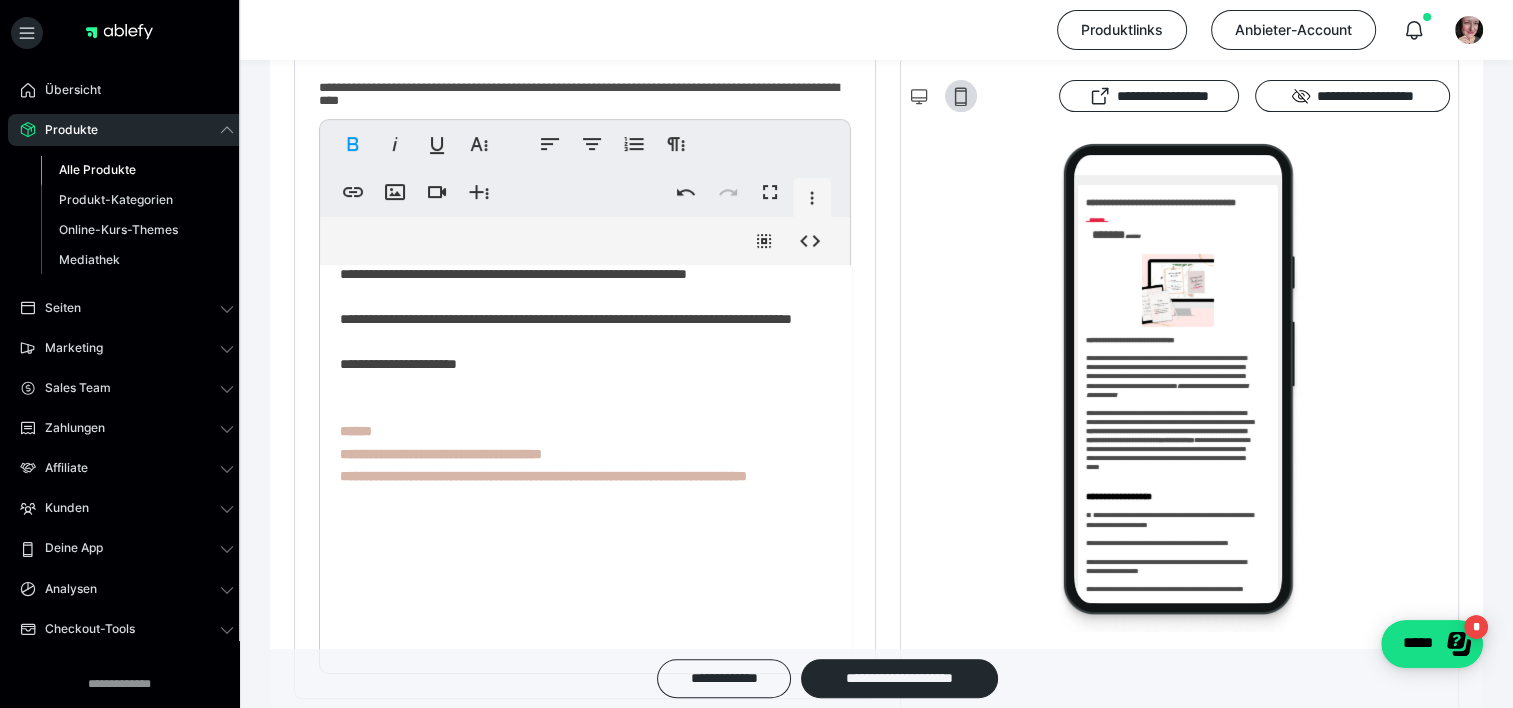 click on "**********" at bounding box center [578, 66] 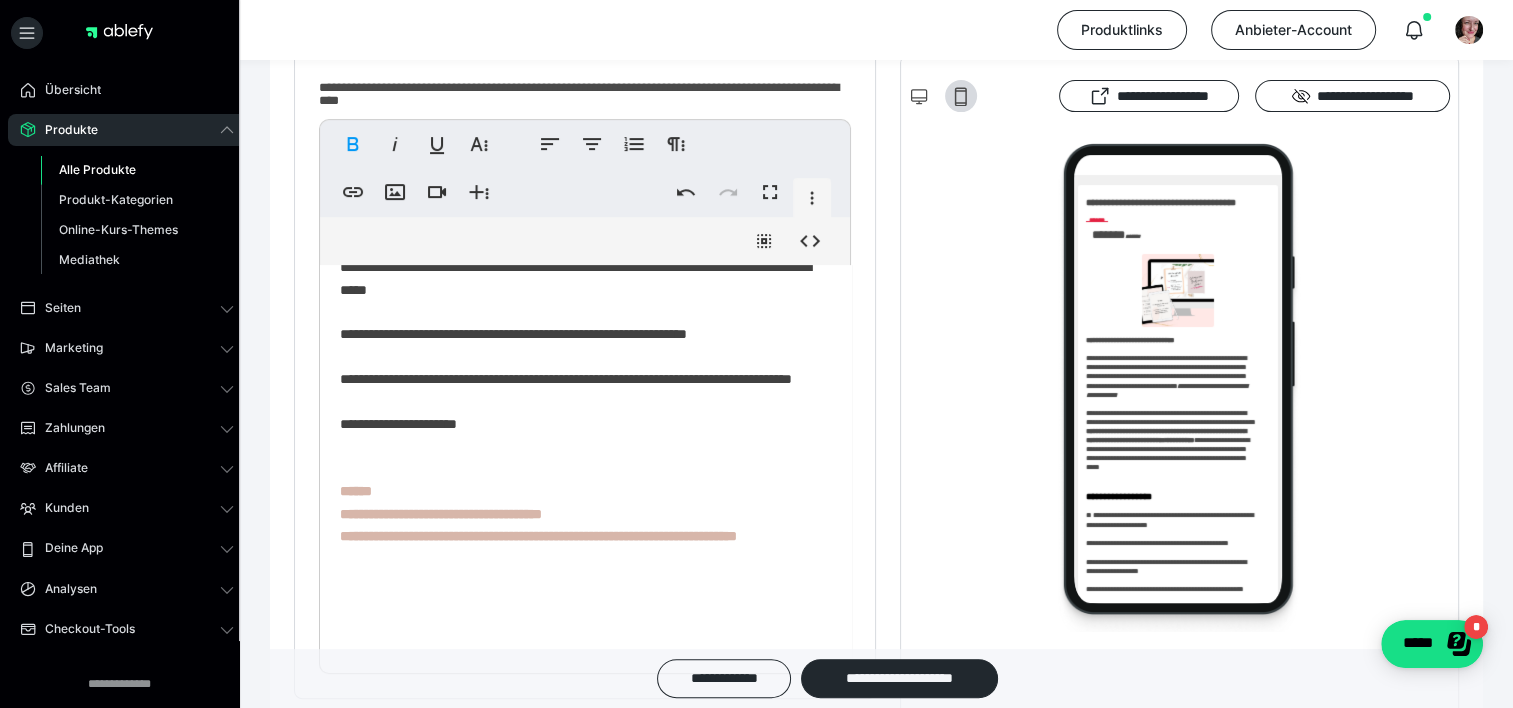 scroll, scrollTop: 732, scrollLeft: 0, axis: vertical 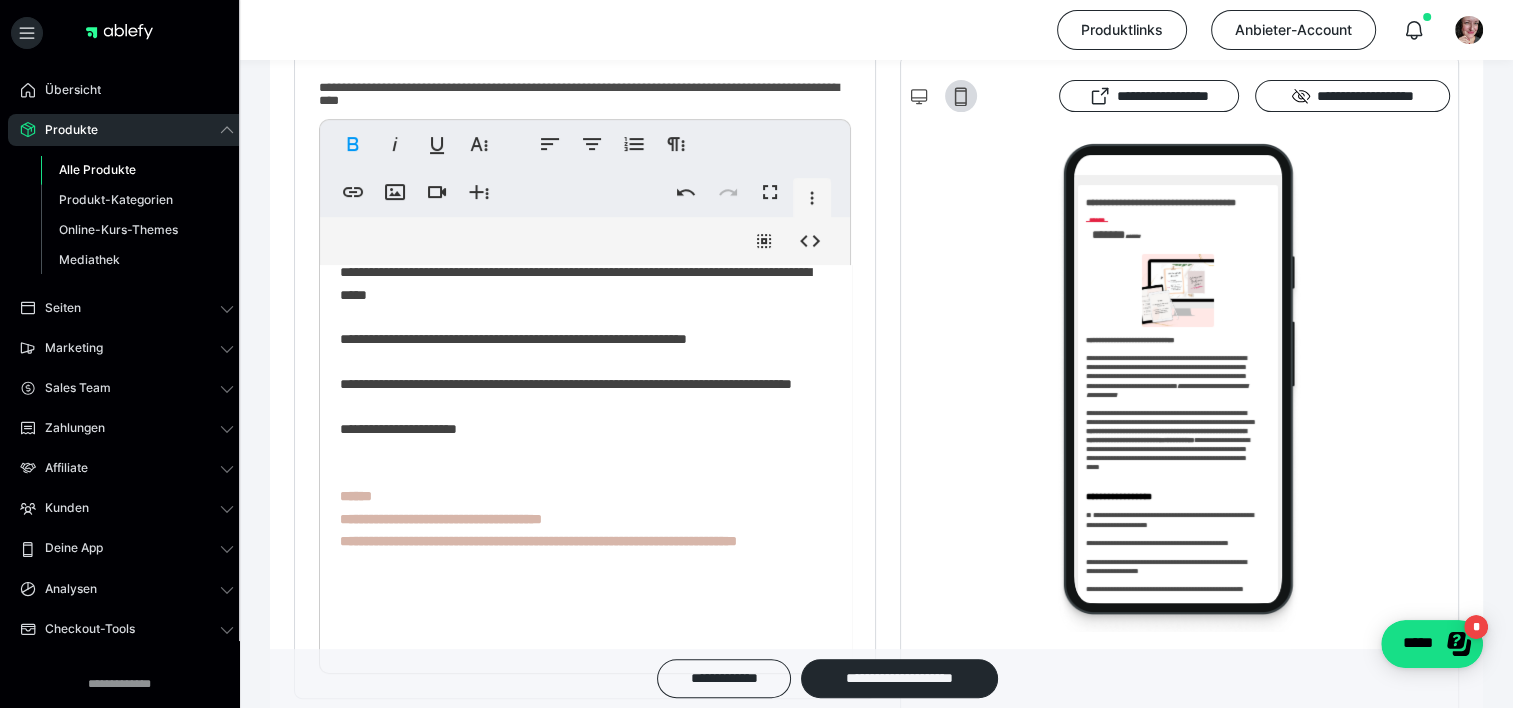 drag, startPoint x: 500, startPoint y: 262, endPoint x: 444, endPoint y: 276, distance: 57.72348 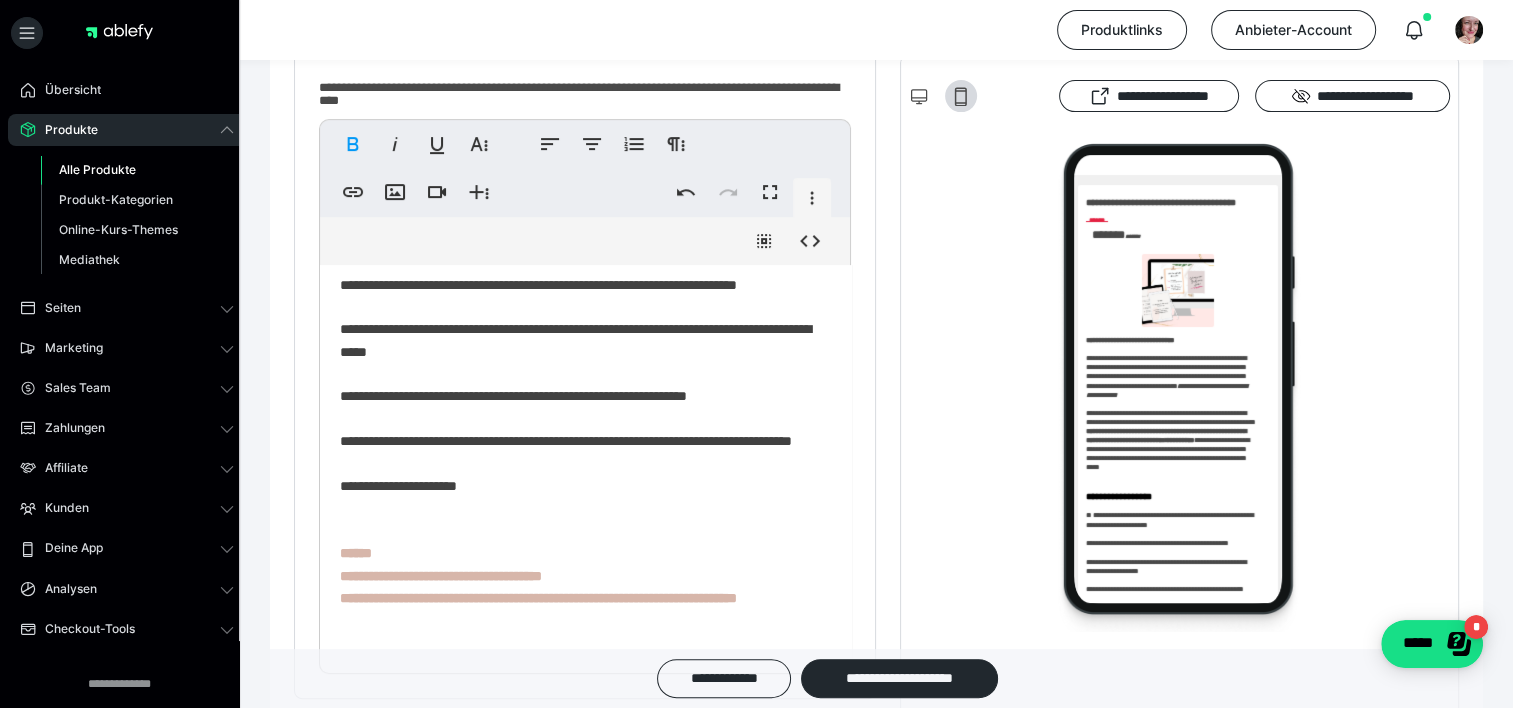 scroll, scrollTop: 658, scrollLeft: 0, axis: vertical 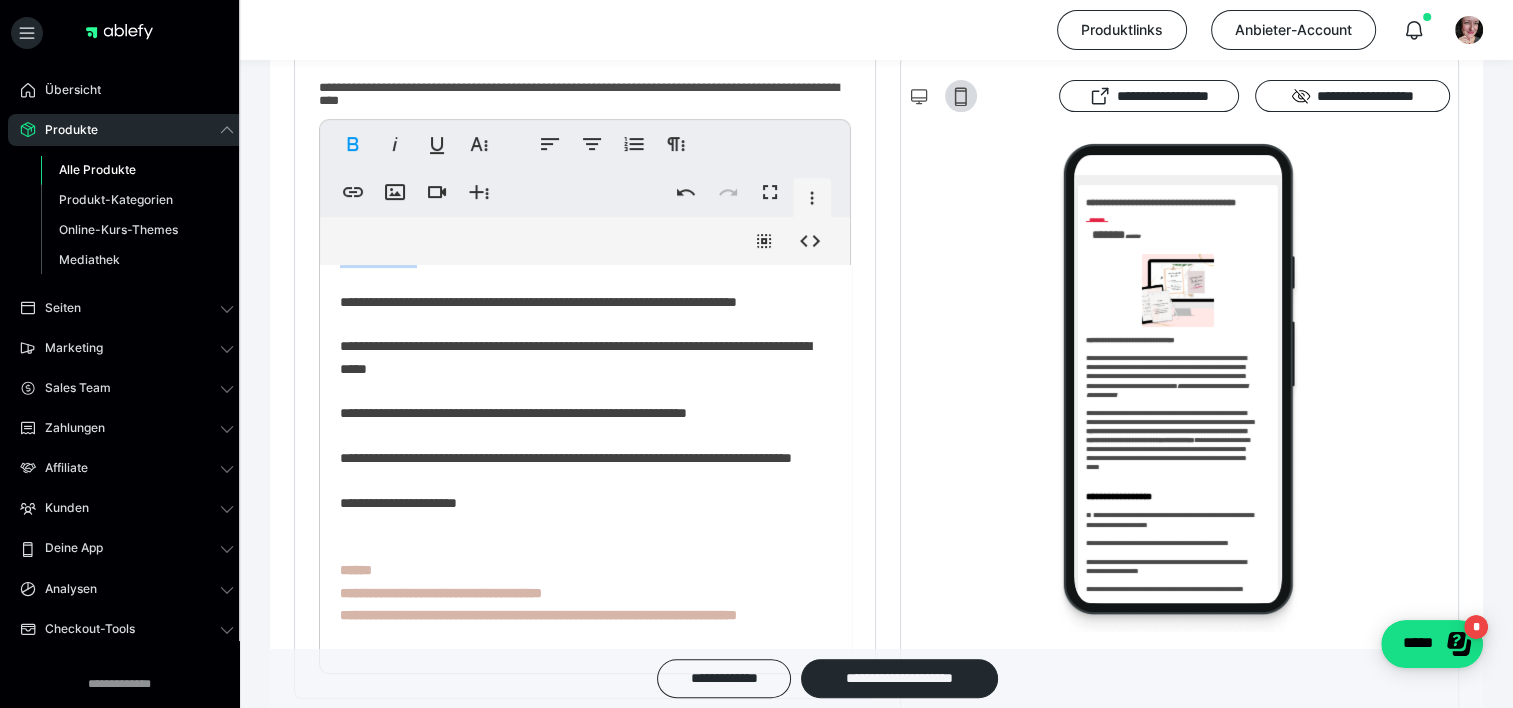 drag, startPoint x: 444, startPoint y: 276, endPoint x: 486, endPoint y: 276, distance: 42 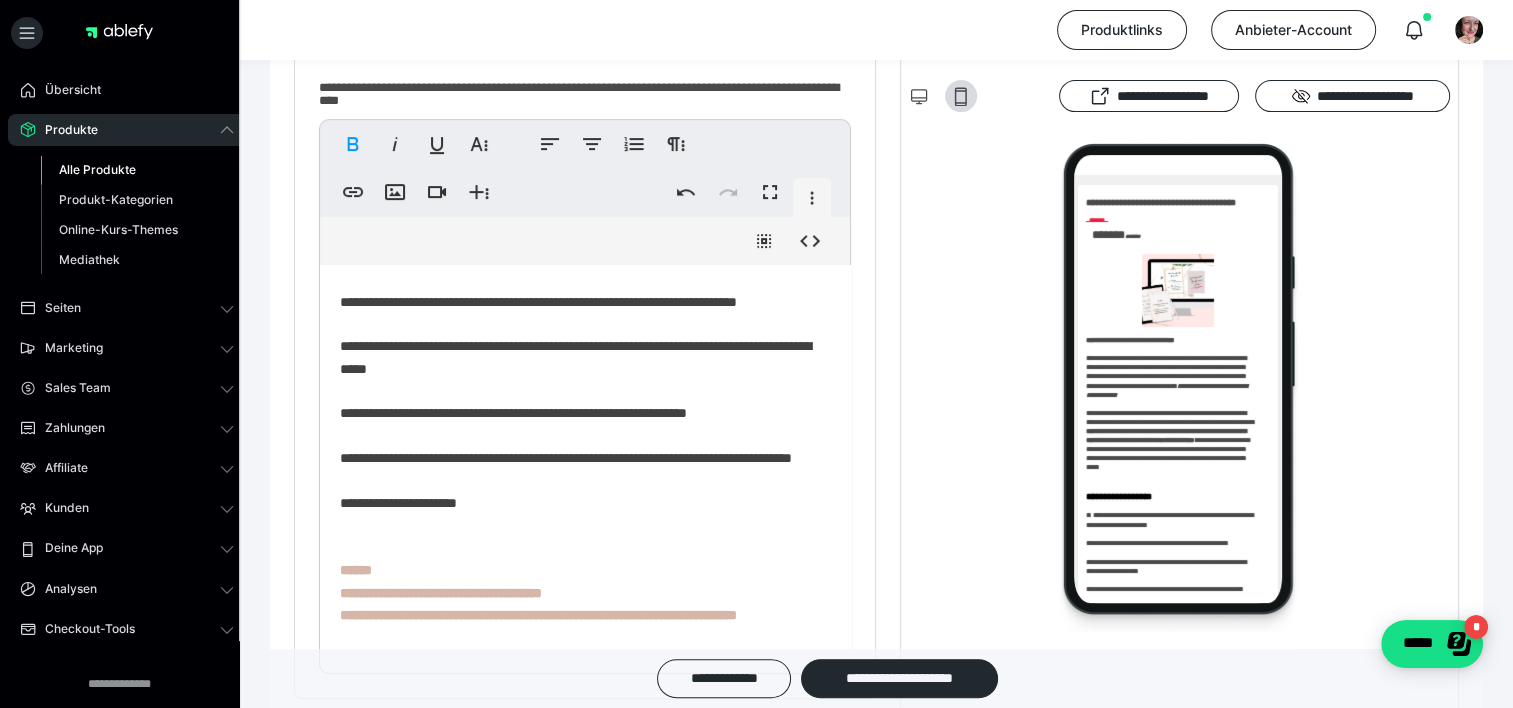 click on "**********" at bounding box center [441, 253] 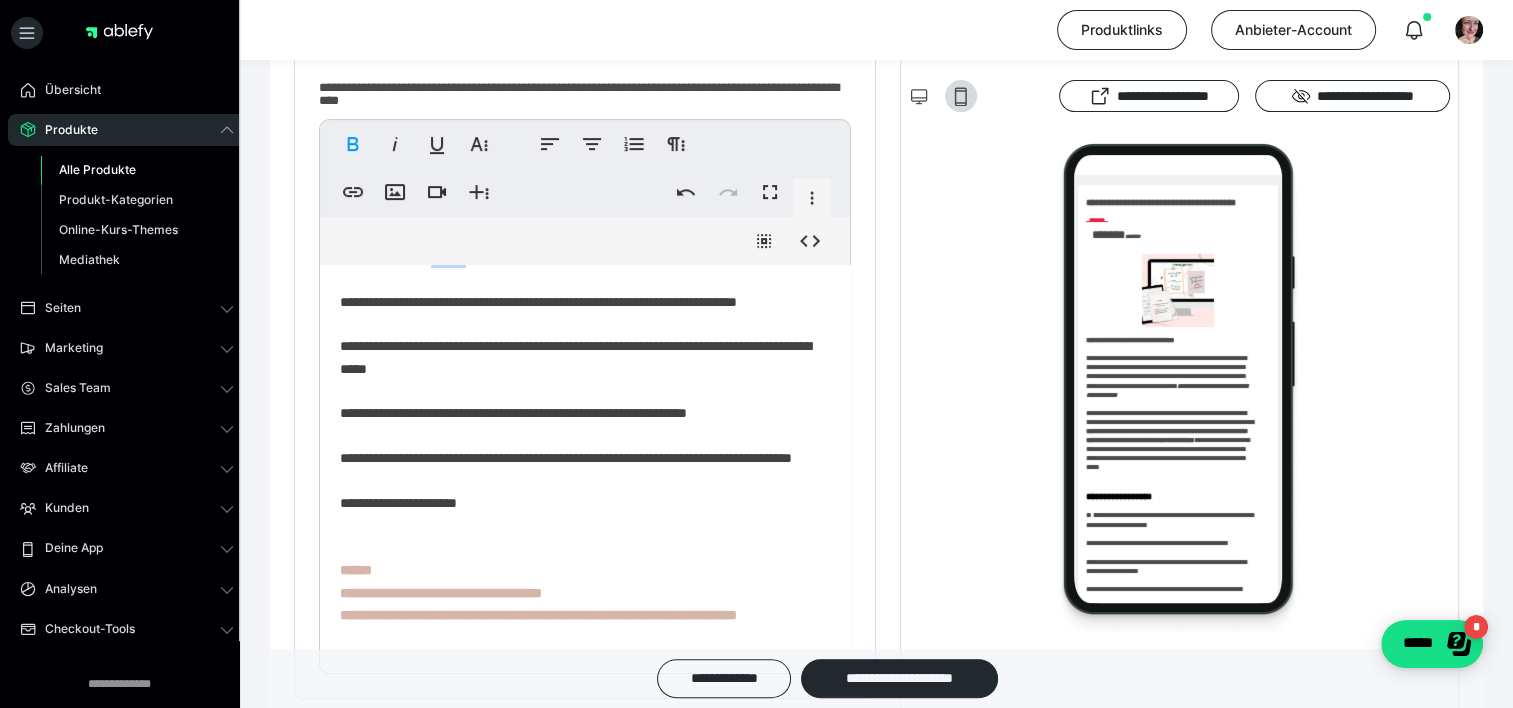 click on "**********" at bounding box center [441, 253] 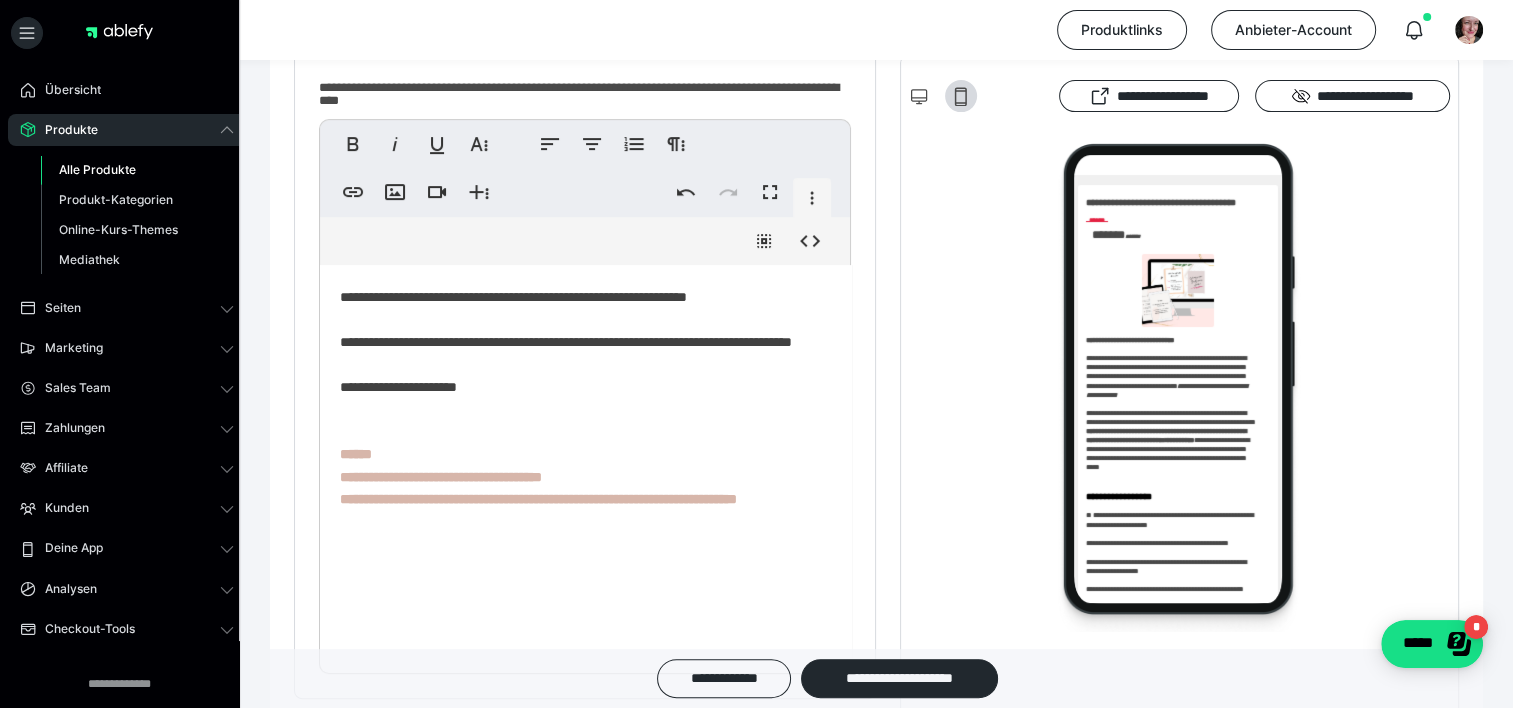 scroll, scrollTop: 797, scrollLeft: 0, axis: vertical 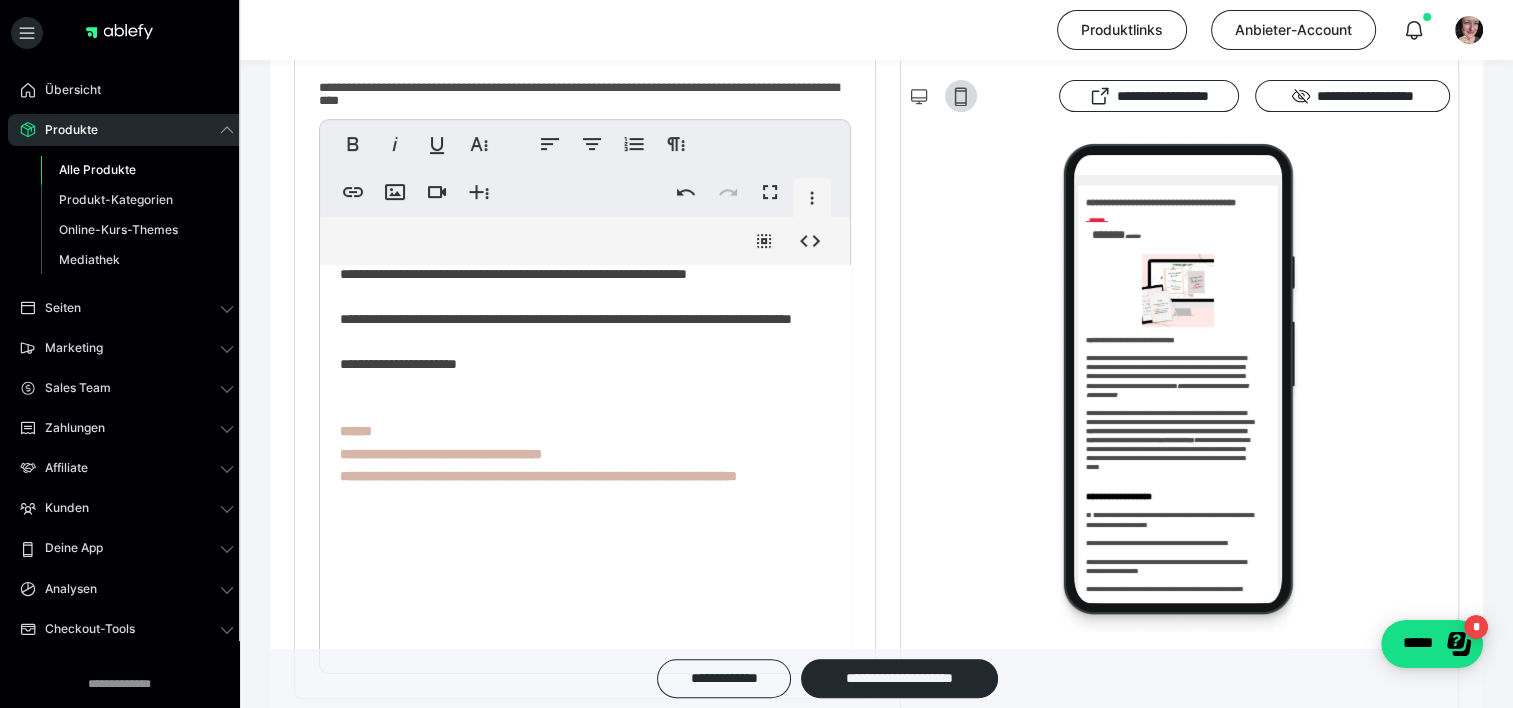drag, startPoint x: 850, startPoint y: 496, endPoint x: 846, endPoint y: 564, distance: 68.117546 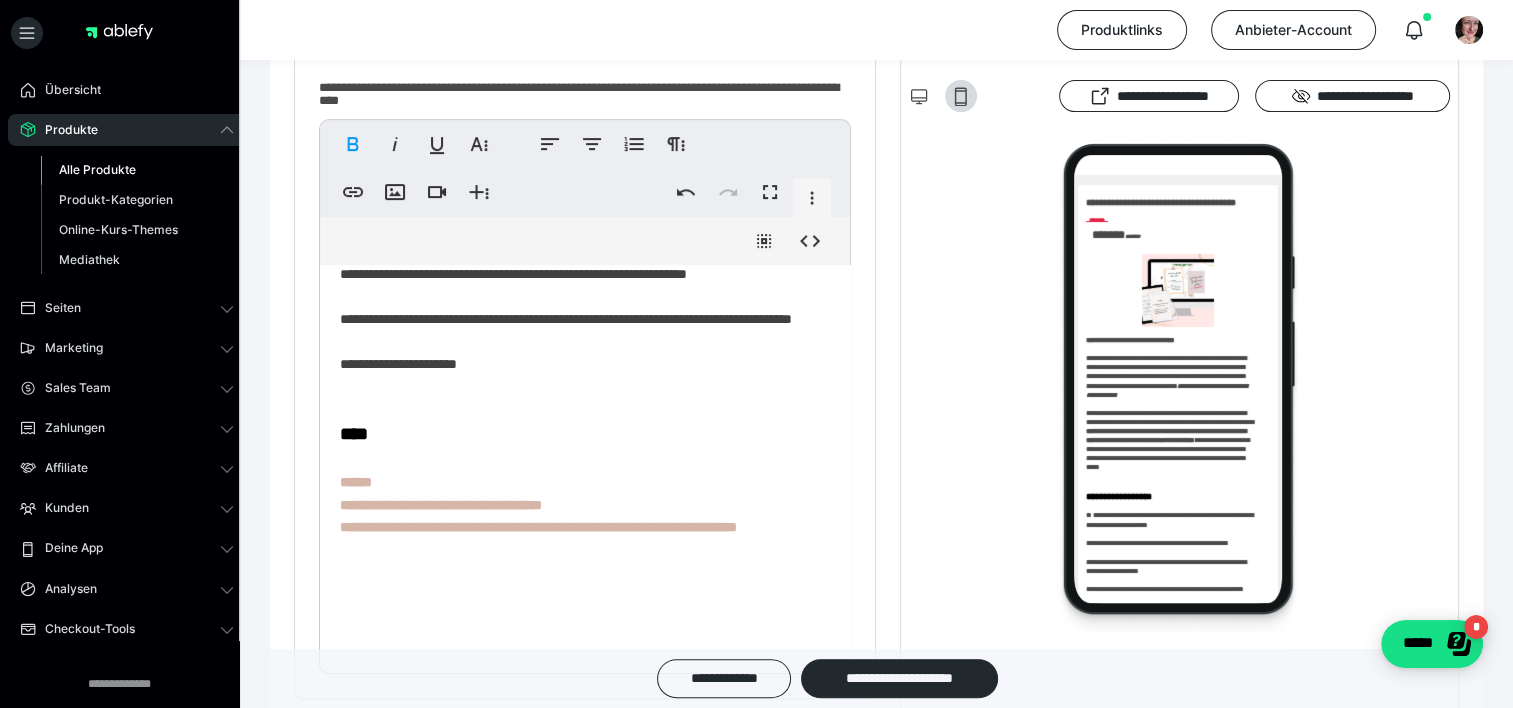 click on "****" at bounding box center (354, 434) 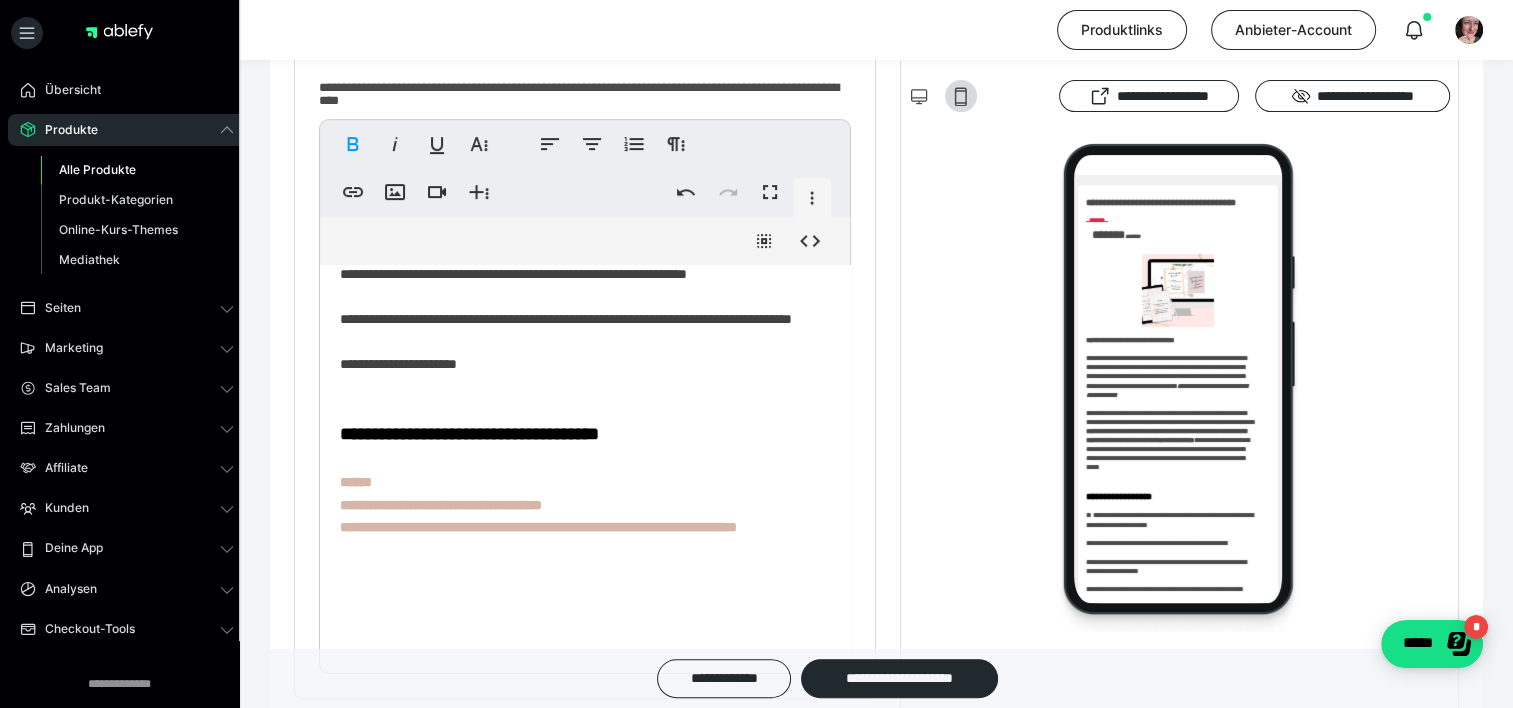 click on "**********" at bounding box center [469, 434] 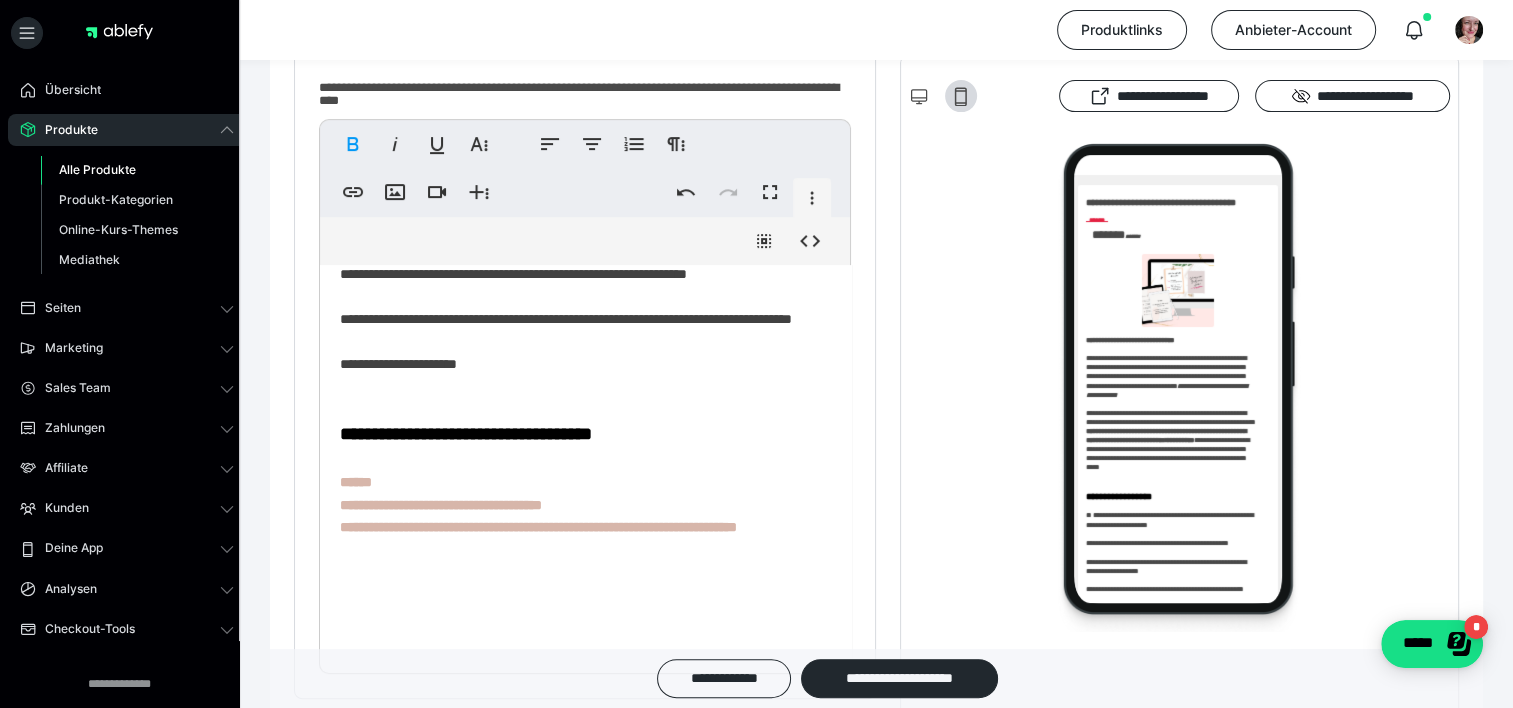 click on "**********" at bounding box center (578, 92) 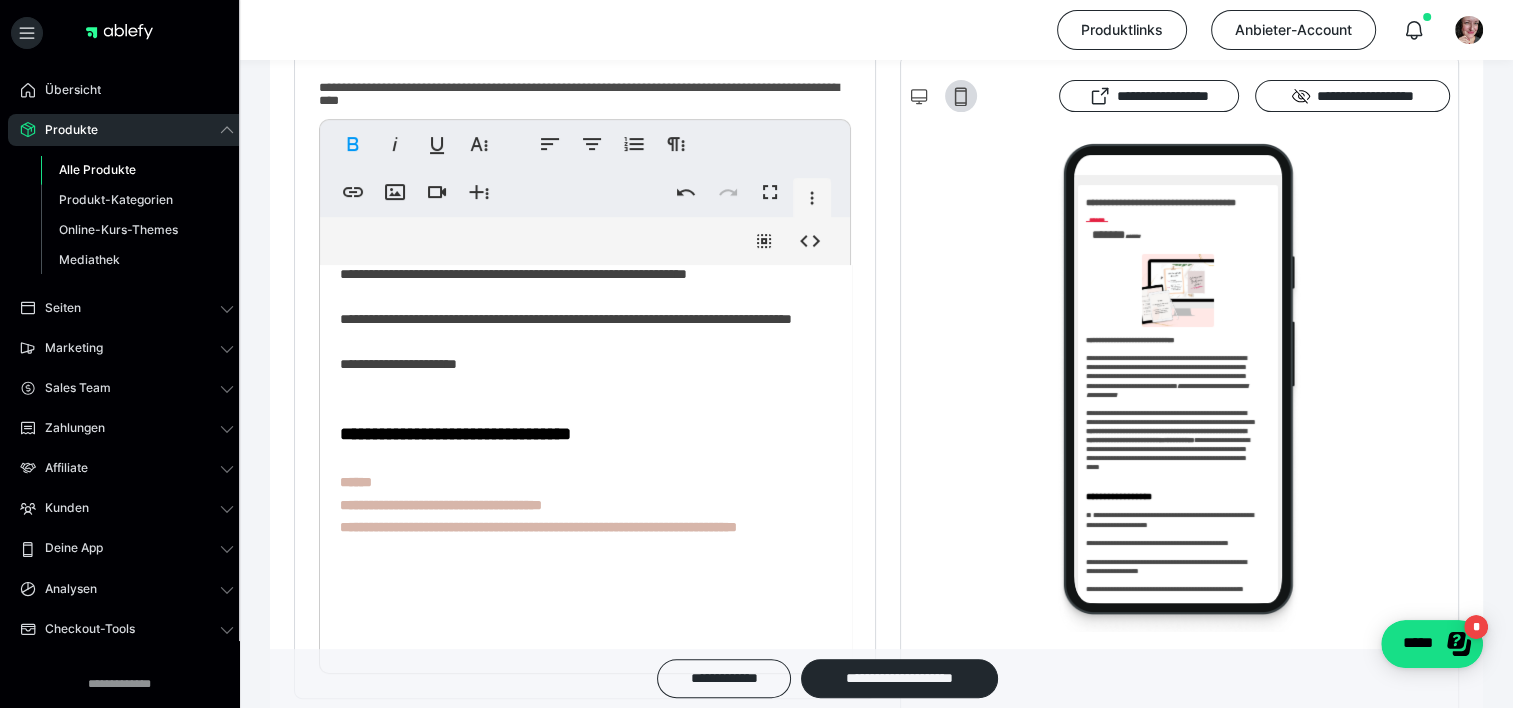 click on "**********" at bounding box center (455, 434) 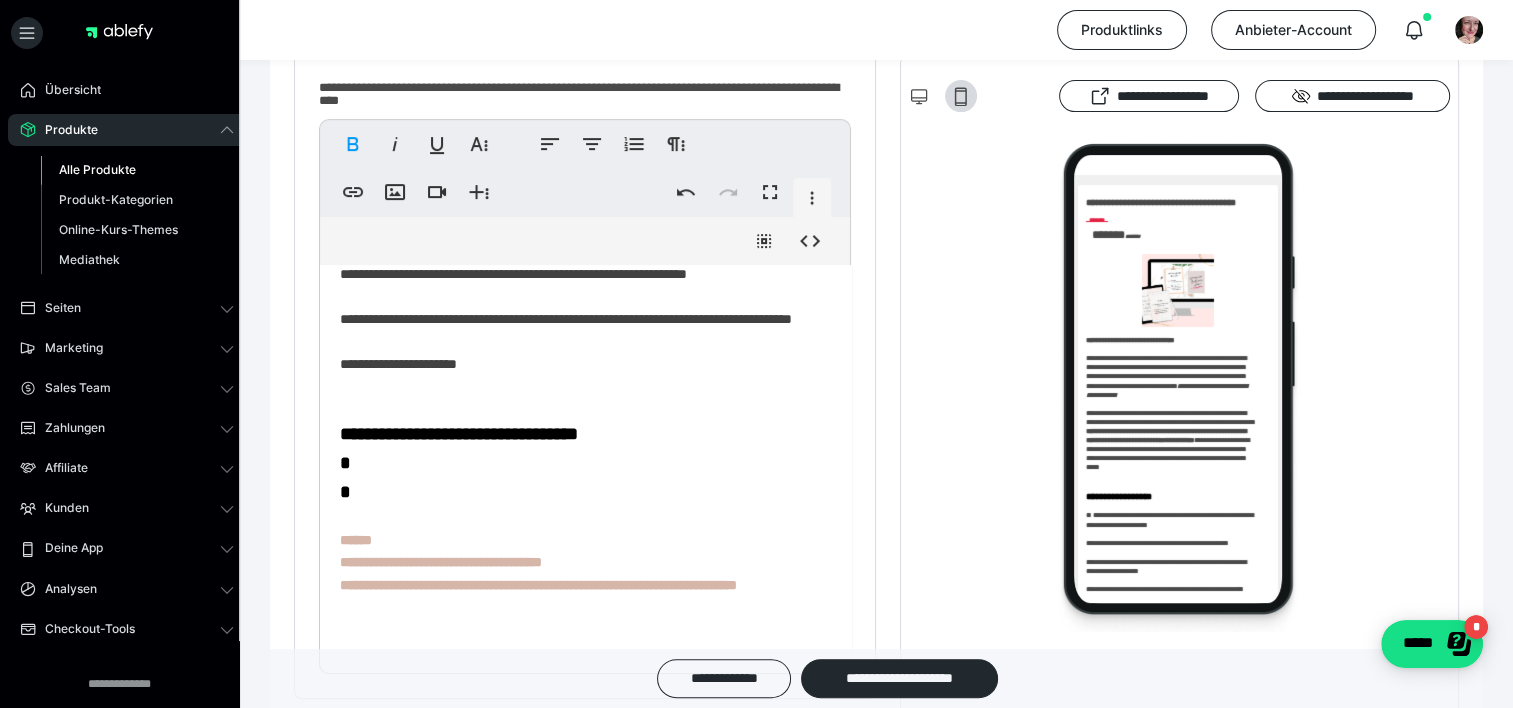 scroll, scrollTop: 906, scrollLeft: 0, axis: vertical 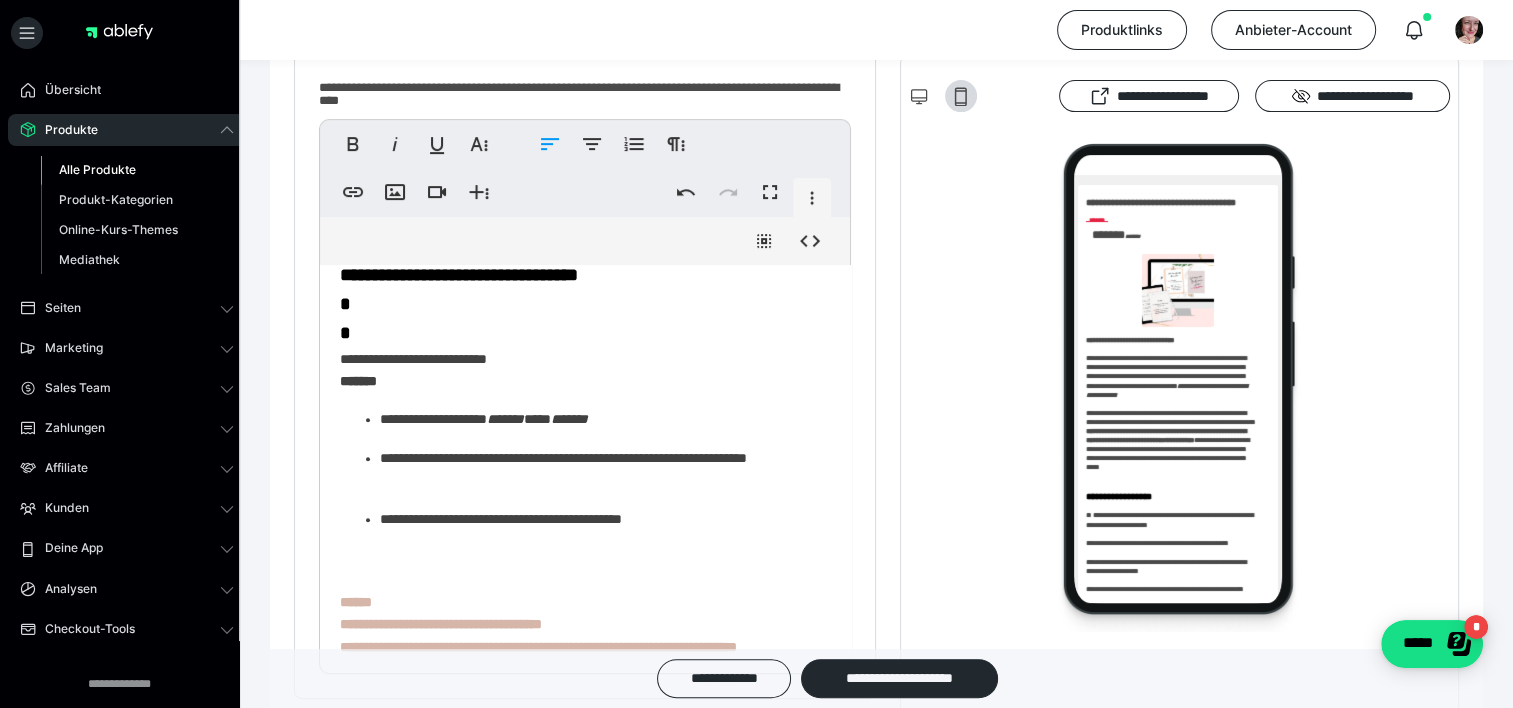 click on "**********" at bounding box center [578, 72] 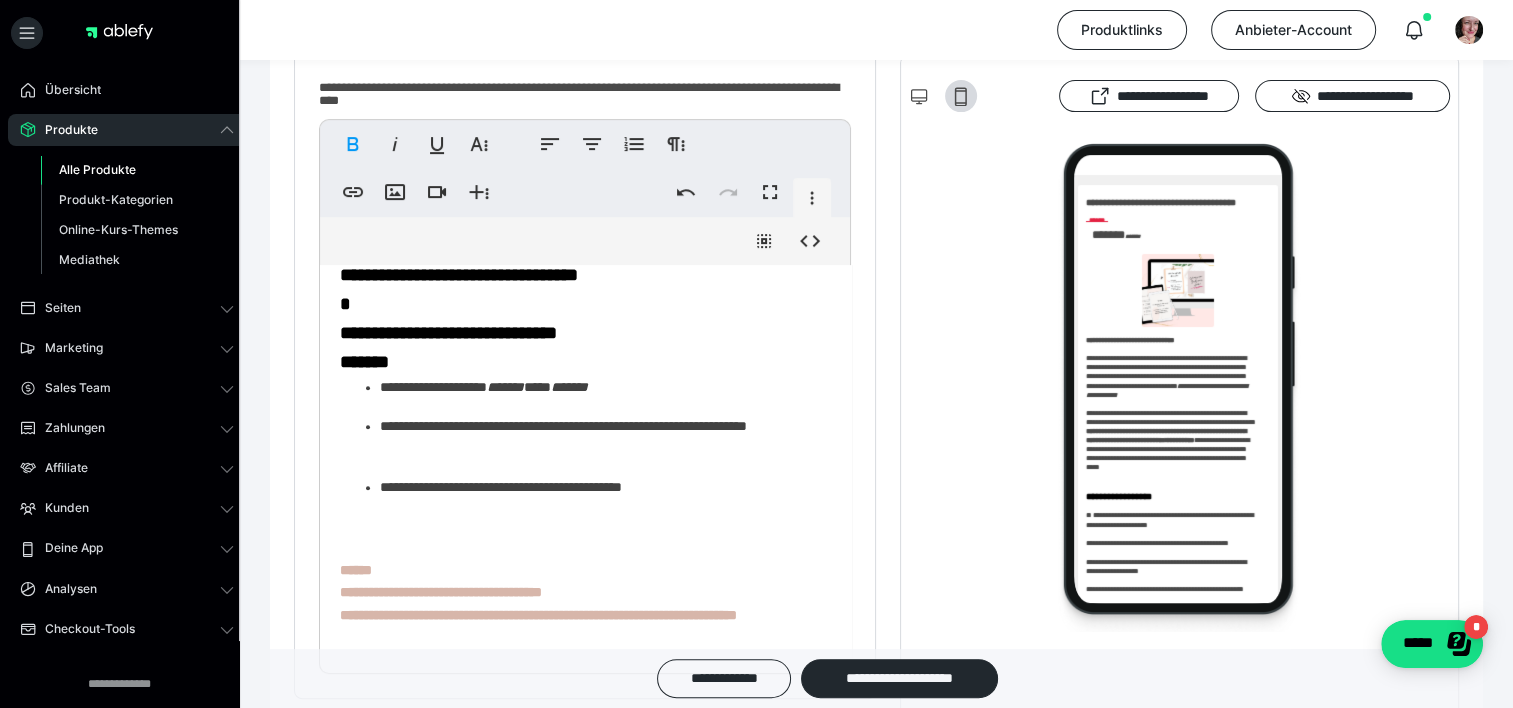 click on "**********" at bounding box center [578, 56] 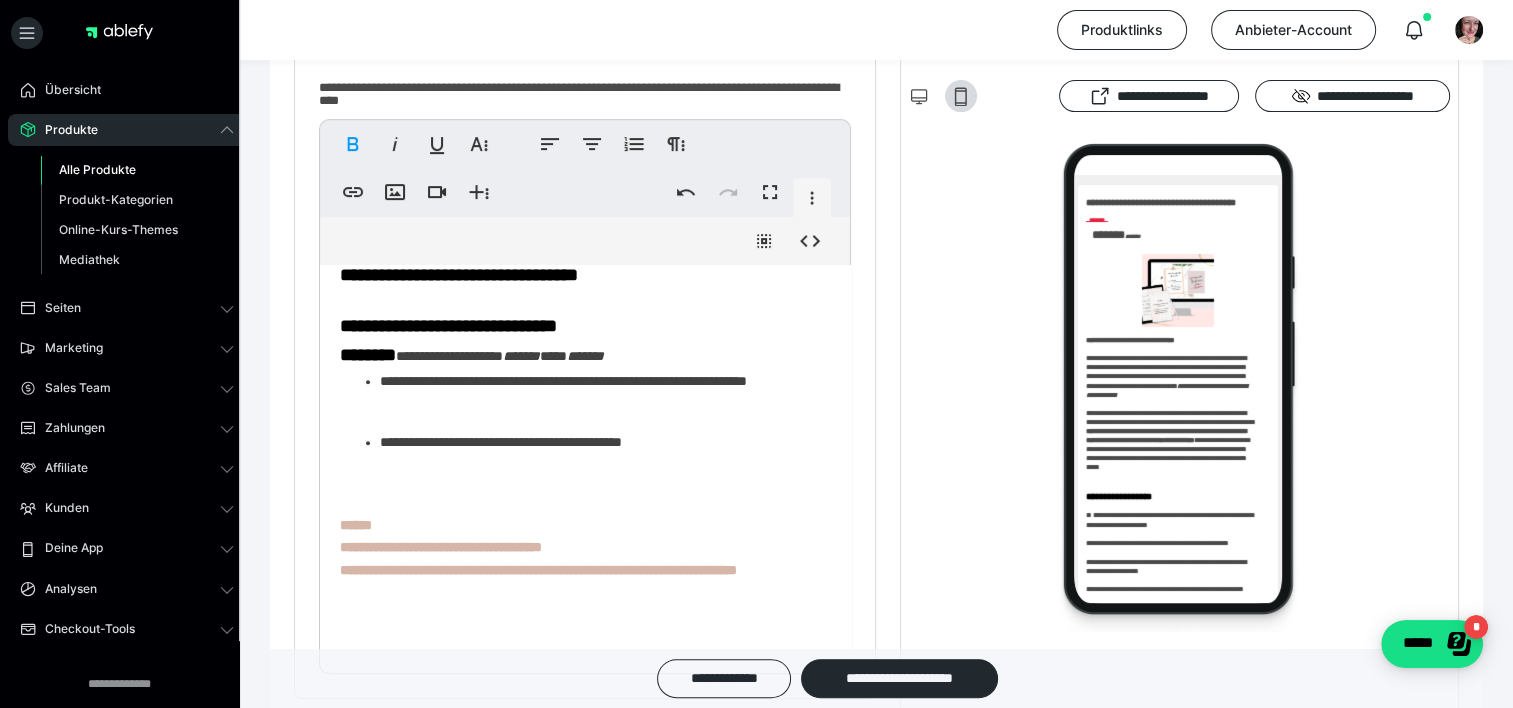 click on "**********" at bounding box center (578, 34) 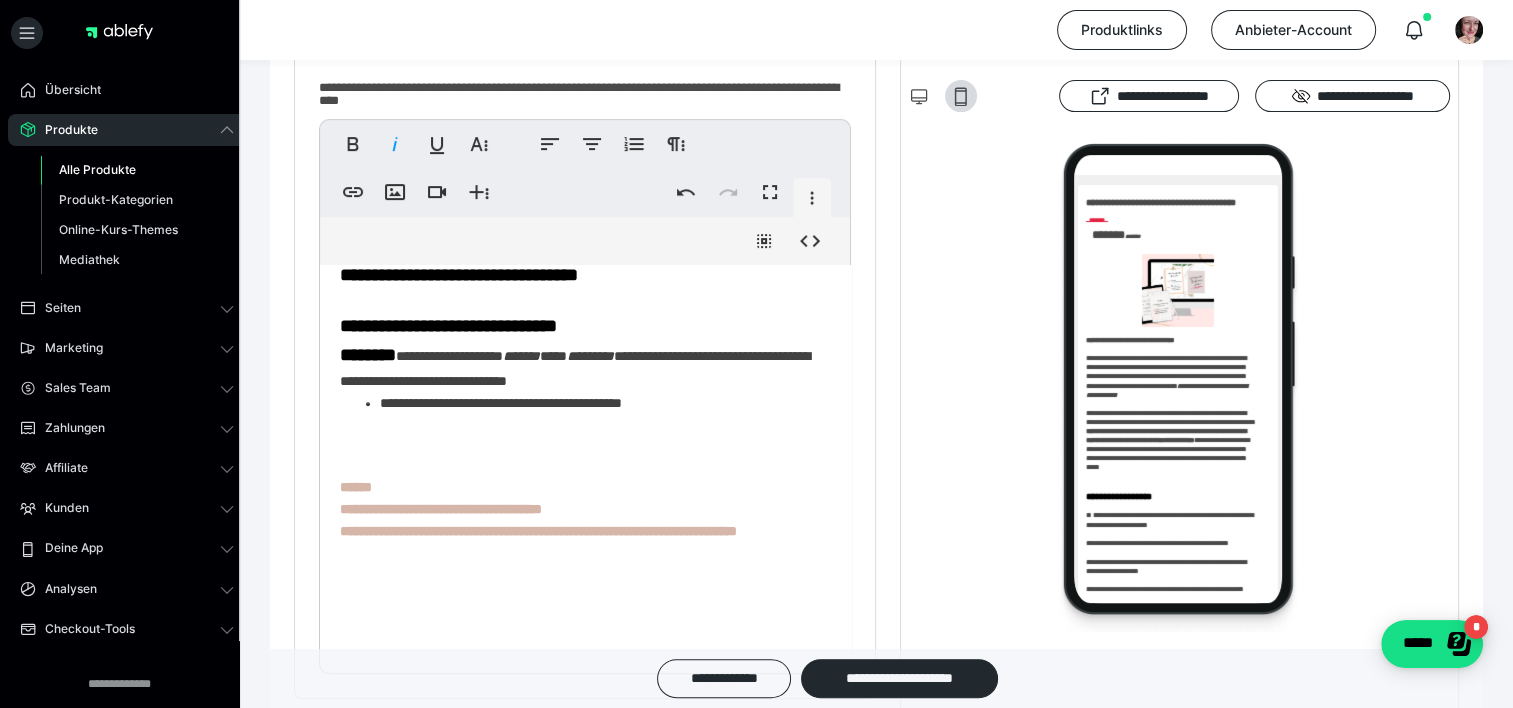 click on "**********" at bounding box center [578, 14] 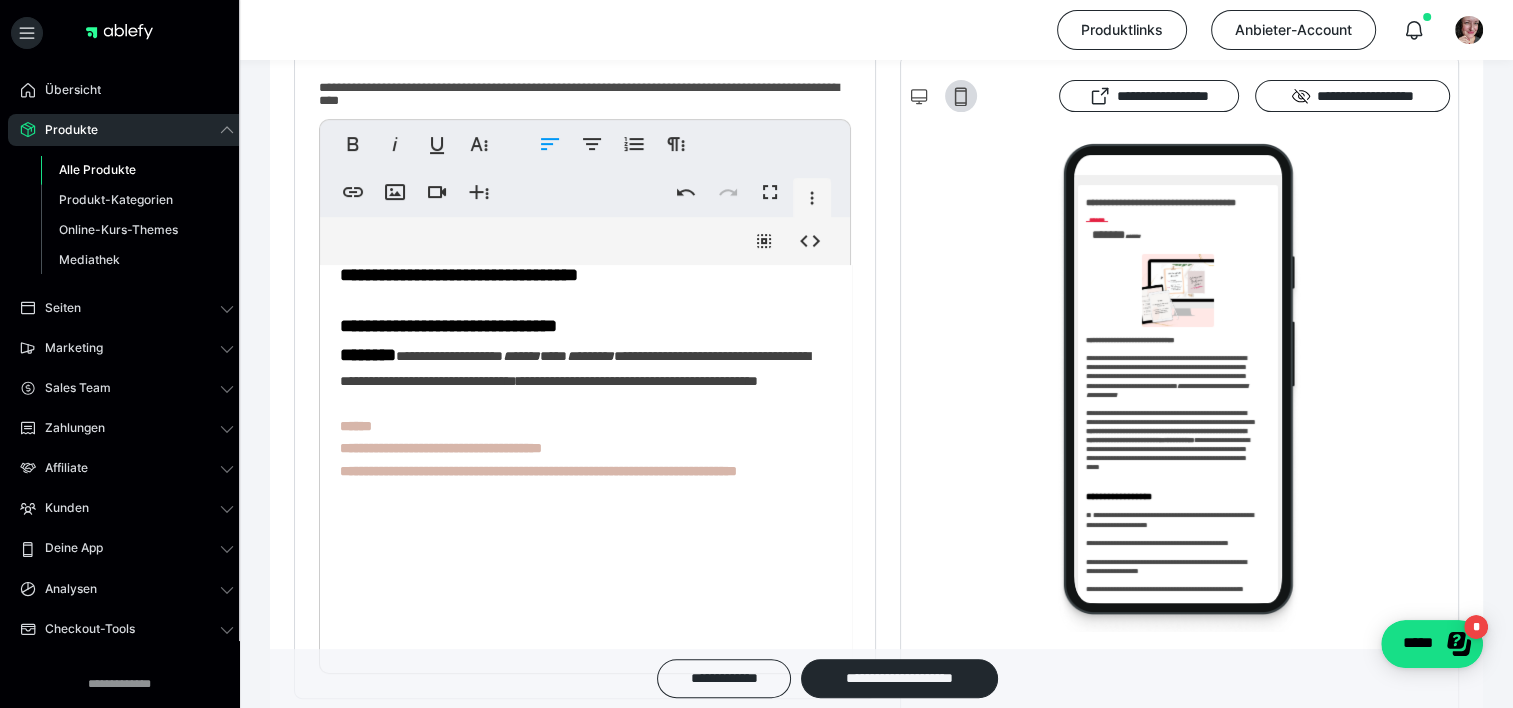 click on "**********" at bounding box center (578, -5) 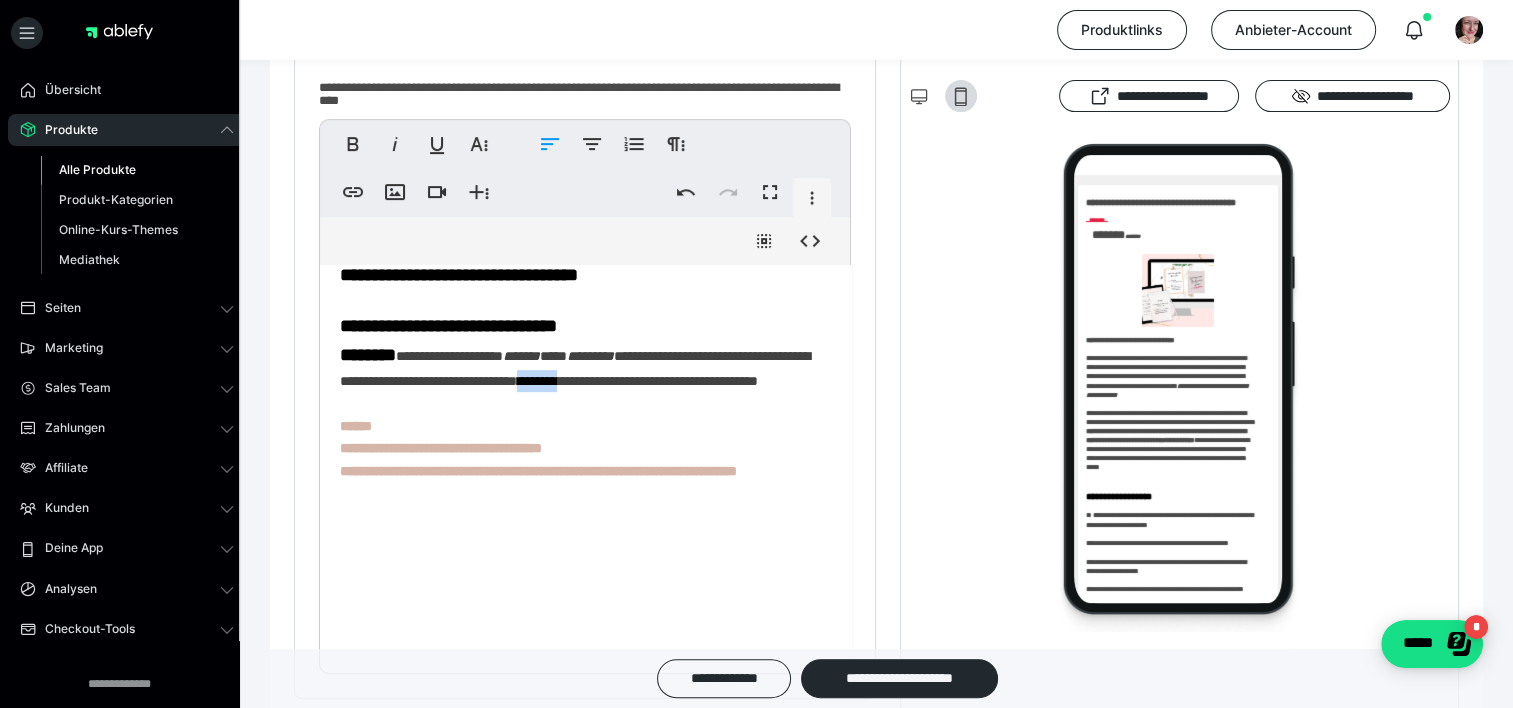 click on "**********" at bounding box center (578, -5) 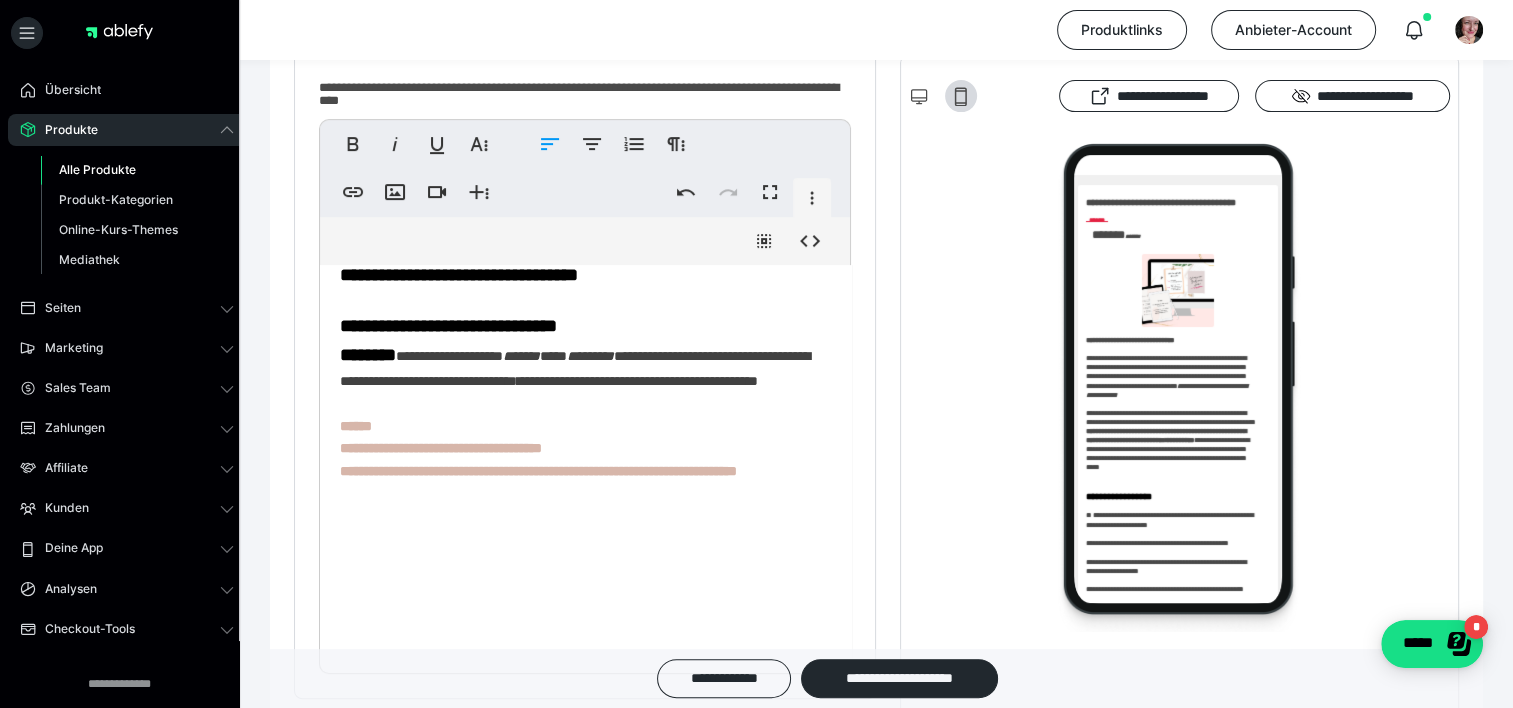 click on "**********" at bounding box center (578, -5) 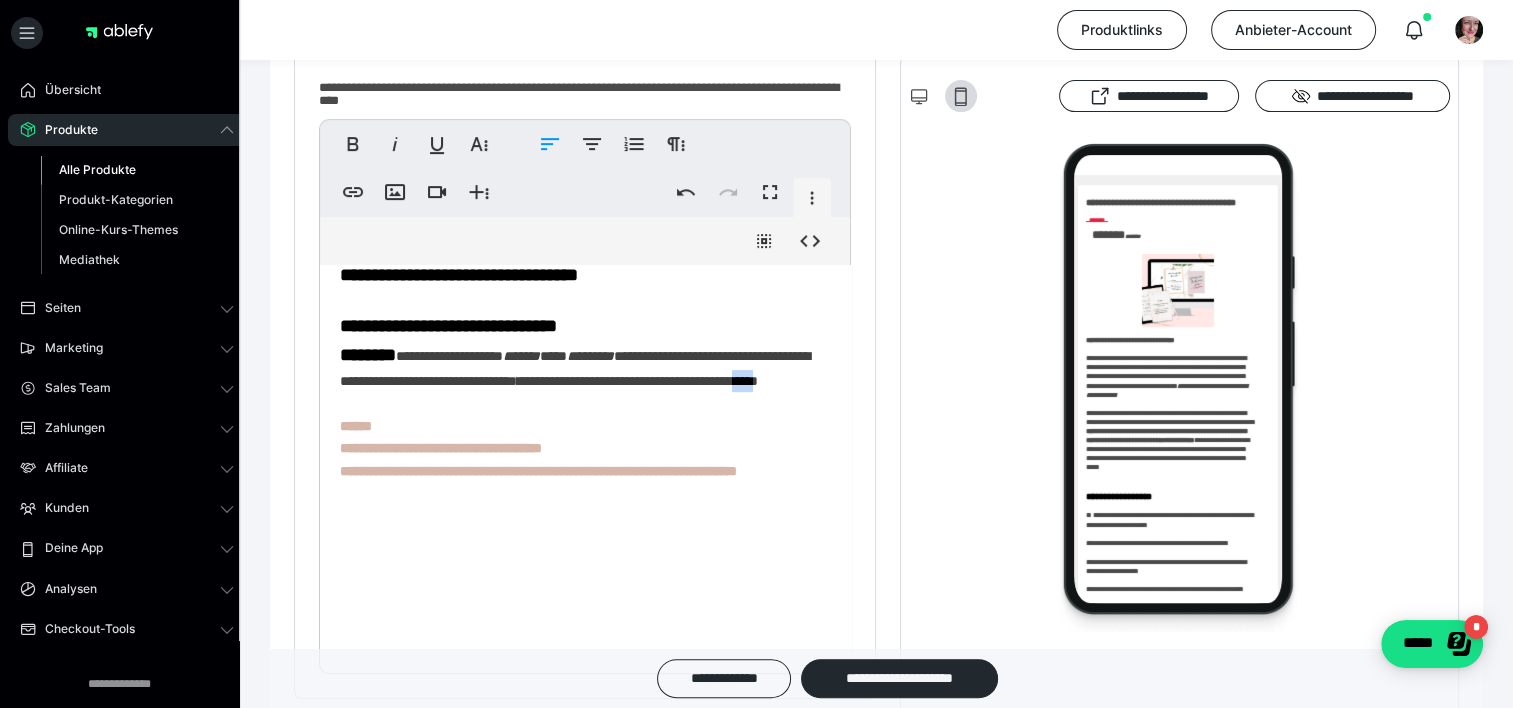 click on "**********" at bounding box center [578, -5] 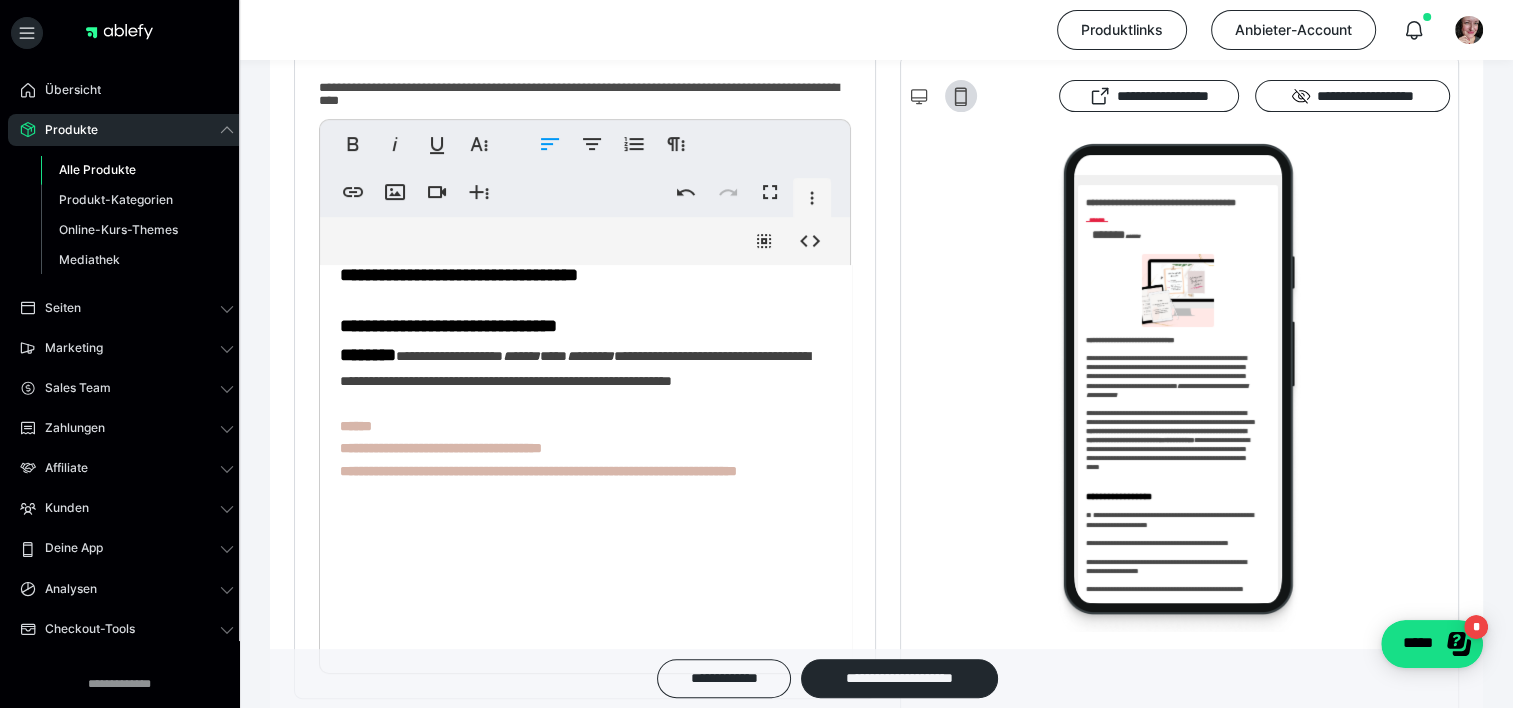 click on "**********" at bounding box center [578, -5] 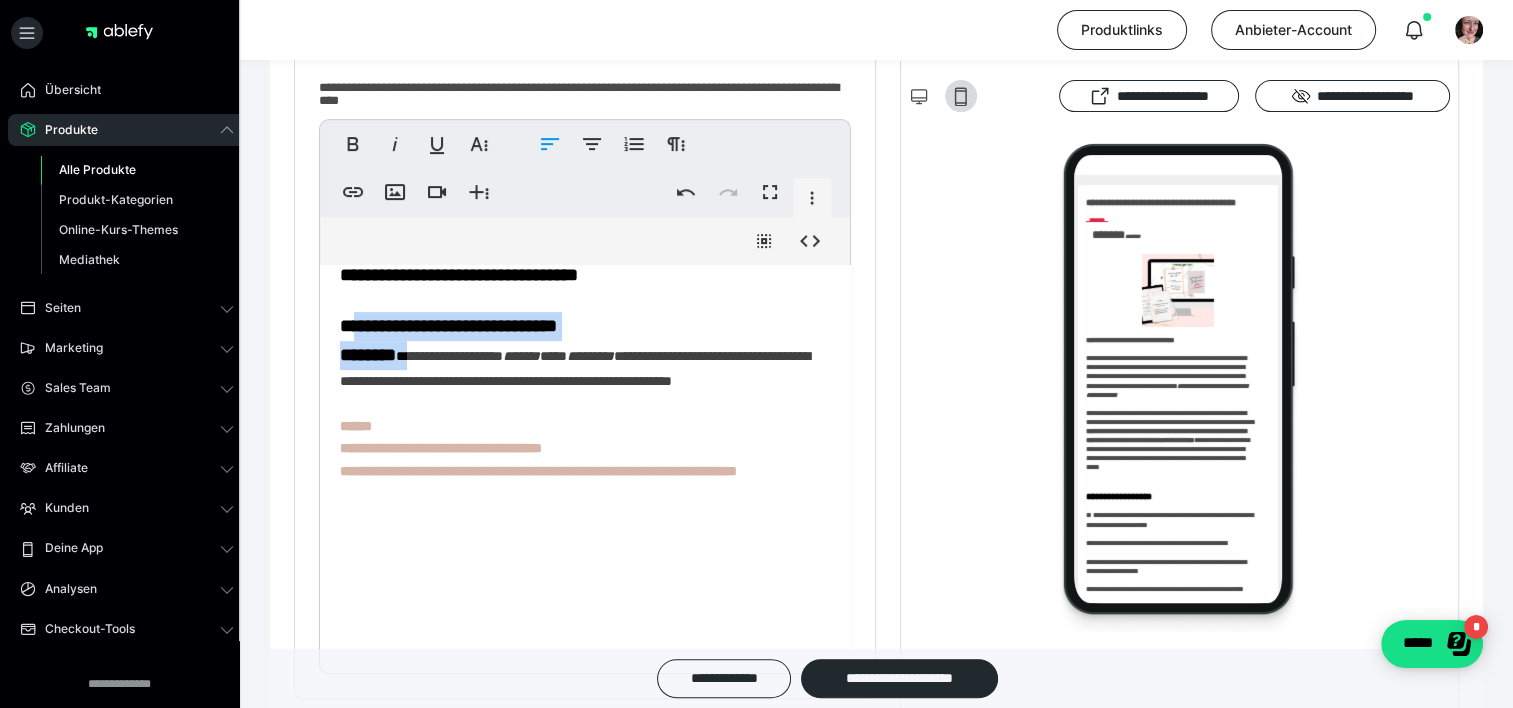 drag, startPoint x: 418, startPoint y: 492, endPoint x: 369, endPoint y: 464, distance: 56.435802 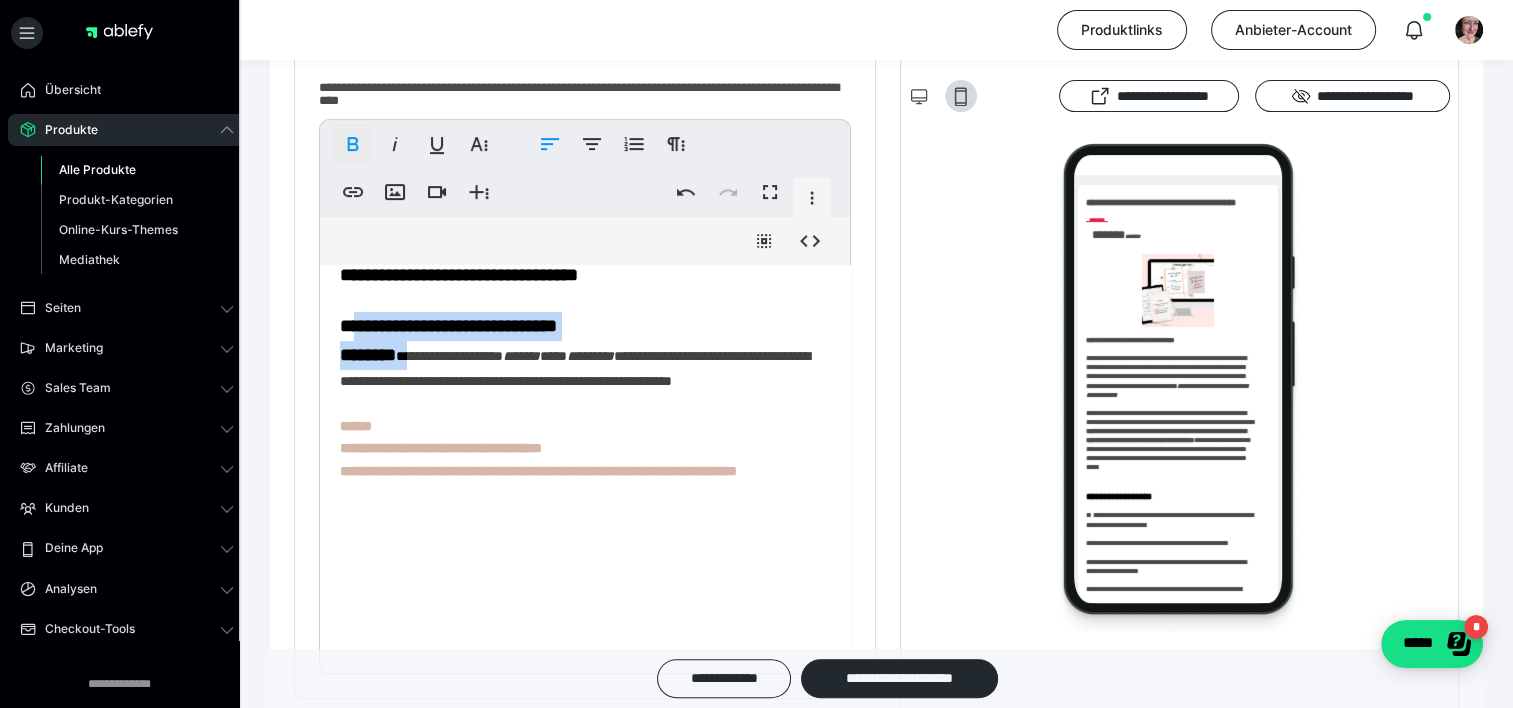 click 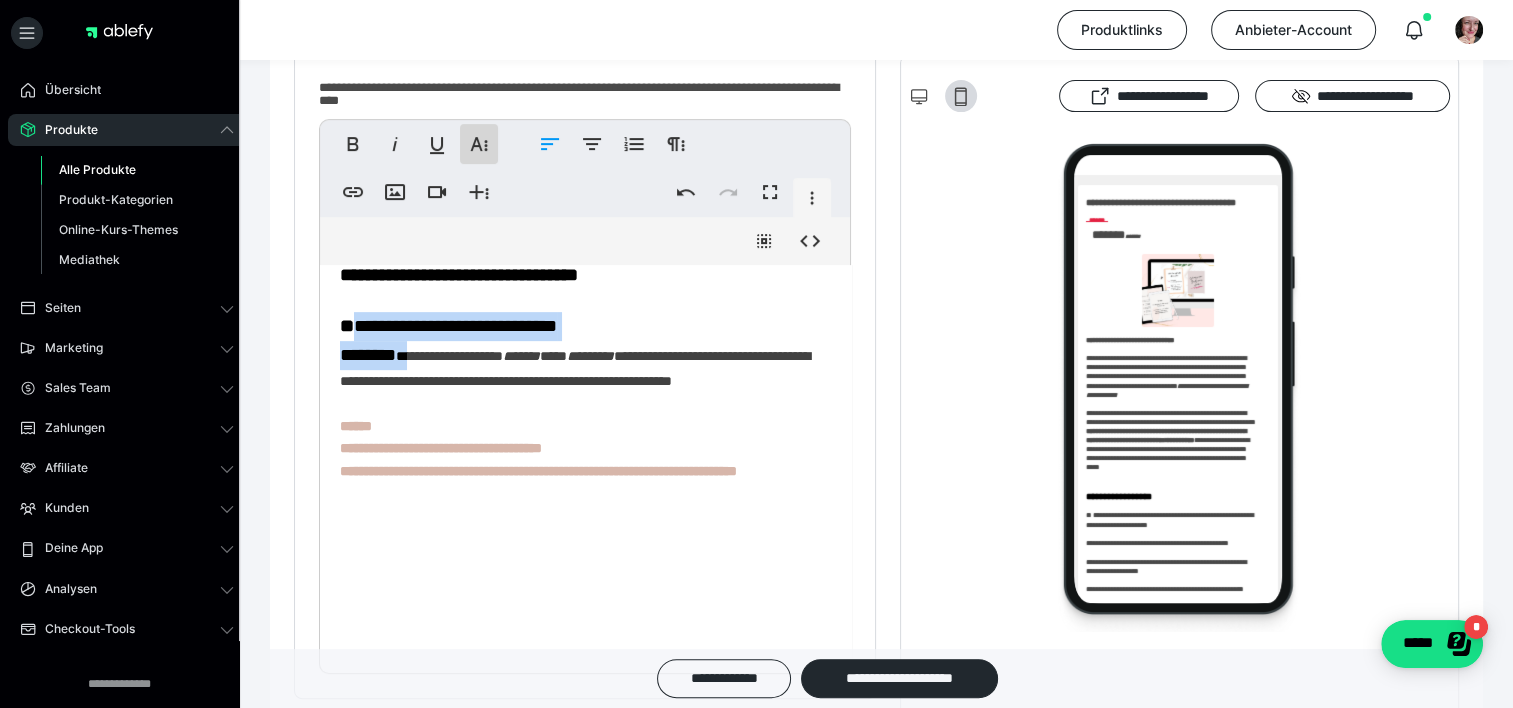 click 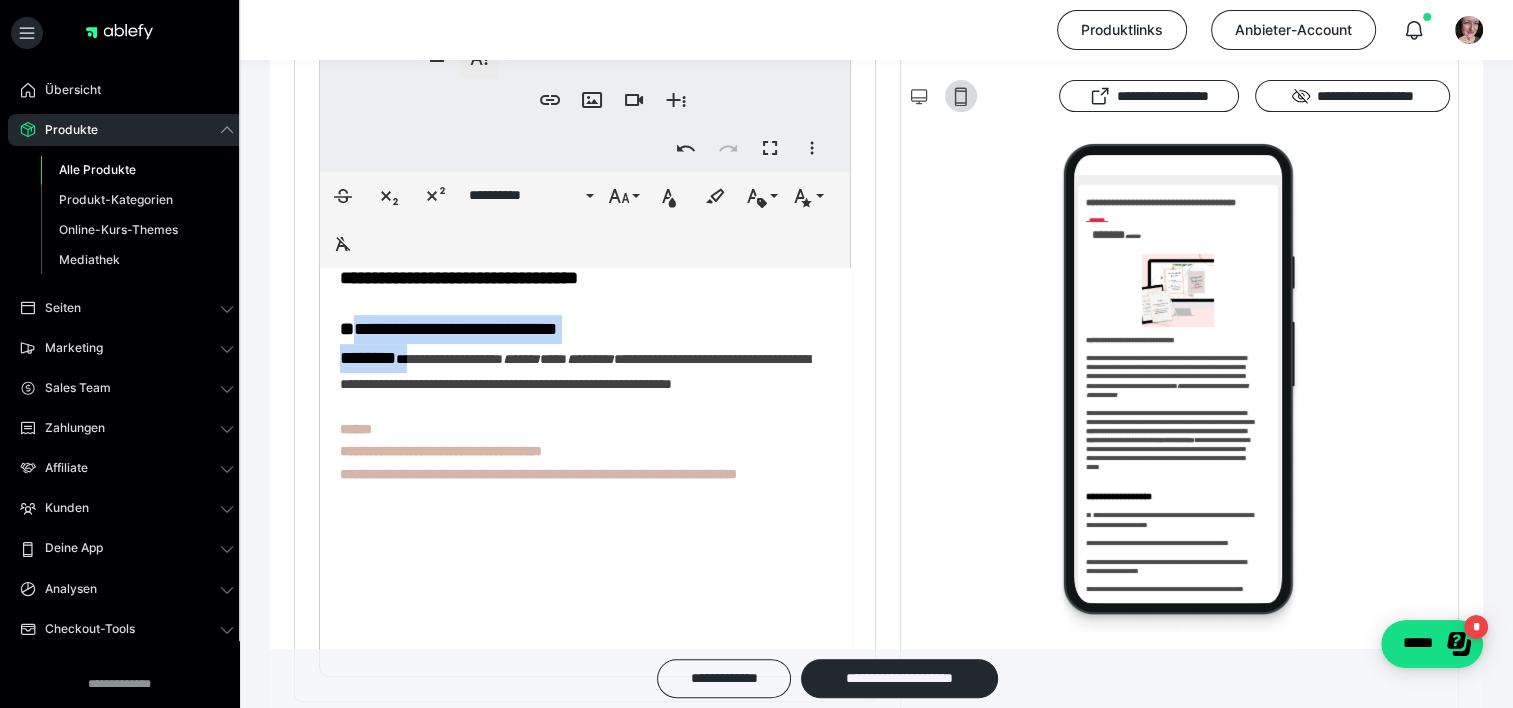 scroll, scrollTop: 694, scrollLeft: 0, axis: vertical 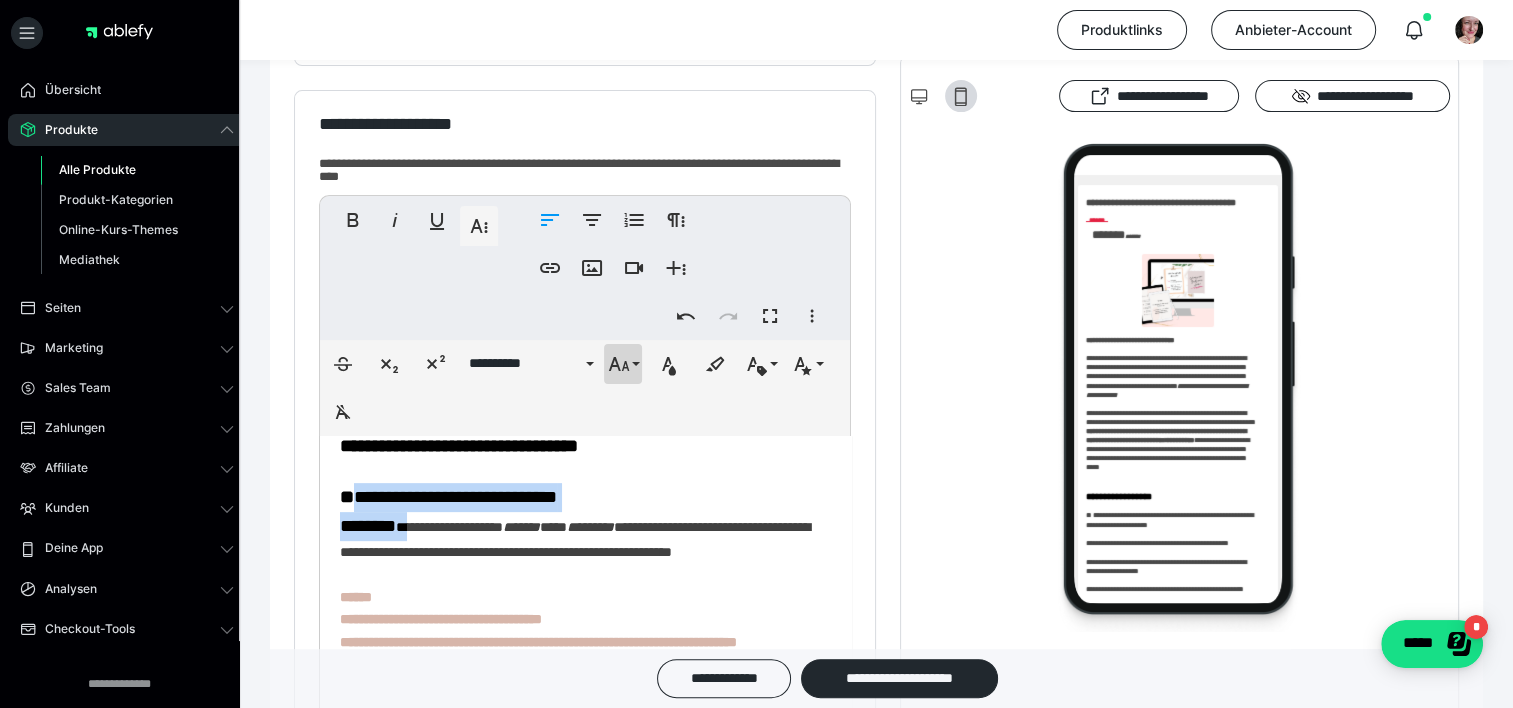 click 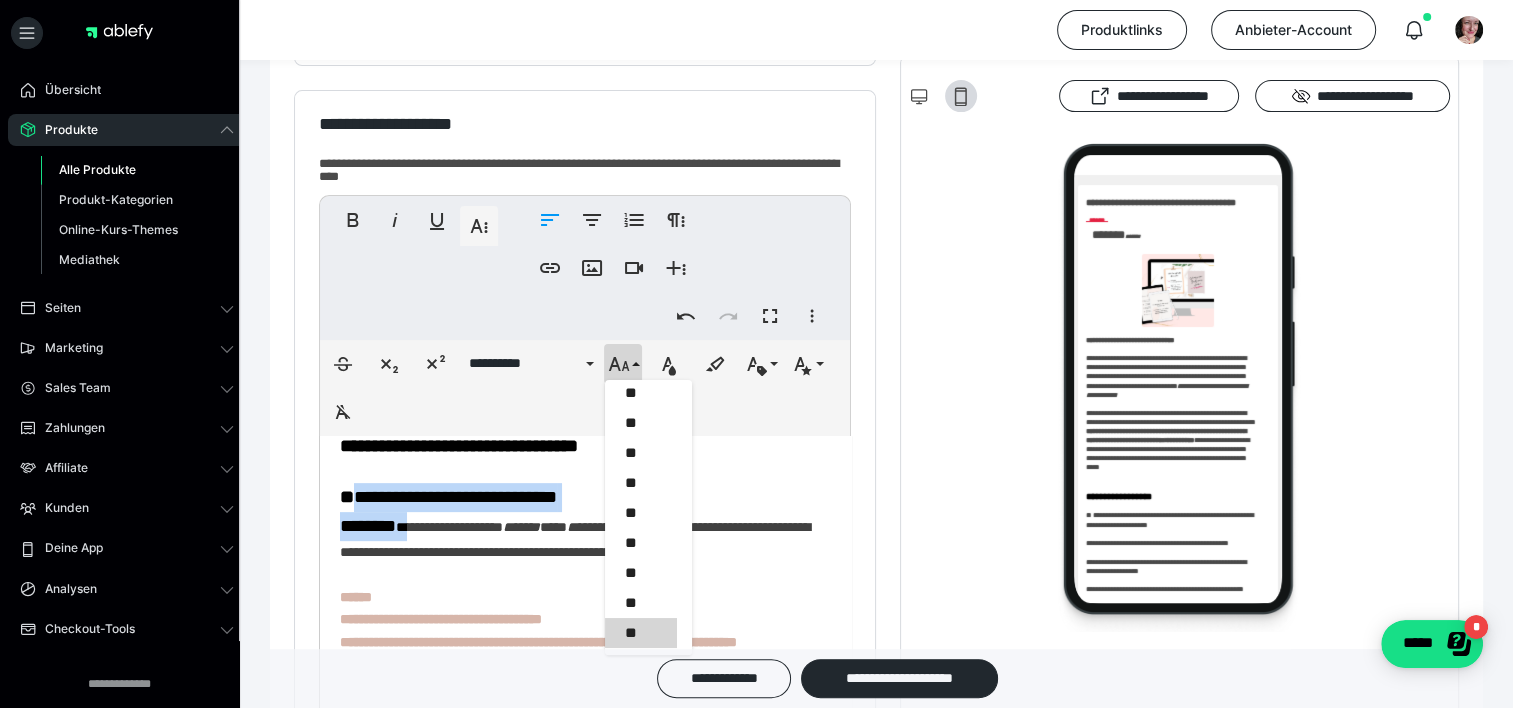 scroll, scrollTop: 241, scrollLeft: 0, axis: vertical 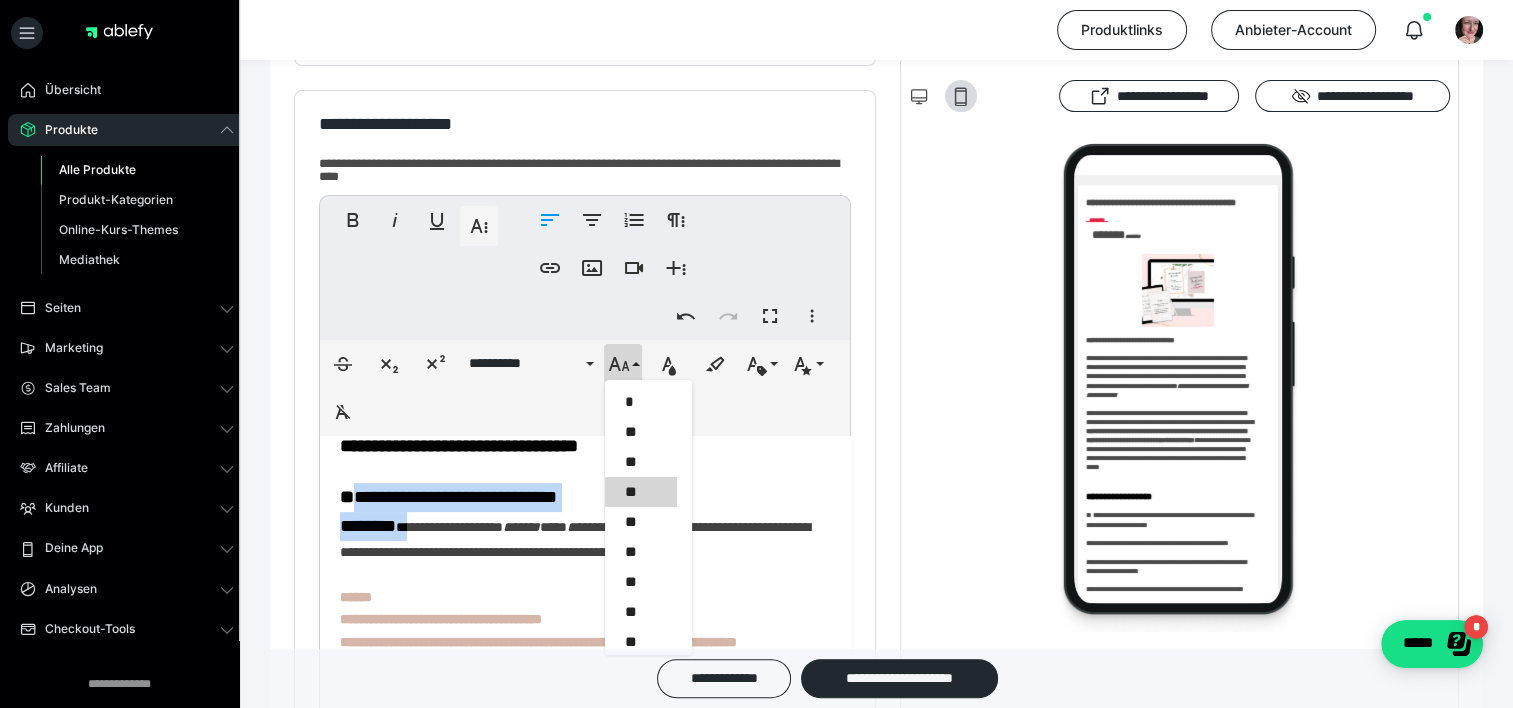 click on "**" at bounding box center [641, 492] 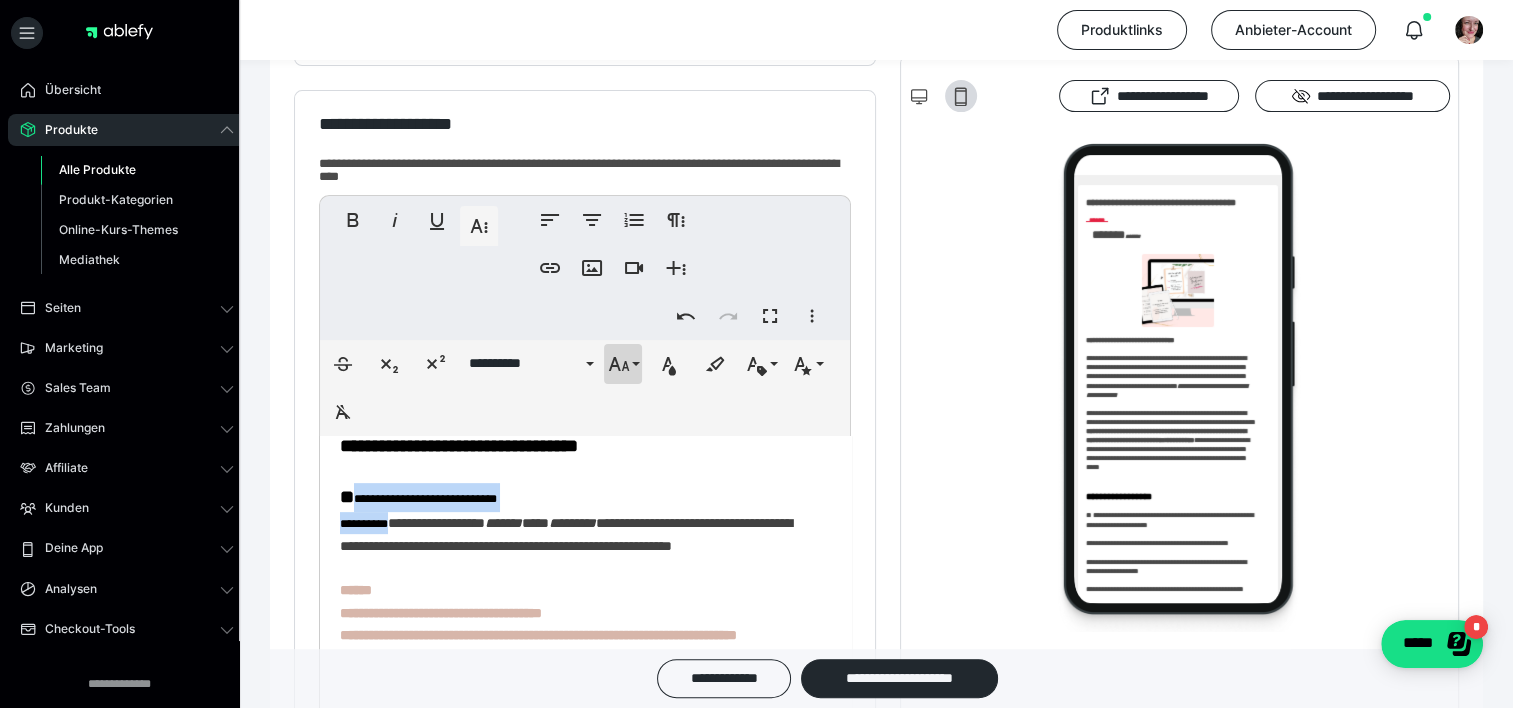 click on "**********" at bounding box center (623, 364) 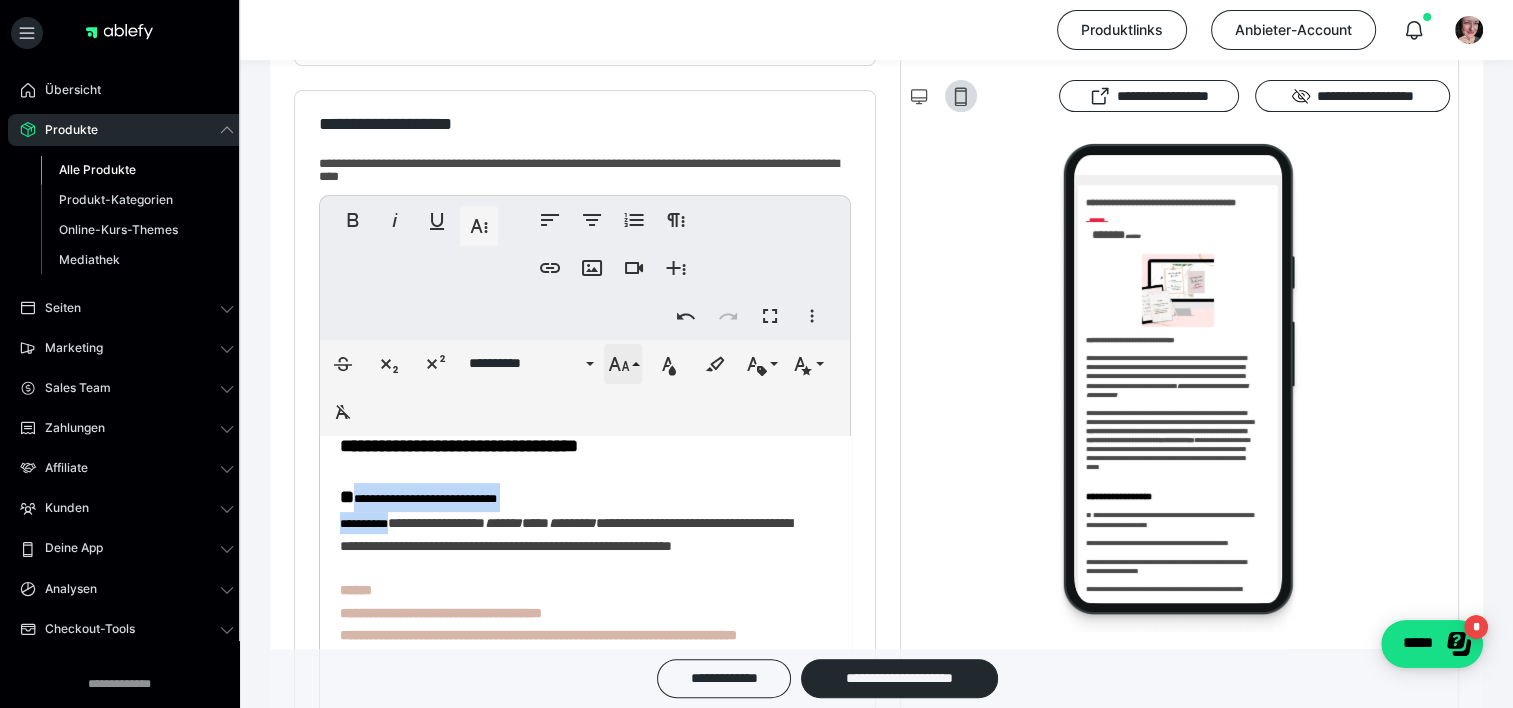 scroll, scrollTop: 352, scrollLeft: 0, axis: vertical 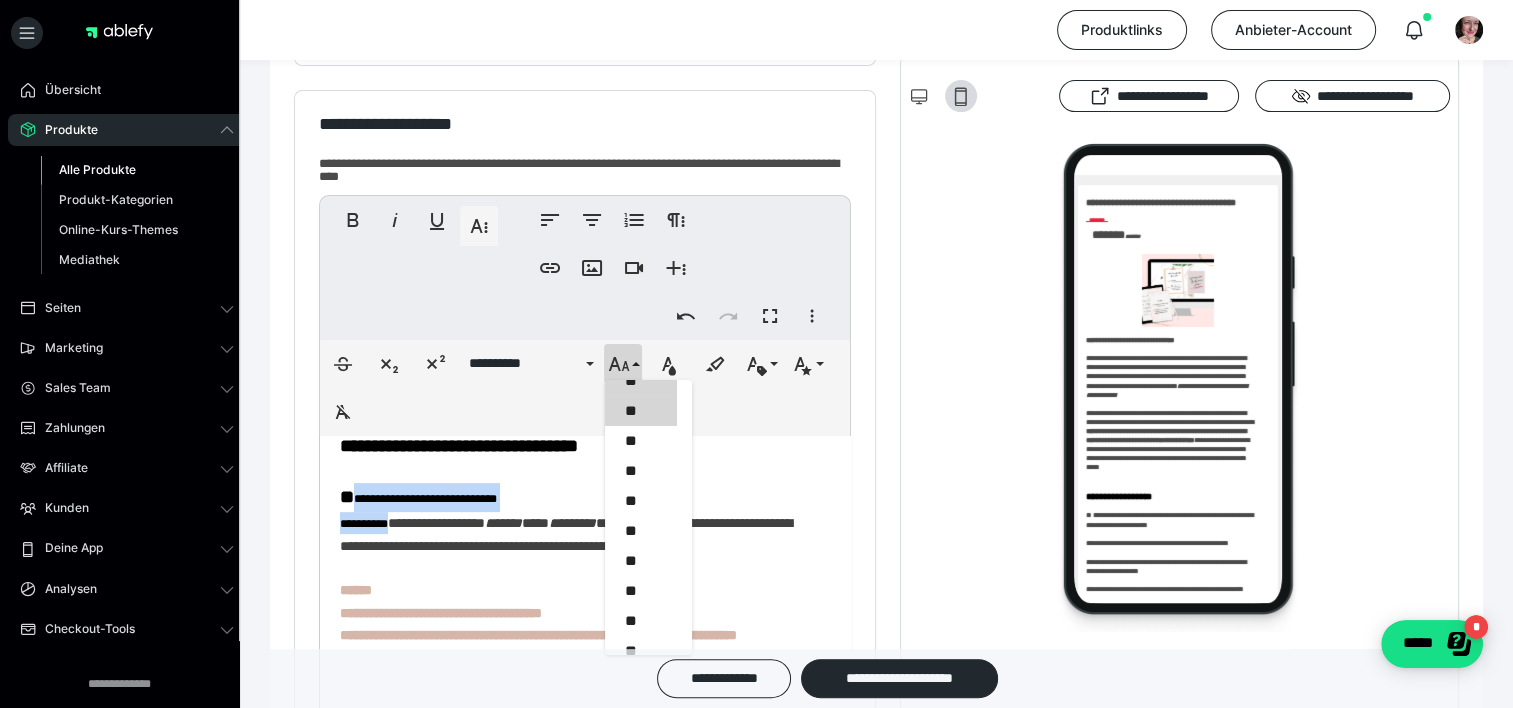 click on "**" at bounding box center (641, 411) 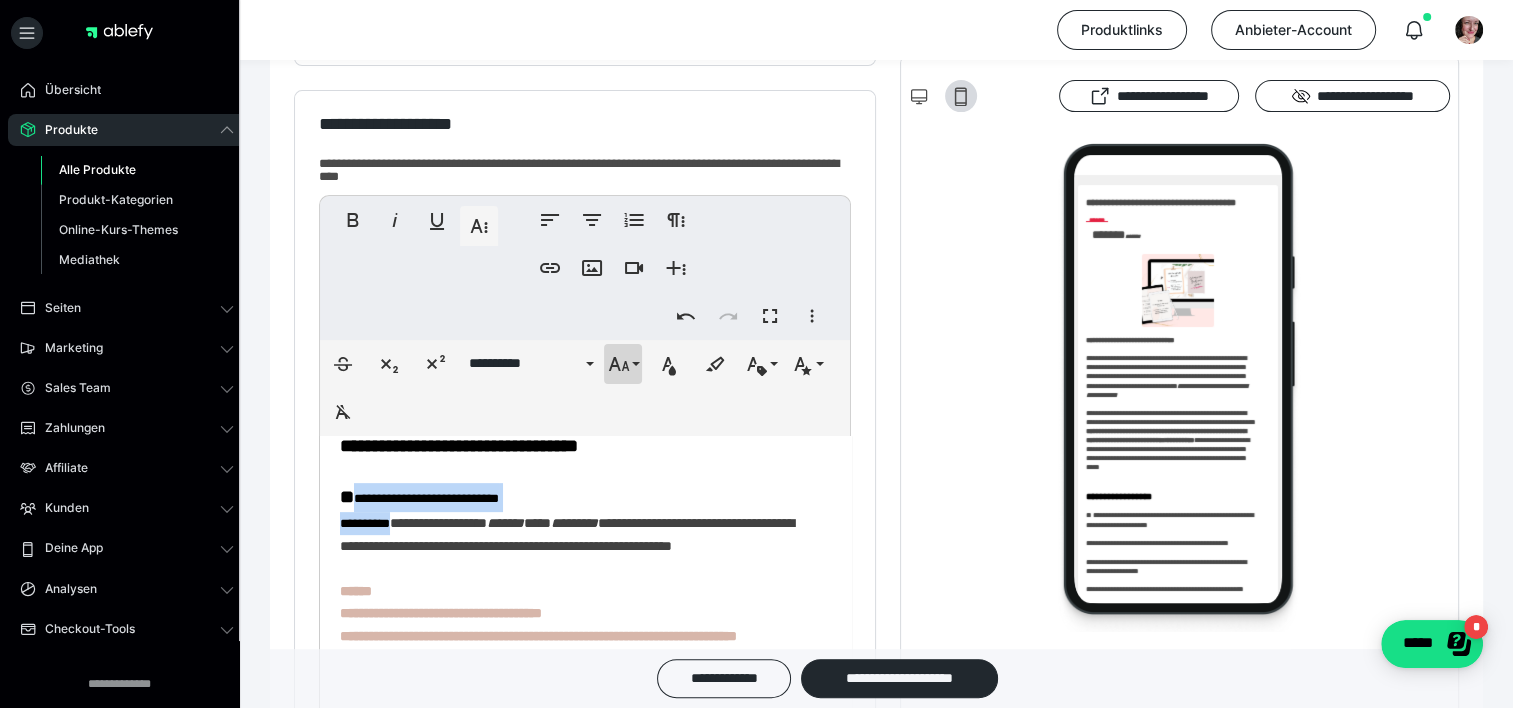 click on "**********" at bounding box center [623, 364] 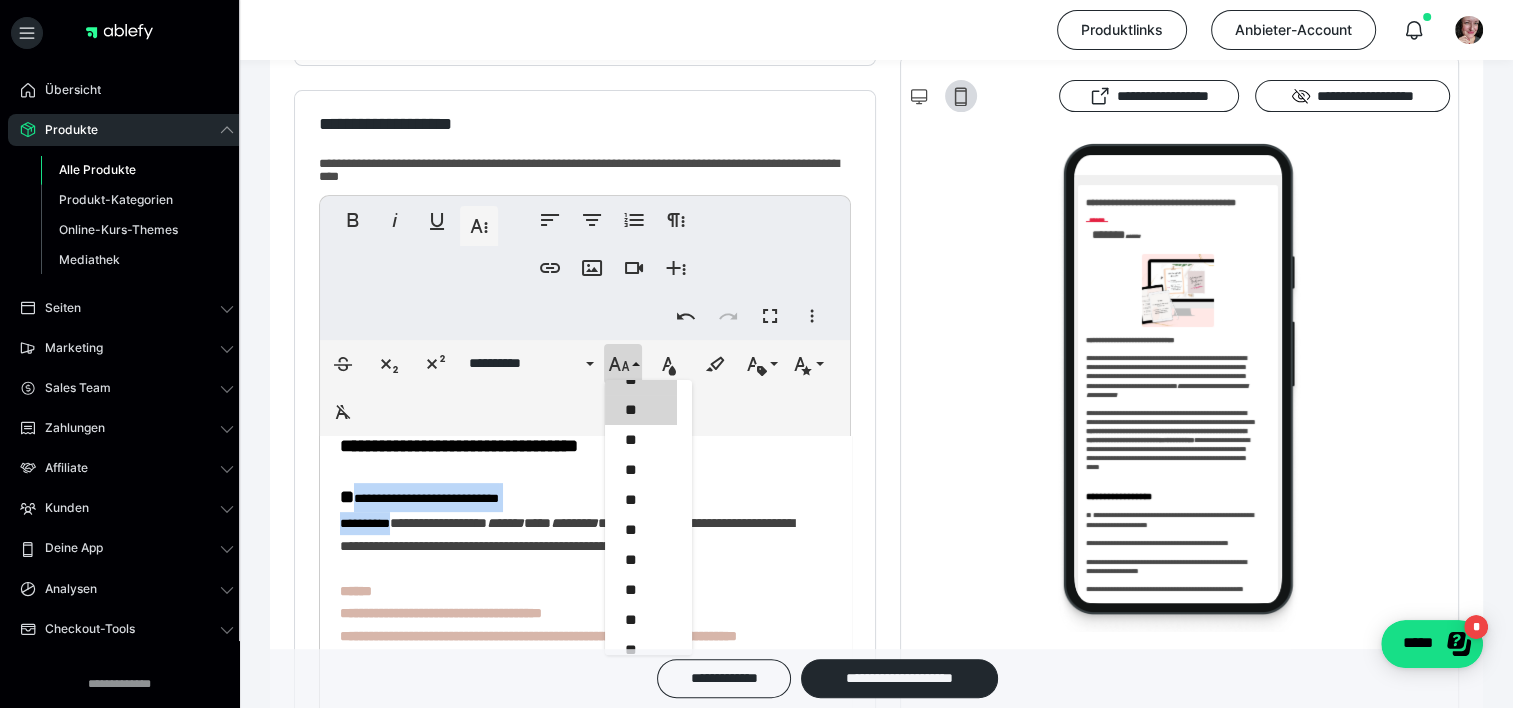 click on "**" at bounding box center (641, 410) 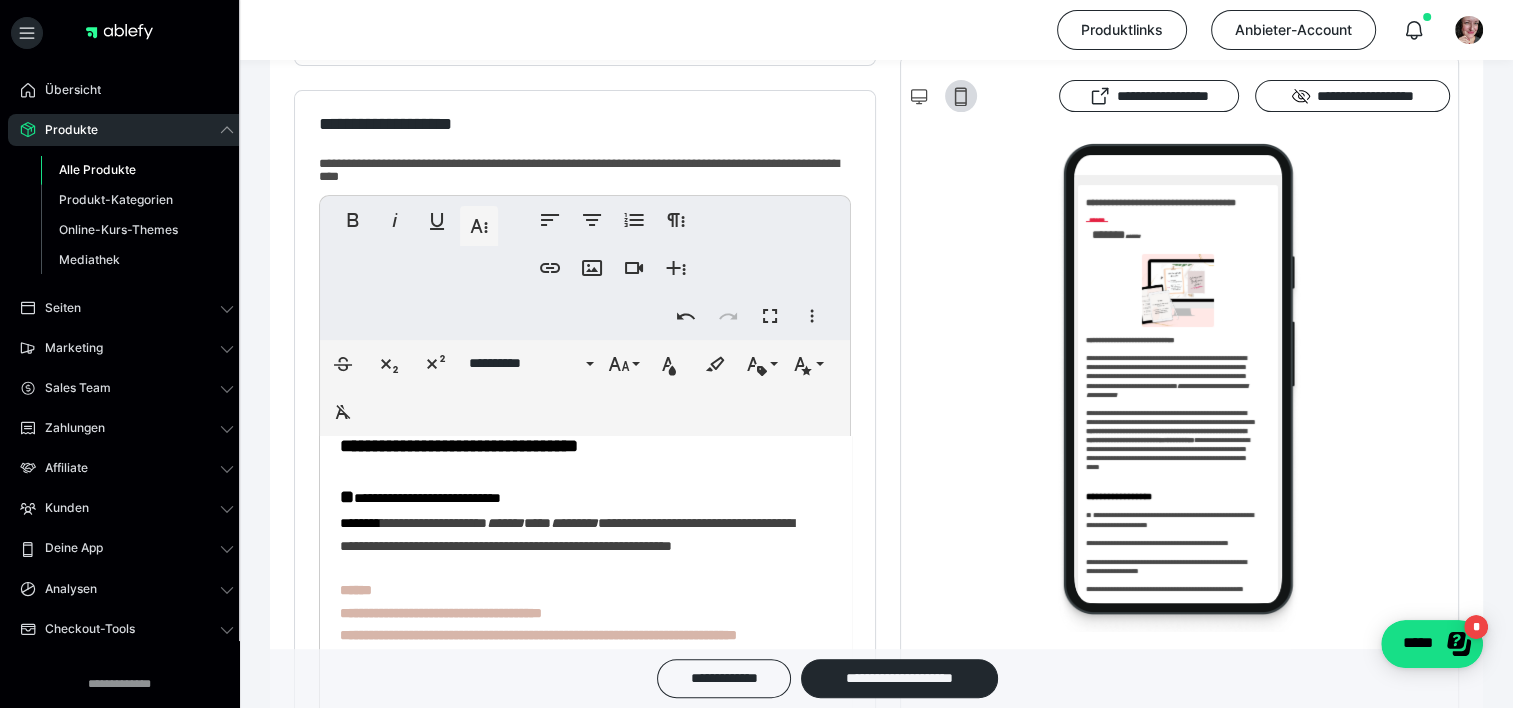 click on "**********" at bounding box center (578, 163) 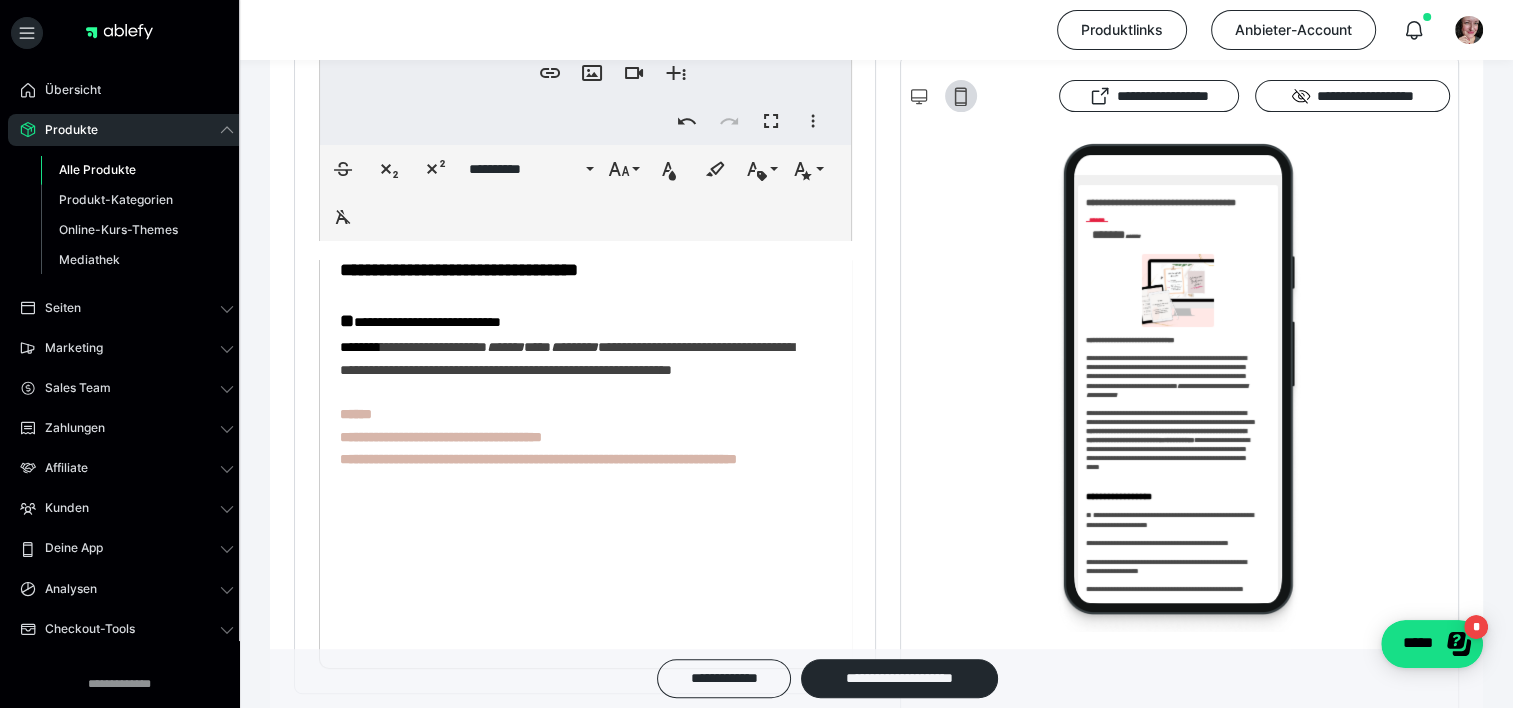 scroll, scrollTop: 718, scrollLeft: 0, axis: vertical 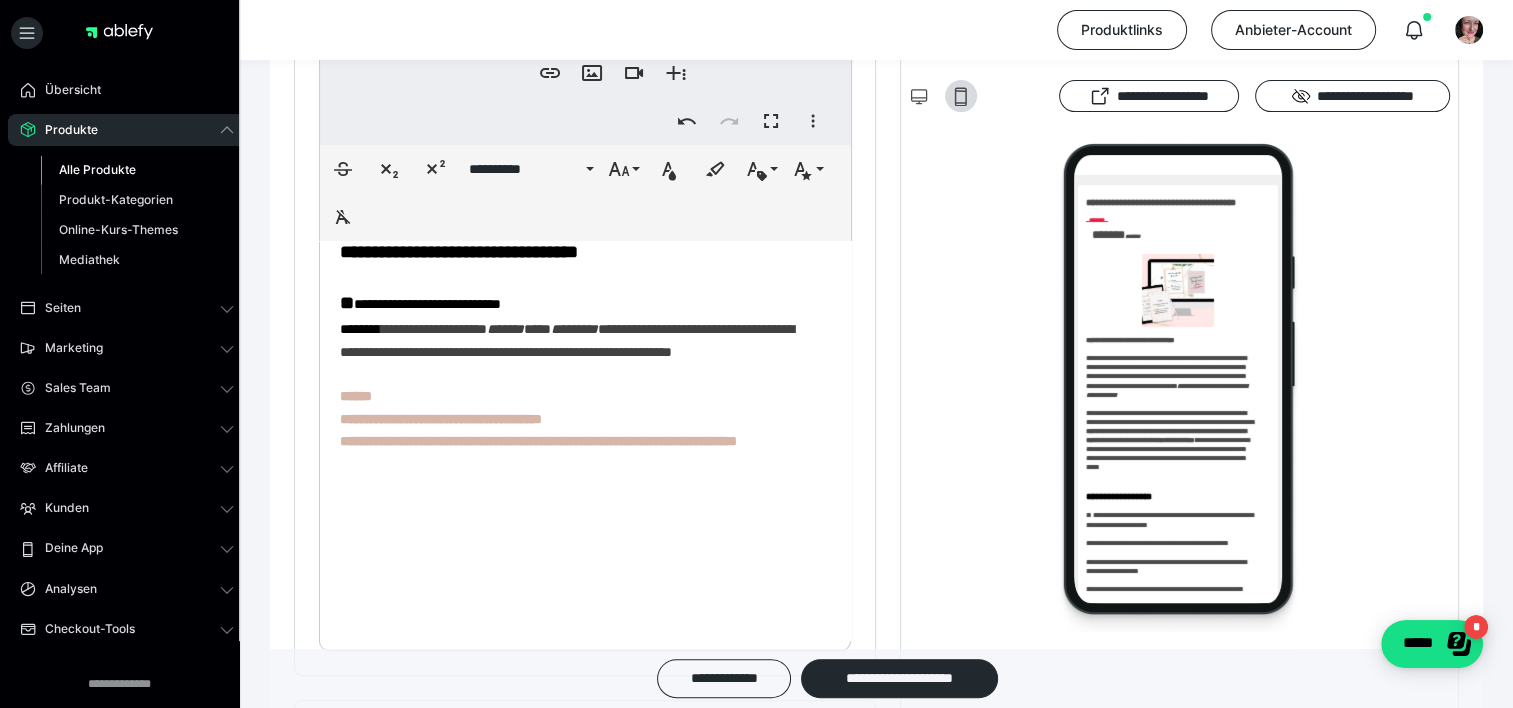 click on "**********" at bounding box center [420, 316] 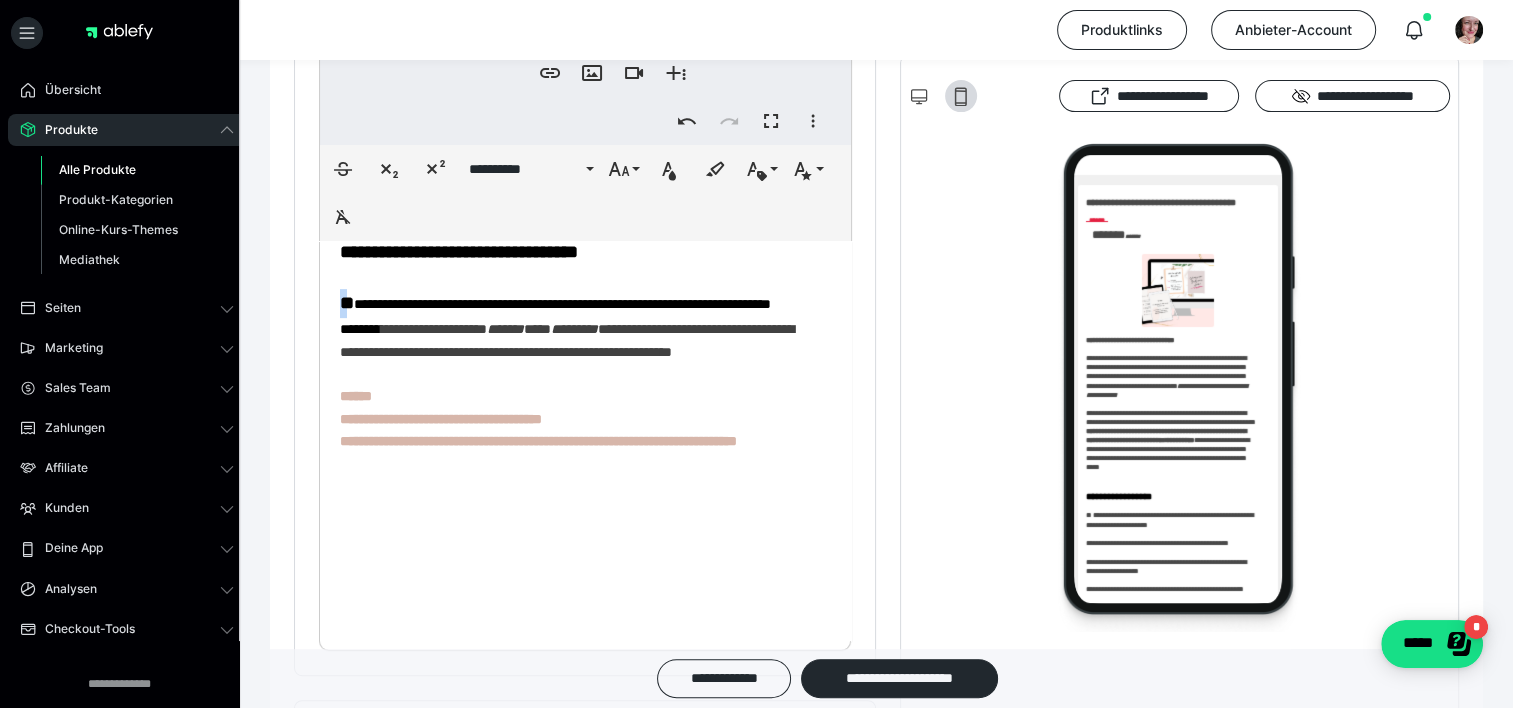 drag, startPoint x: 360, startPoint y: 437, endPoint x: 348, endPoint y: 438, distance: 12.0415945 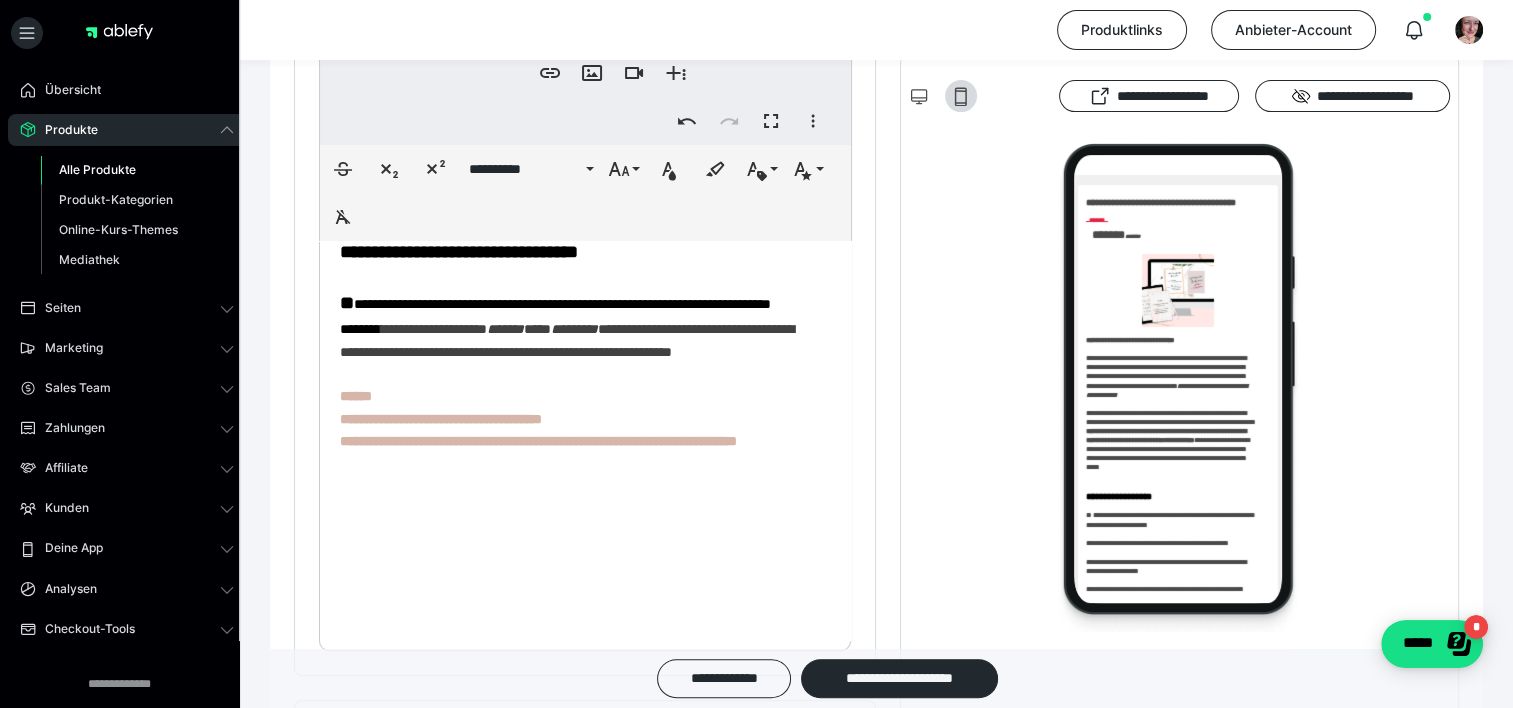 click on "**********" at bounding box center (578, -20) 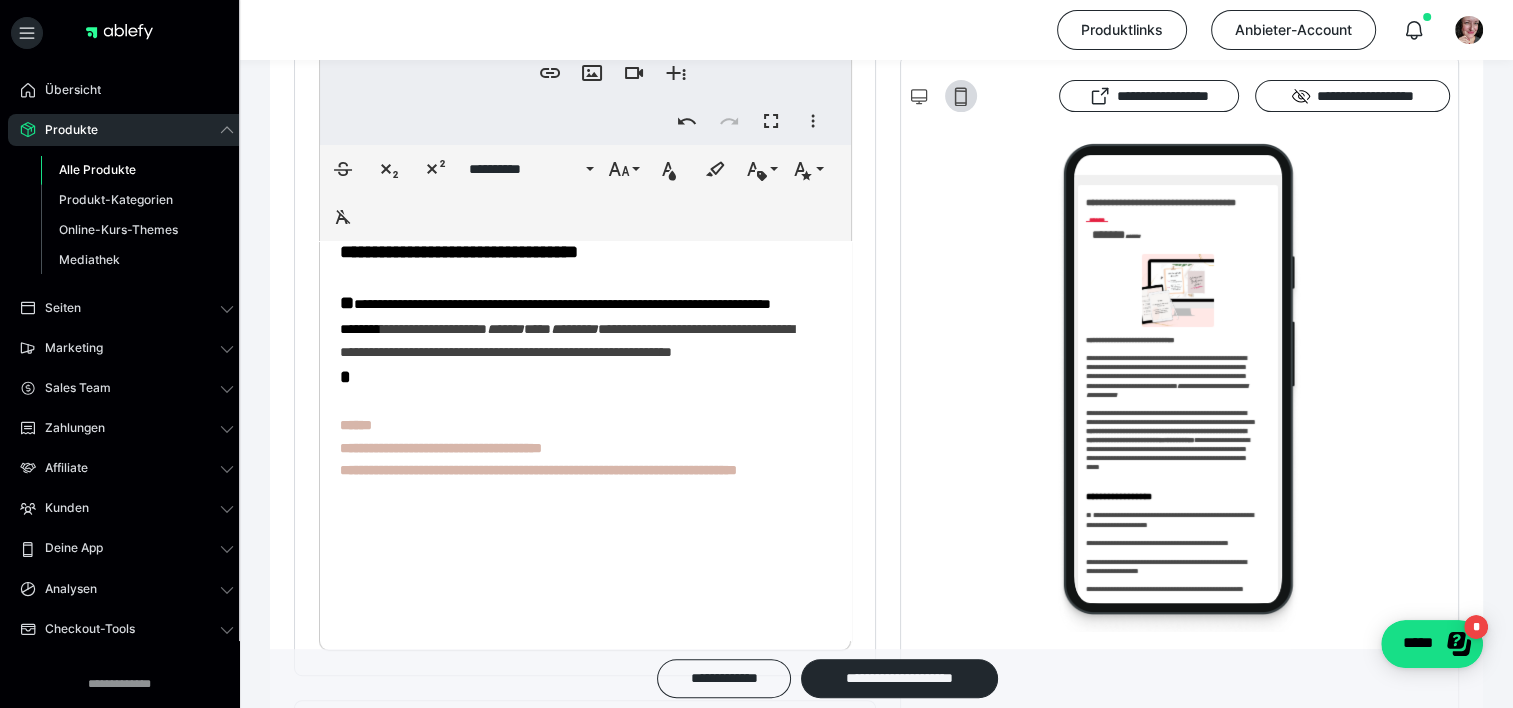 click on "**********" at bounding box center (555, 316) 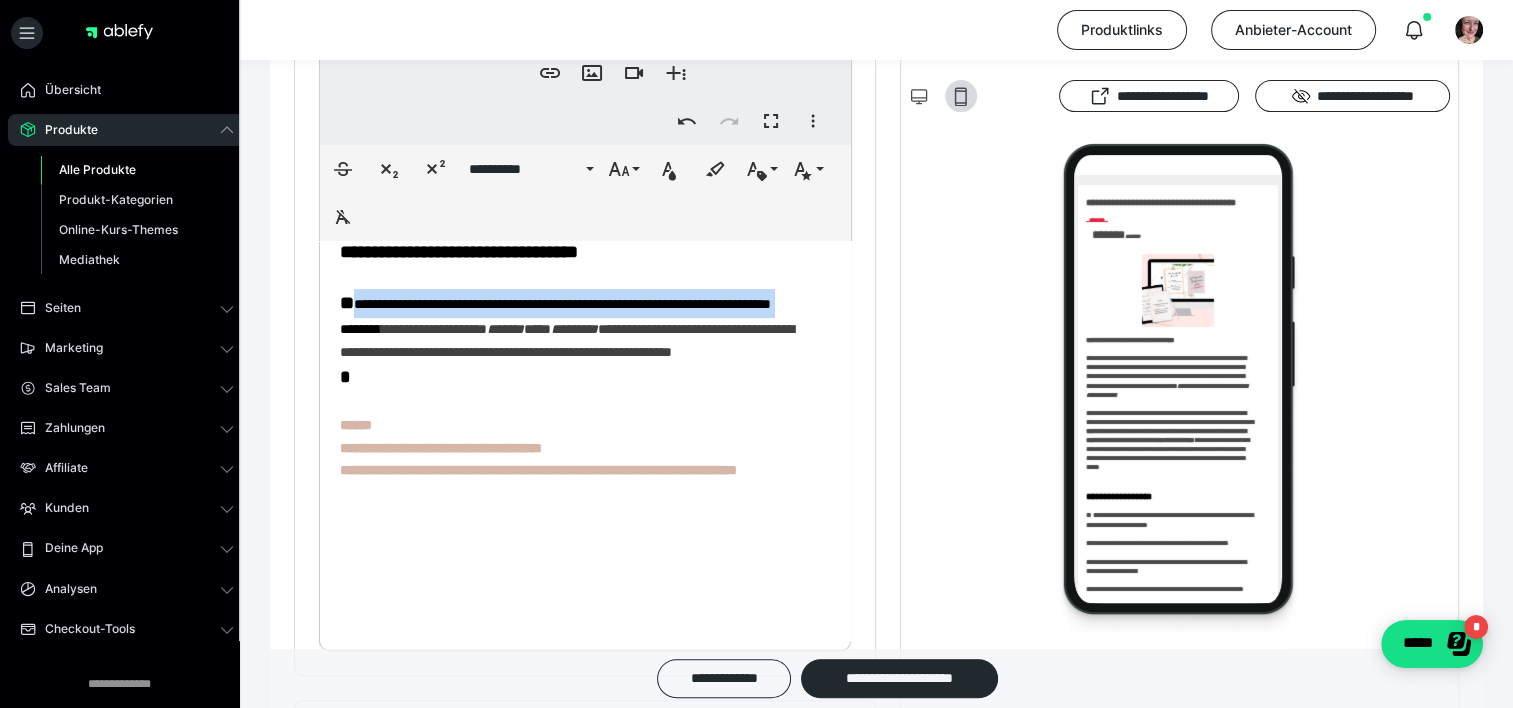 click on "**********" at bounding box center [555, 316] 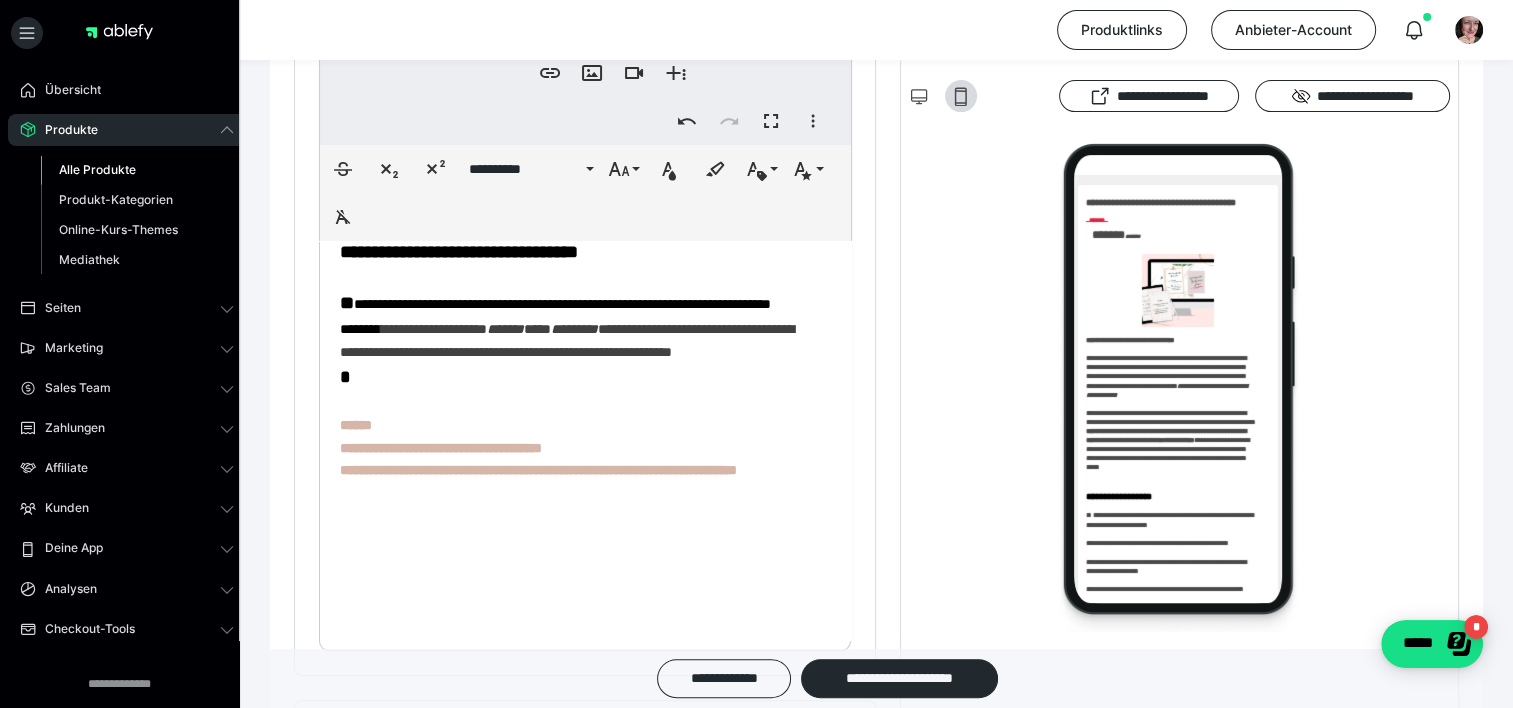 click on "**********" at bounding box center (555, 316) 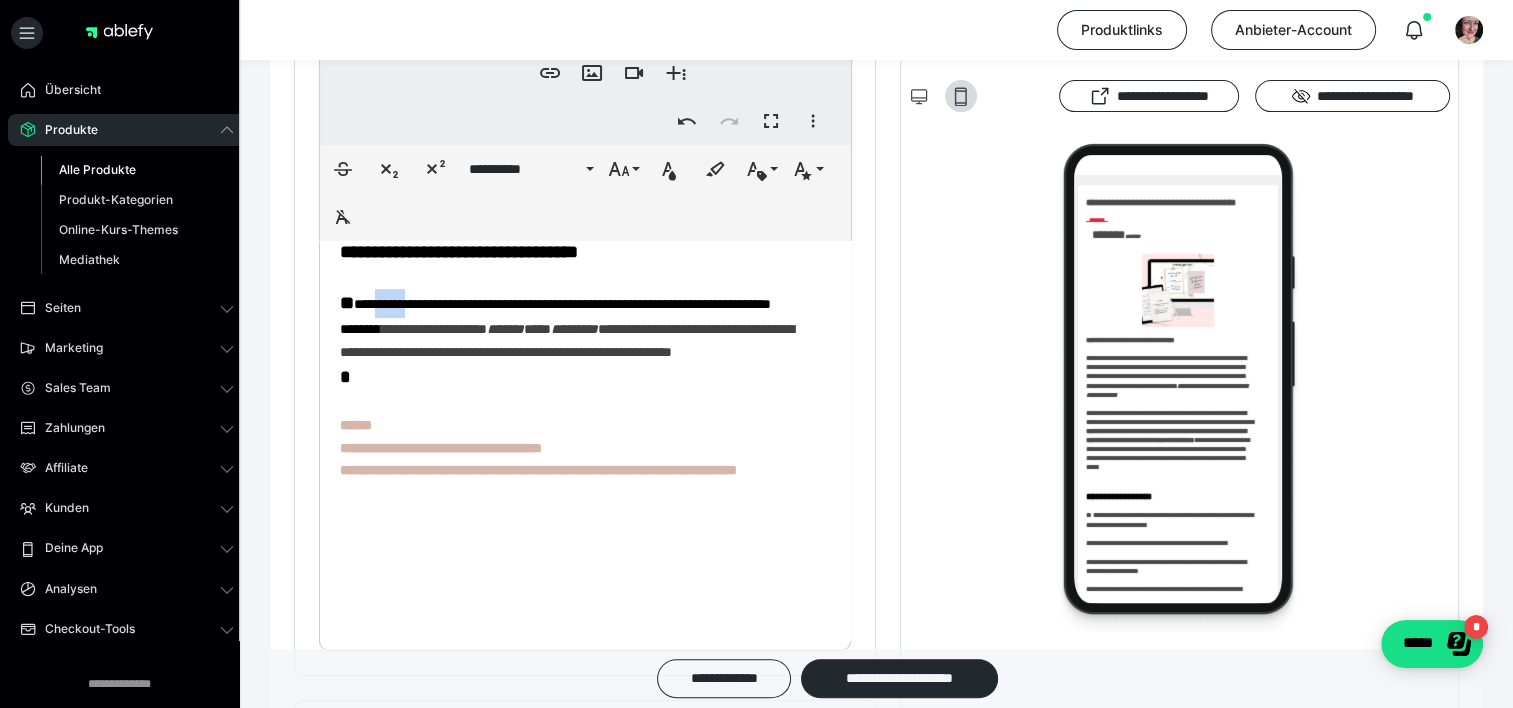 click on "**********" at bounding box center (555, 316) 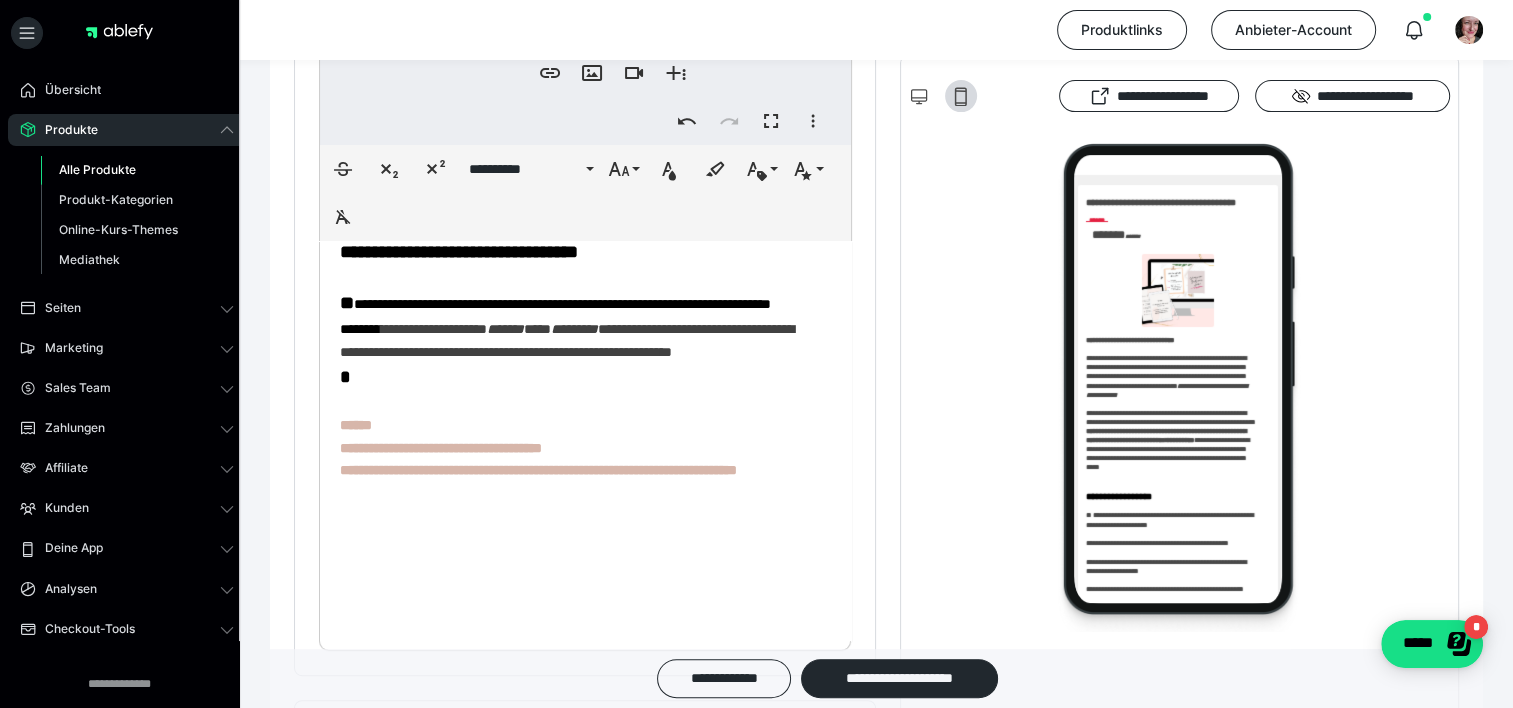 click on "**********" at bounding box center (578, -5) 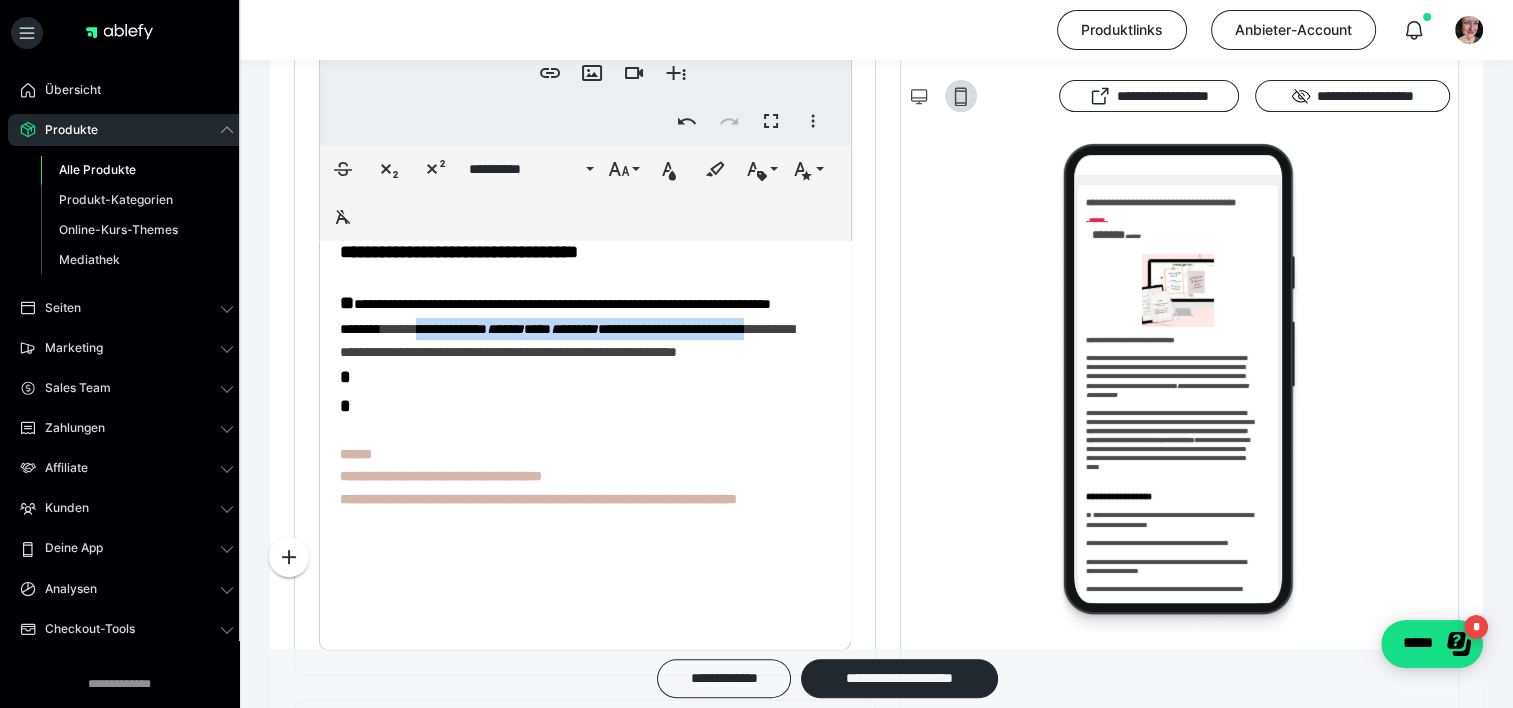 drag, startPoint x: 432, startPoint y: 481, endPoint x: 441, endPoint y: 496, distance: 17.492855 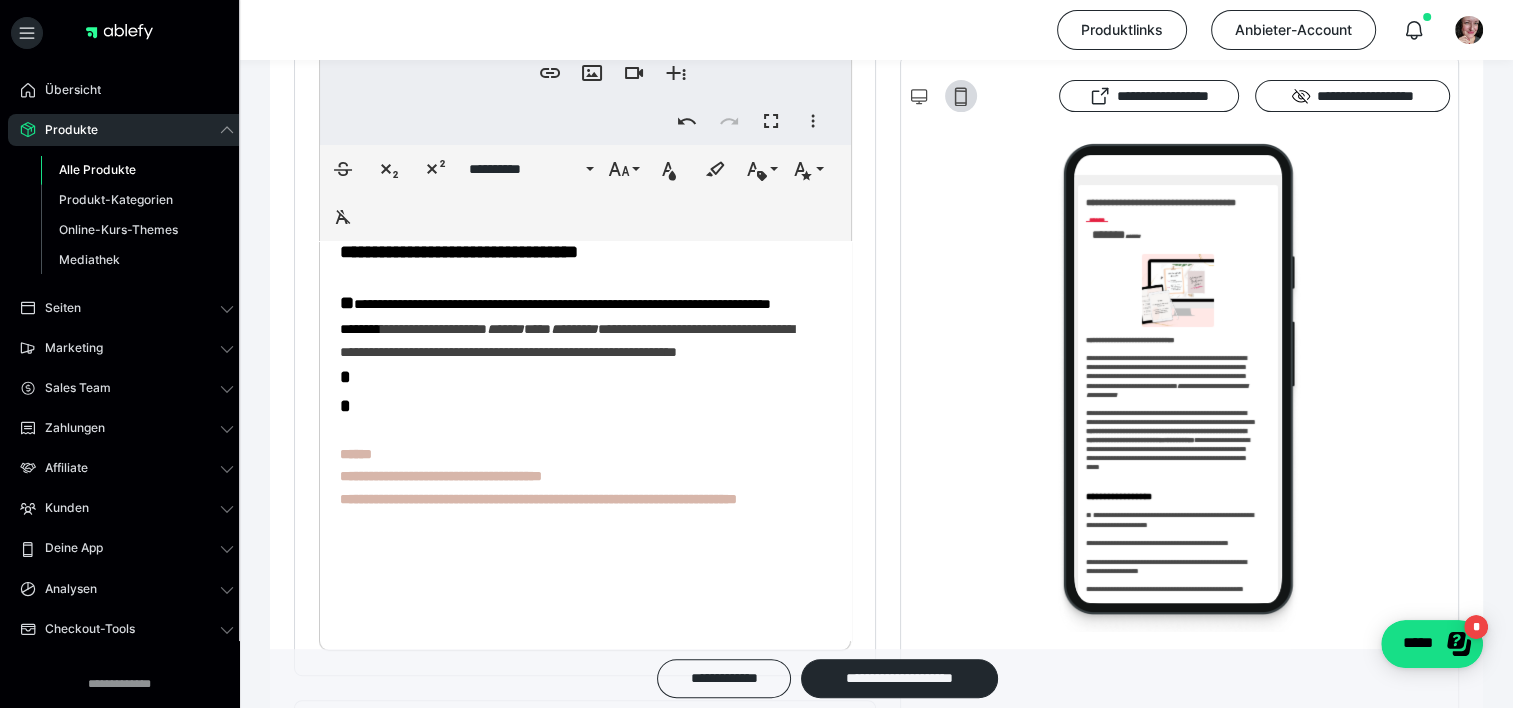 click on "**********" at bounding box center (555, 316) 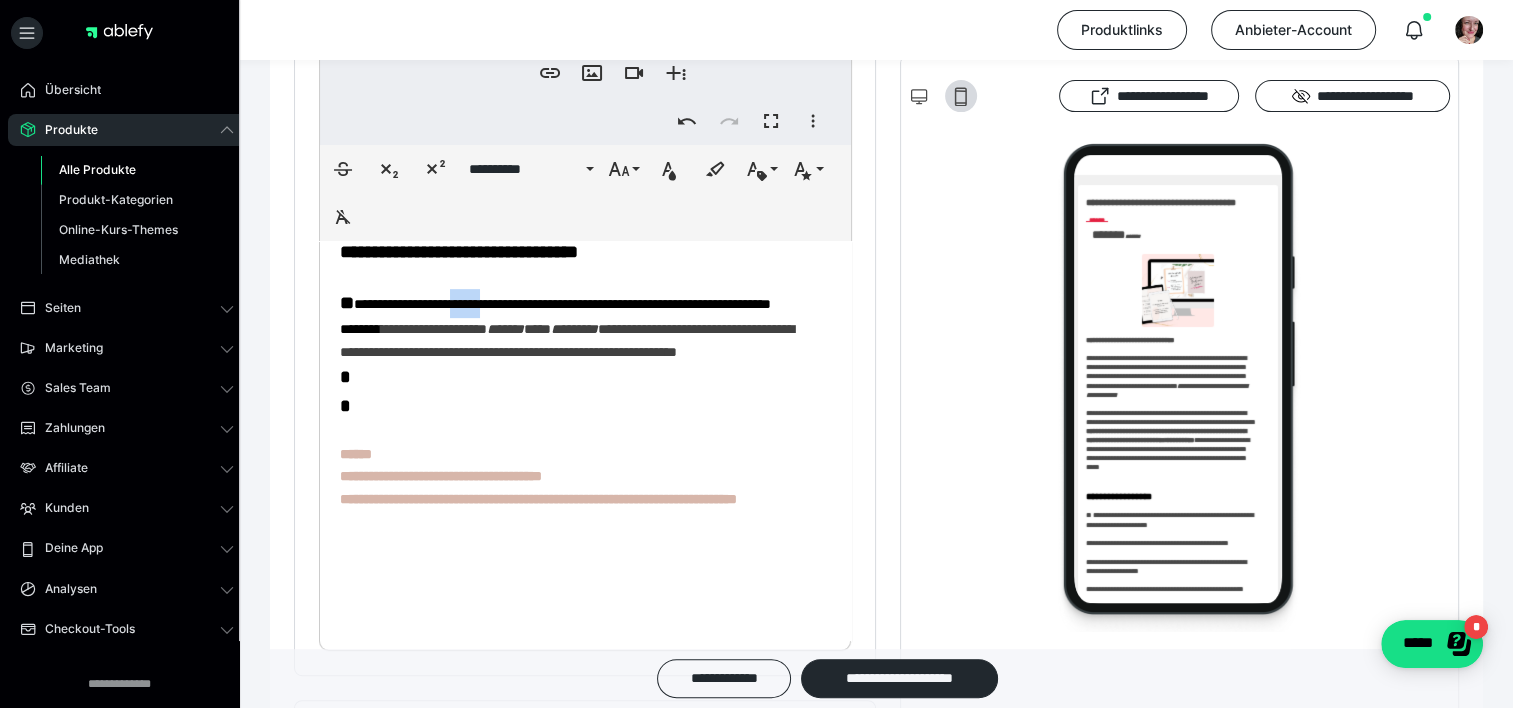 click on "**********" at bounding box center [555, 316] 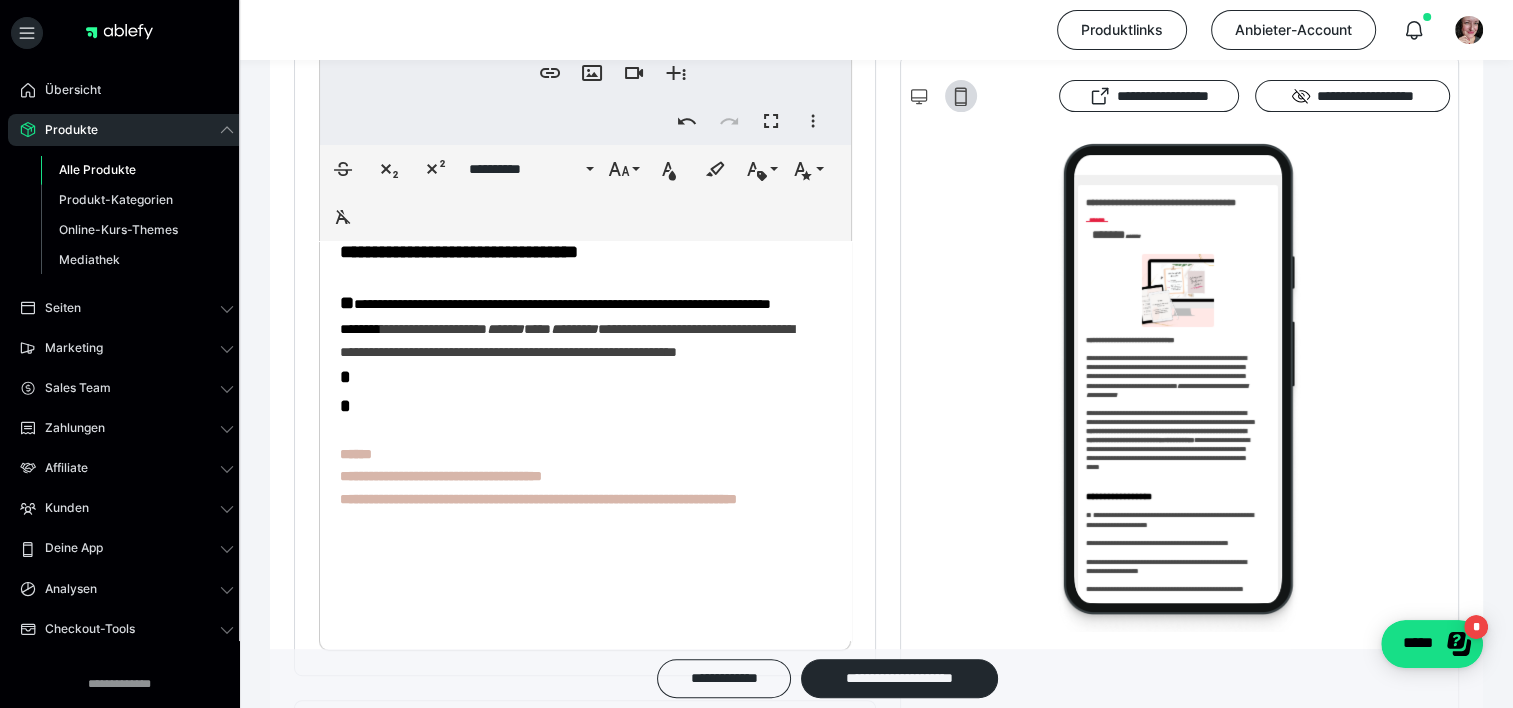 click on "**********" at bounding box center (578, 9) 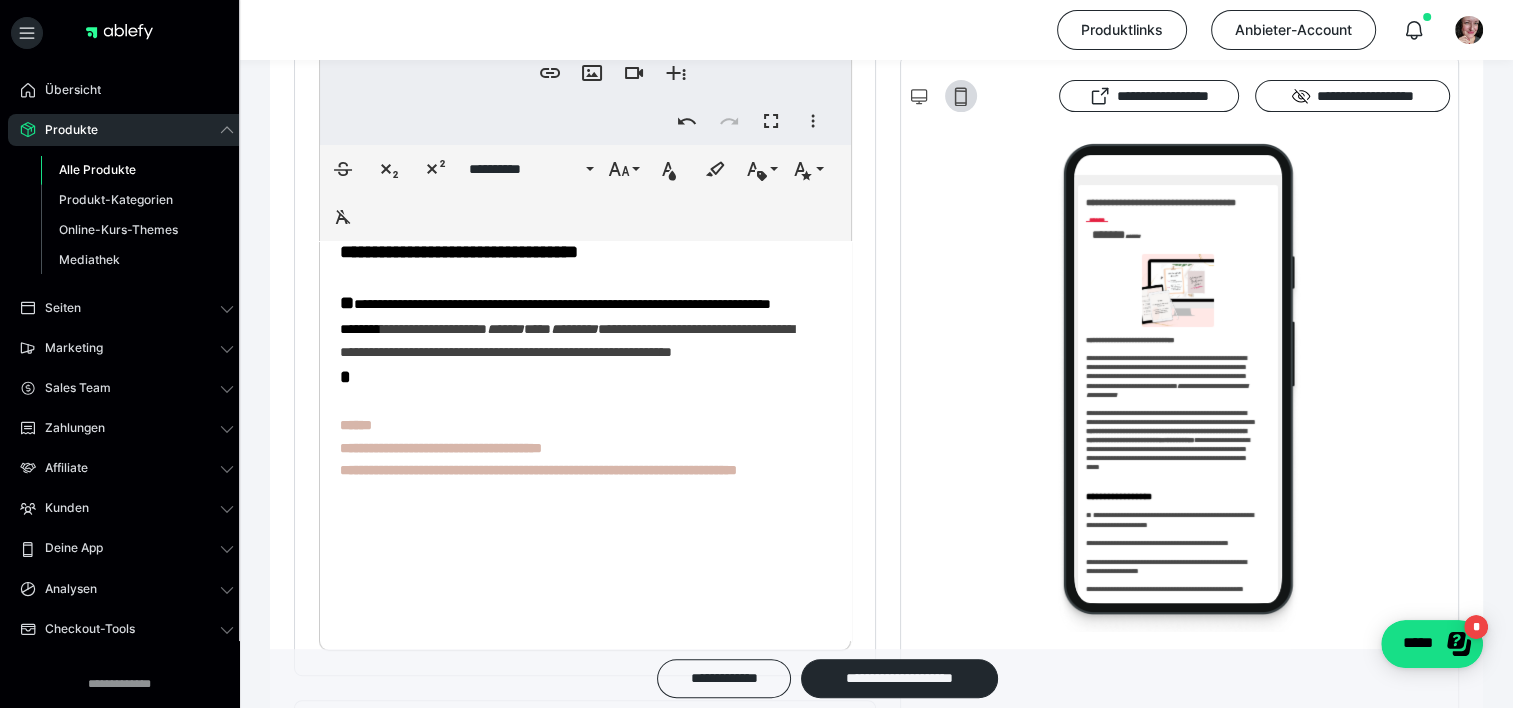 click on "**********" at bounding box center (578, -5) 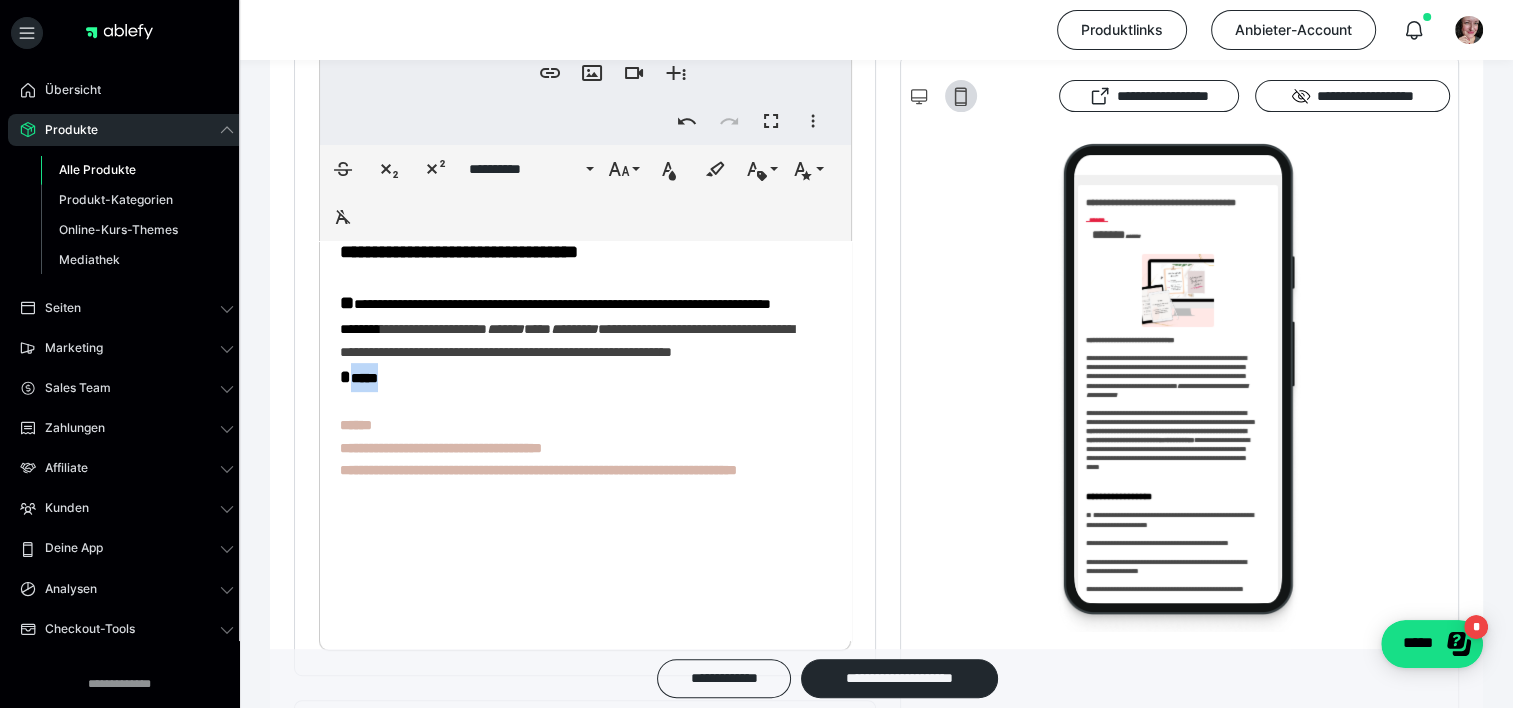 drag, startPoint x: 437, startPoint y: 552, endPoint x: 360, endPoint y: 560, distance: 77.41447 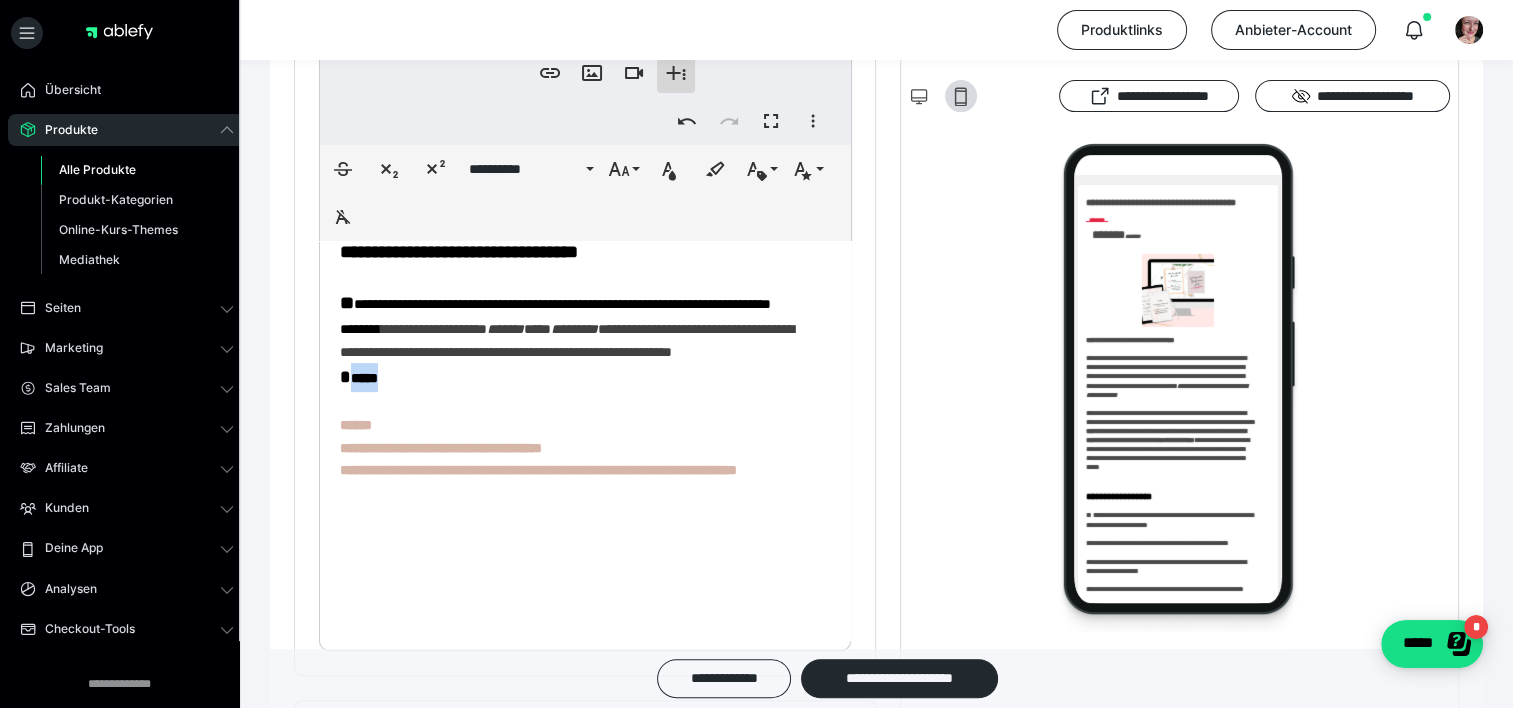click 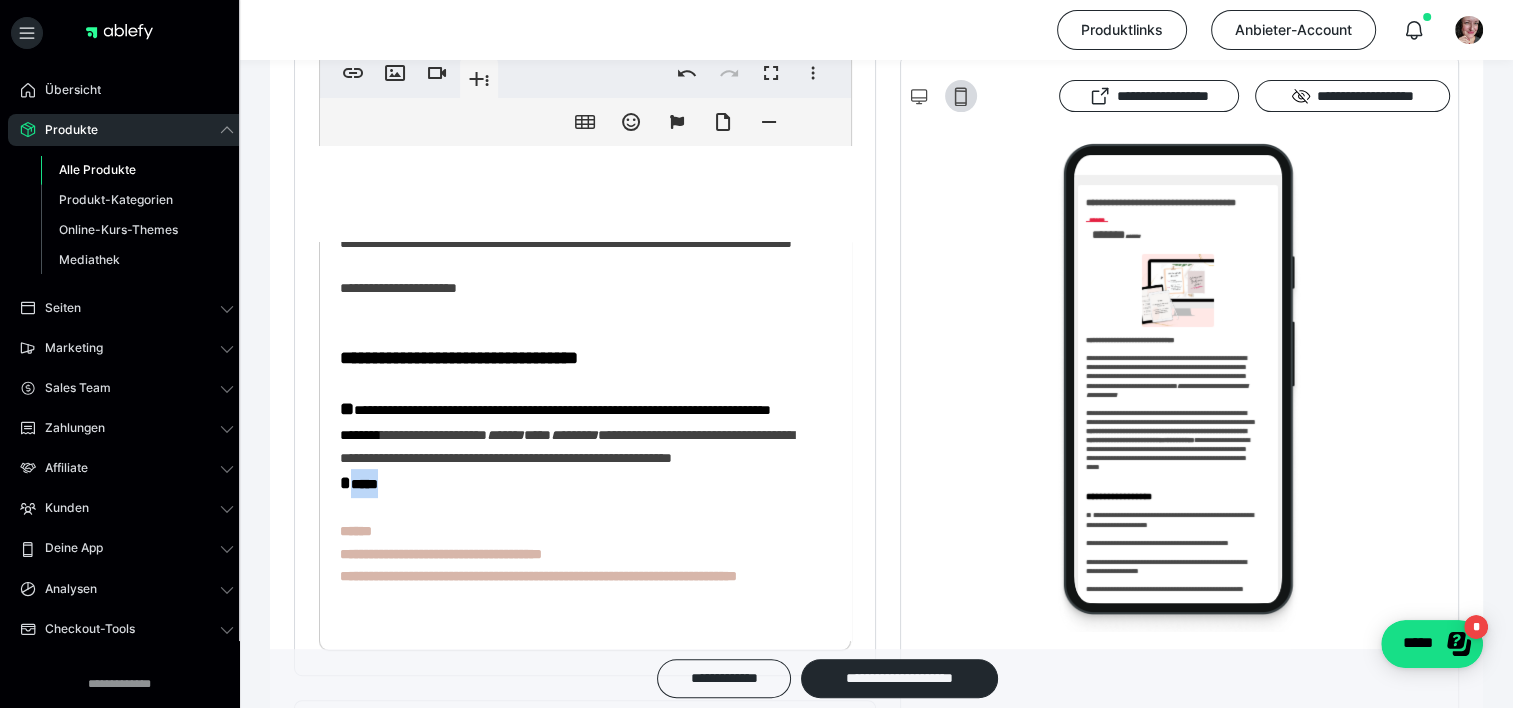 scroll, scrollTop: 0, scrollLeft: 0, axis: both 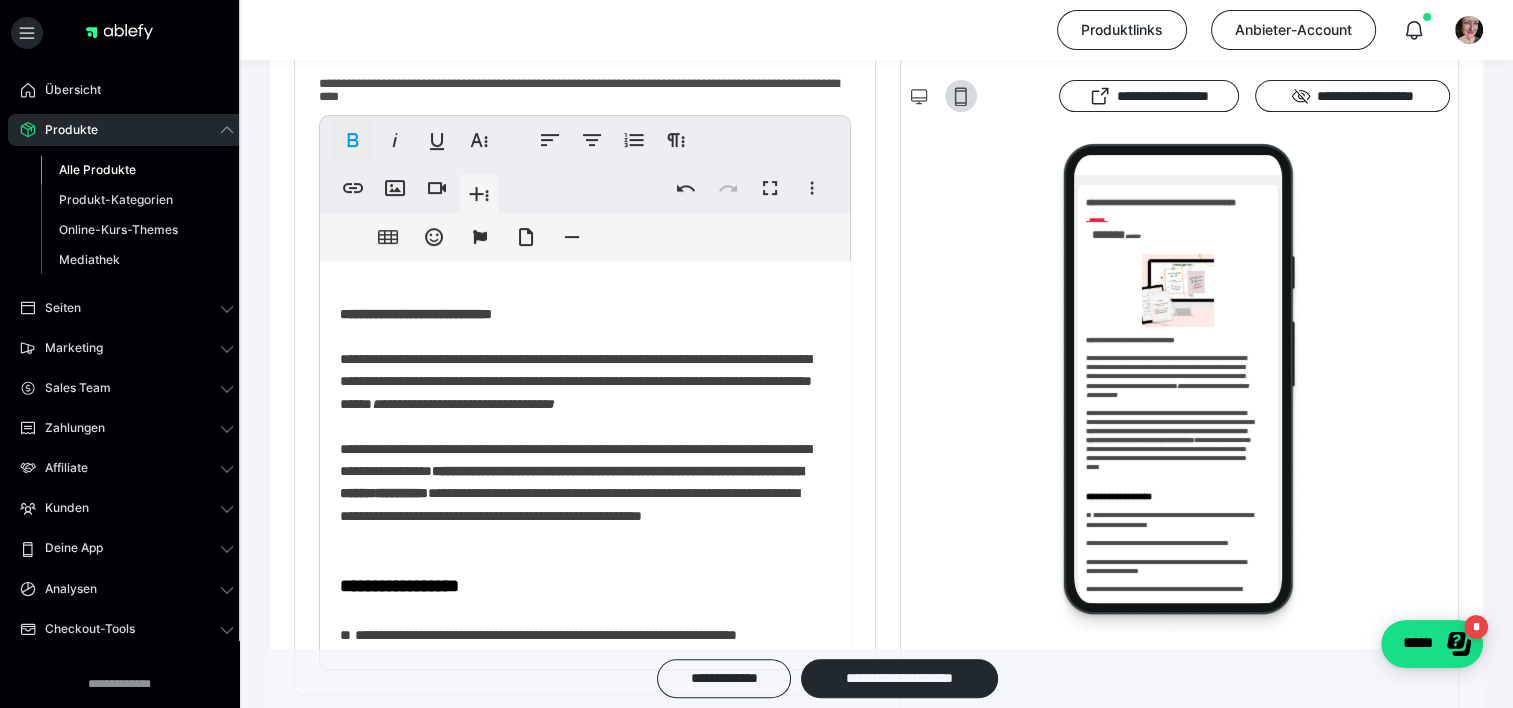 click 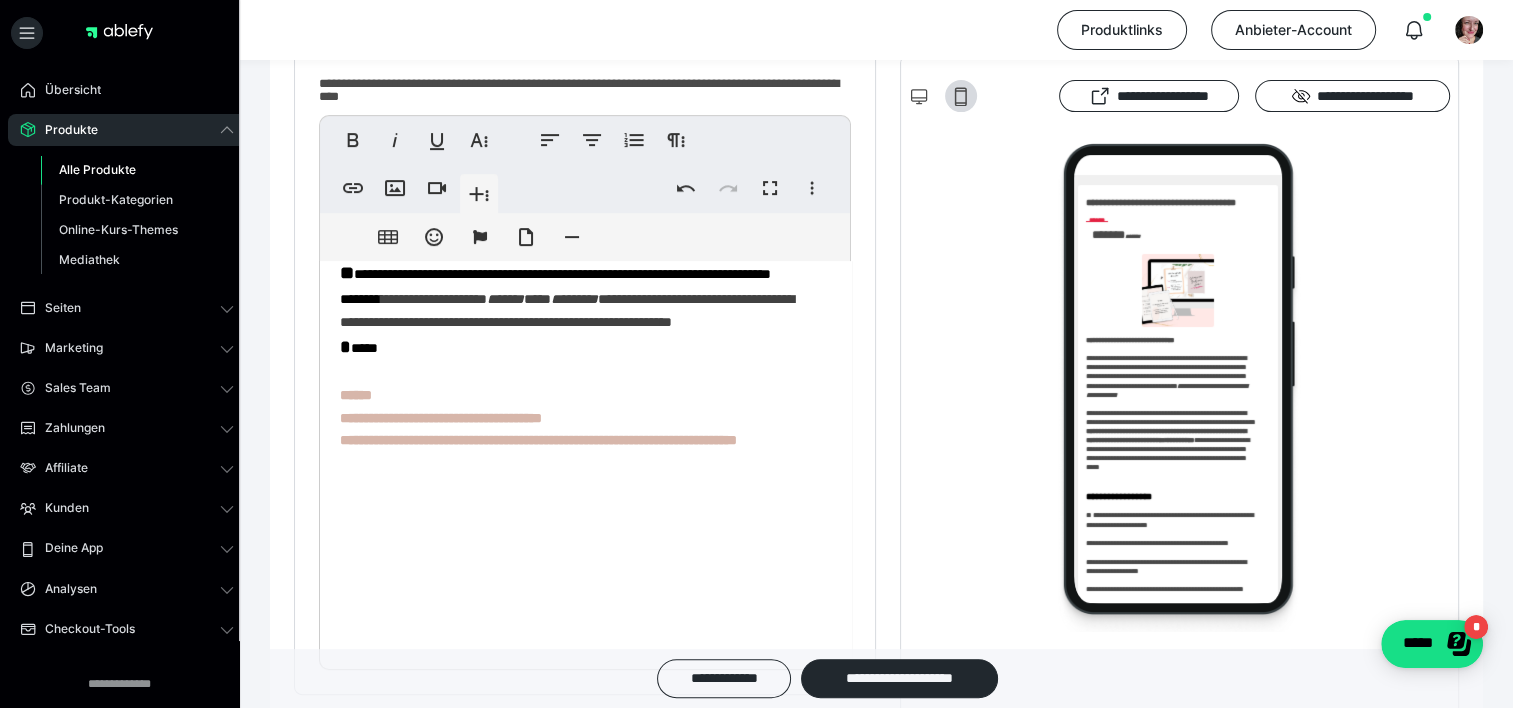 scroll, scrollTop: 1018, scrollLeft: 0, axis: vertical 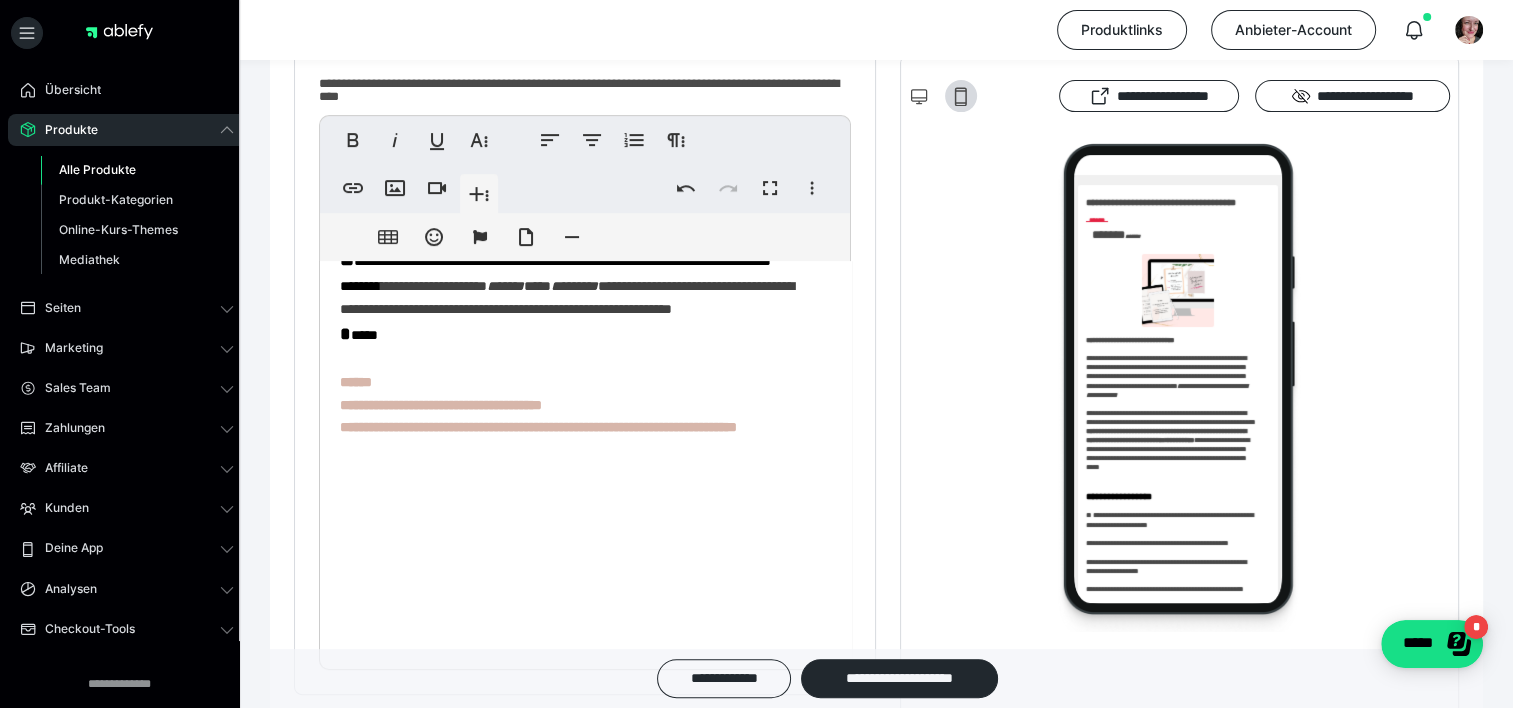 click on "**********" at bounding box center (578, -48) 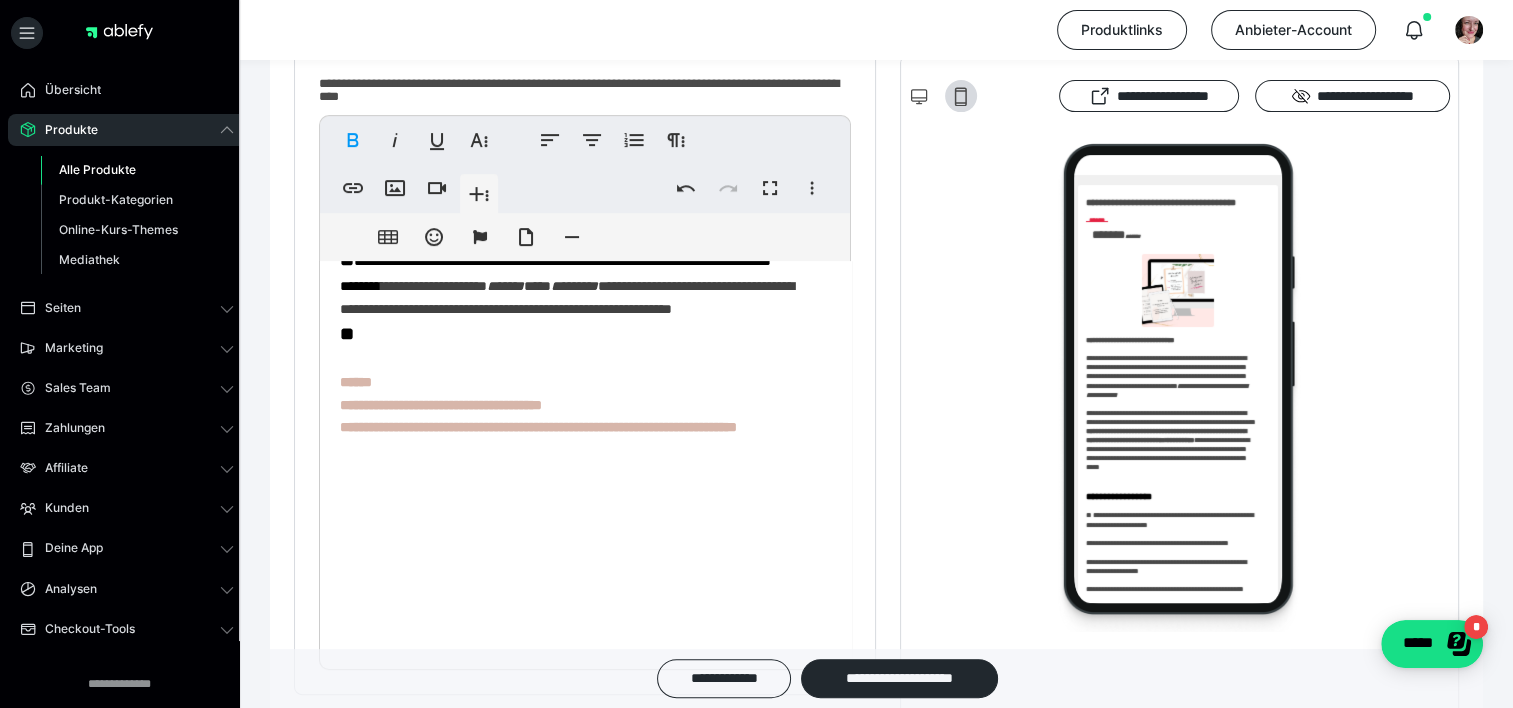 click on "**********" at bounding box center [555, 273] 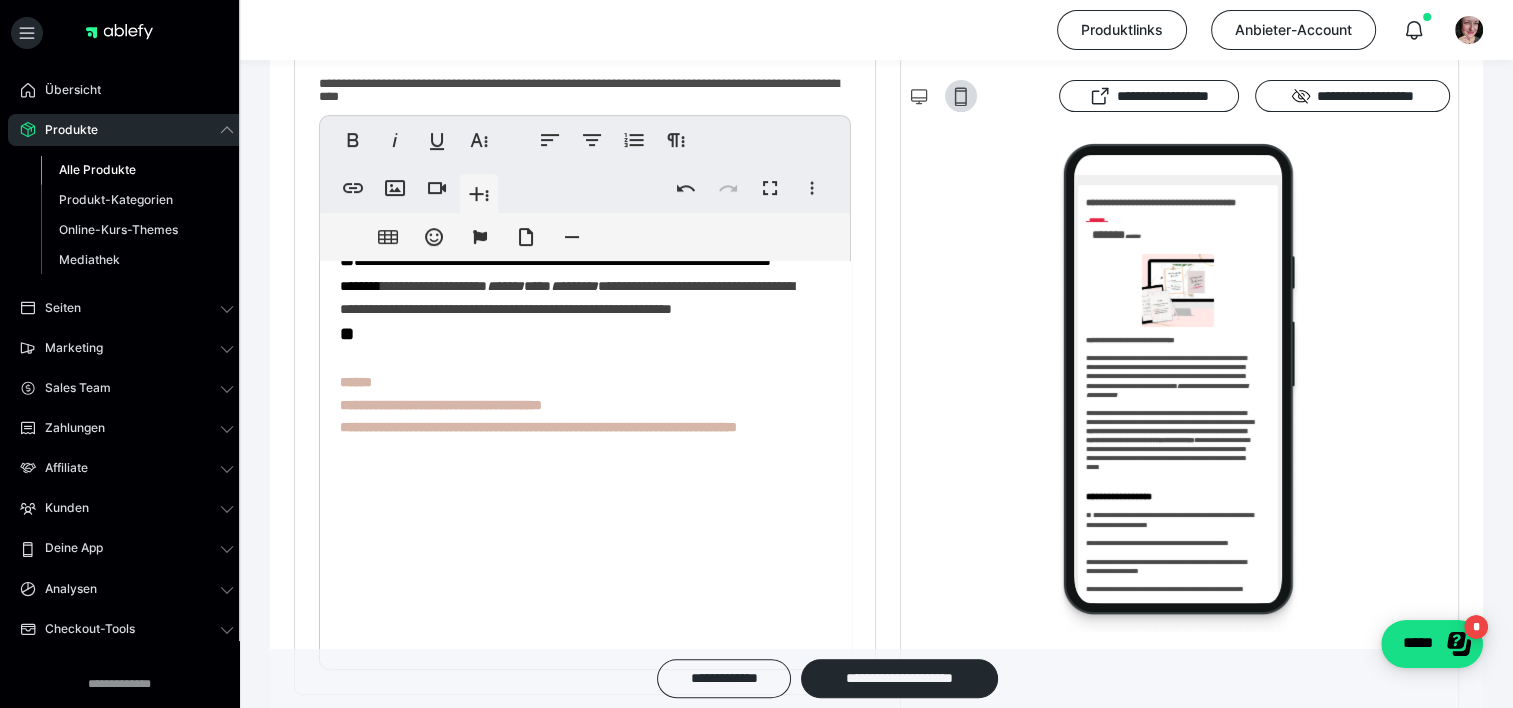 click on "**********" at bounding box center [578, -48] 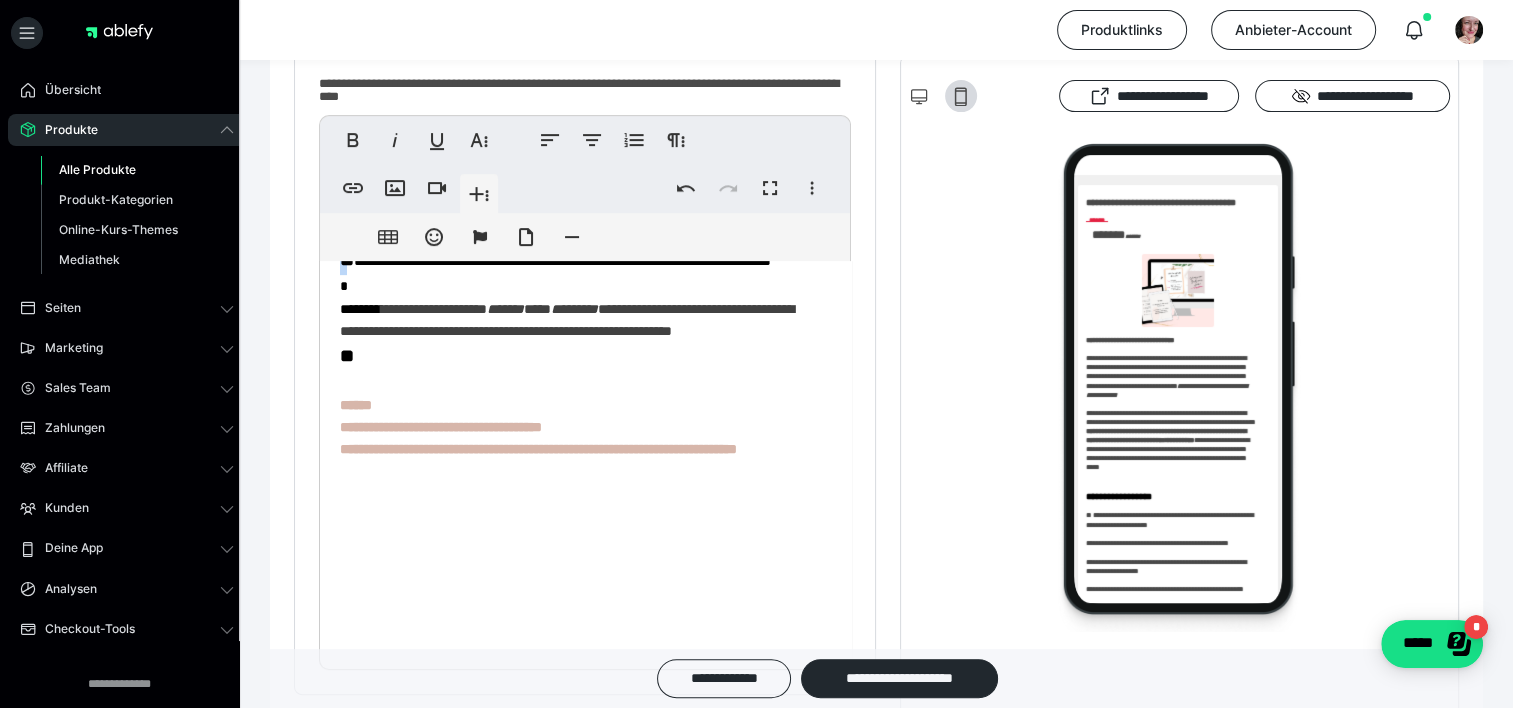 click on "*" at bounding box center [347, 260] 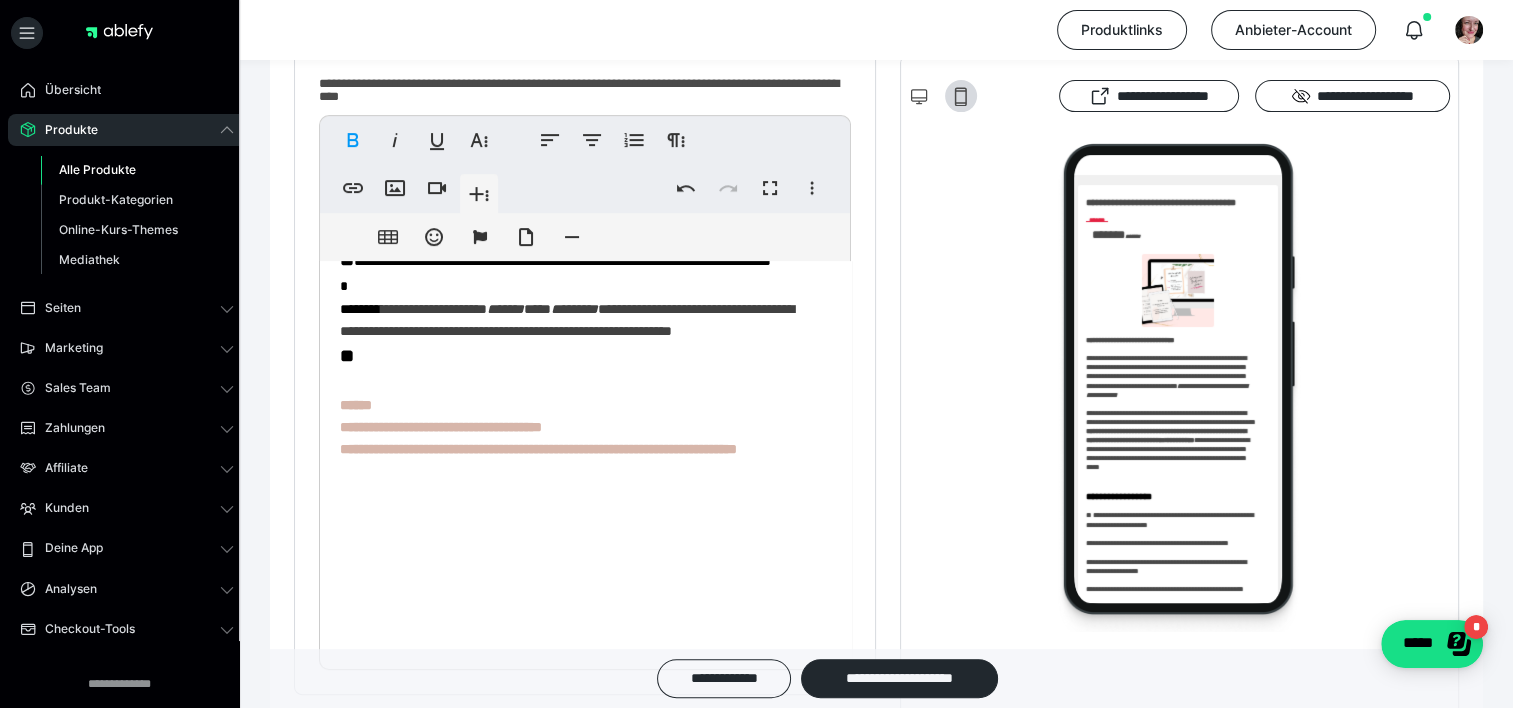 click on "**********" at bounding box center [578, -37] 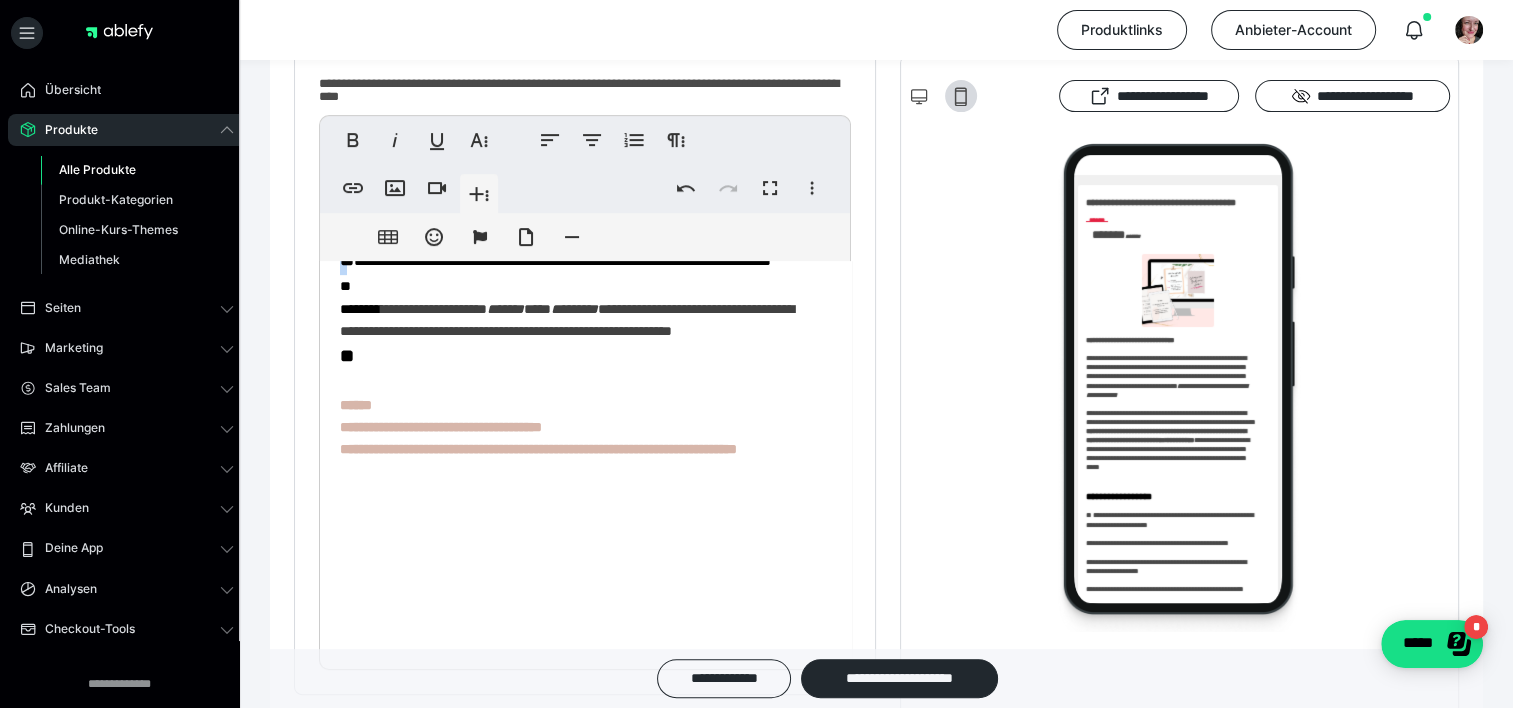 drag, startPoint x: 361, startPoint y: 394, endPoint x: 347, endPoint y: 396, distance: 14.142136 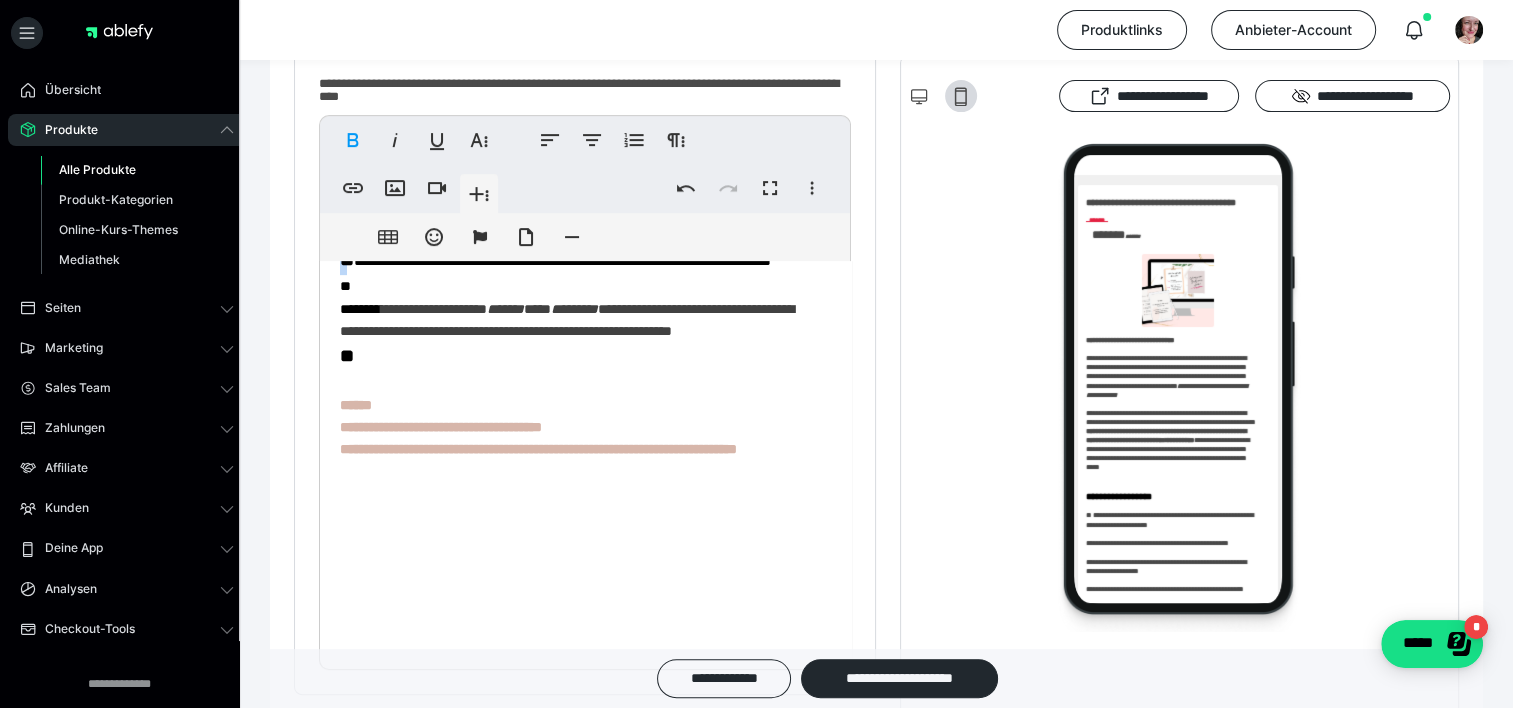 copy on "*" 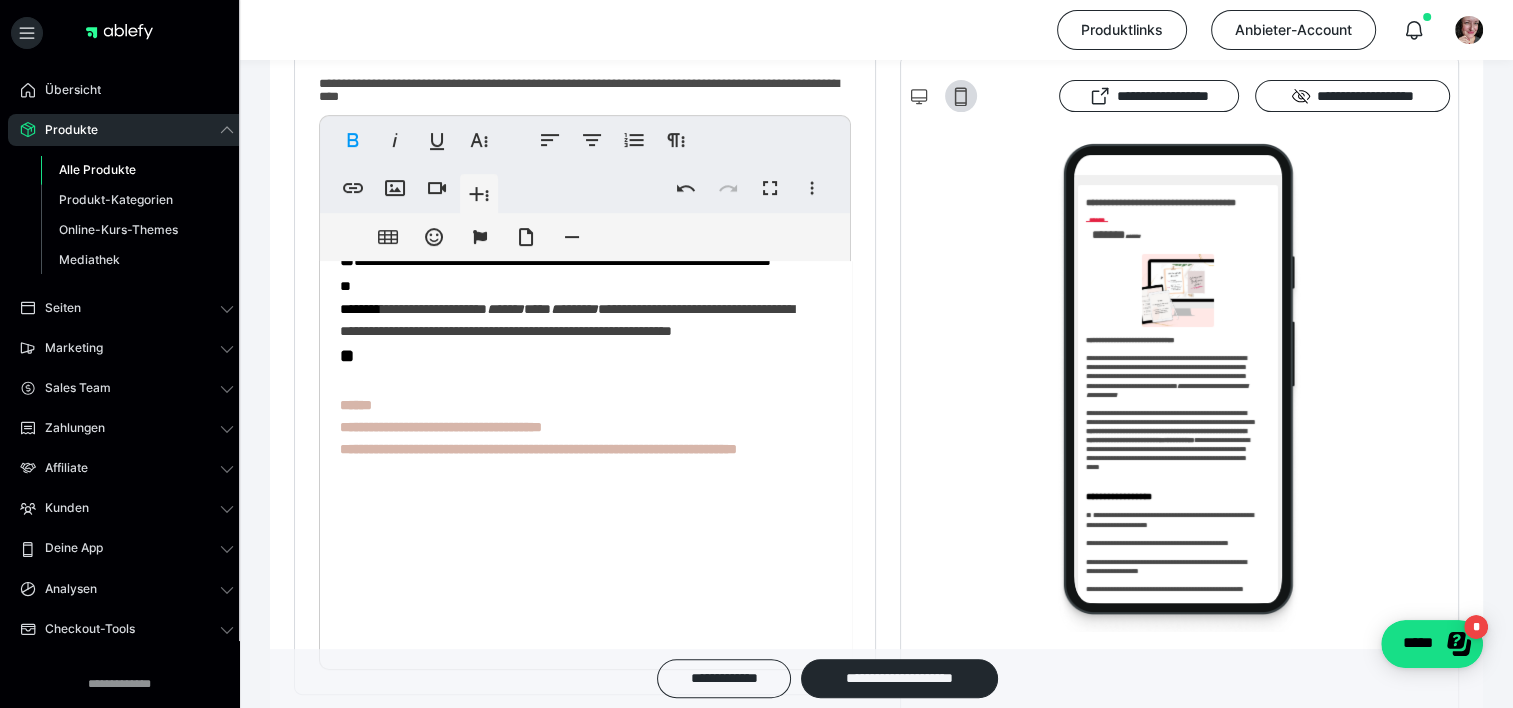 click on "**********" at bounding box center (578, -37) 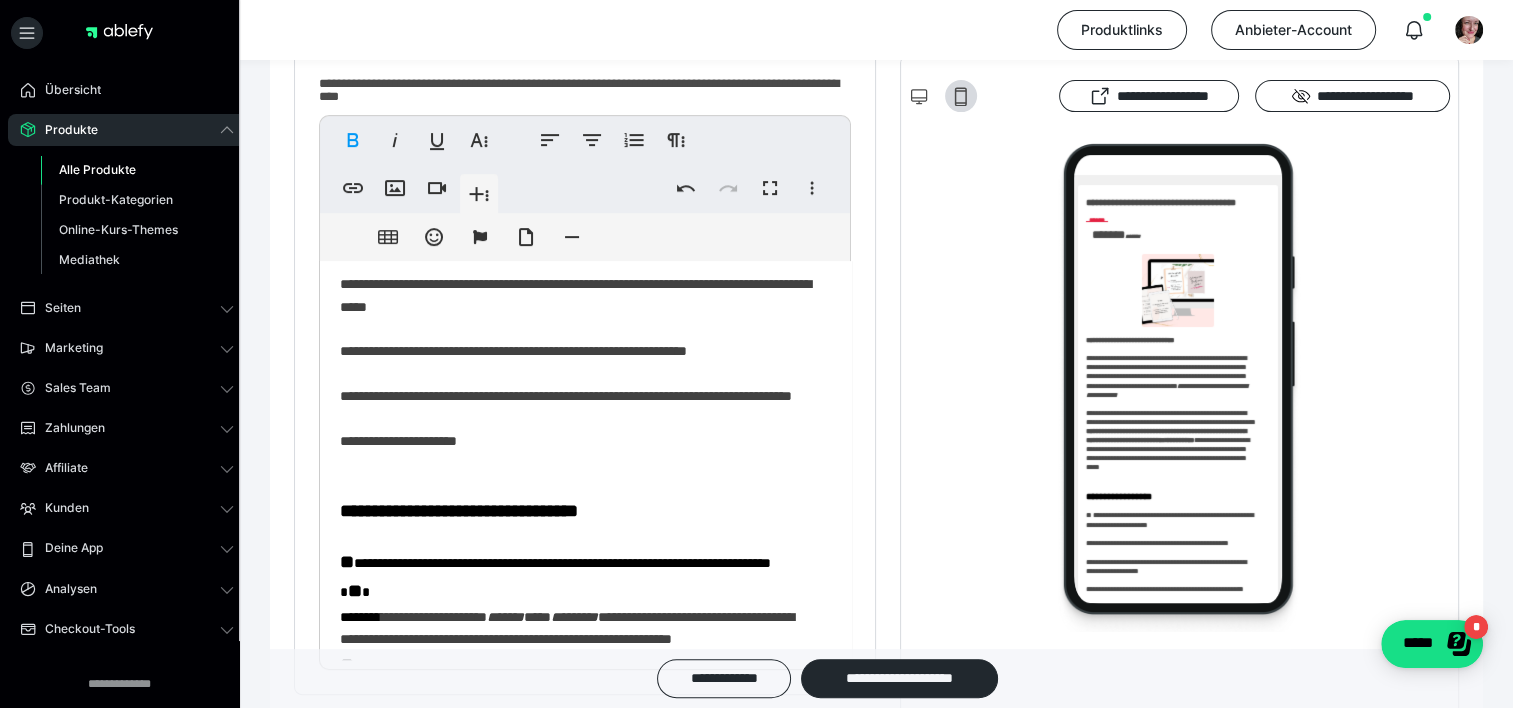 scroll, scrollTop: 1047, scrollLeft: 0, axis: vertical 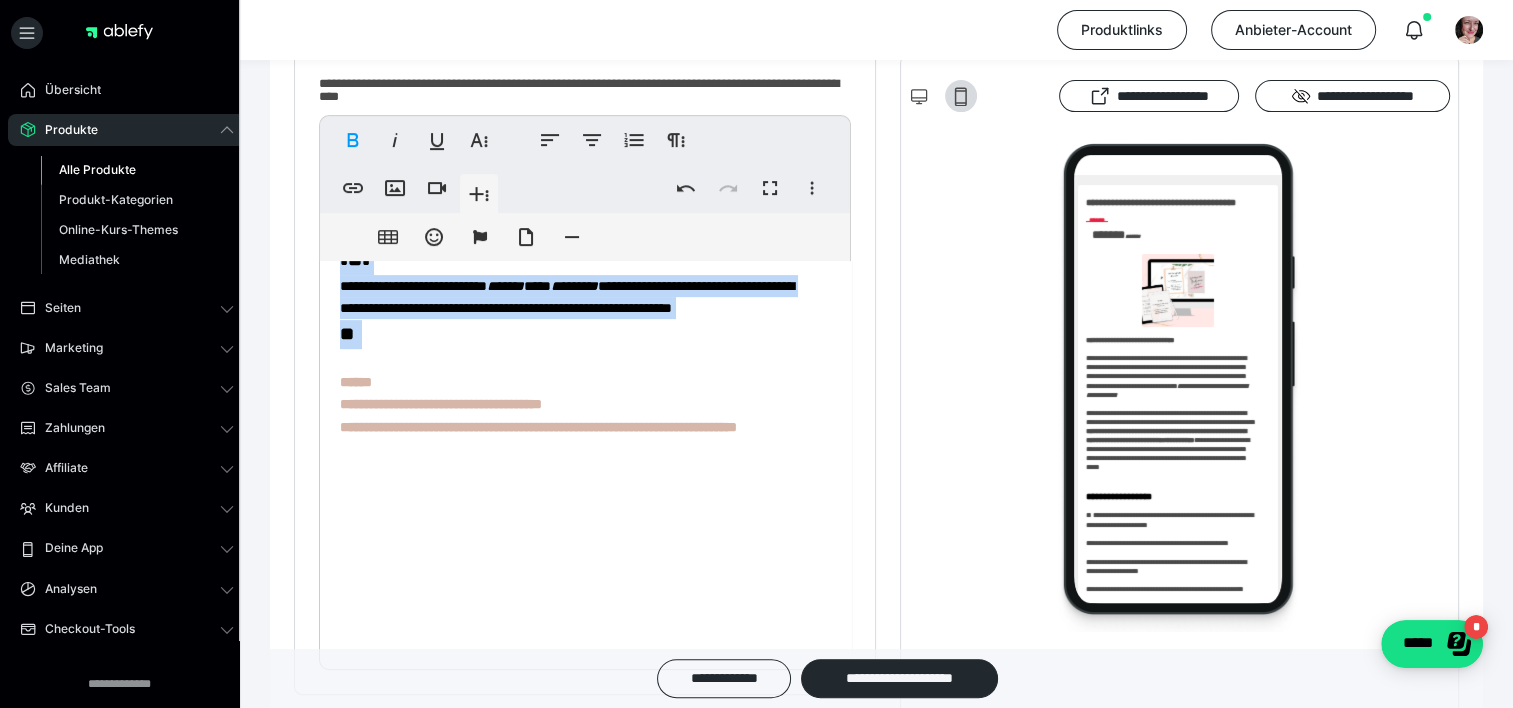 drag, startPoint x: 492, startPoint y: 531, endPoint x: 368, endPoint y: 359, distance: 212.03773 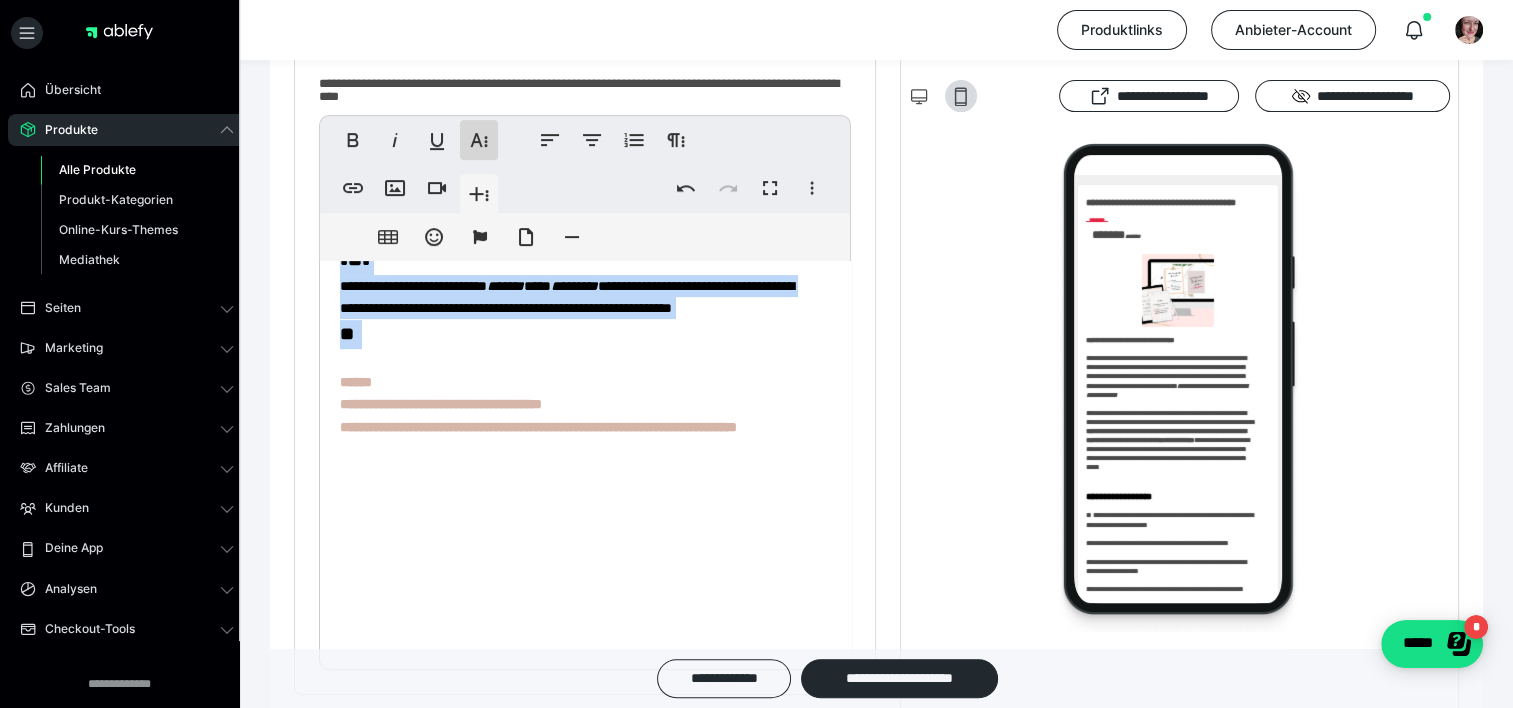 click 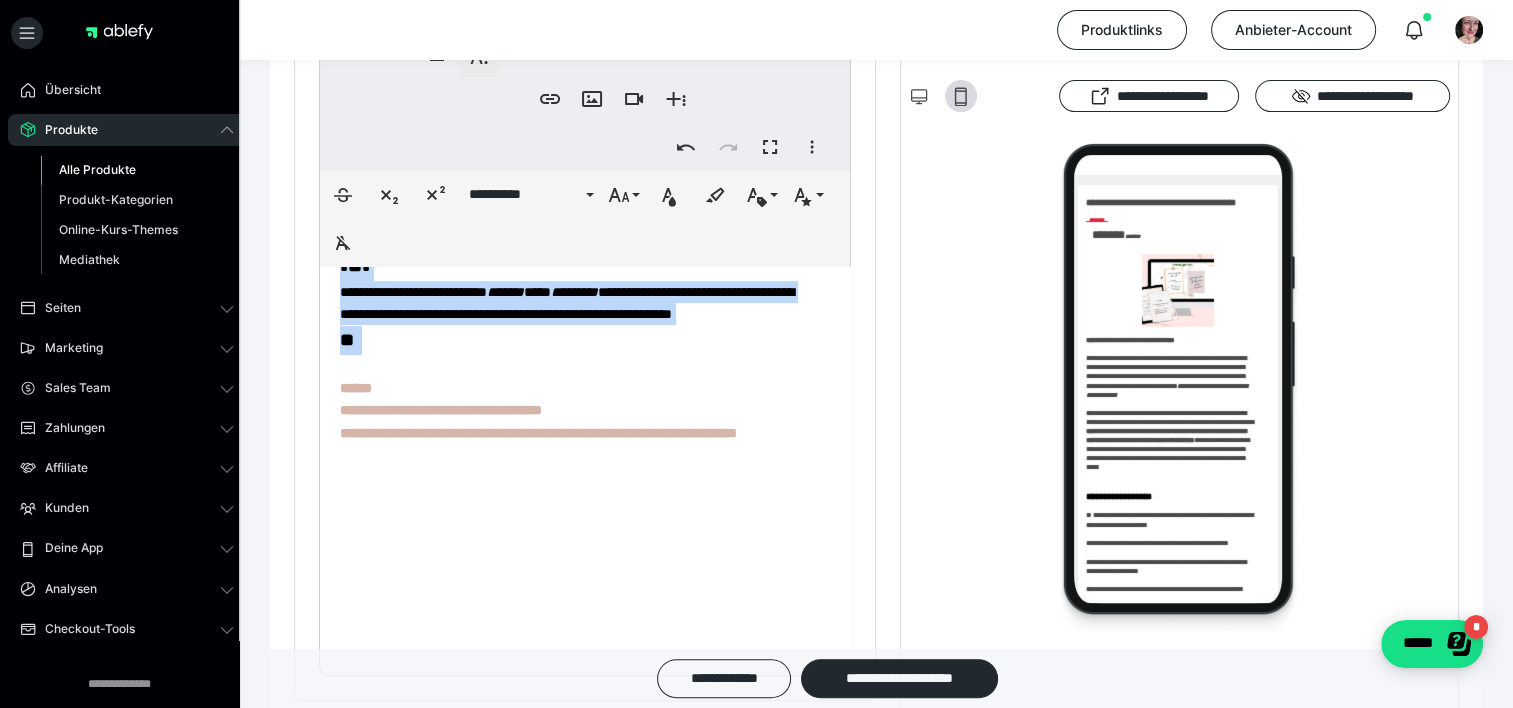 scroll, scrollTop: 699, scrollLeft: 0, axis: vertical 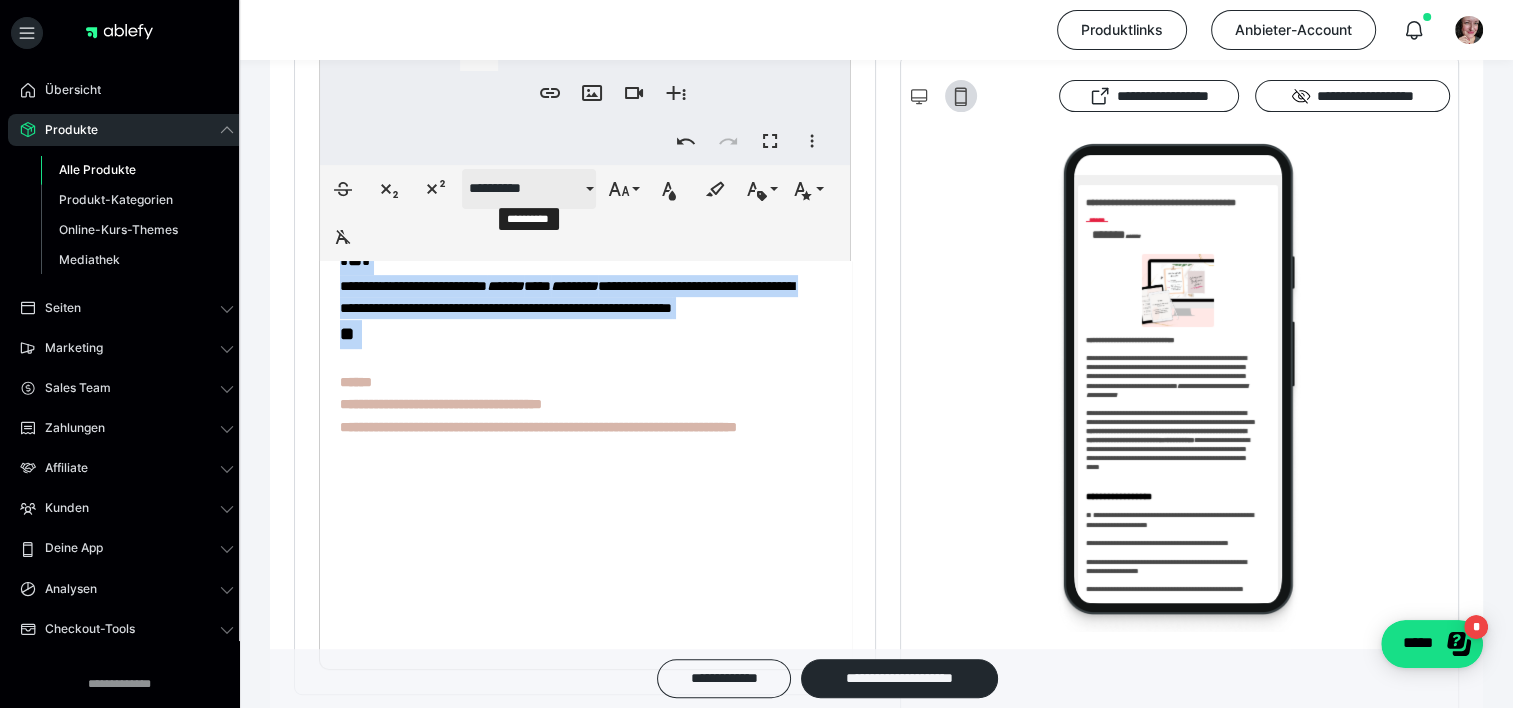 click on "**********" at bounding box center (529, 189) 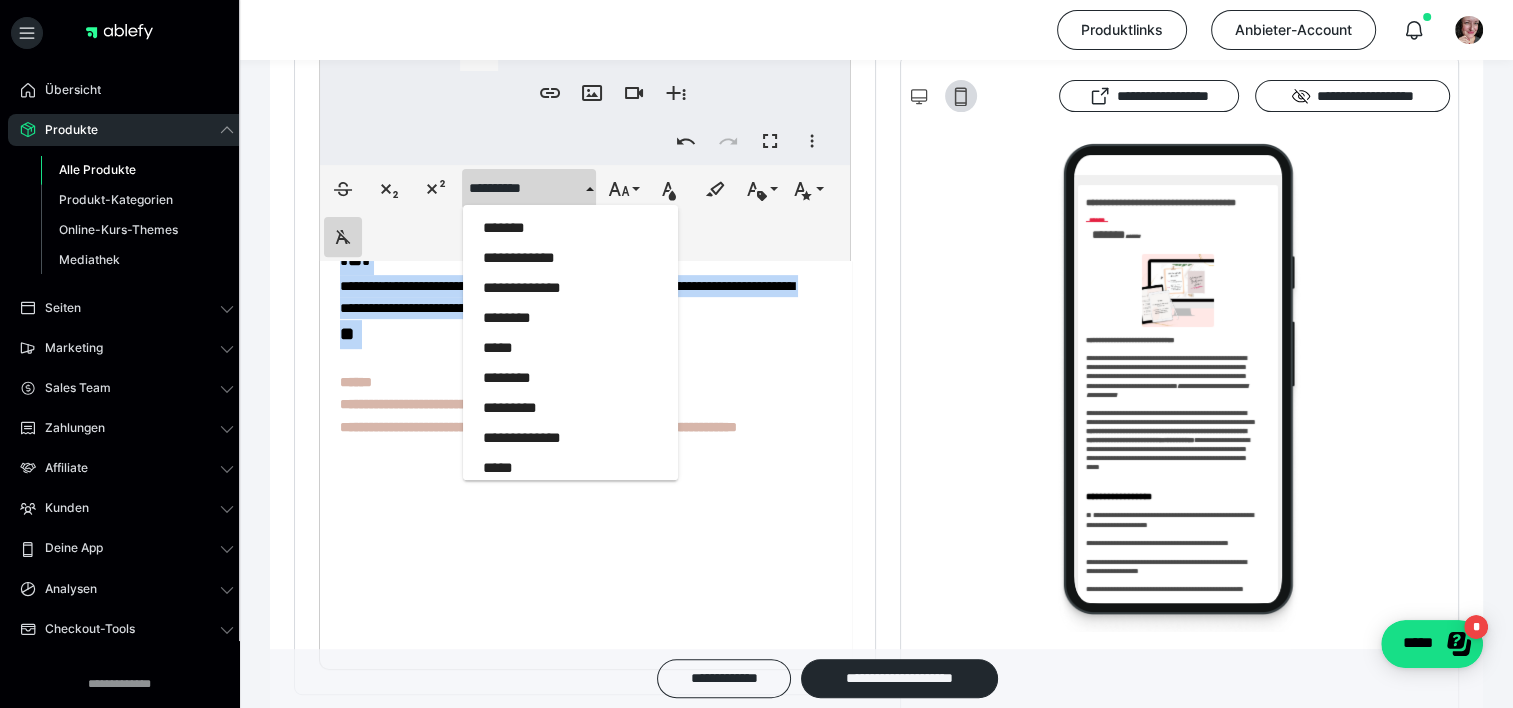 click 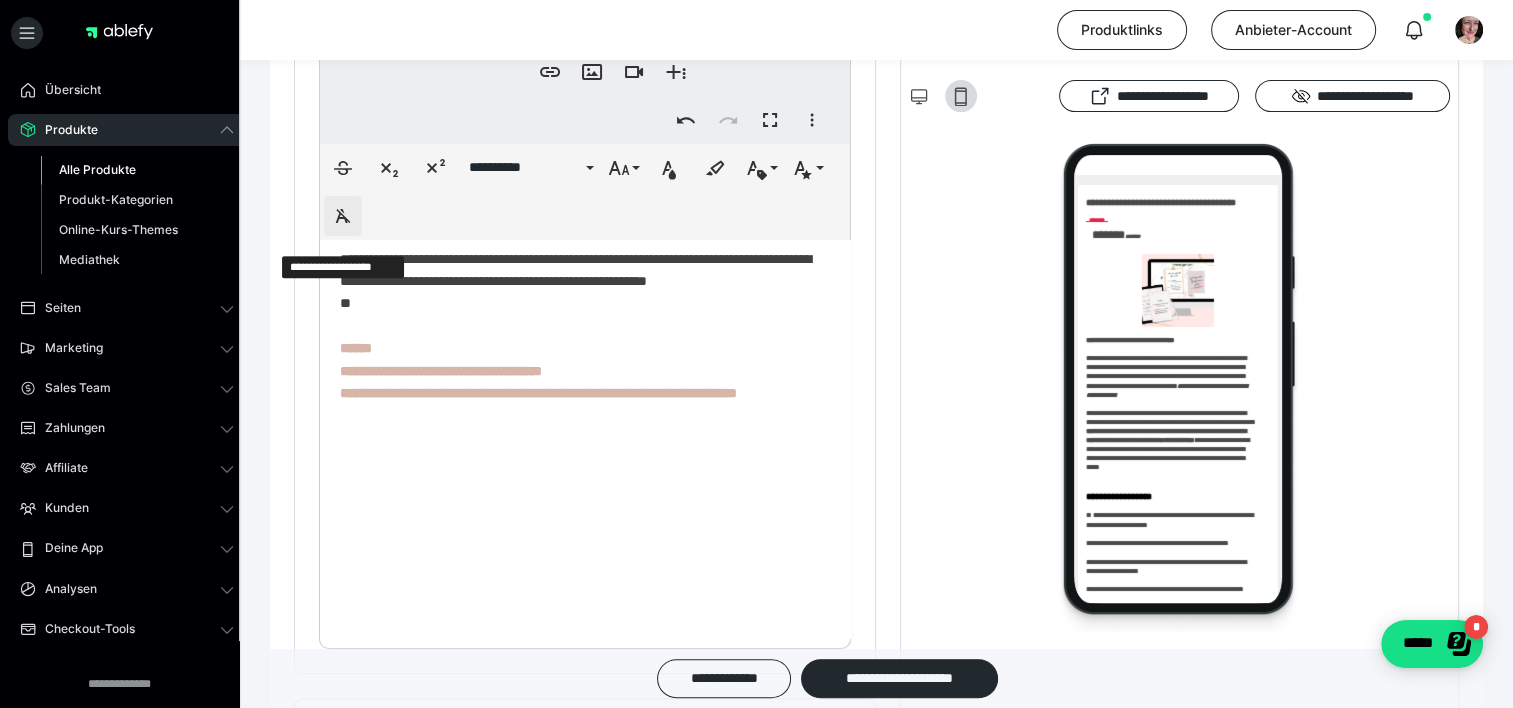 scroll, scrollTop: 712, scrollLeft: 0, axis: vertical 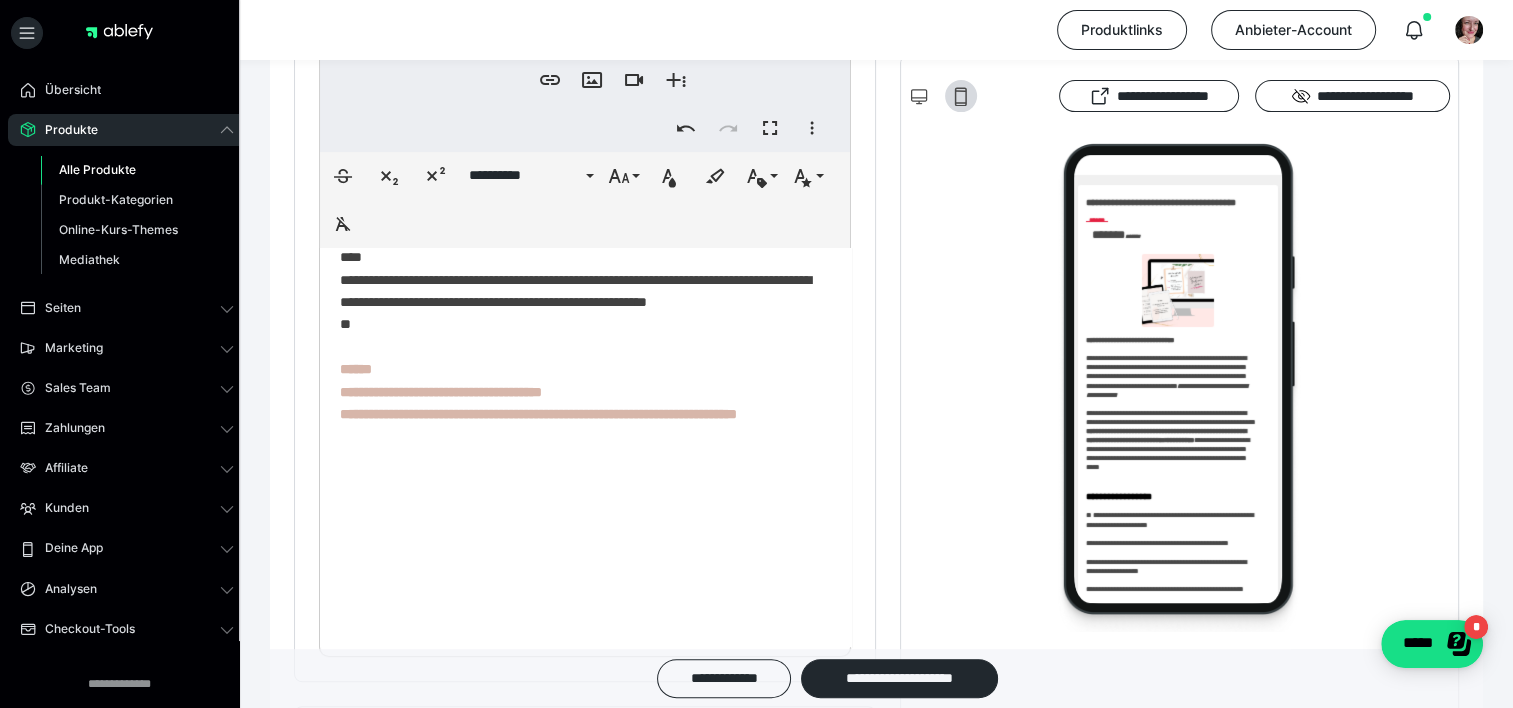 click on "**********" at bounding box center [578, -69] 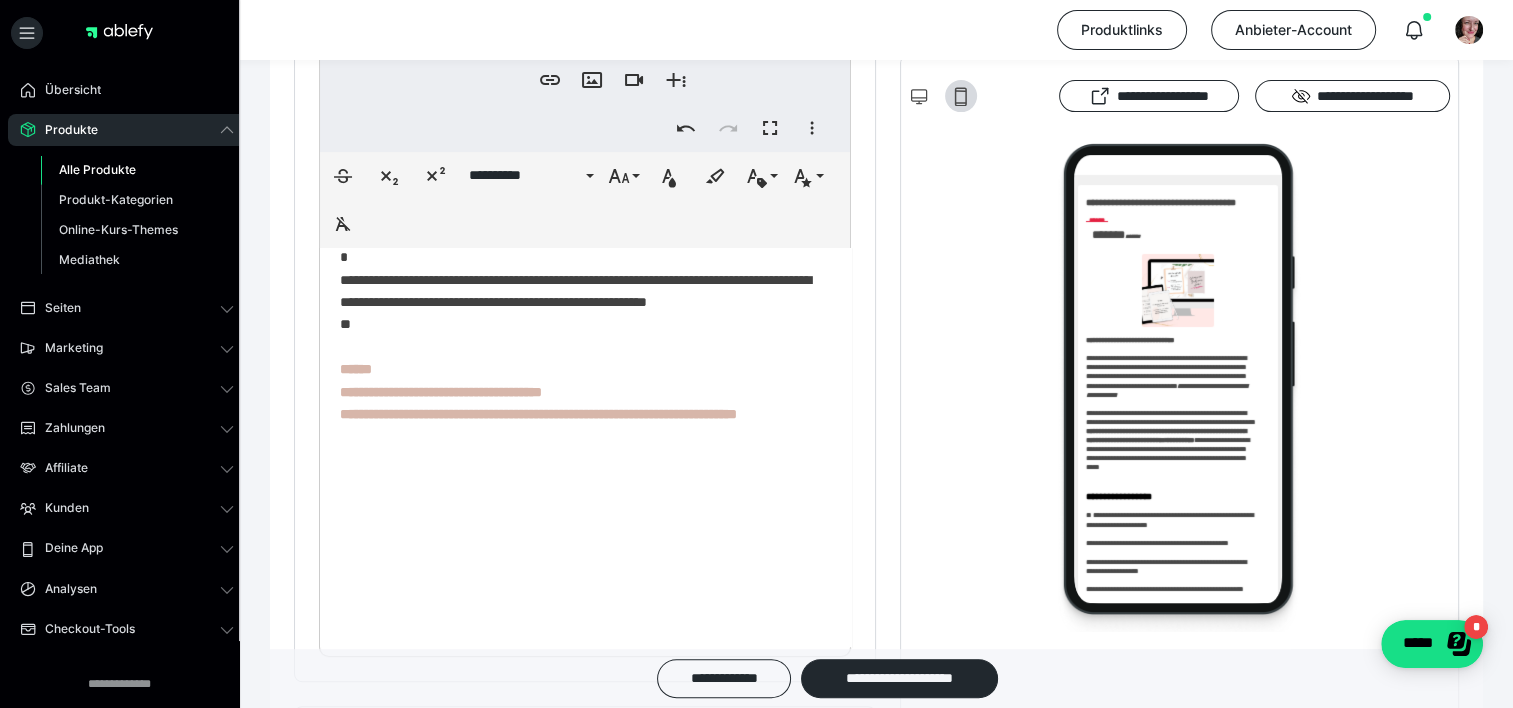 scroll, scrollTop: 1012, scrollLeft: 0, axis: vertical 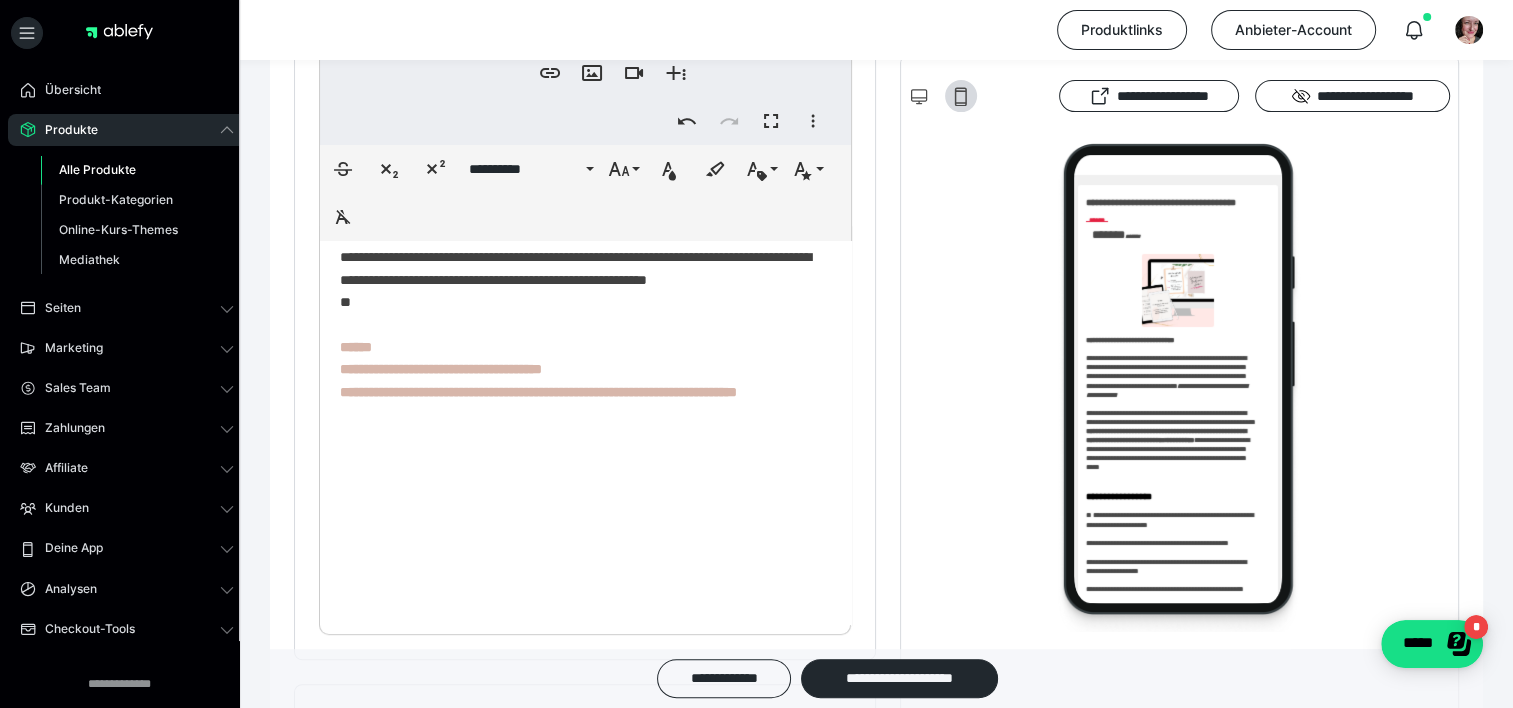 click on "**********" at bounding box center (578, -81) 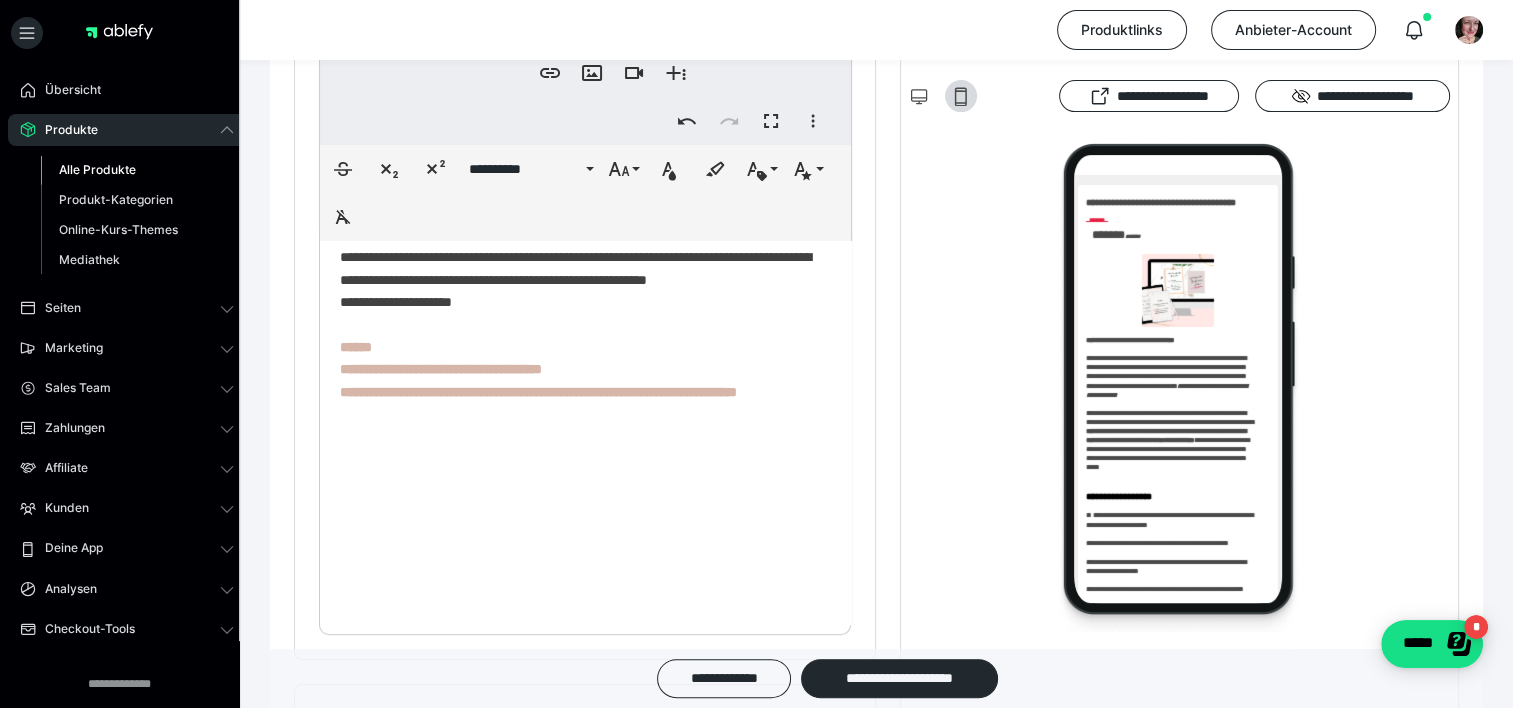 click on "**********" at bounding box center (578, -81) 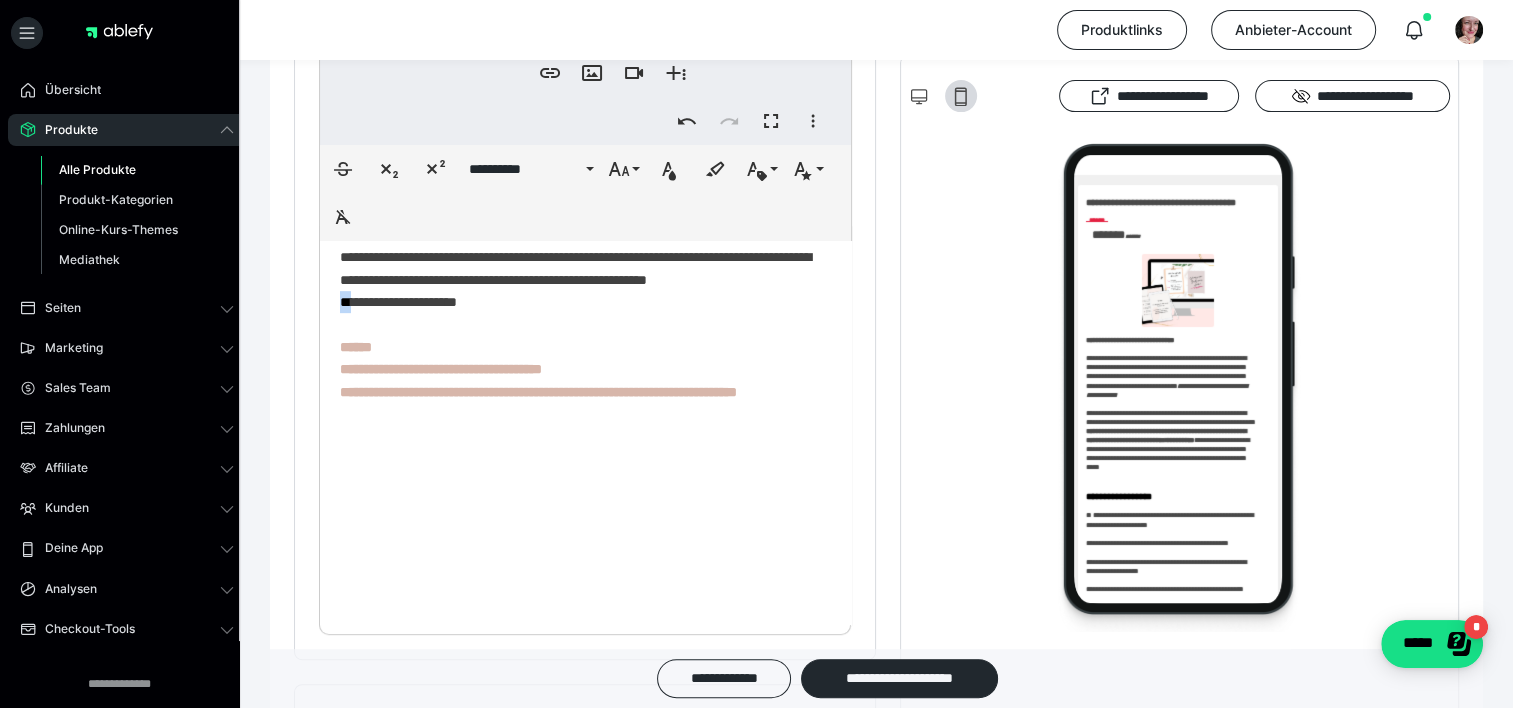 drag, startPoint x: 360, startPoint y: 480, endPoint x: 346, endPoint y: 480, distance: 14 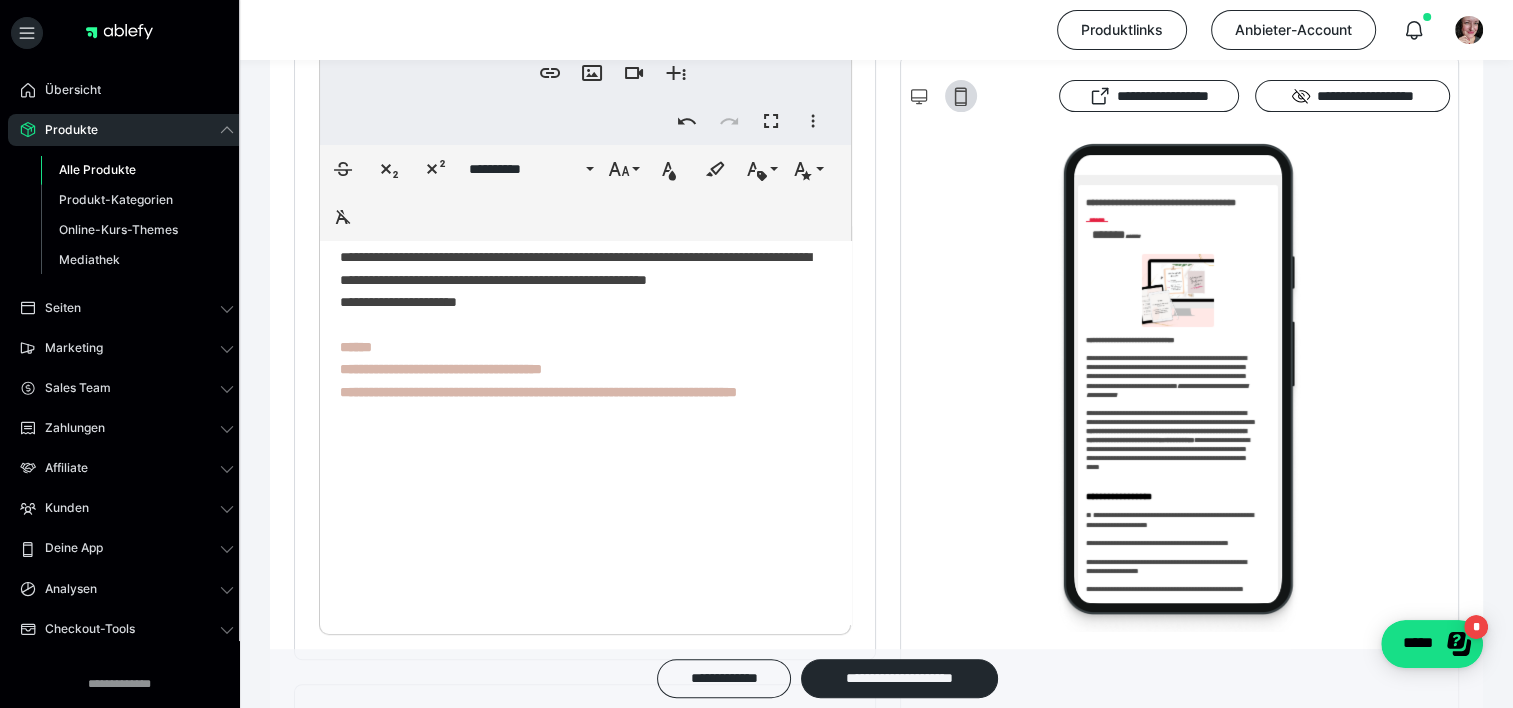 click on "**********" at bounding box center (578, -81) 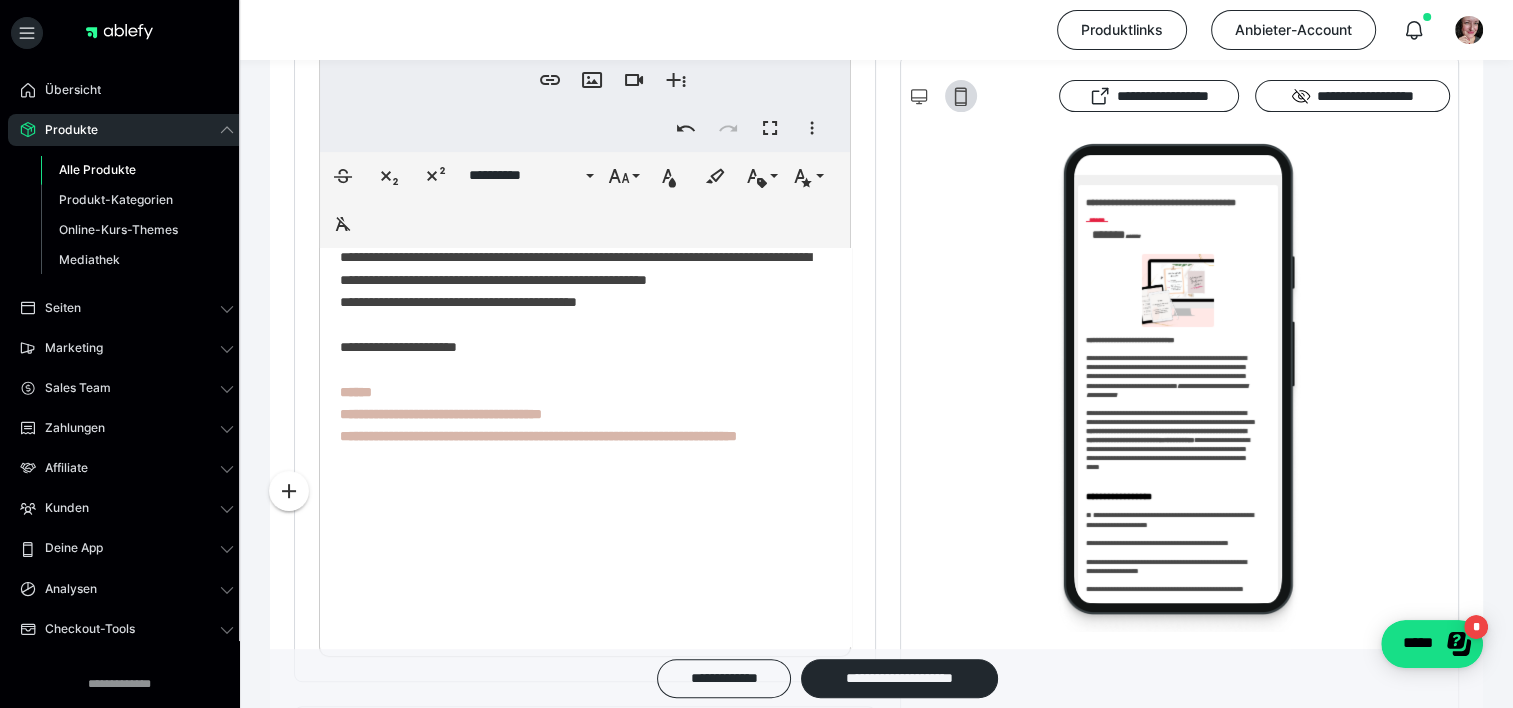scroll, scrollTop: 699, scrollLeft: 0, axis: vertical 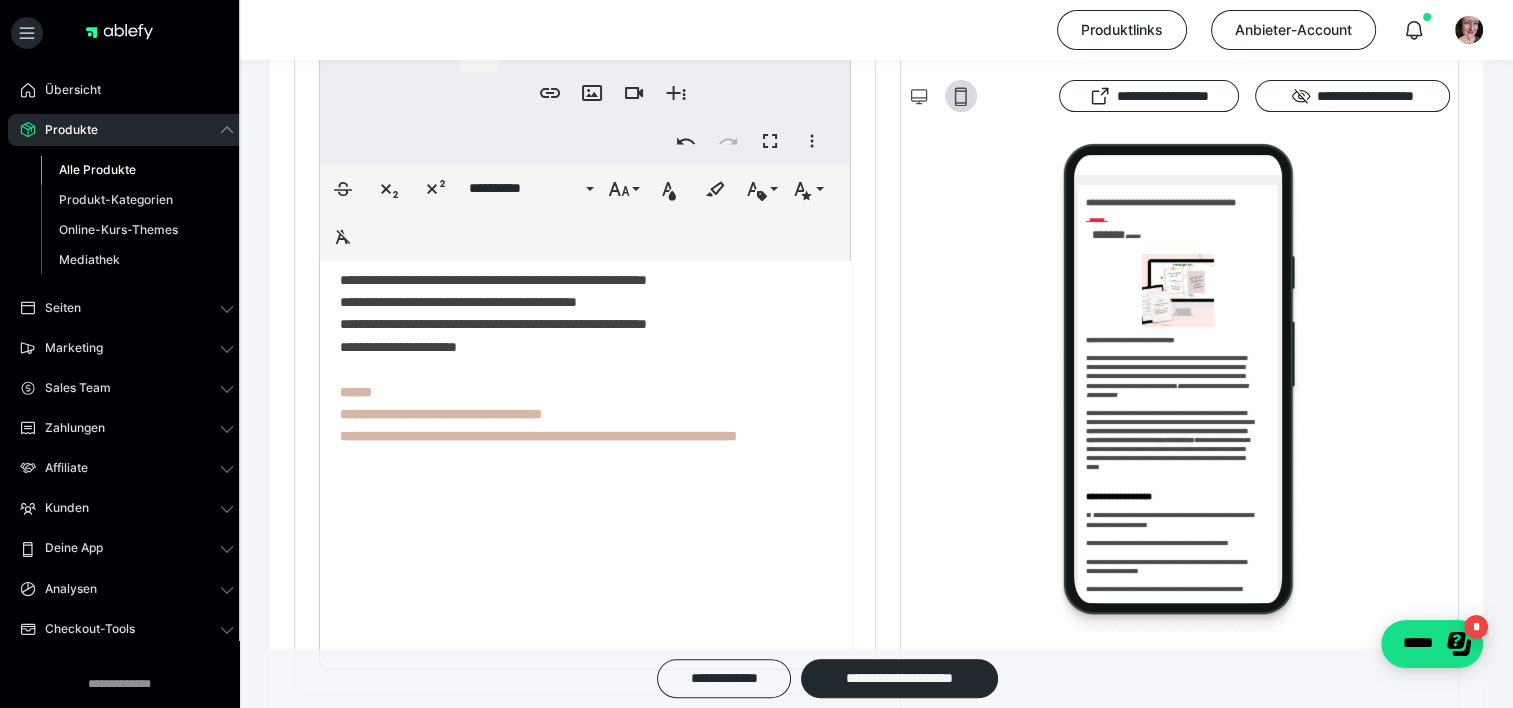 click on "**********" at bounding box center [578, -58] 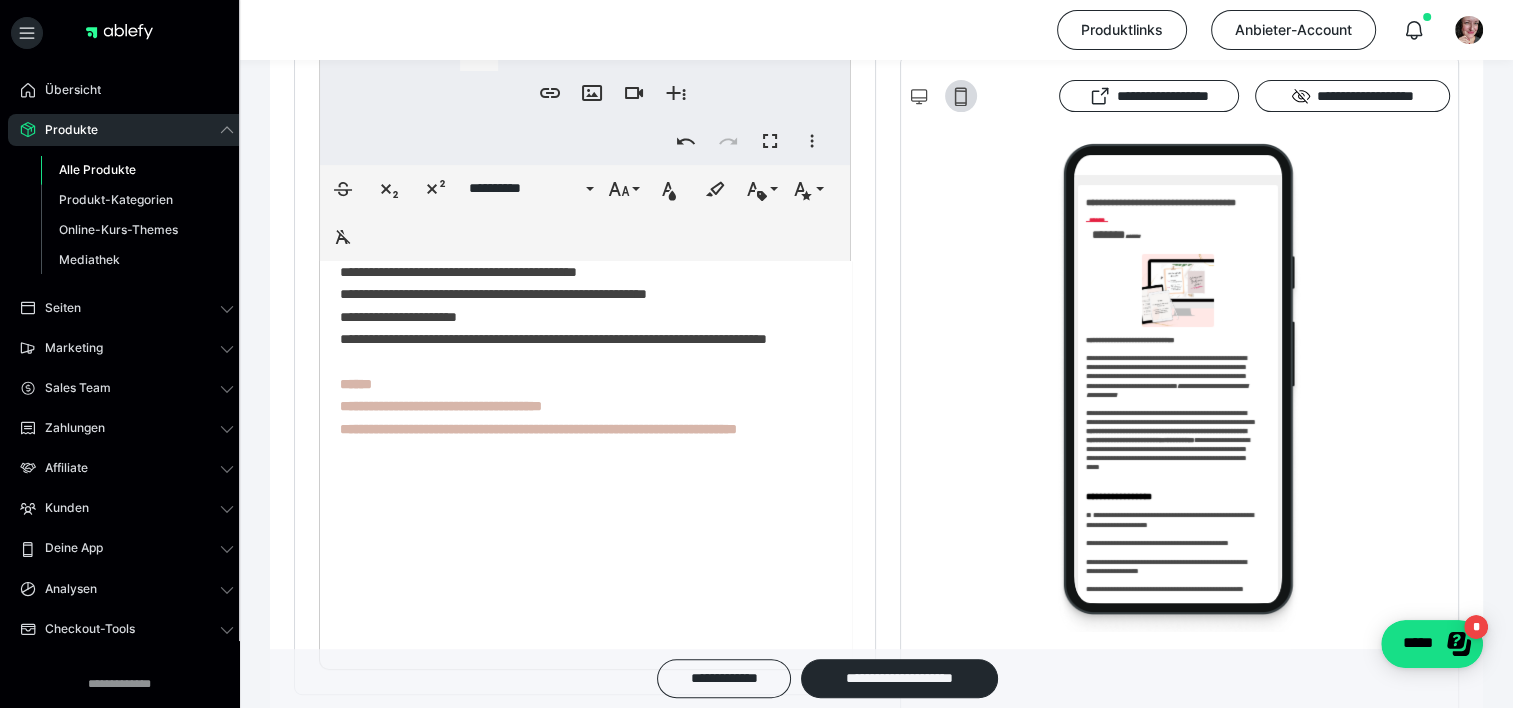 scroll, scrollTop: 1101, scrollLeft: 0, axis: vertical 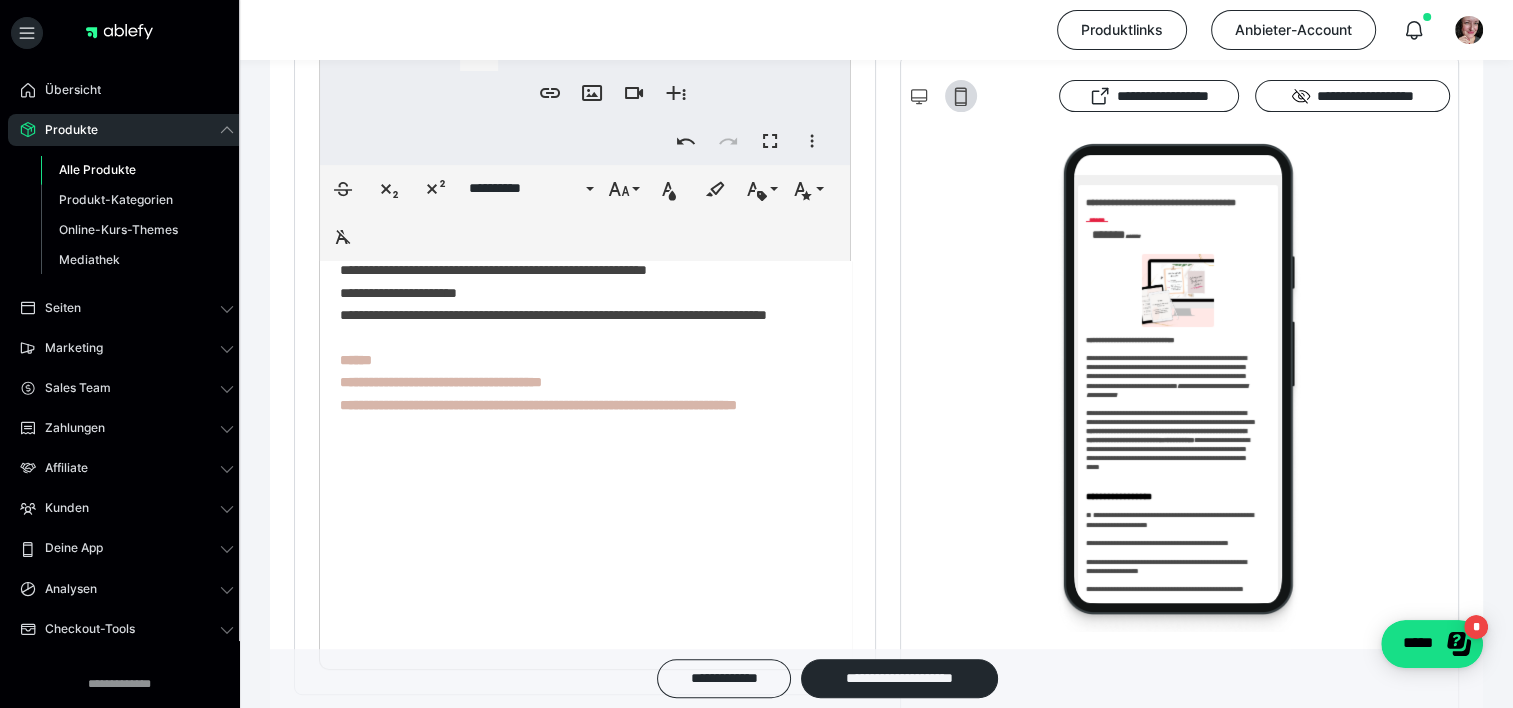 click on "**********" at bounding box center (578, -90) 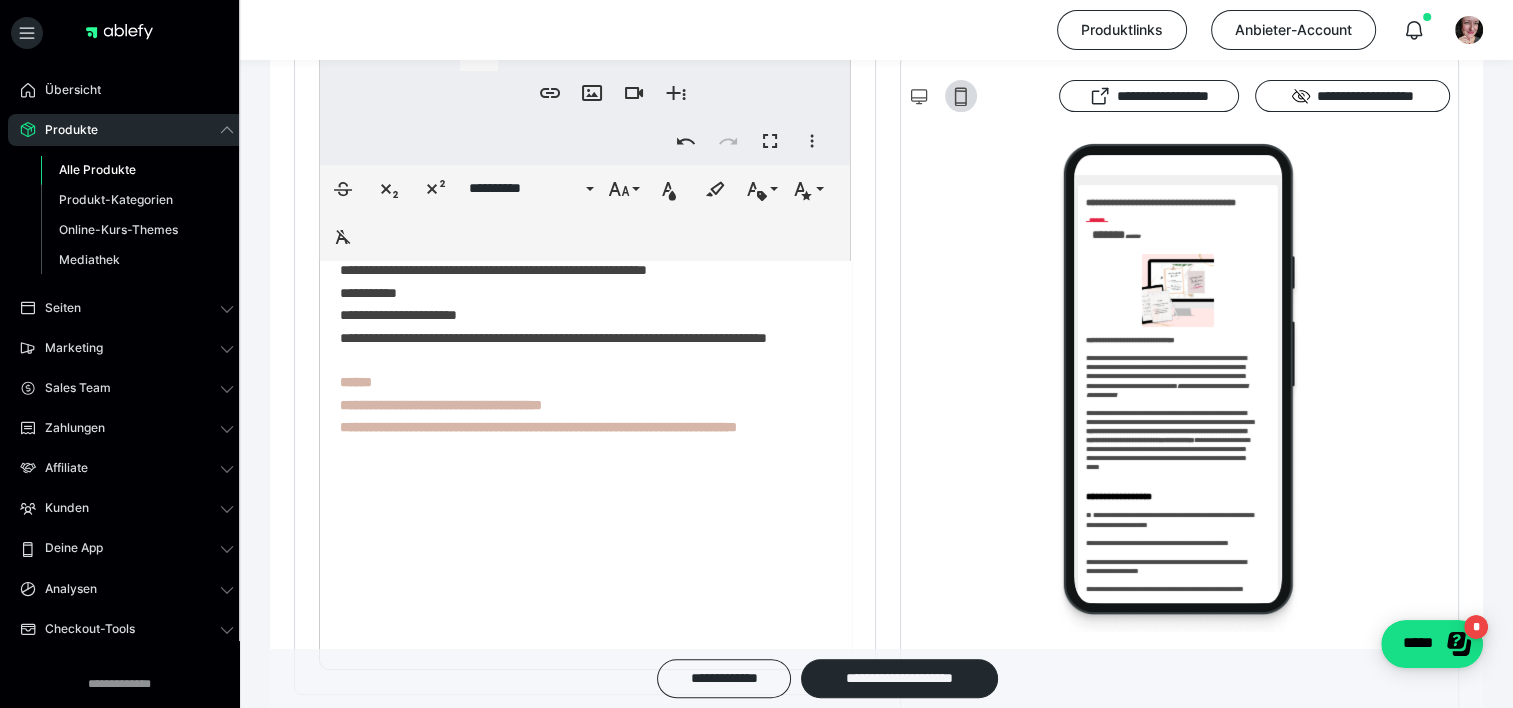 click on "**********" at bounding box center (578, -79) 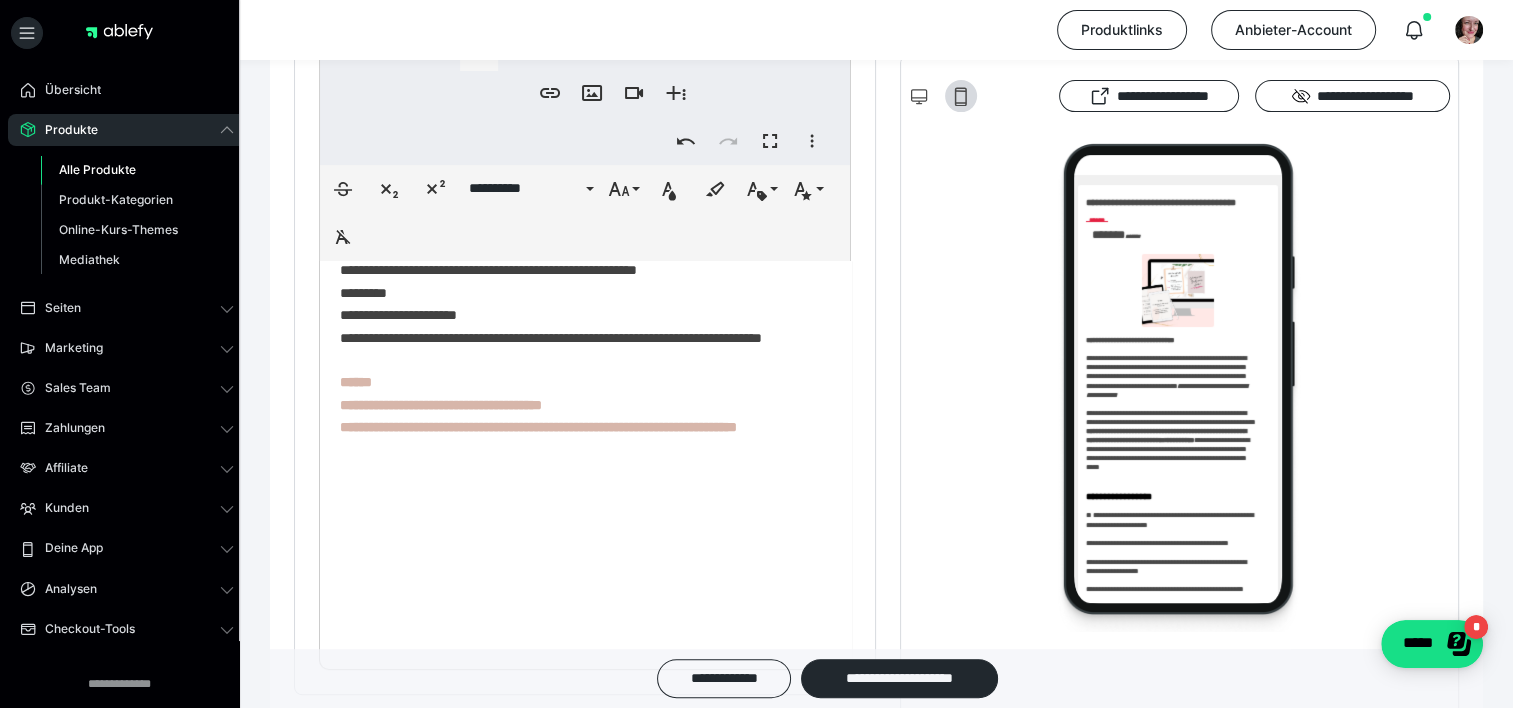 click on "**********" at bounding box center (578, -90) 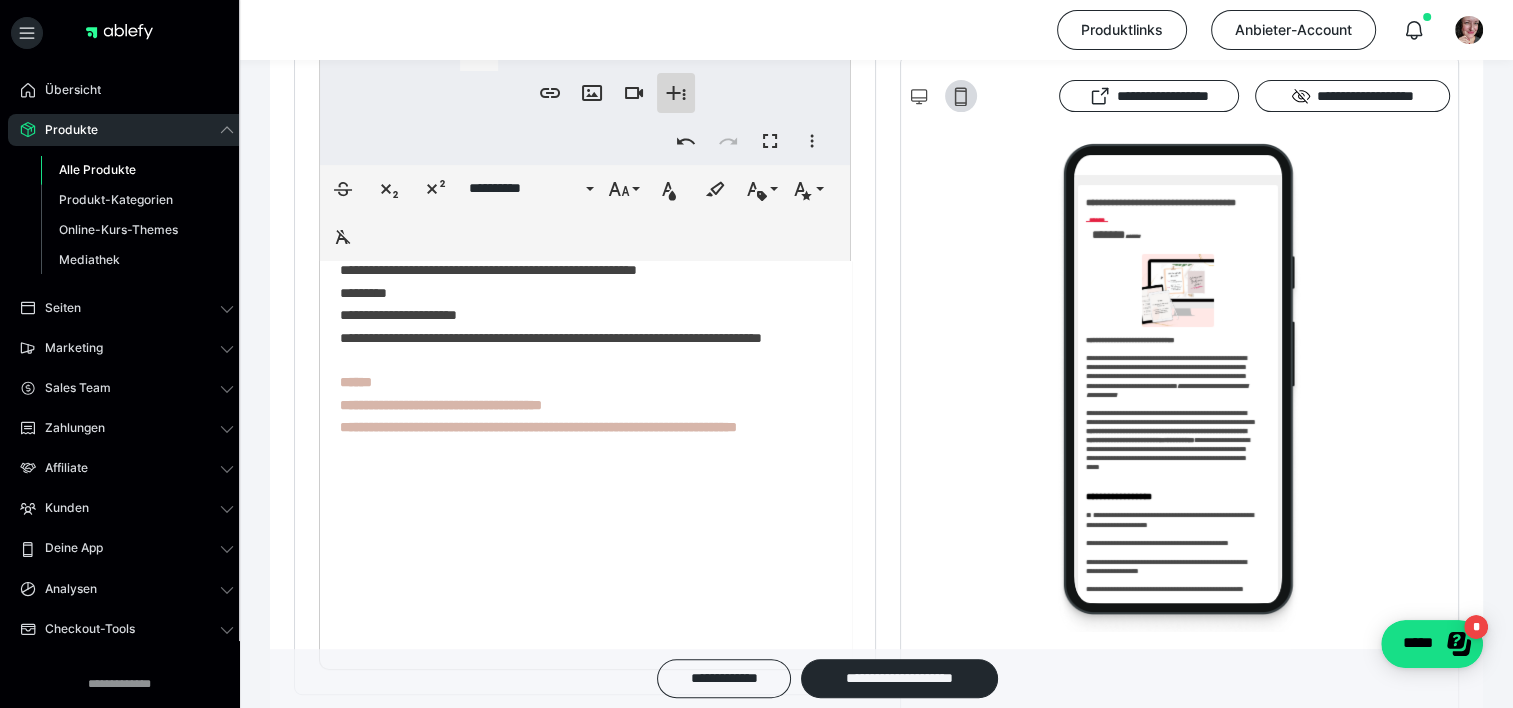 click 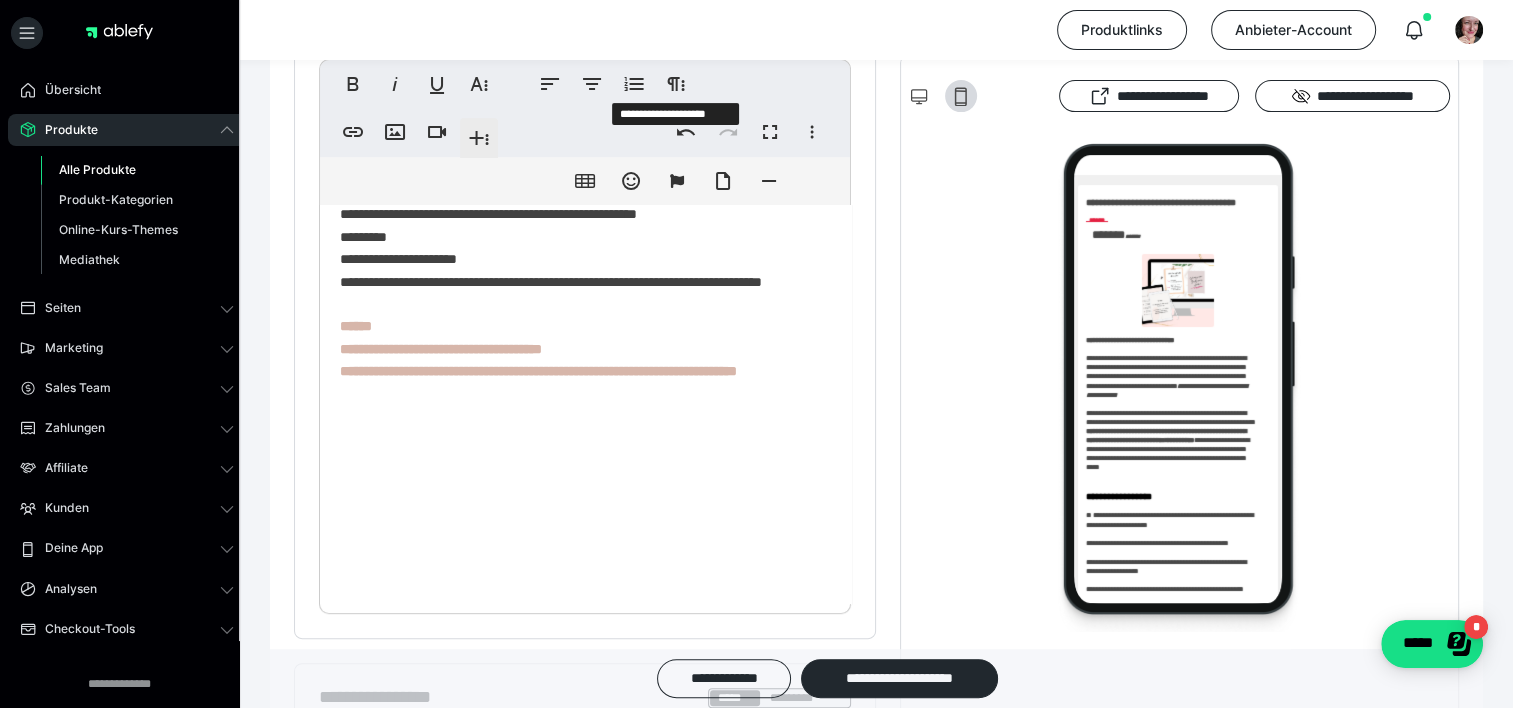 scroll, scrollTop: 604, scrollLeft: 0, axis: vertical 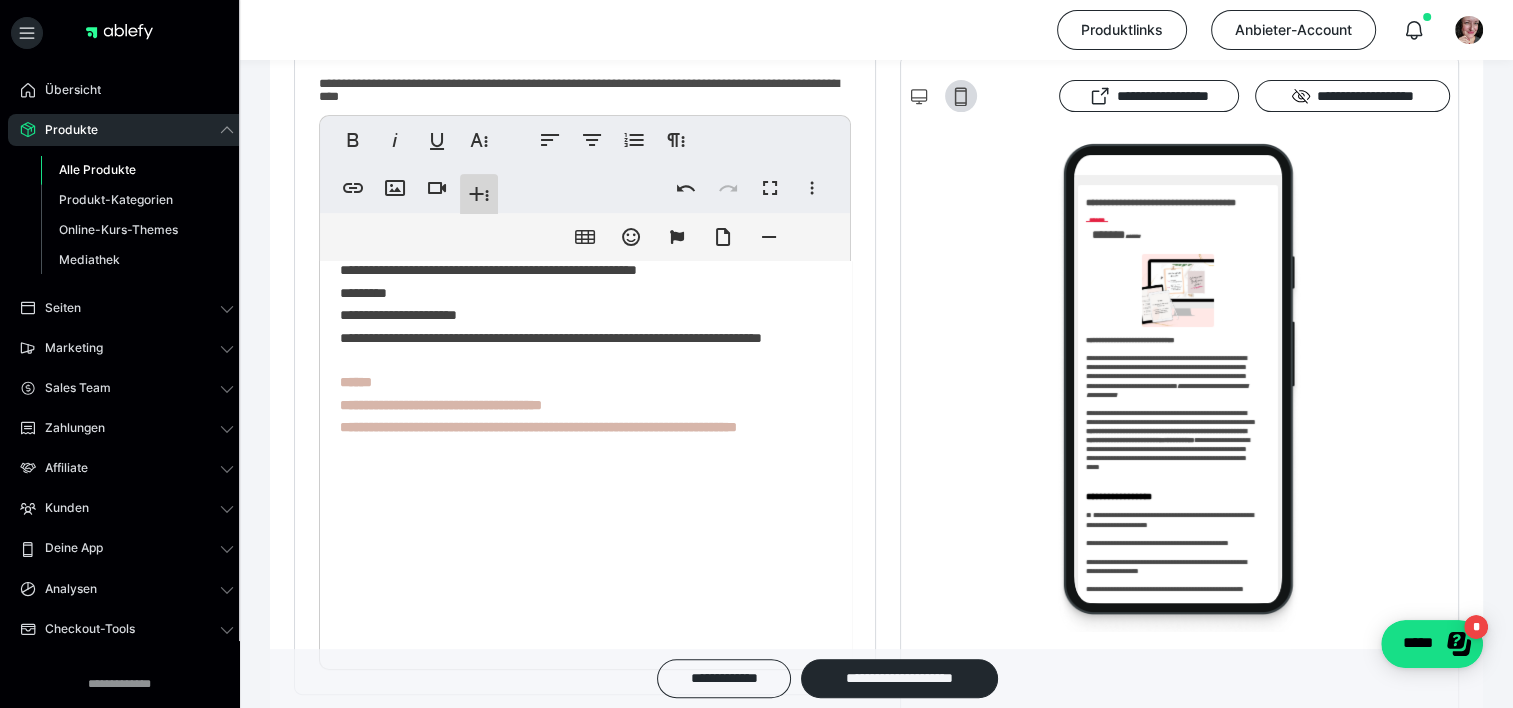 click 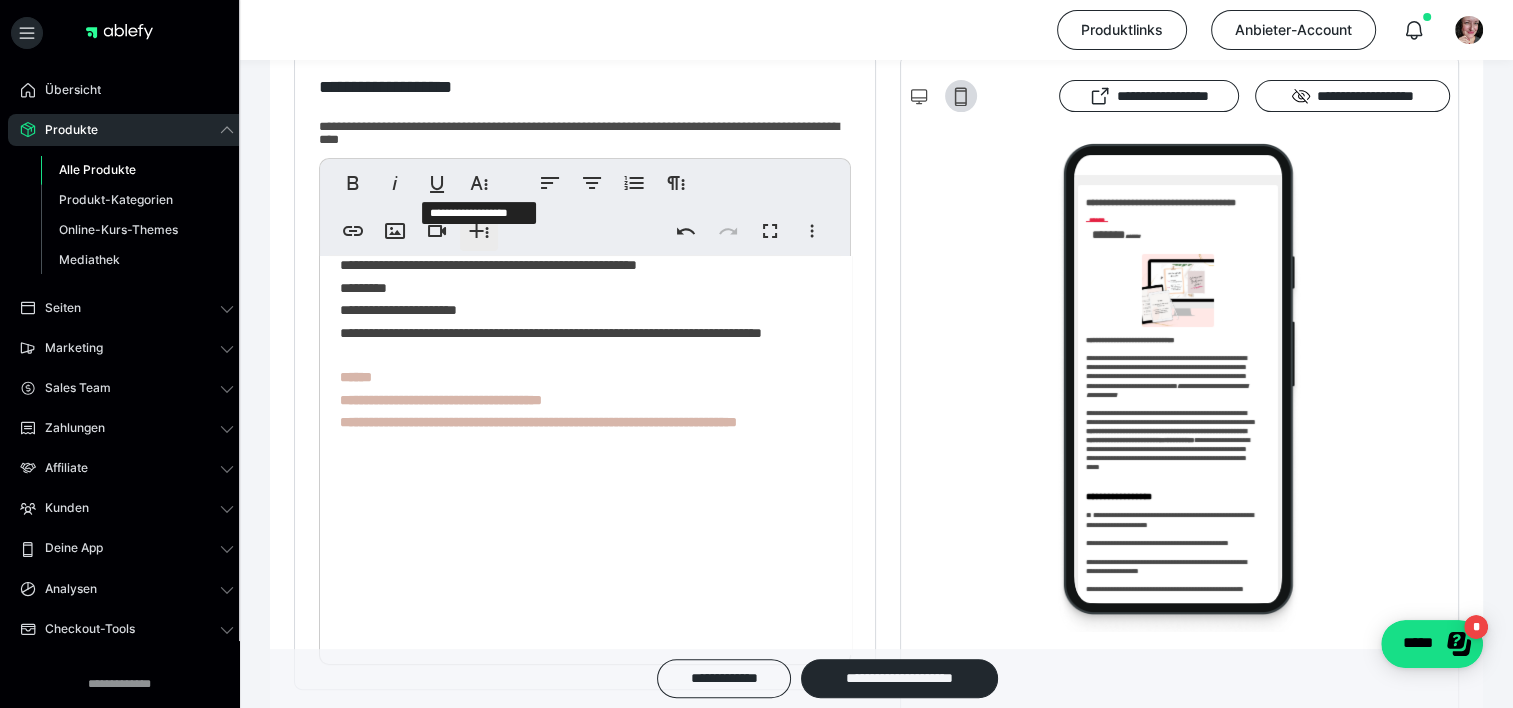 scroll, scrollTop: 556, scrollLeft: 0, axis: vertical 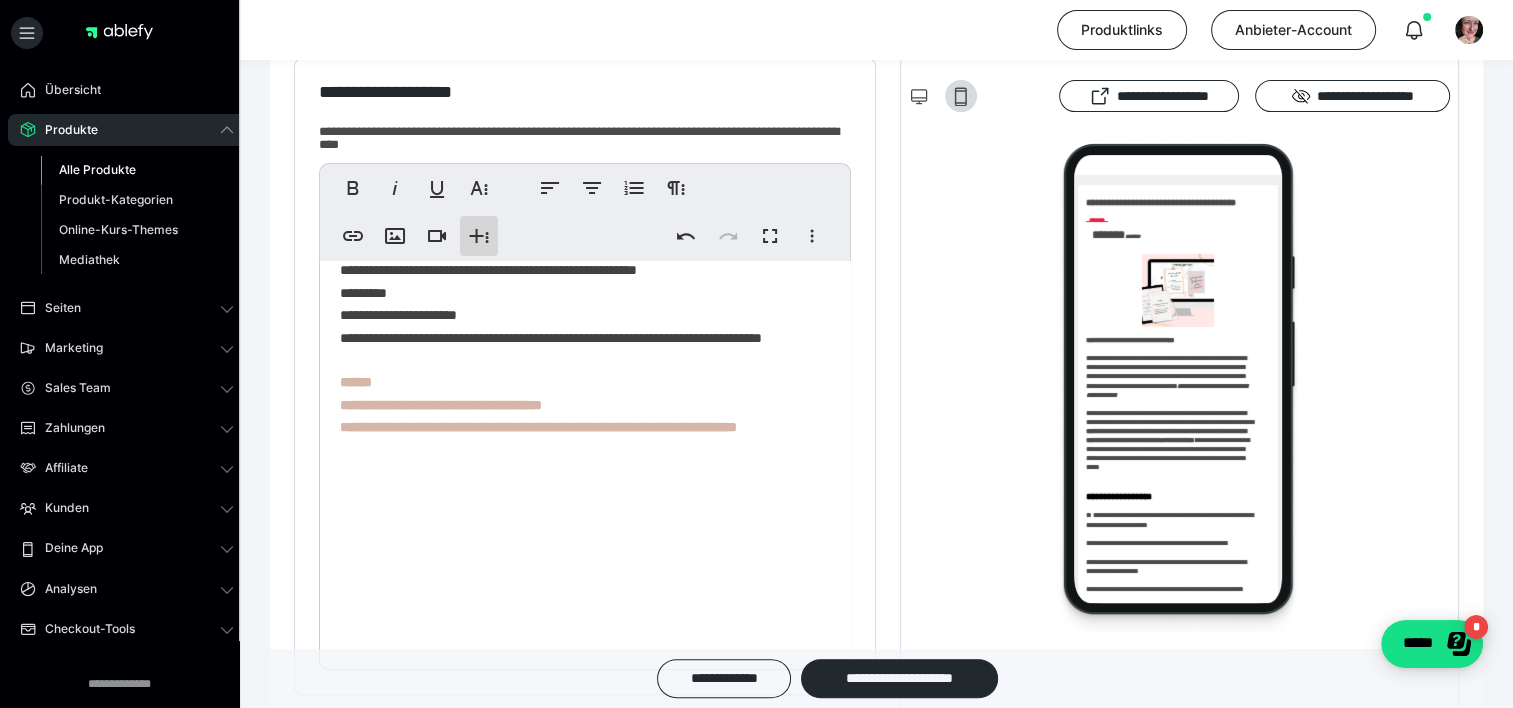 click 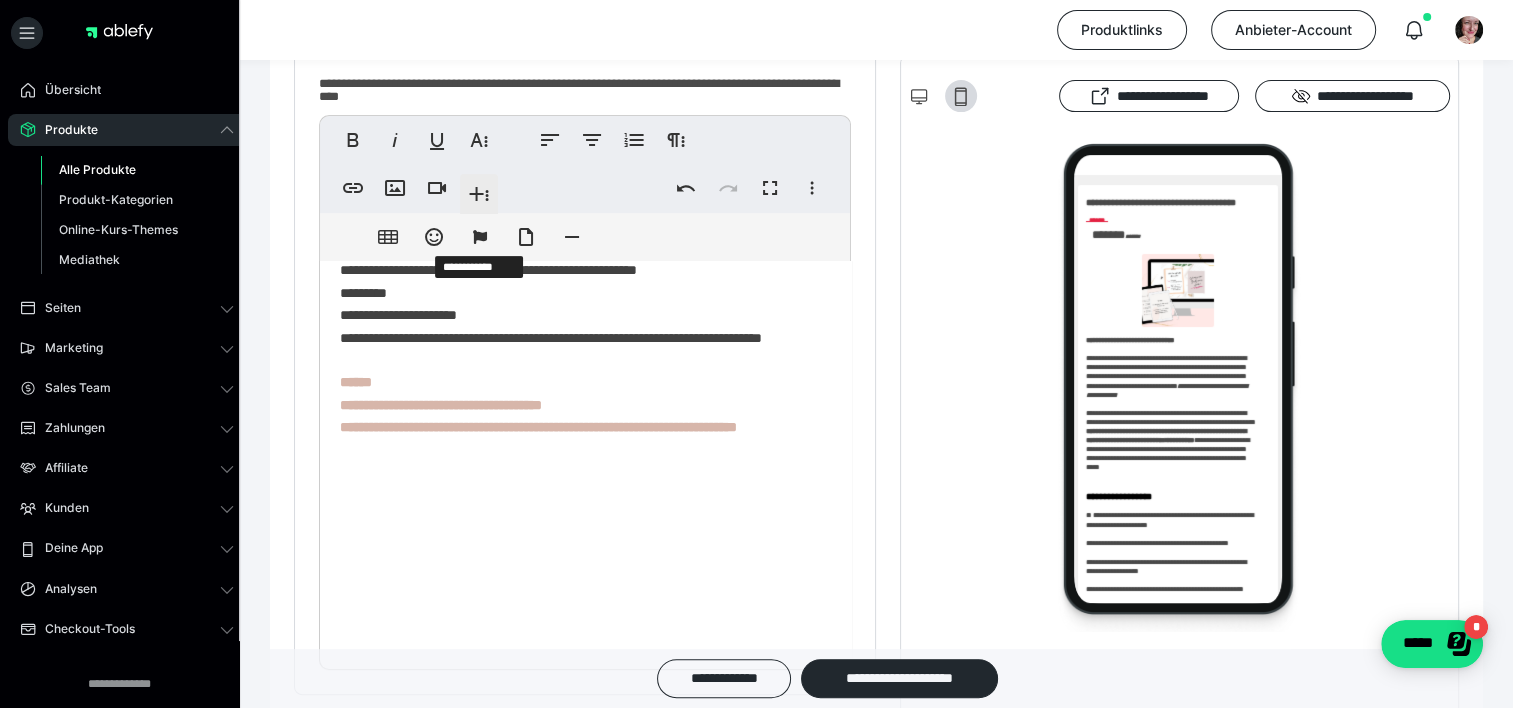 scroll, scrollTop: 604, scrollLeft: 0, axis: vertical 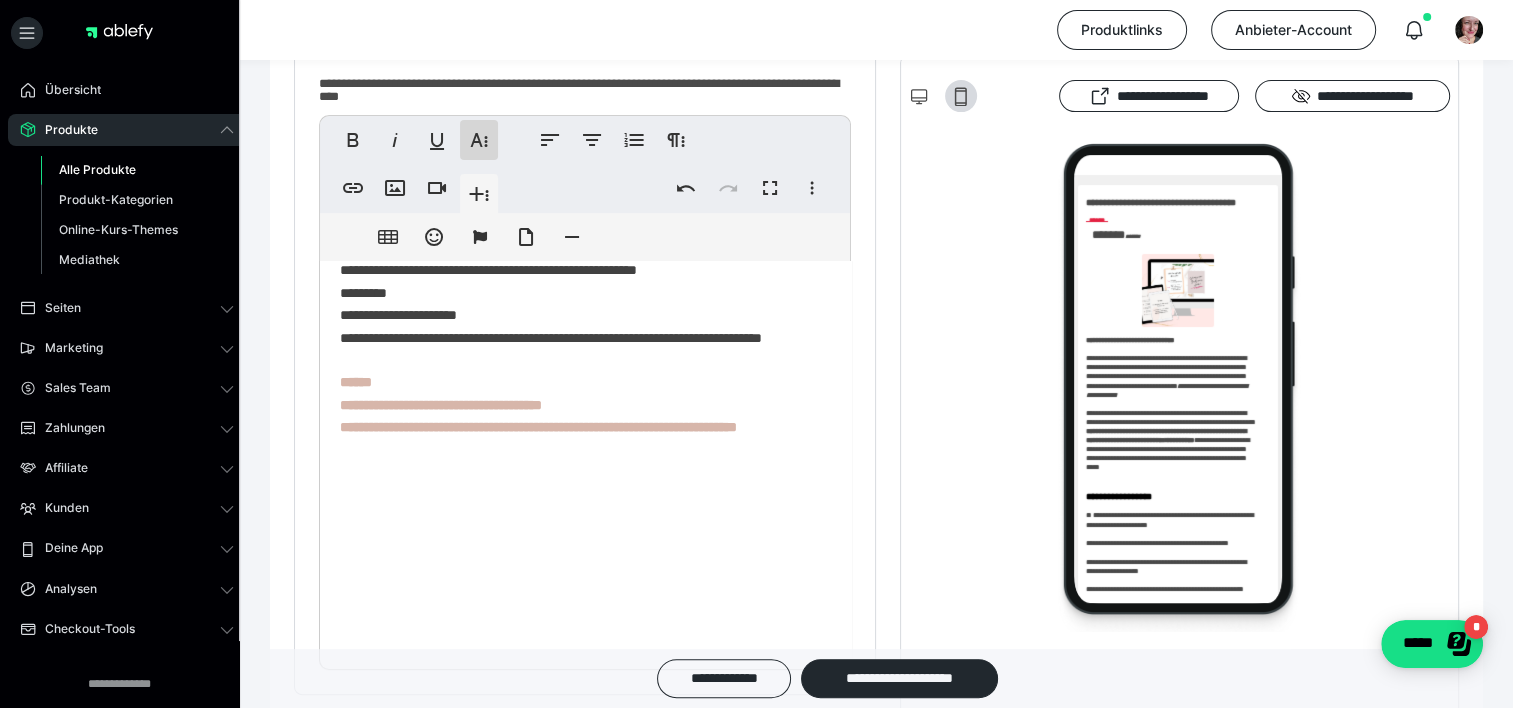 click 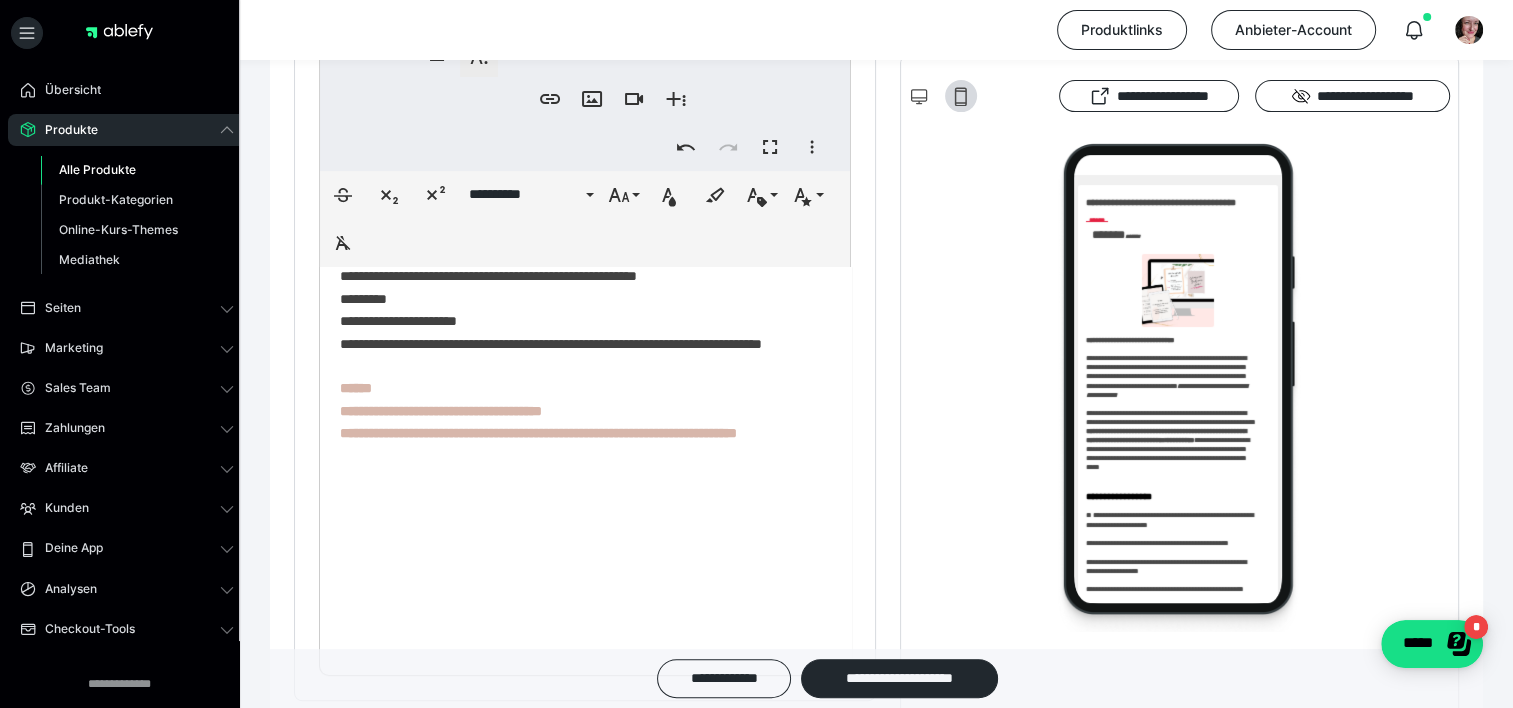 scroll, scrollTop: 699, scrollLeft: 0, axis: vertical 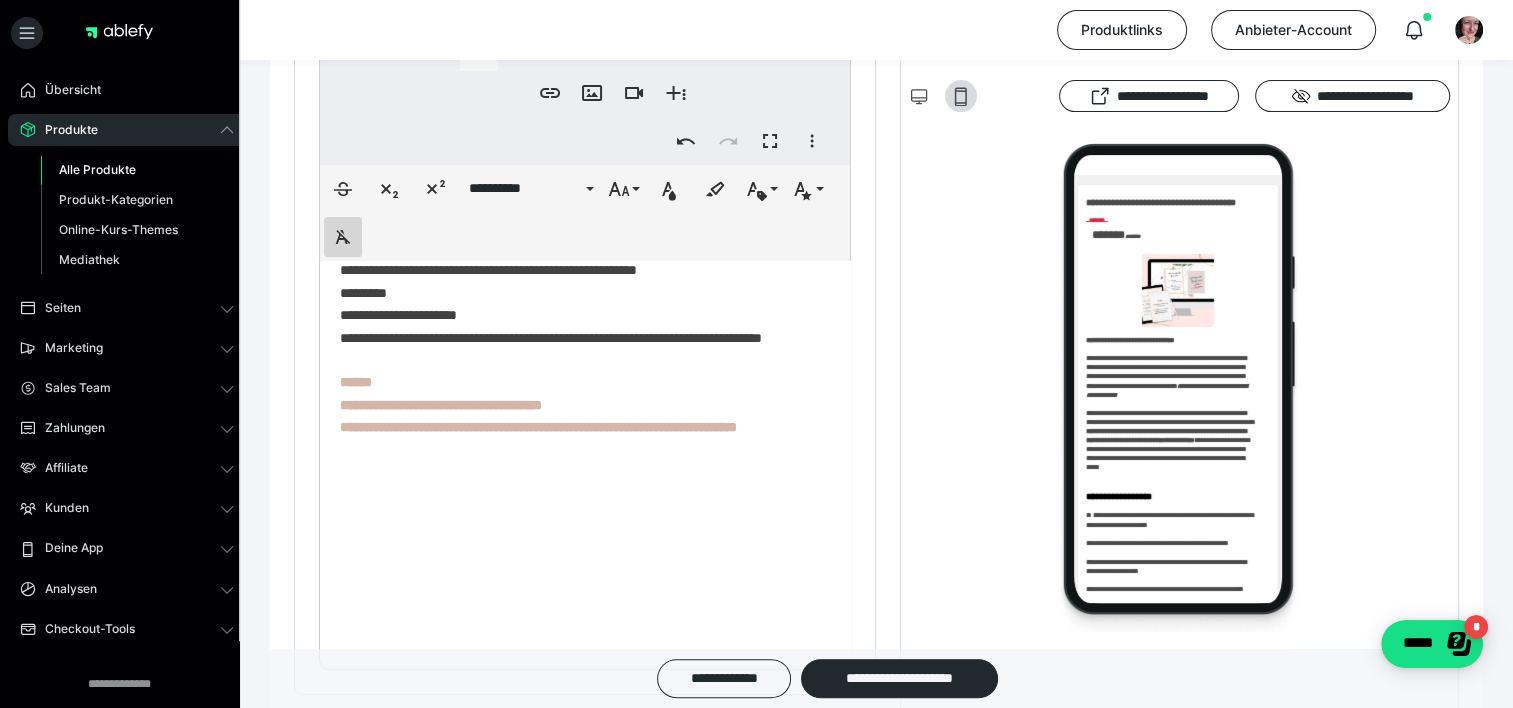 click 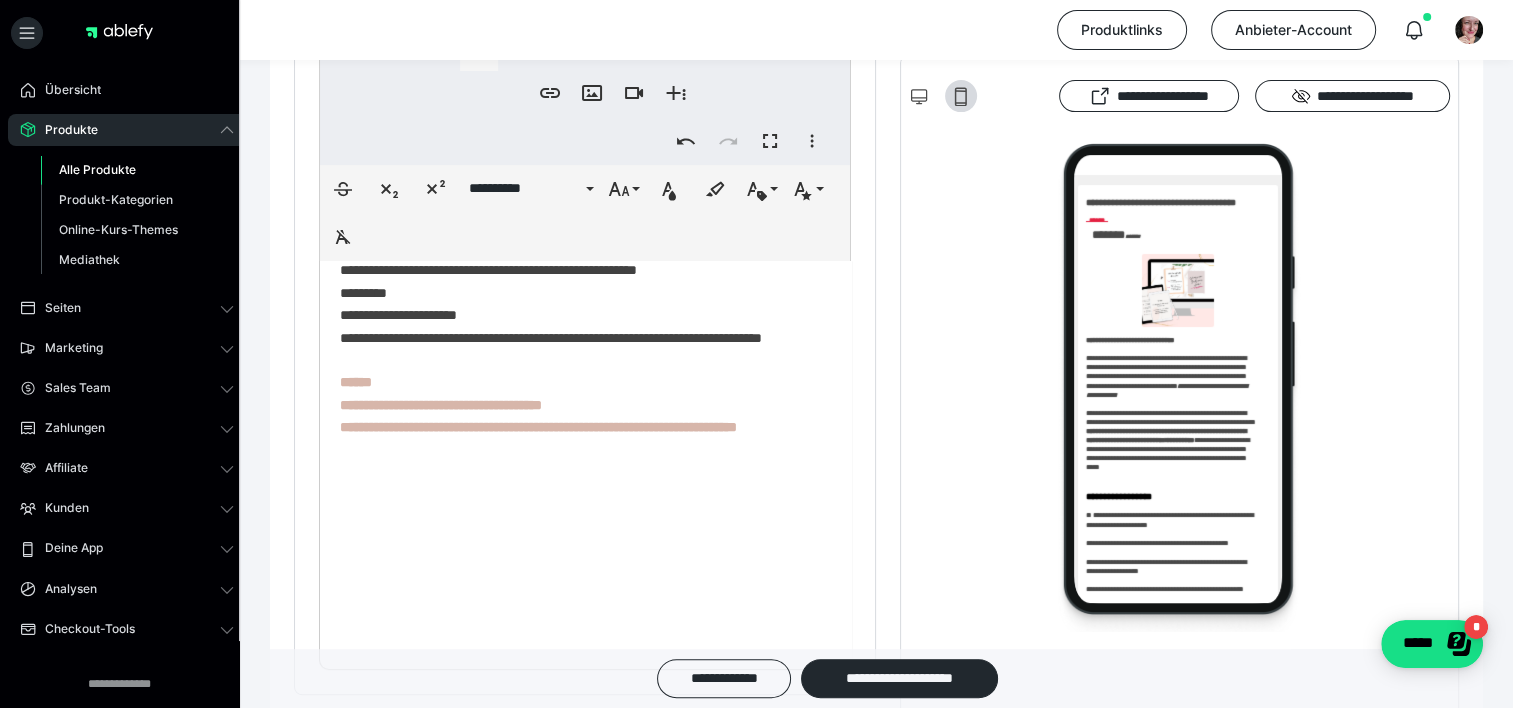 click on "**********" at bounding box center (578, -90) 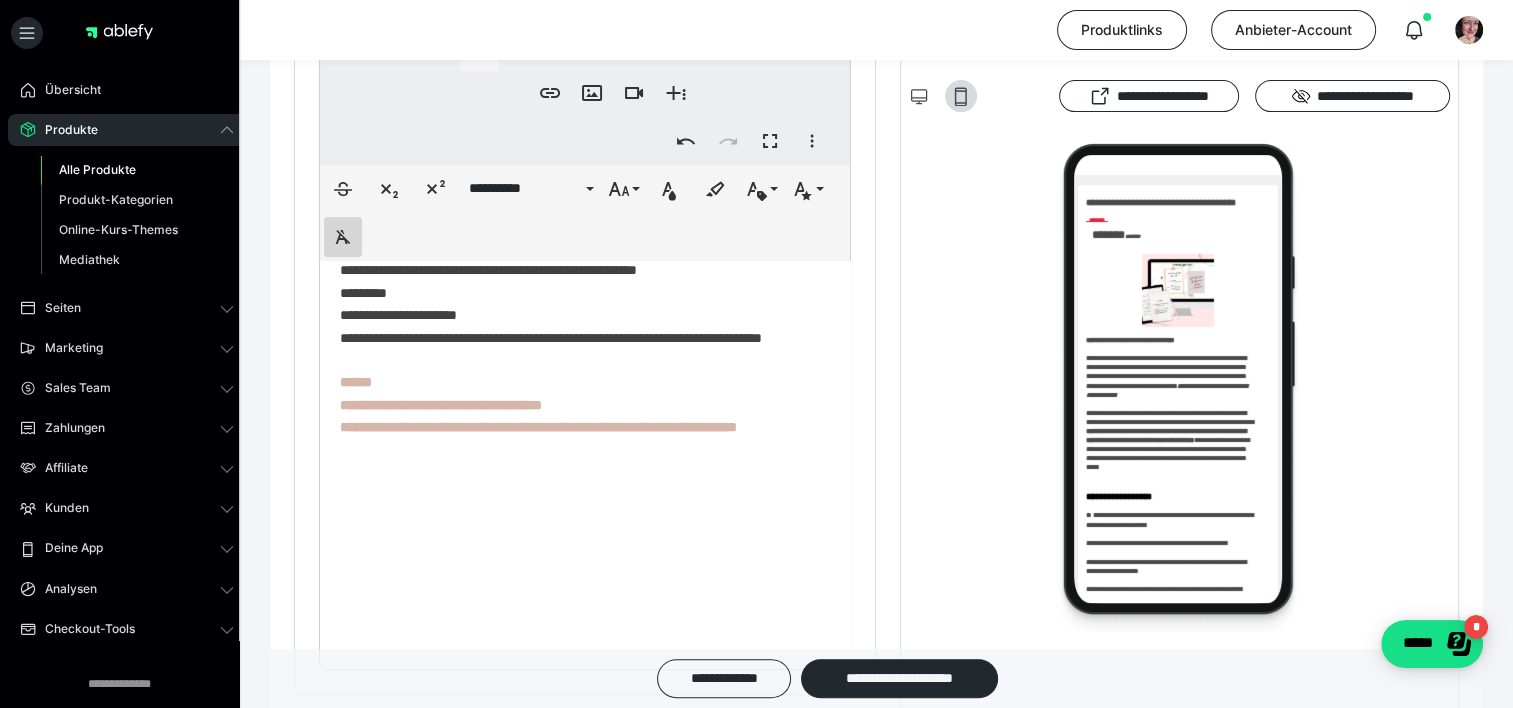 click 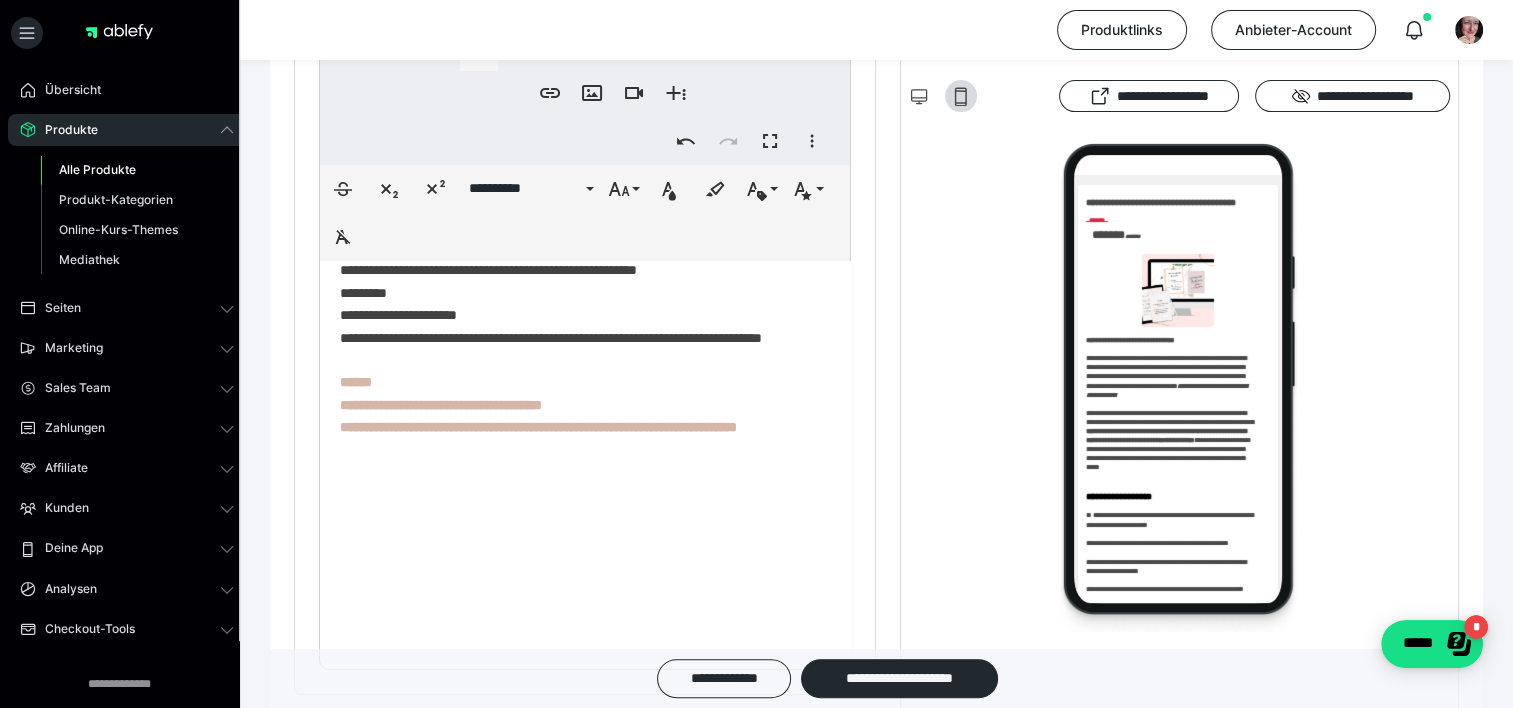 click on "**********" at bounding box center [578, -90] 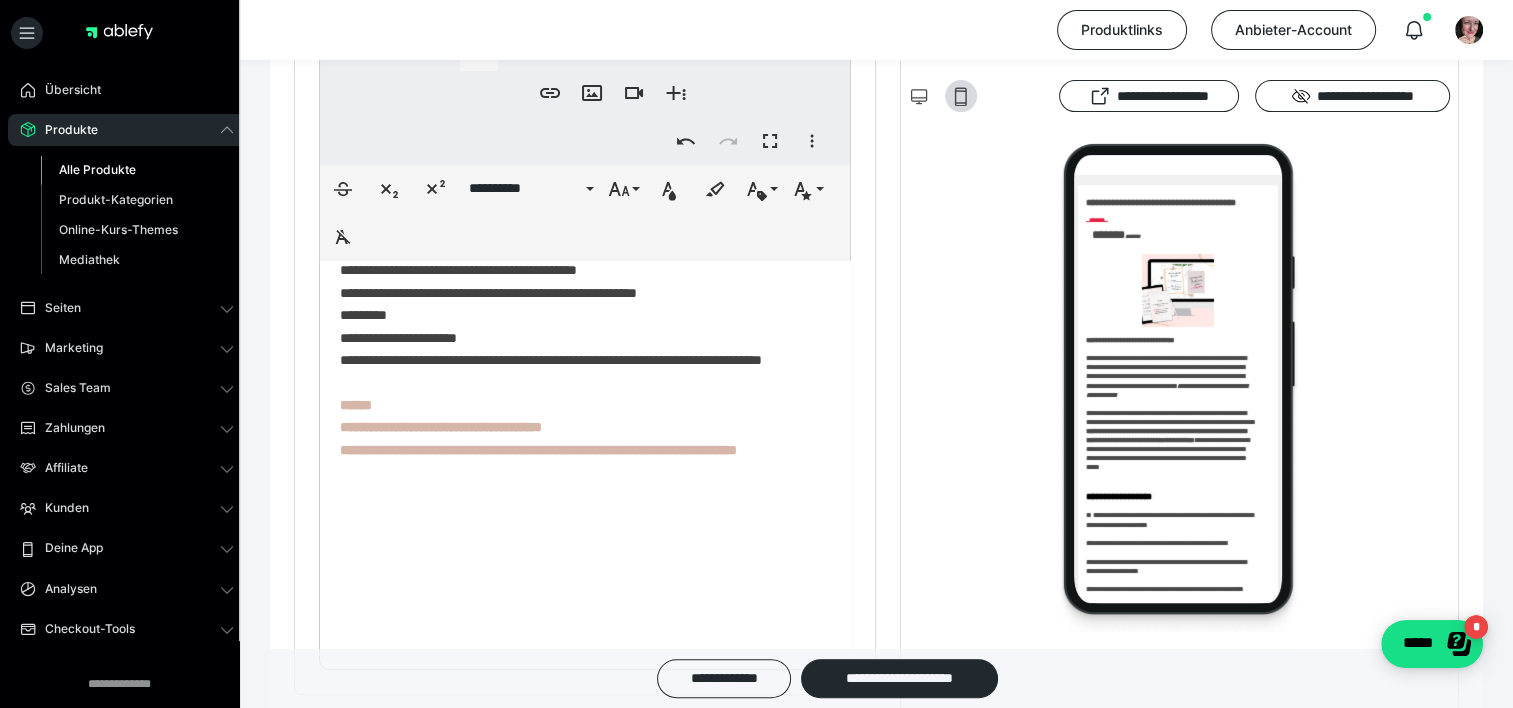click on "**********" at bounding box center (578, -79) 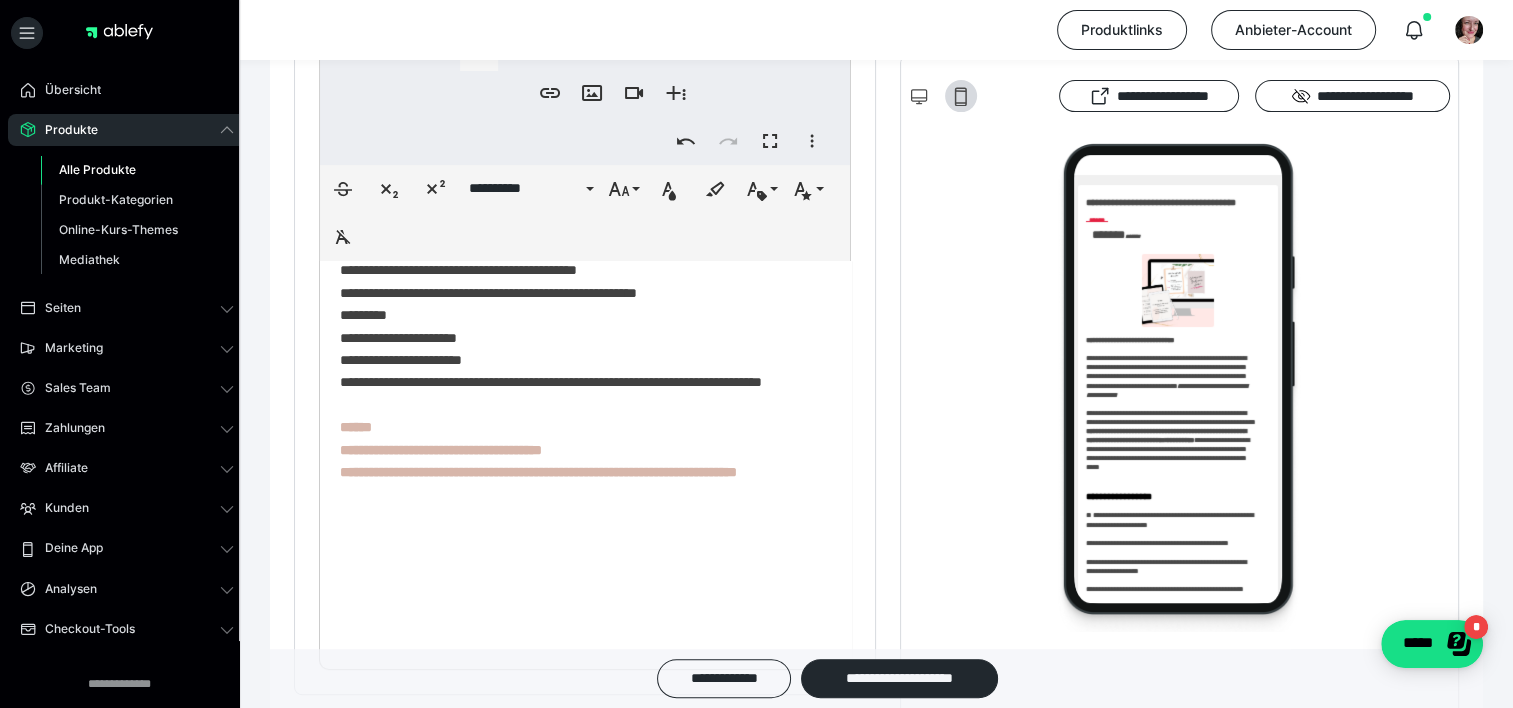 click on "**********" at bounding box center (578, -67) 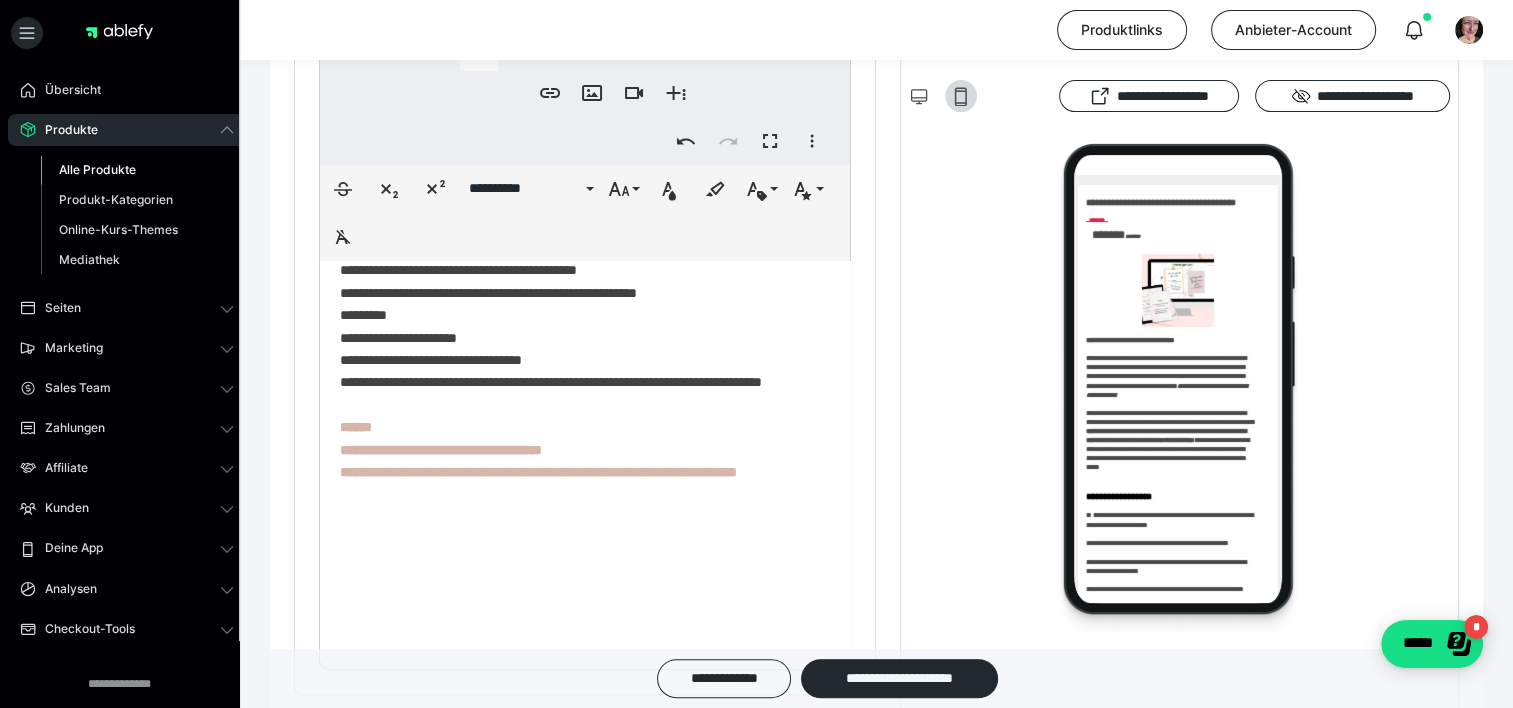 click on "**********" at bounding box center (578, -67) 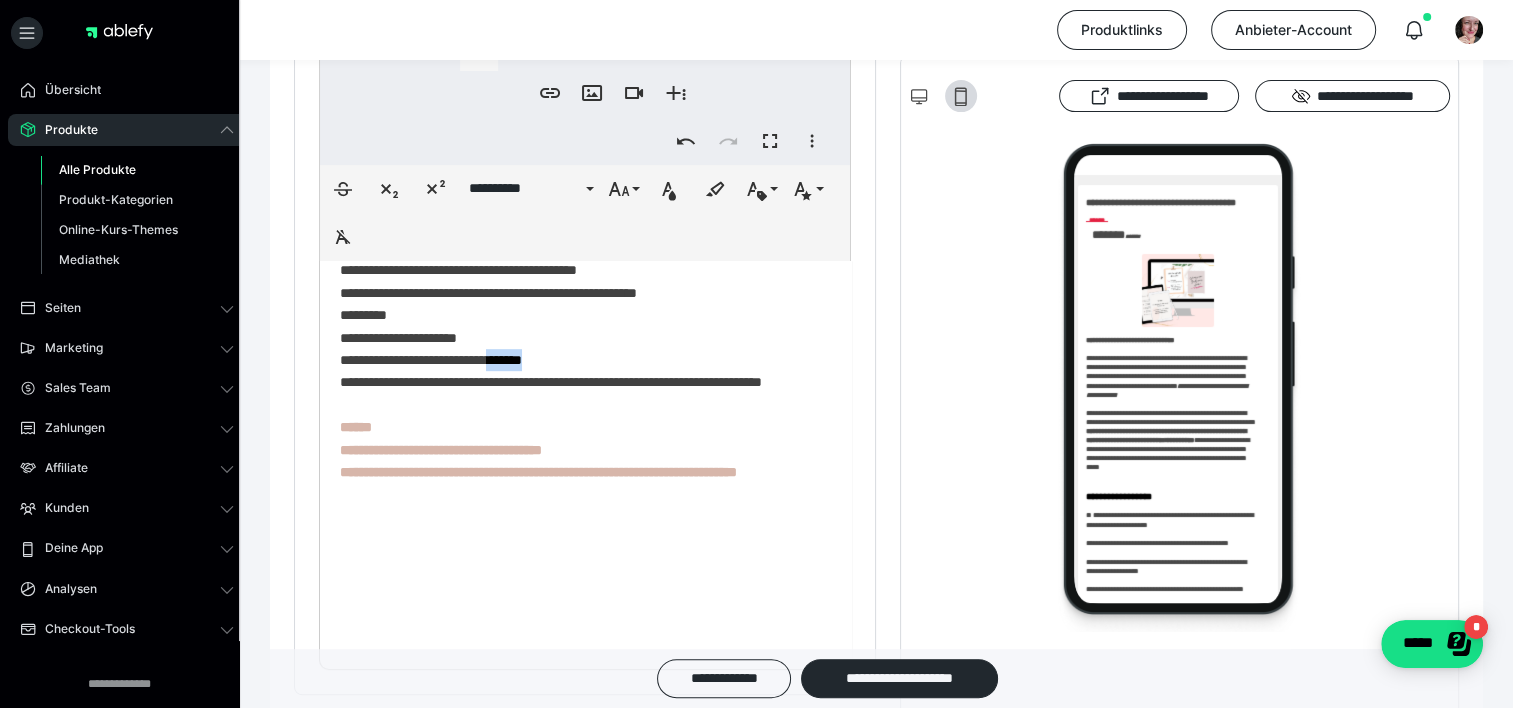 click on "**********" at bounding box center [578, -67] 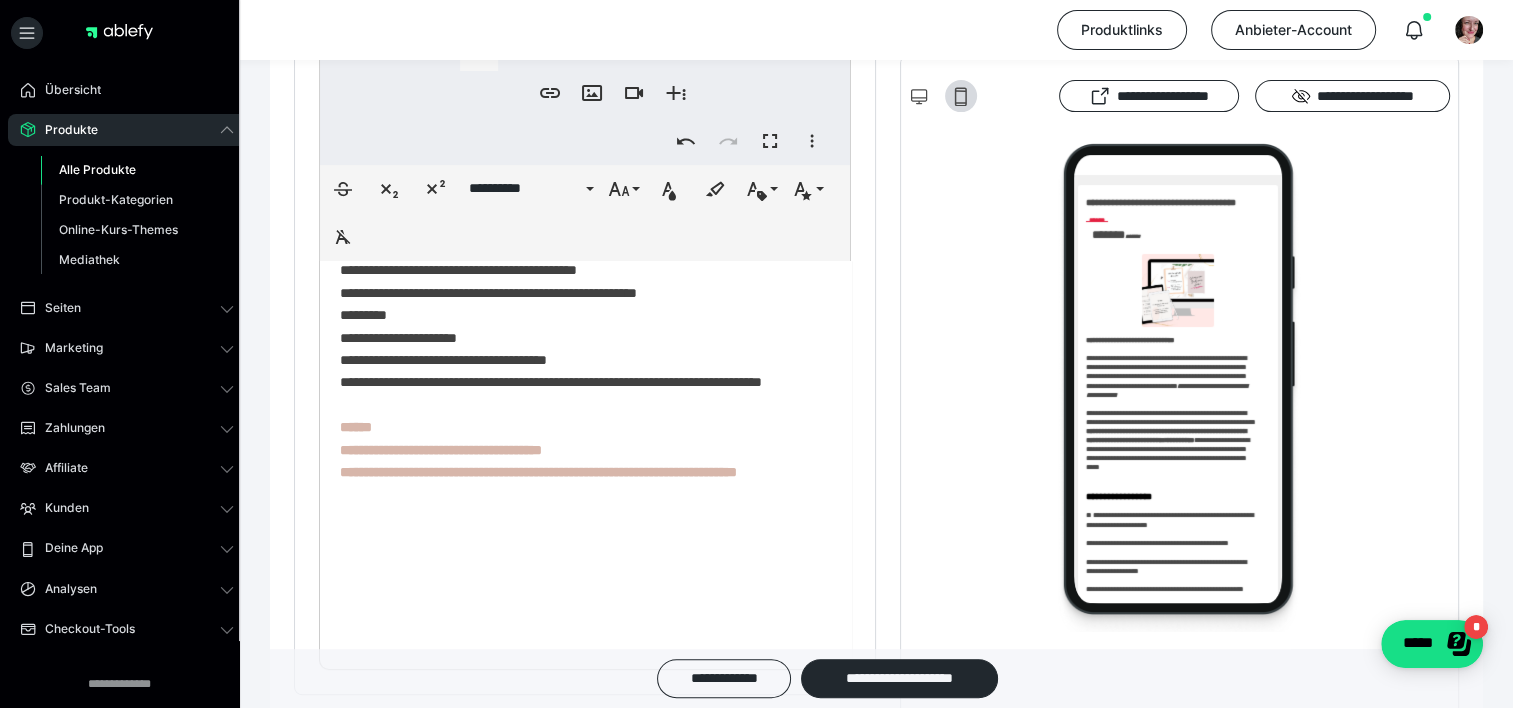 click on "**********" at bounding box center [578, -67] 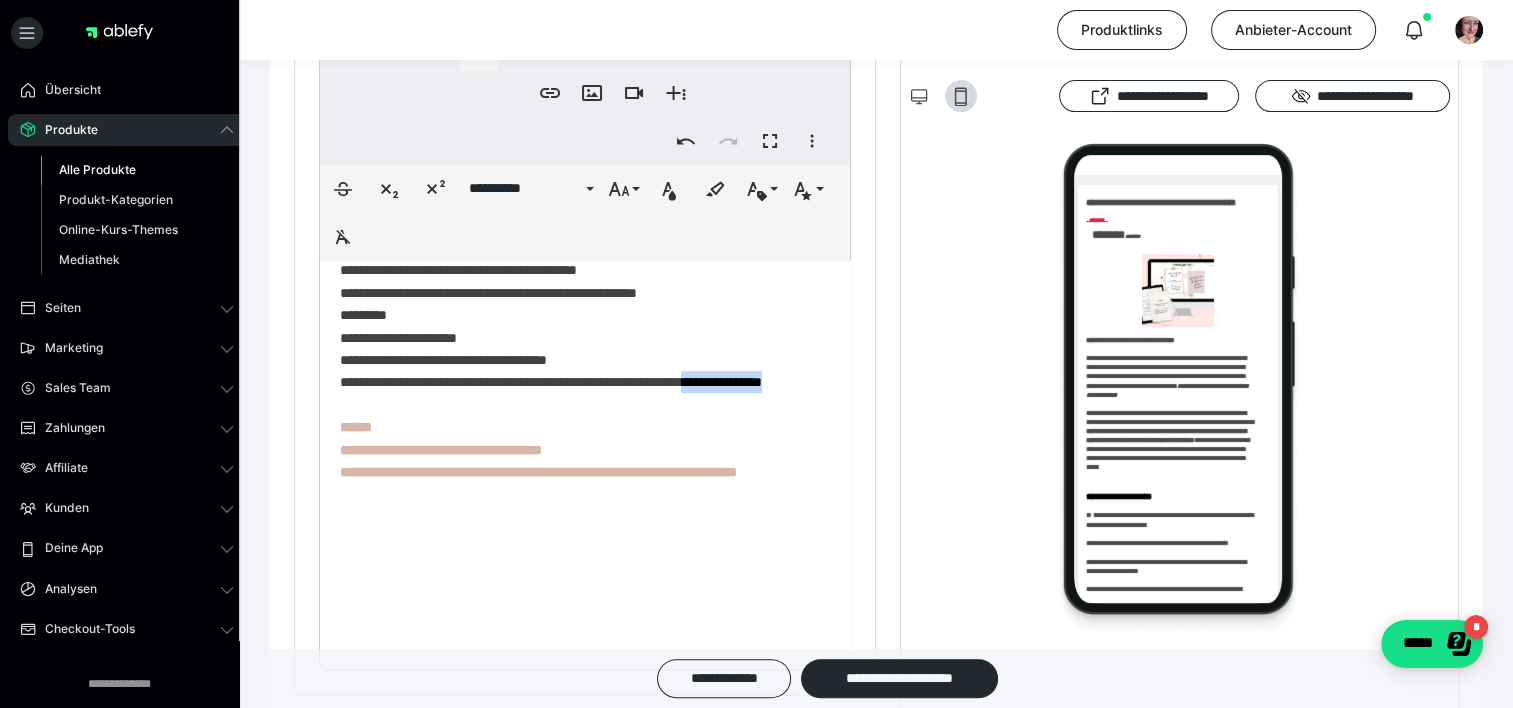 drag, startPoint x: 830, startPoint y: 564, endPoint x: 832, endPoint y: 539, distance: 25.079872 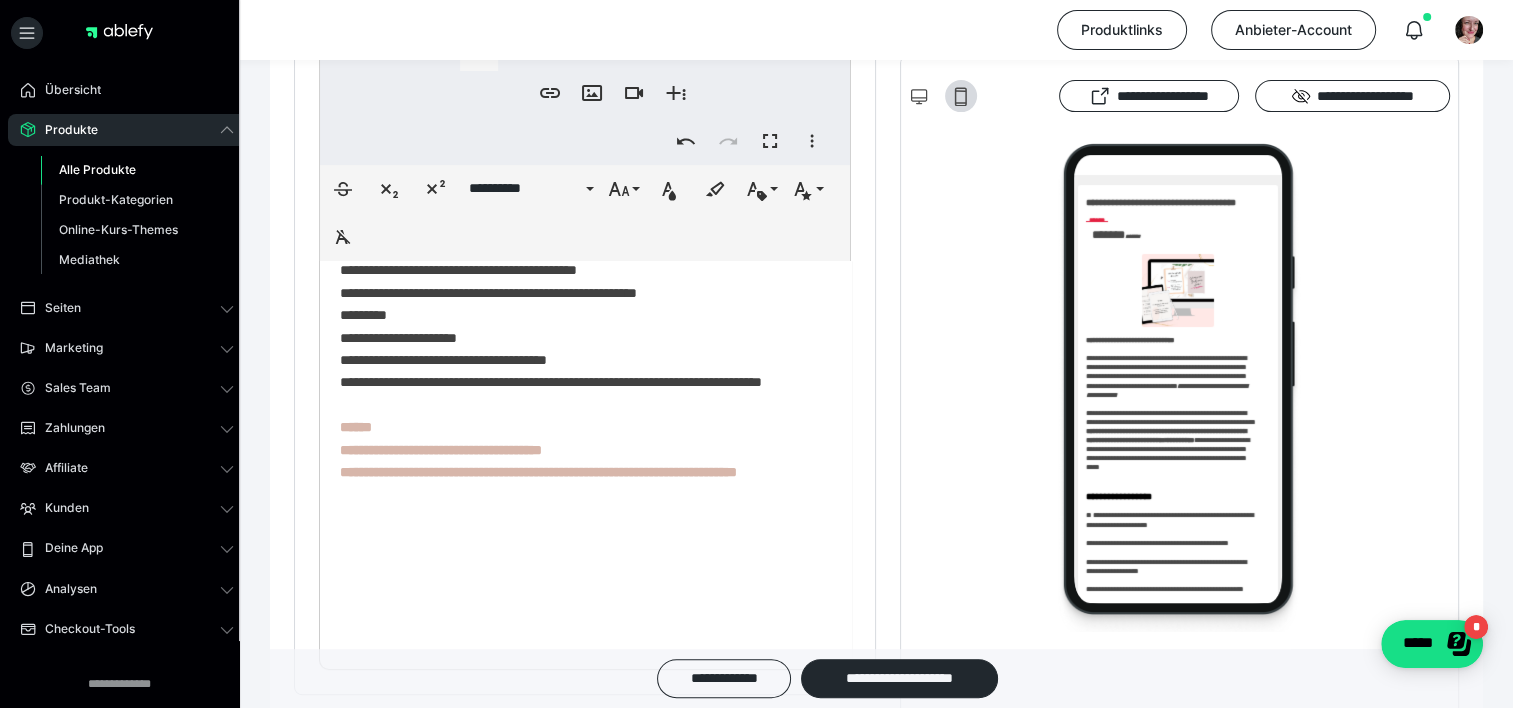 click on "**********" at bounding box center (578, -67) 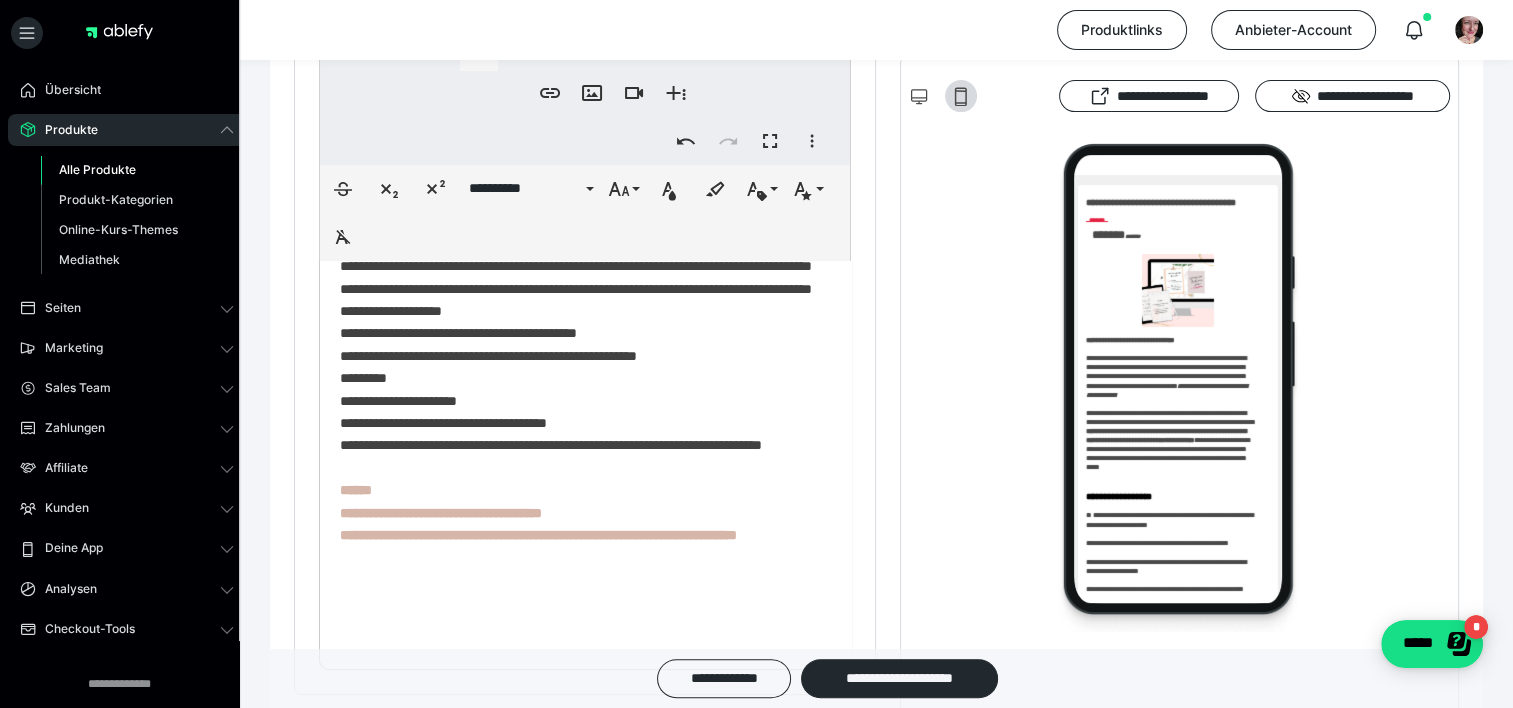 scroll, scrollTop: 1020, scrollLeft: 0, axis: vertical 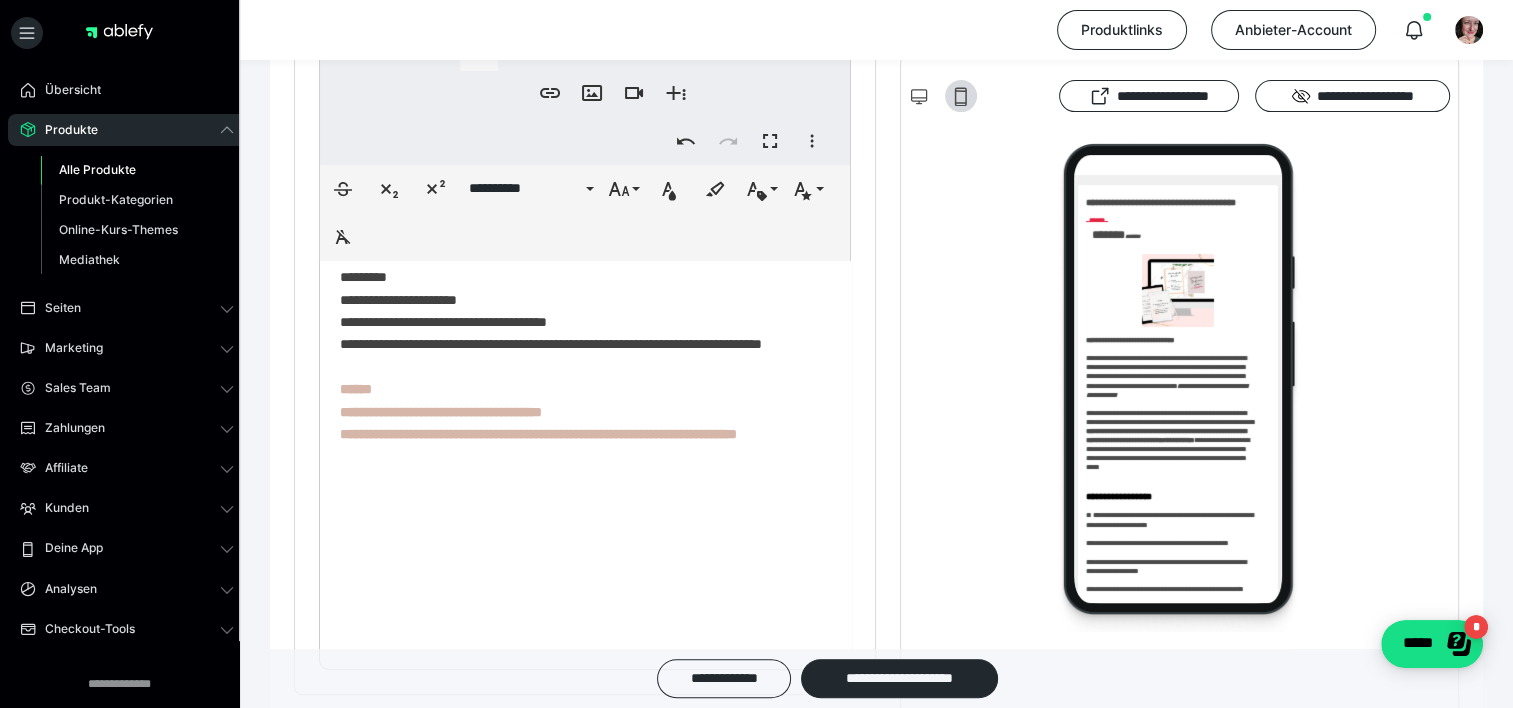 click on "**********" at bounding box center (578, -105) 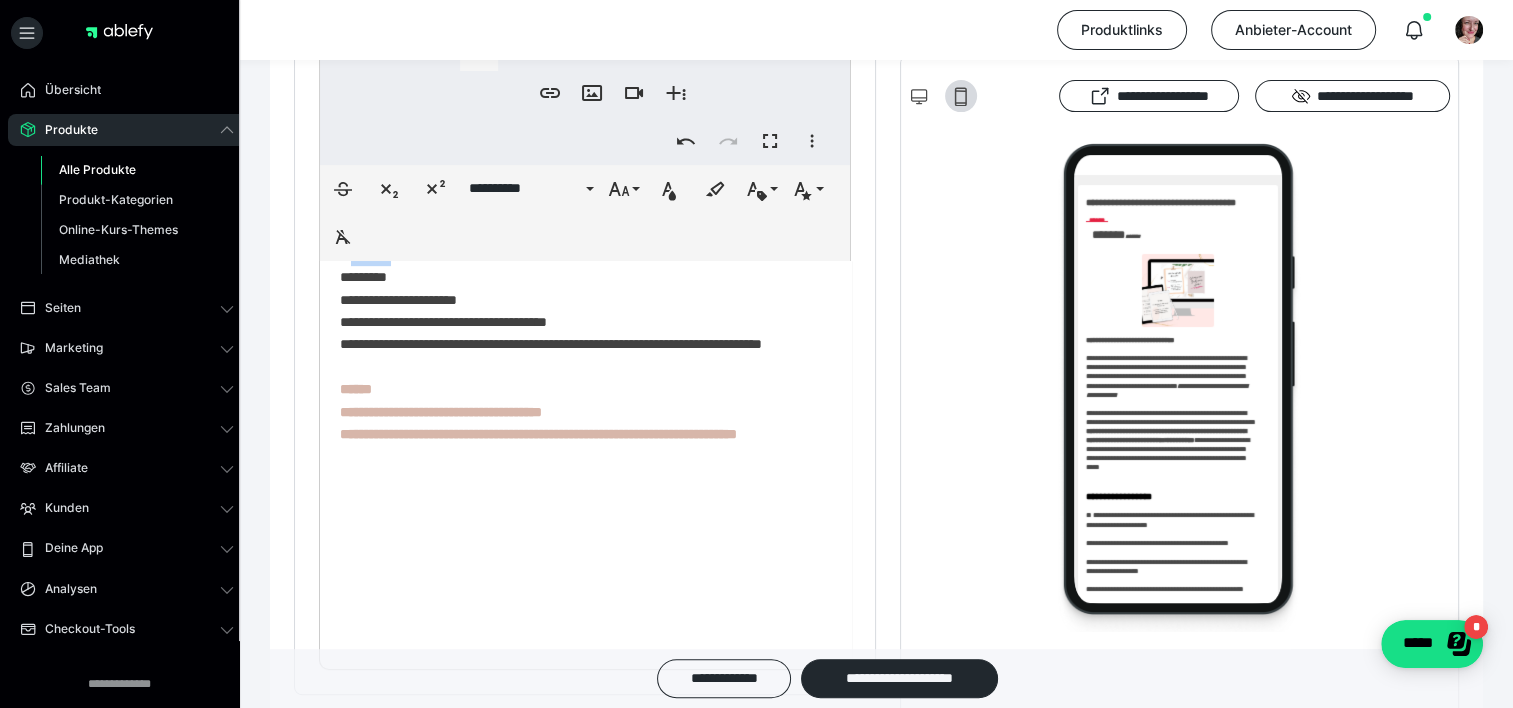 click on "**********" at bounding box center [578, -105] 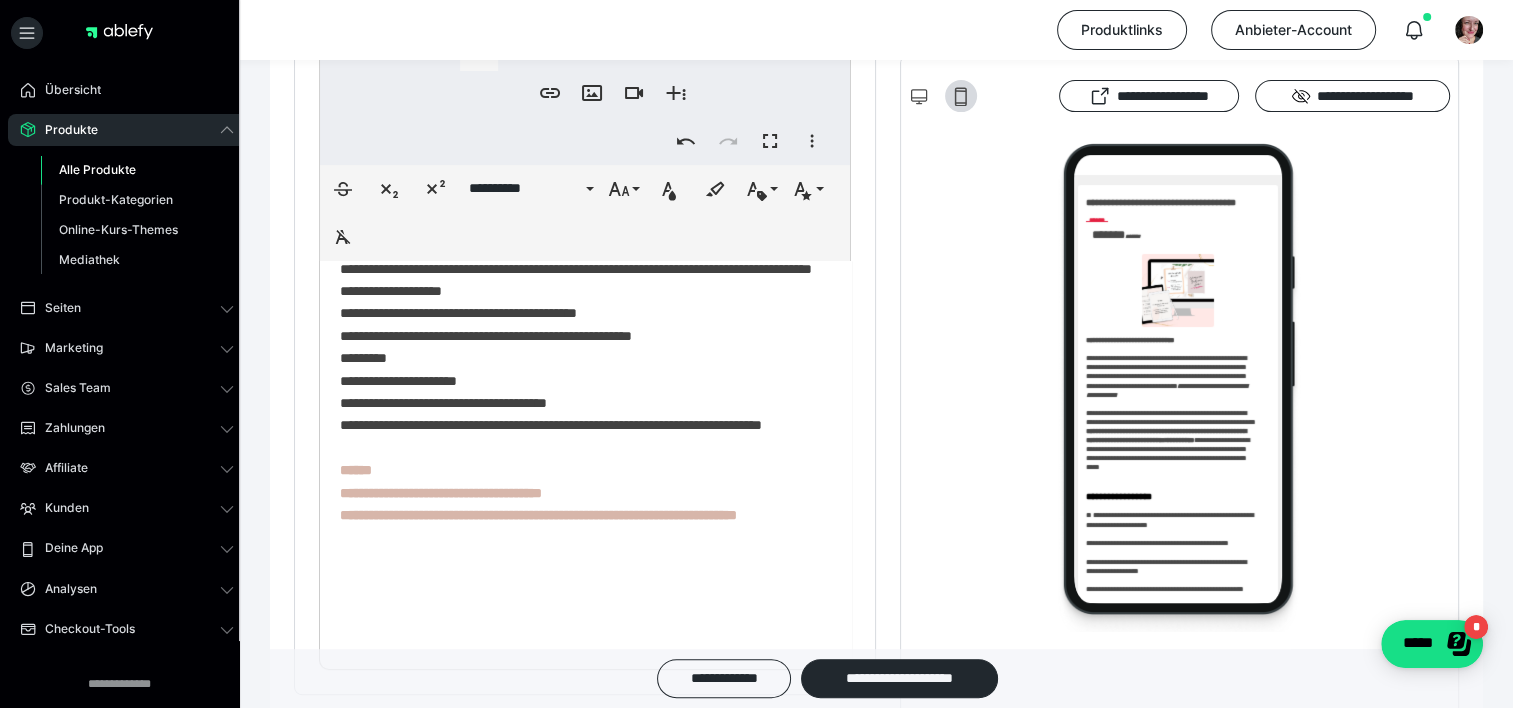 scroll, scrollTop: 1048, scrollLeft: 0, axis: vertical 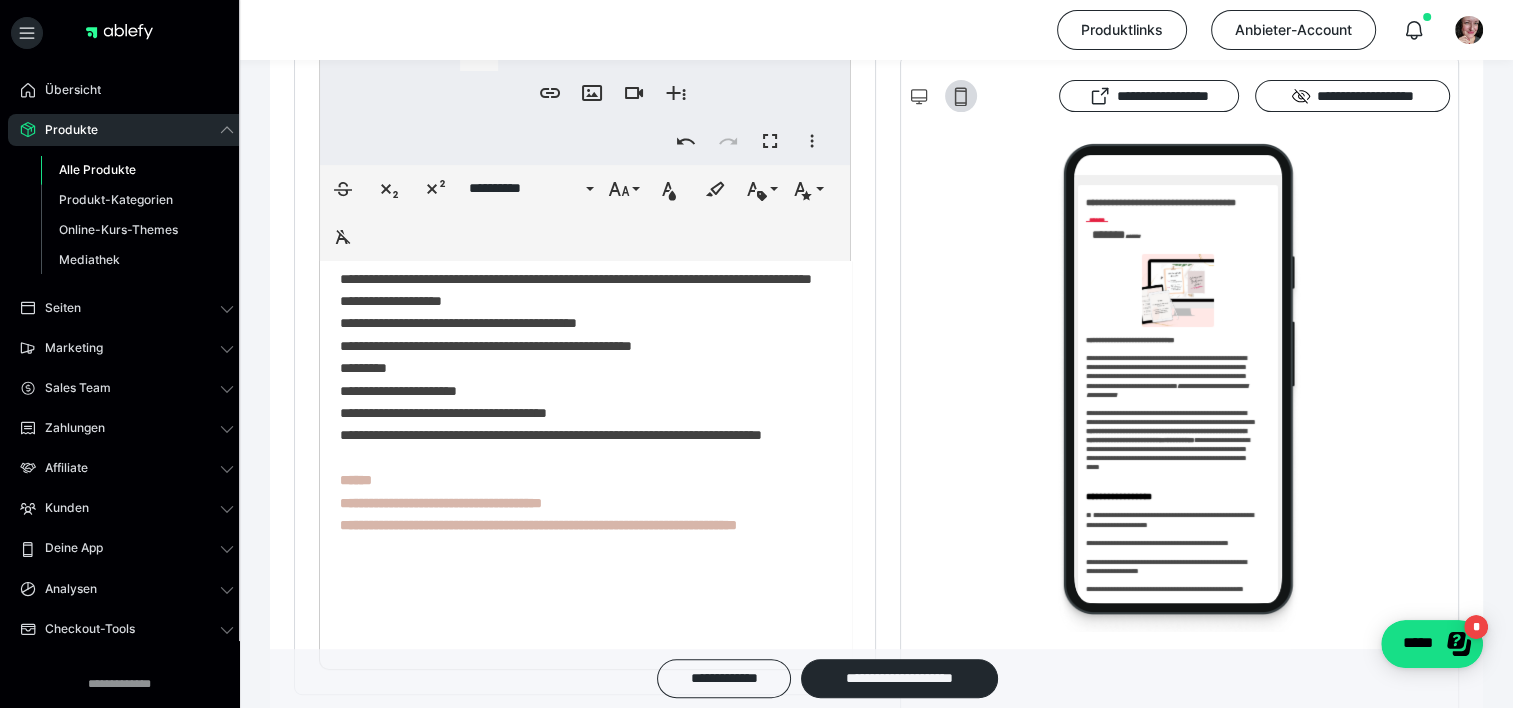 click on "**********" at bounding box center [578, -14] 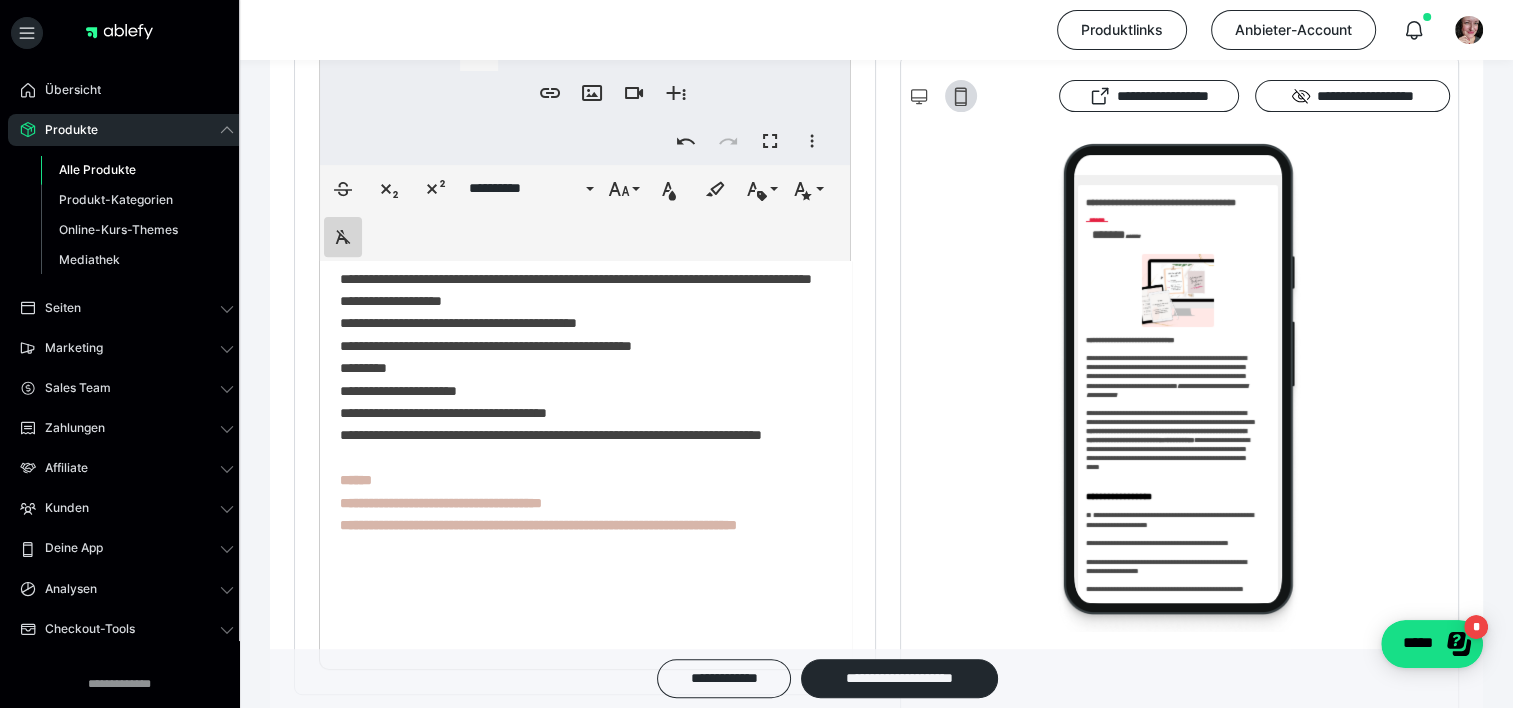 click 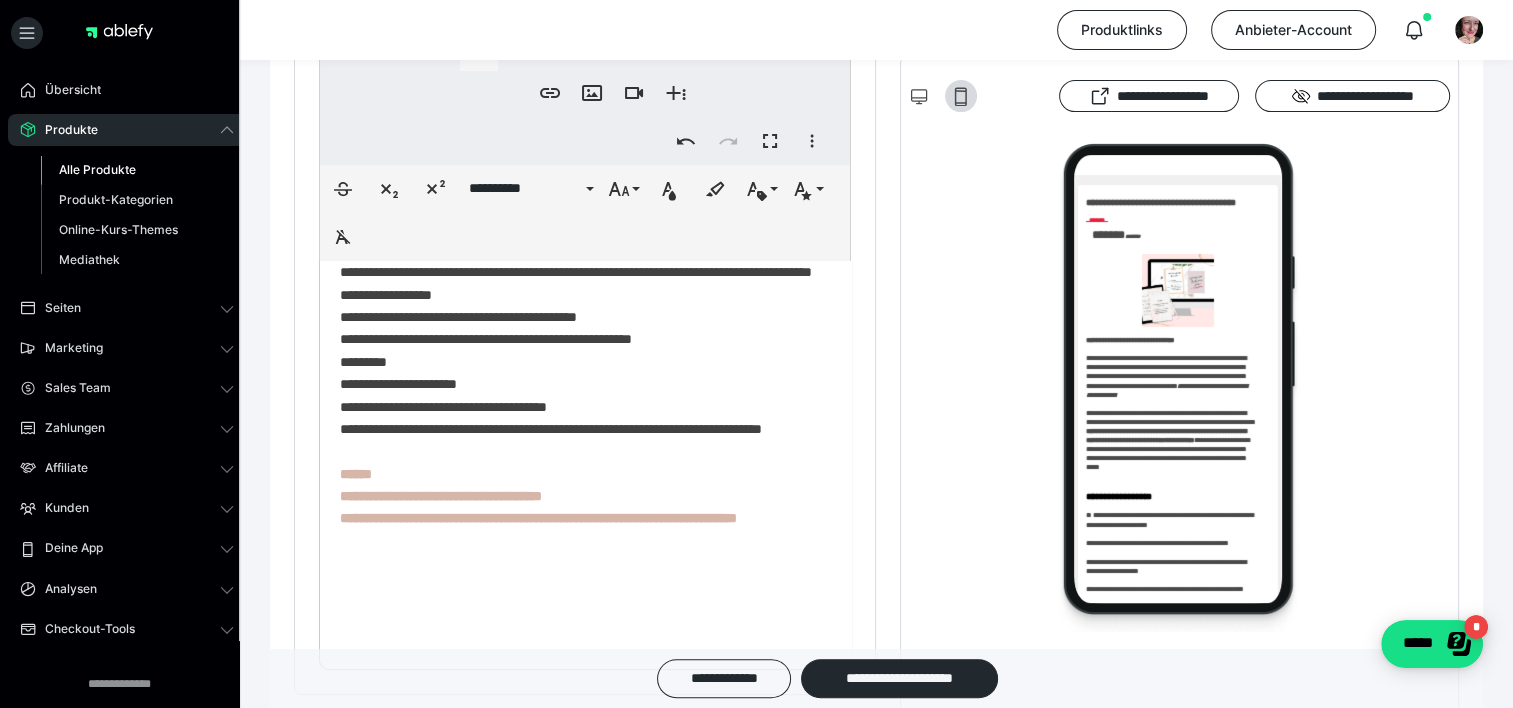 click on "**********" at bounding box center (578, -18) 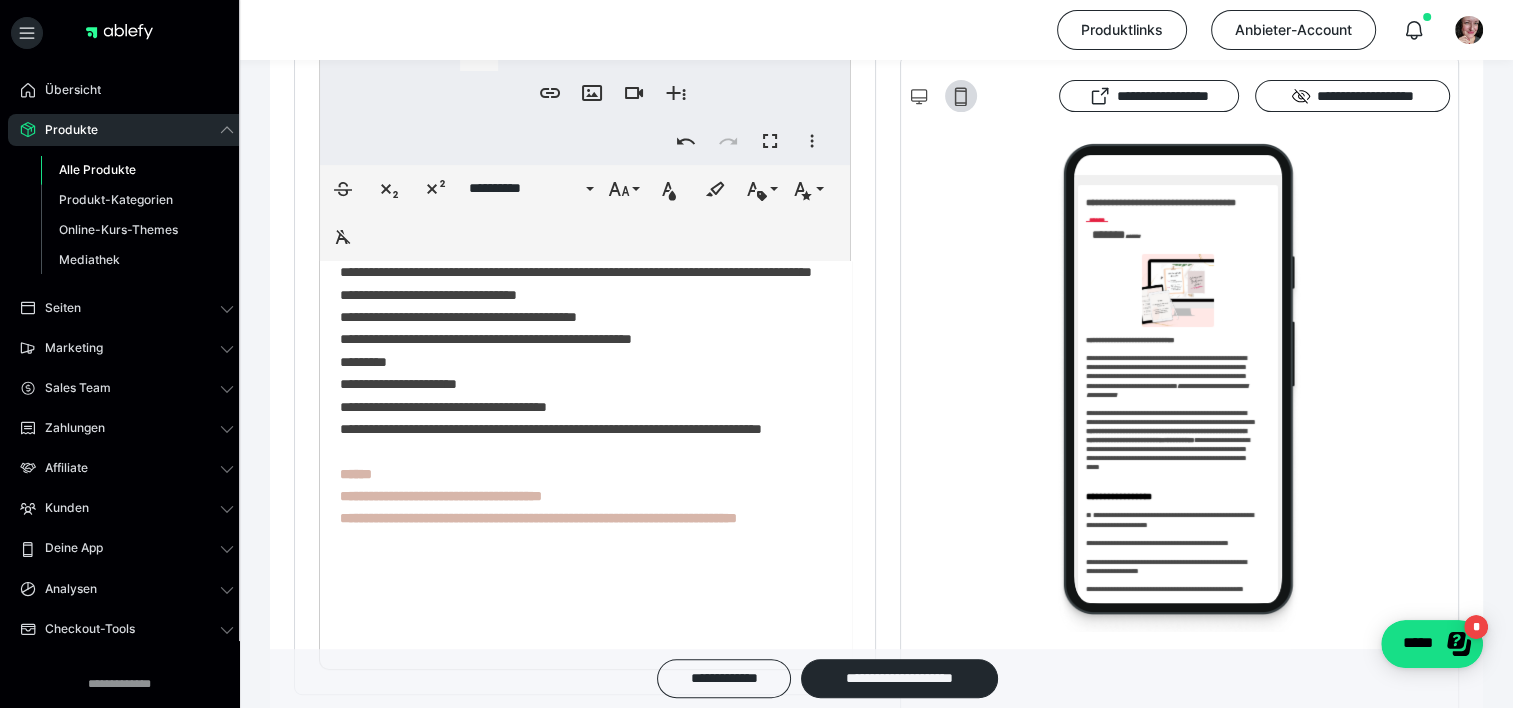 click on "**********" at bounding box center [578, -18] 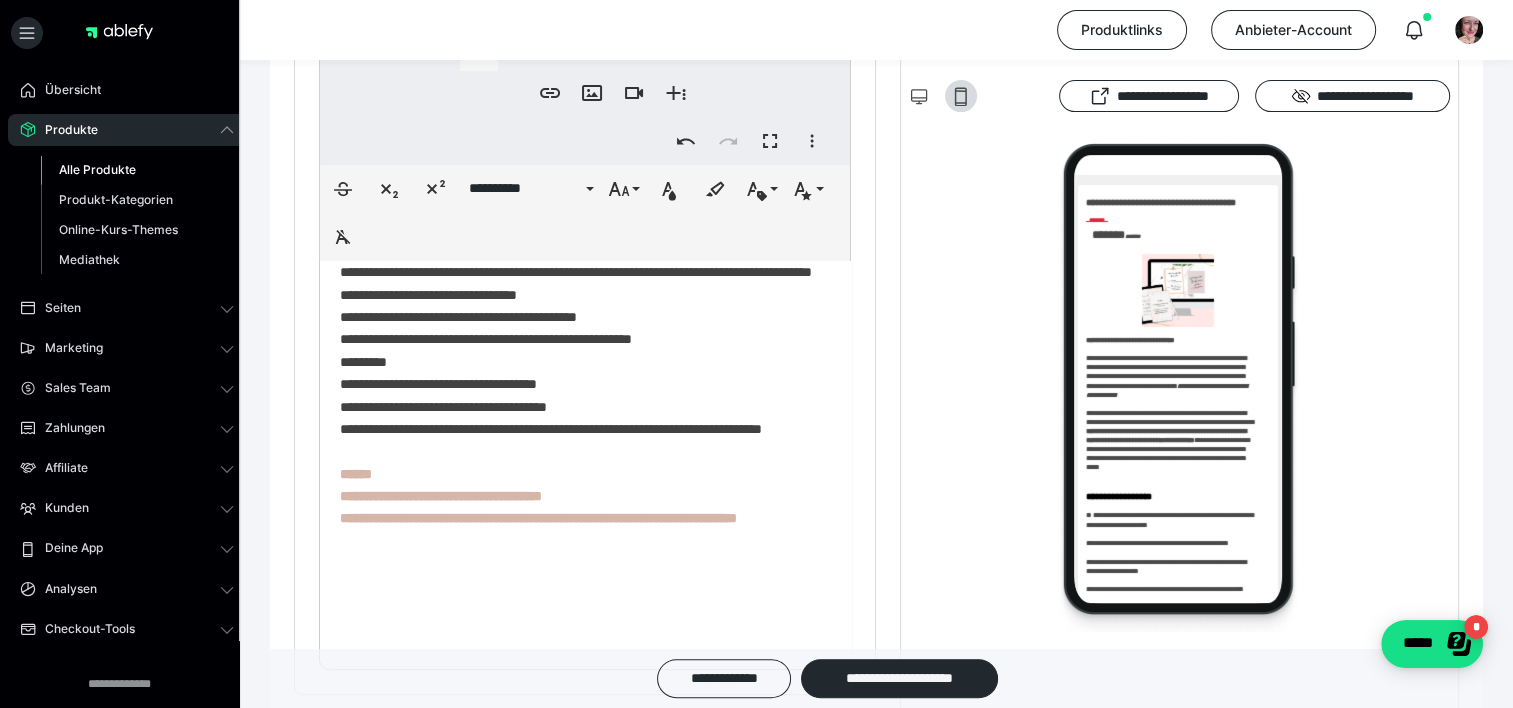 click on "**********" at bounding box center [578, -18] 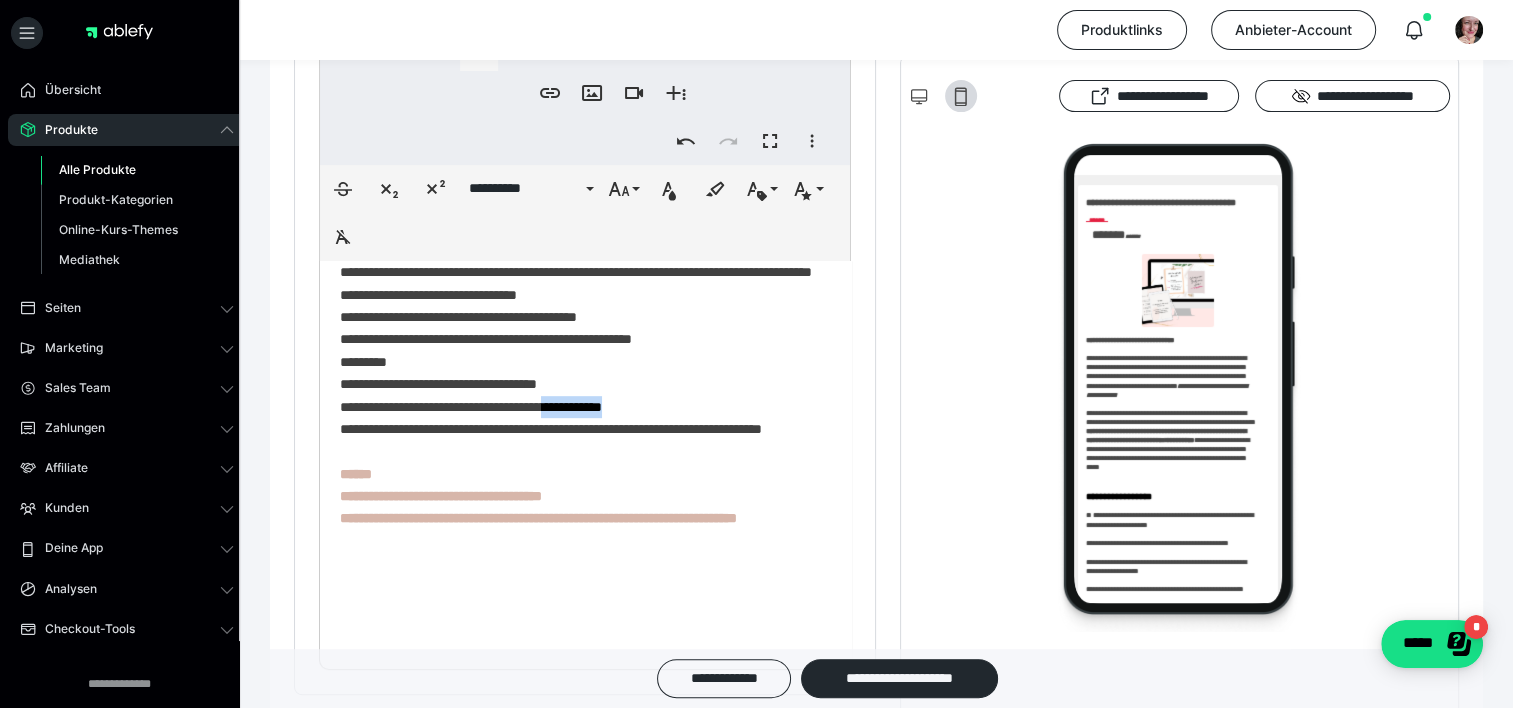 drag, startPoint x: 703, startPoint y: 554, endPoint x: 600, endPoint y: 568, distance: 103.947105 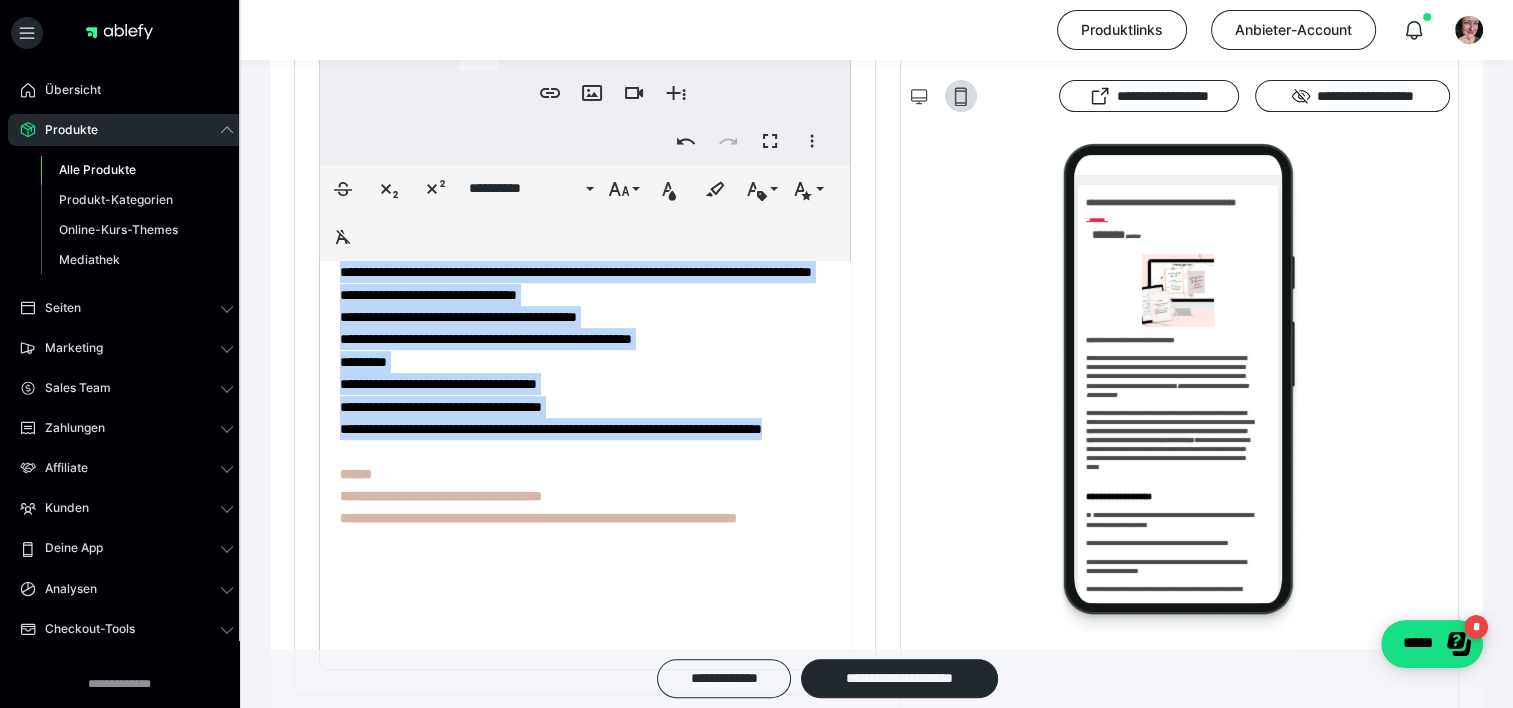 drag, startPoint x: 338, startPoint y: 314, endPoint x: 578, endPoint y: 609, distance: 380.29593 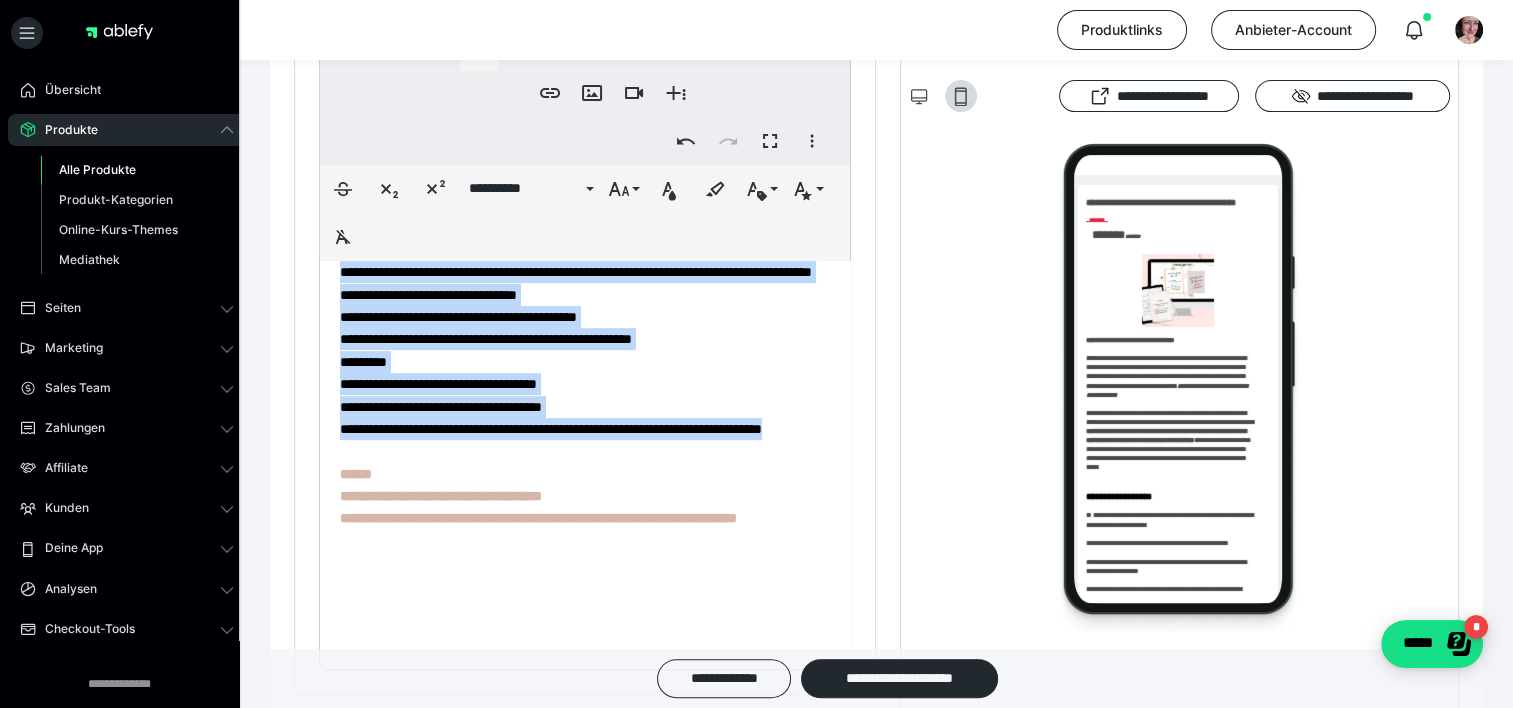 copy on "**********" 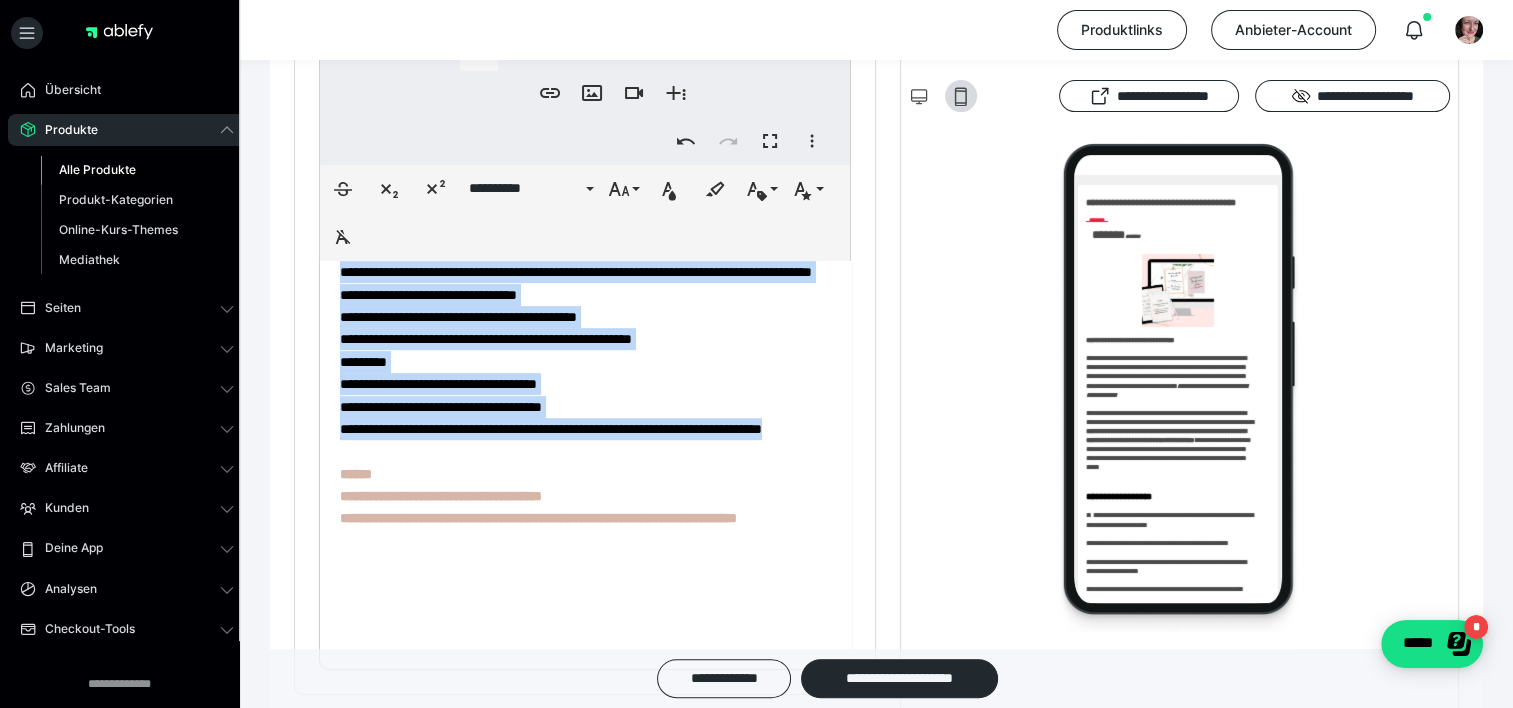 click on "**********" at bounding box center [578, -18] 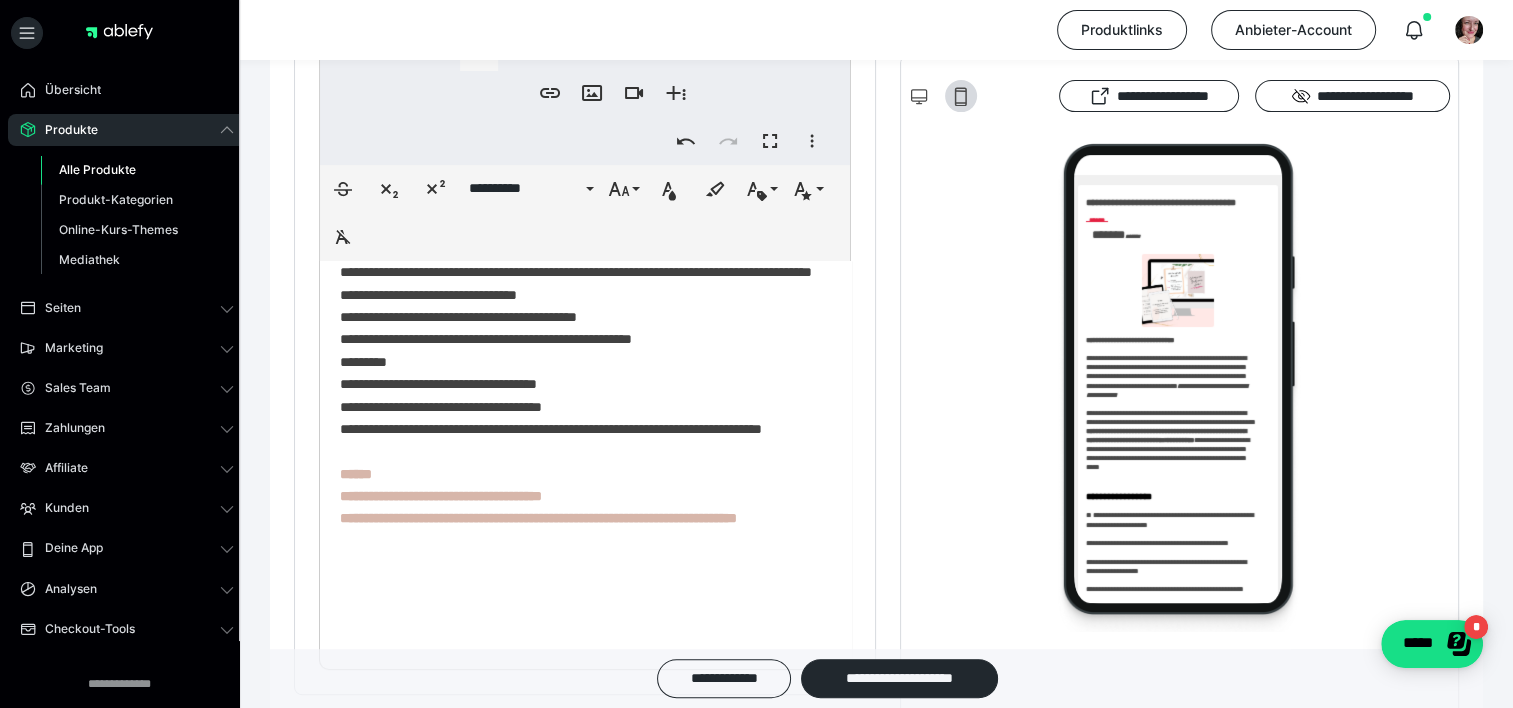 click on "**********" at bounding box center (578, -18) 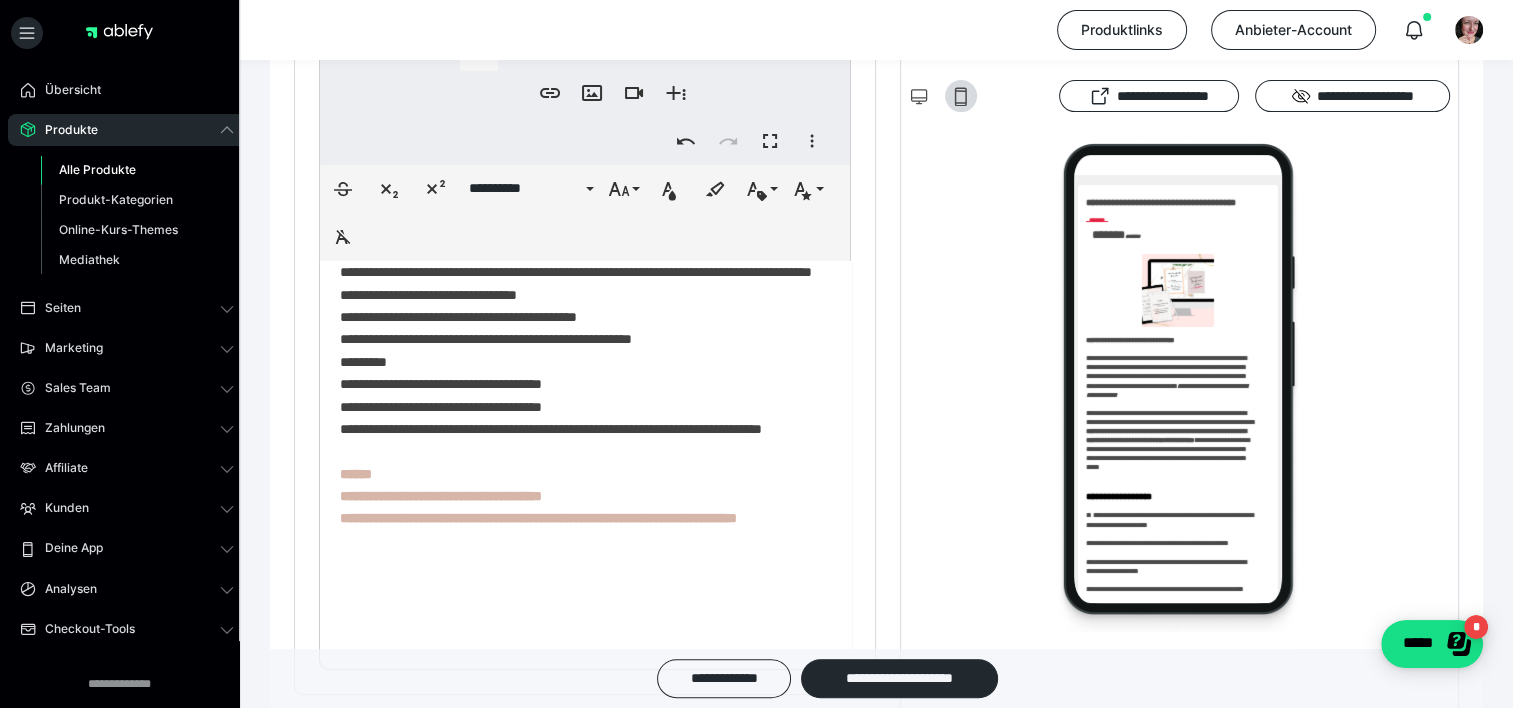 click on "**********" at bounding box center [578, -18] 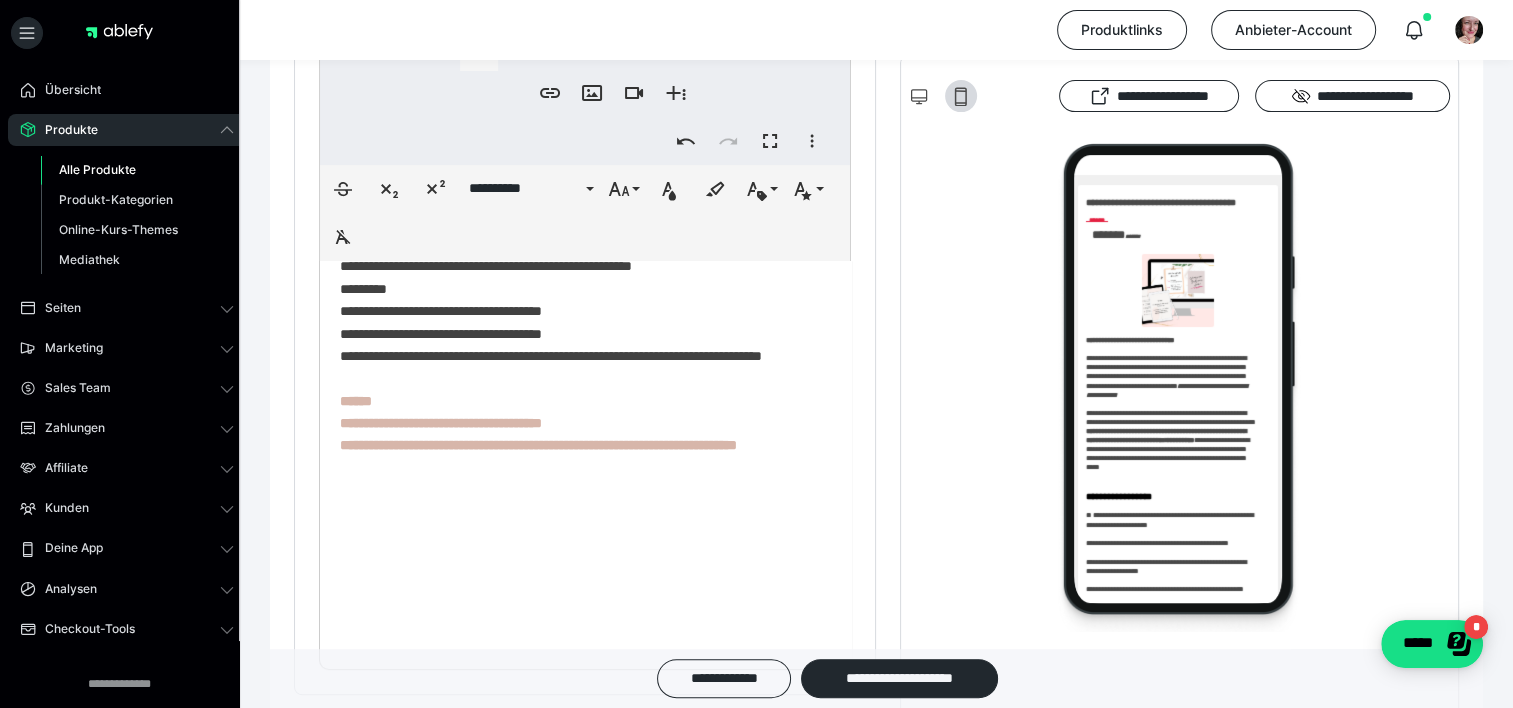 scroll, scrollTop: 1140, scrollLeft: 0, axis: vertical 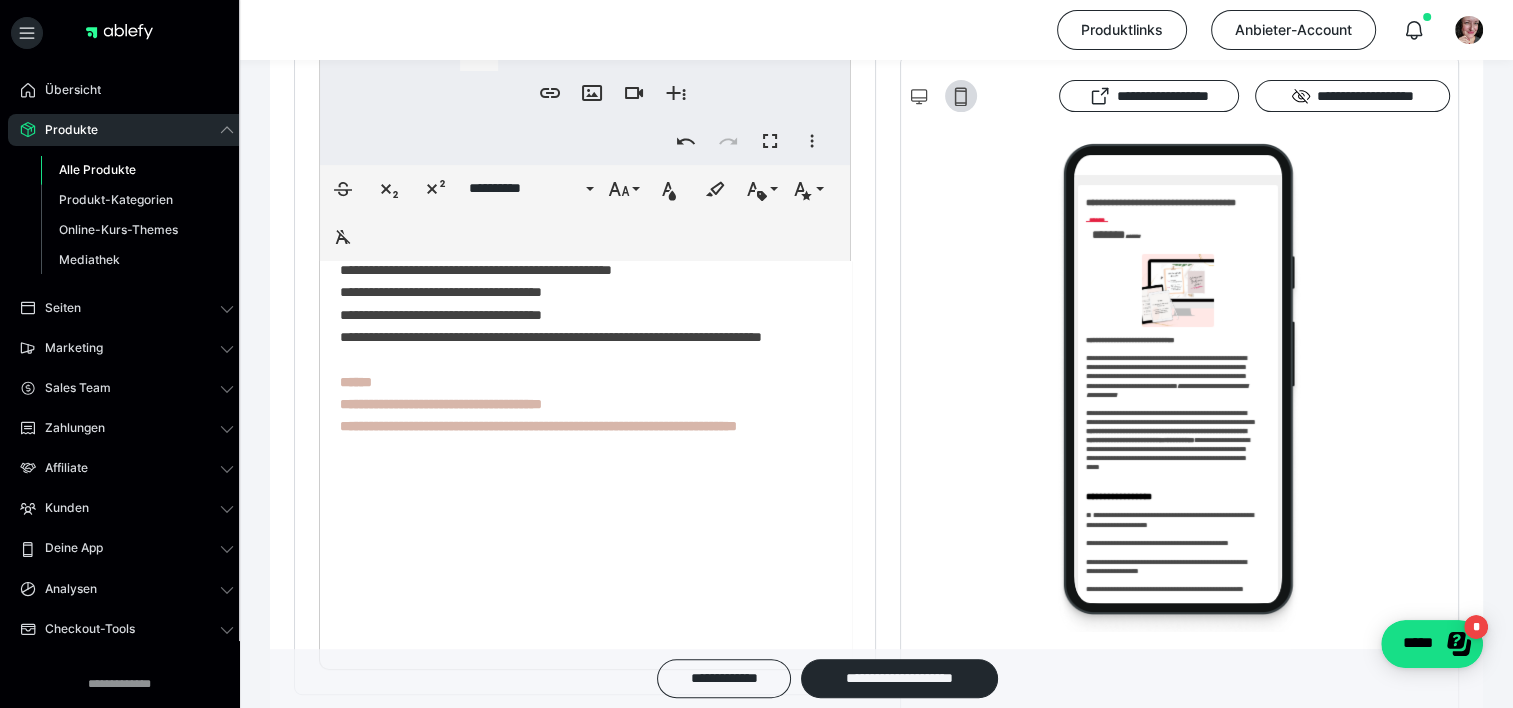 click on "**********" at bounding box center [578, -110] 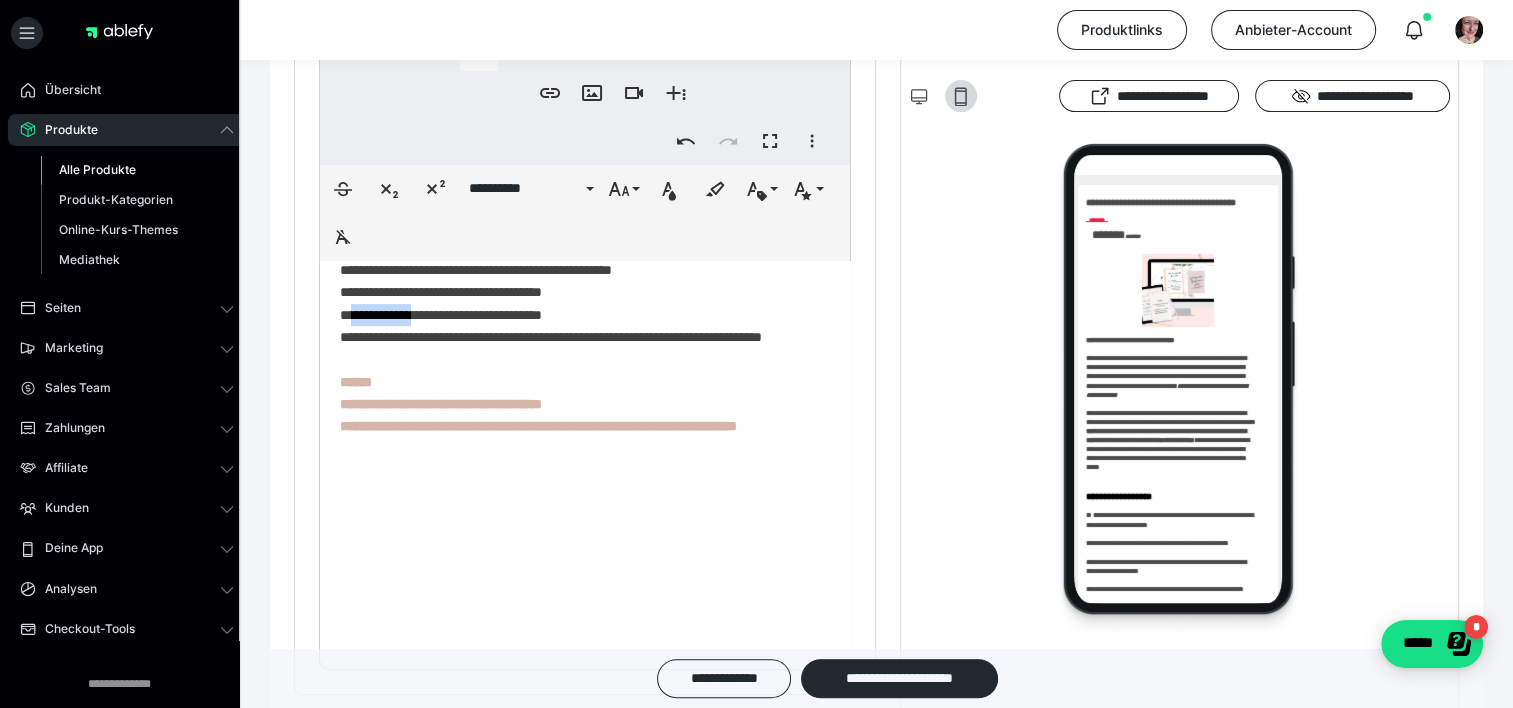 click on "**********" at bounding box center (578, -110) 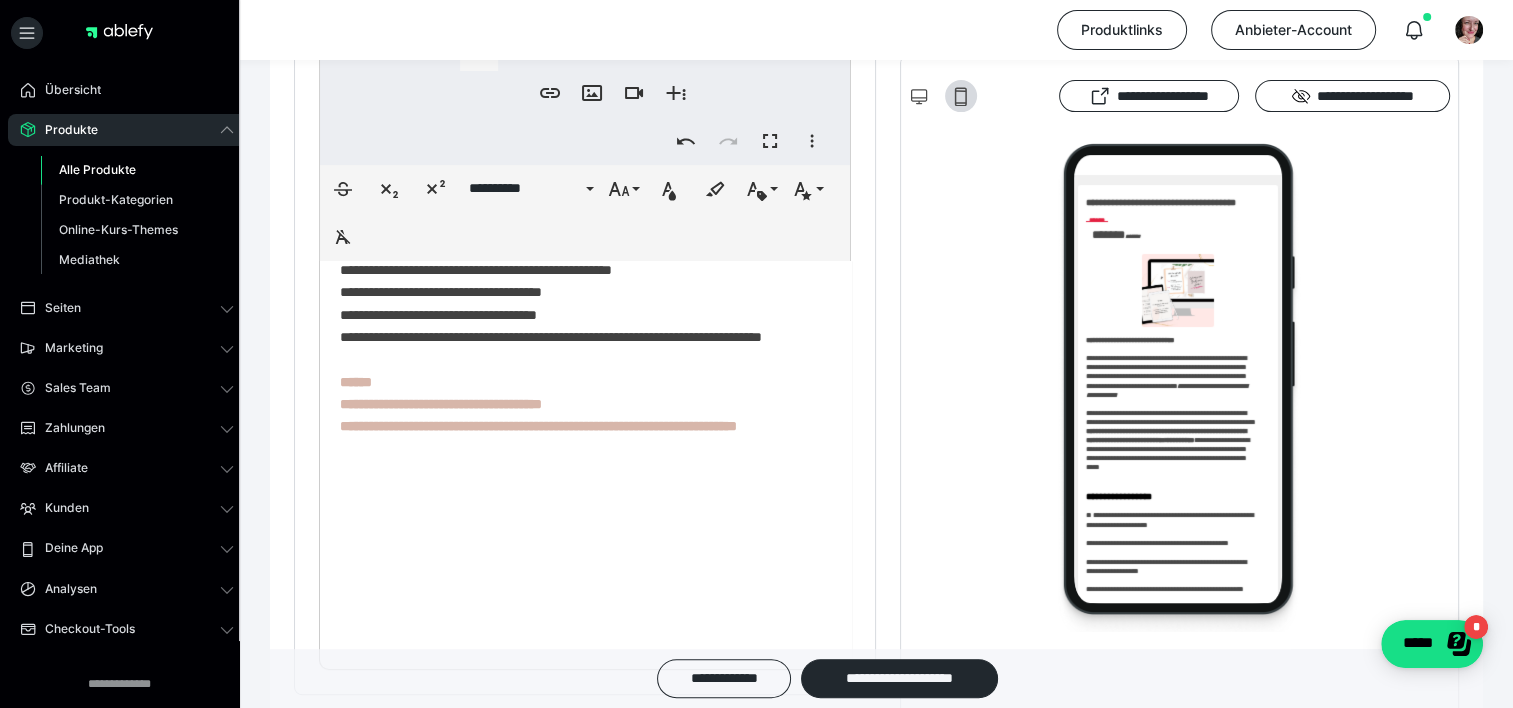 click on "**********" at bounding box center (578, -110) 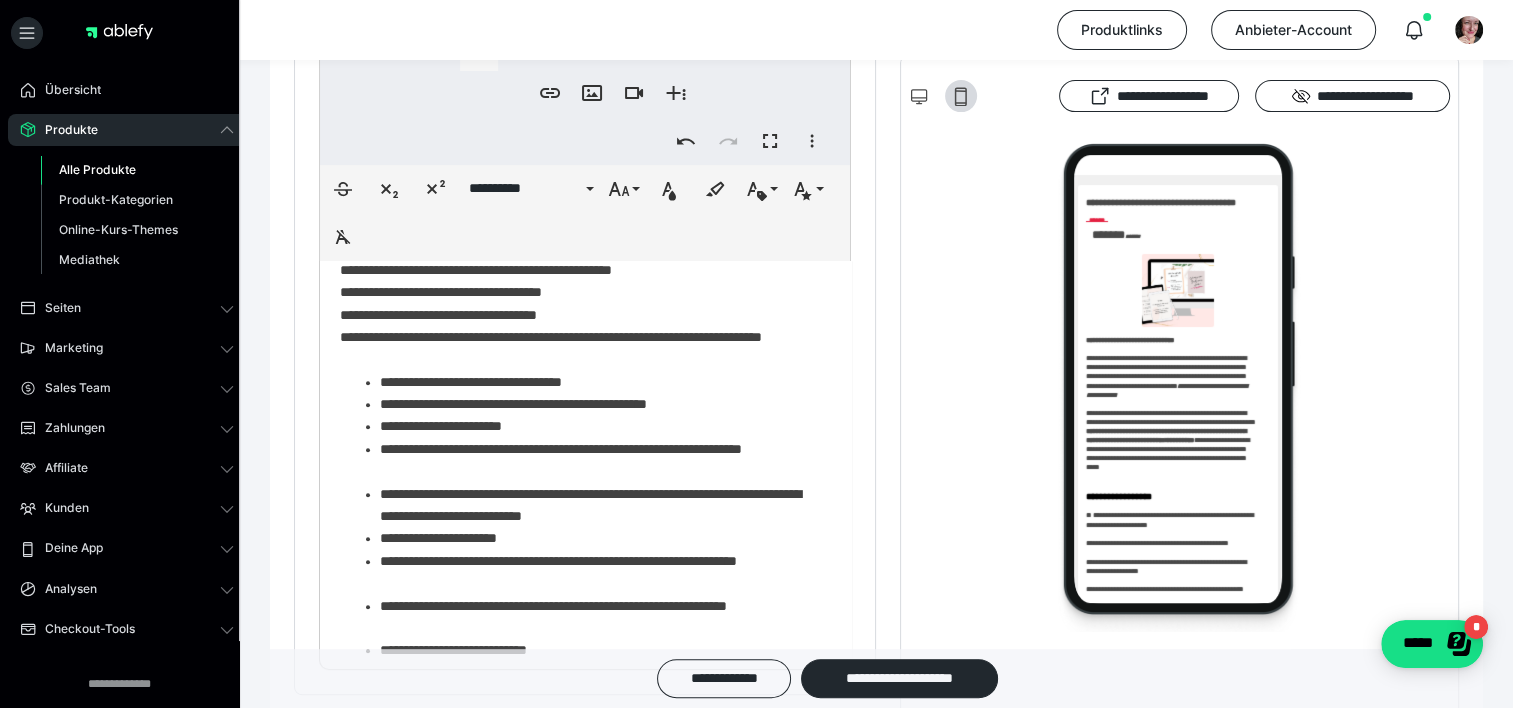 scroll, scrollTop: 1321, scrollLeft: 0, axis: vertical 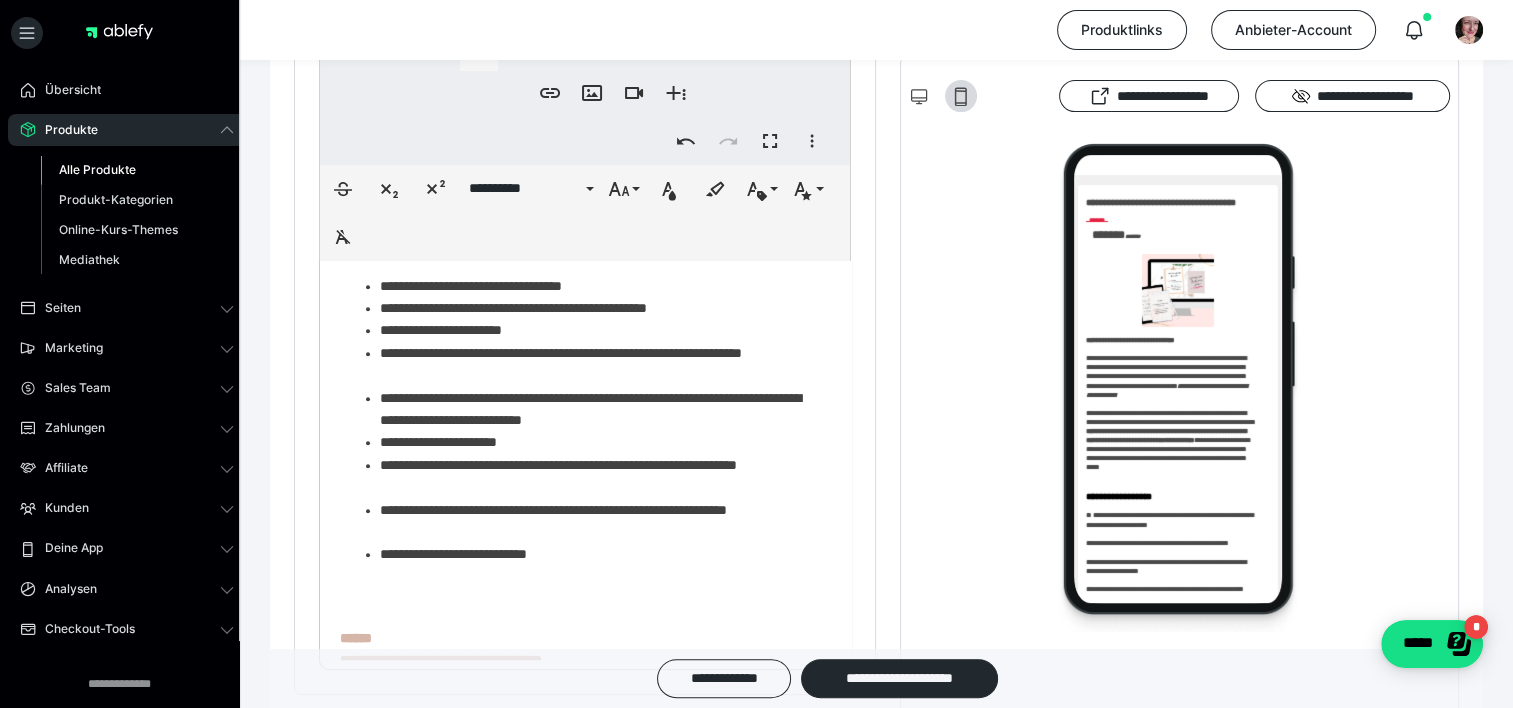 click on "**********" at bounding box center (578, -30) 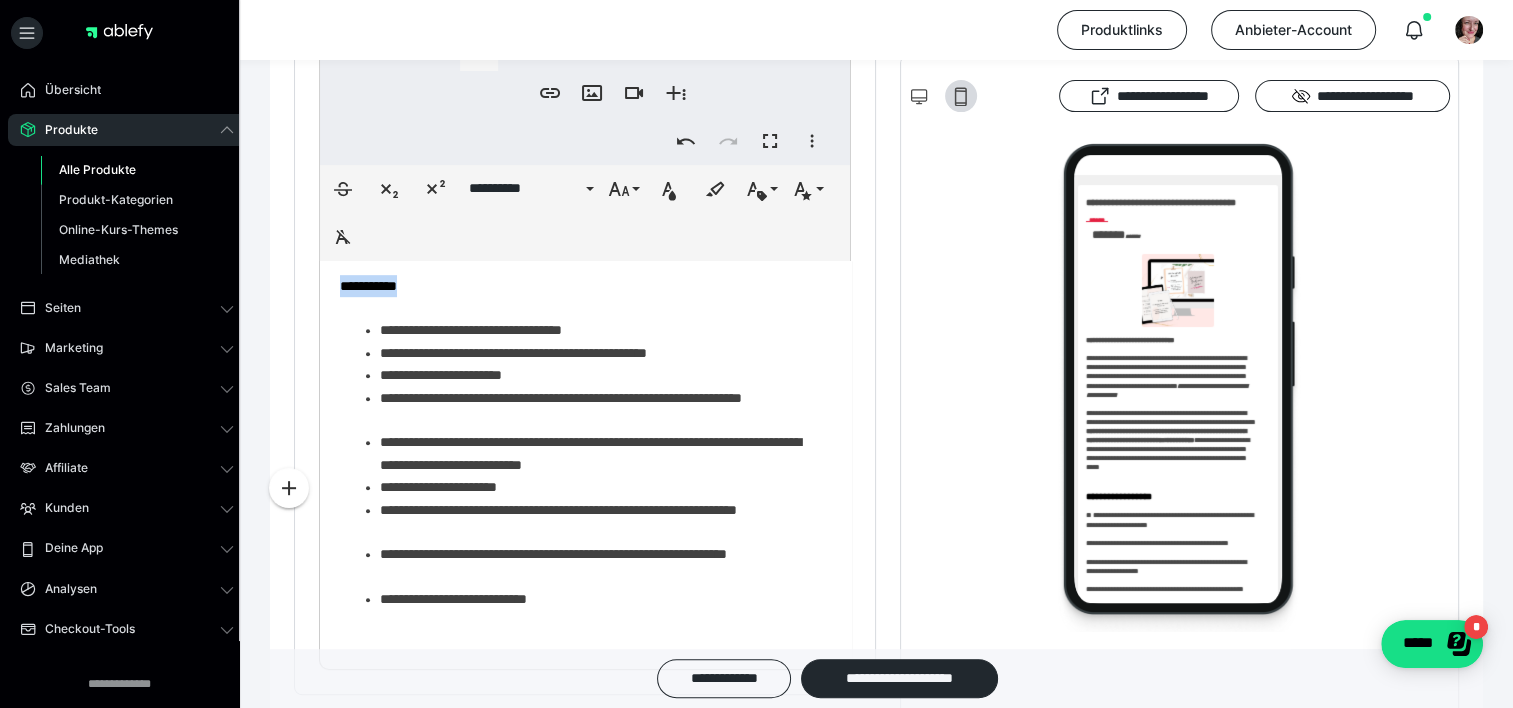 drag, startPoint x: 434, startPoint y: 473, endPoint x: 337, endPoint y: 467, distance: 97.18539 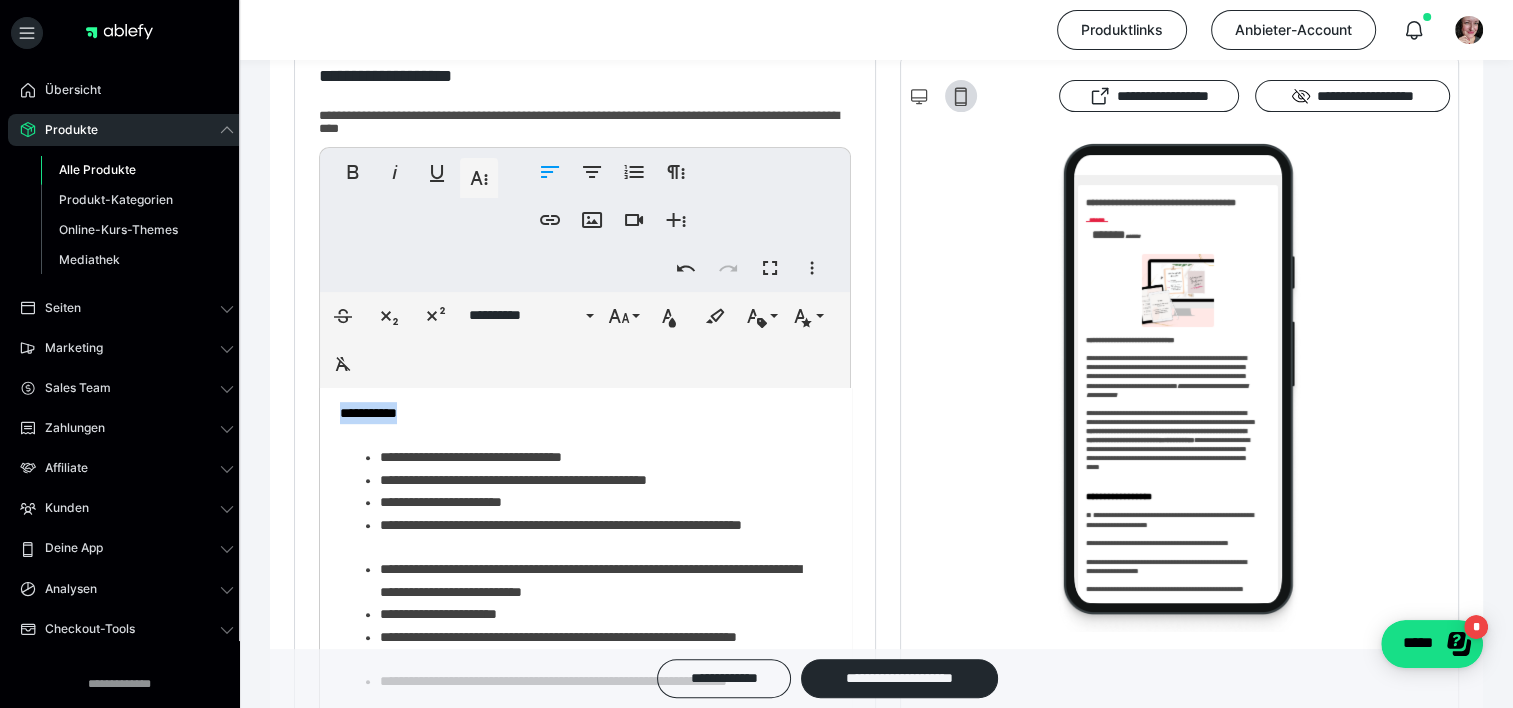 scroll, scrollTop: 541, scrollLeft: 0, axis: vertical 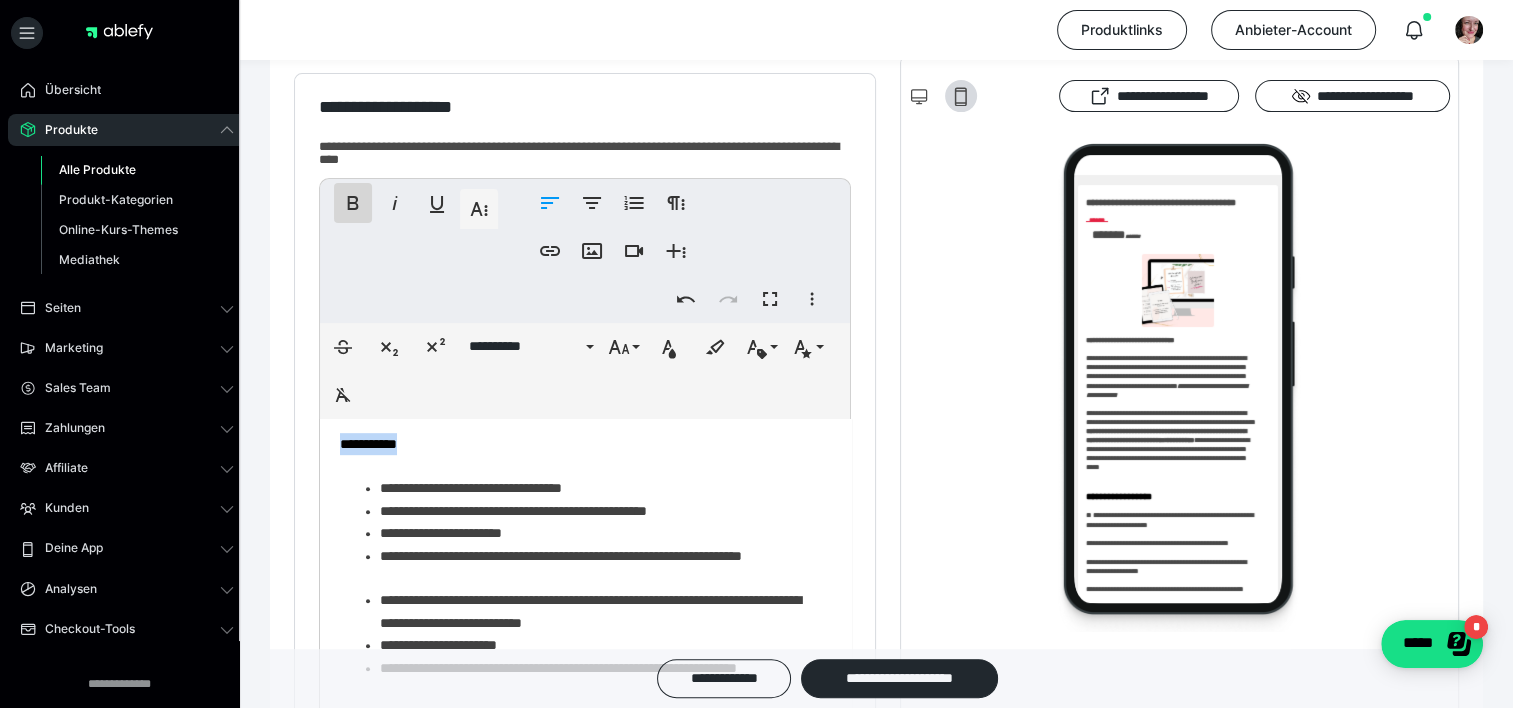 click 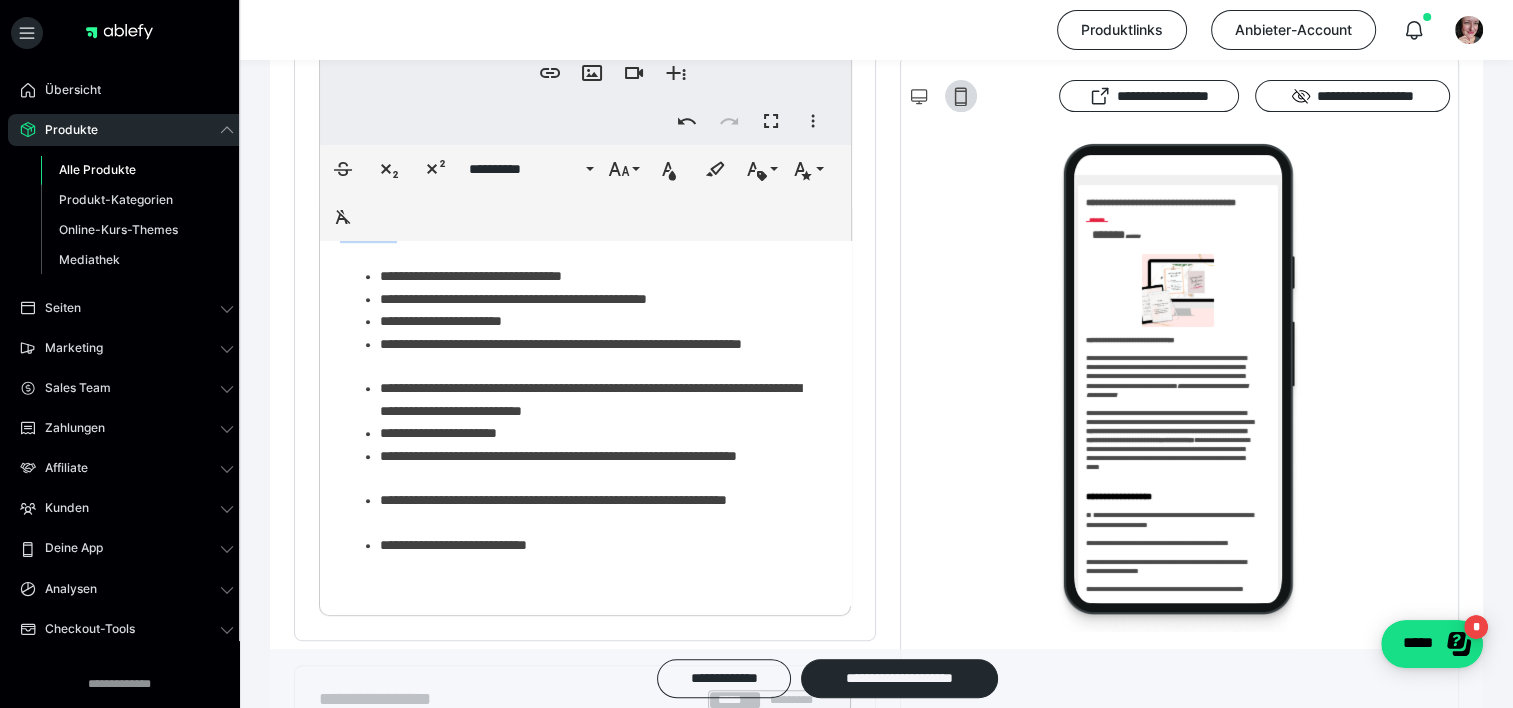 scroll, scrollTop: 777, scrollLeft: 0, axis: vertical 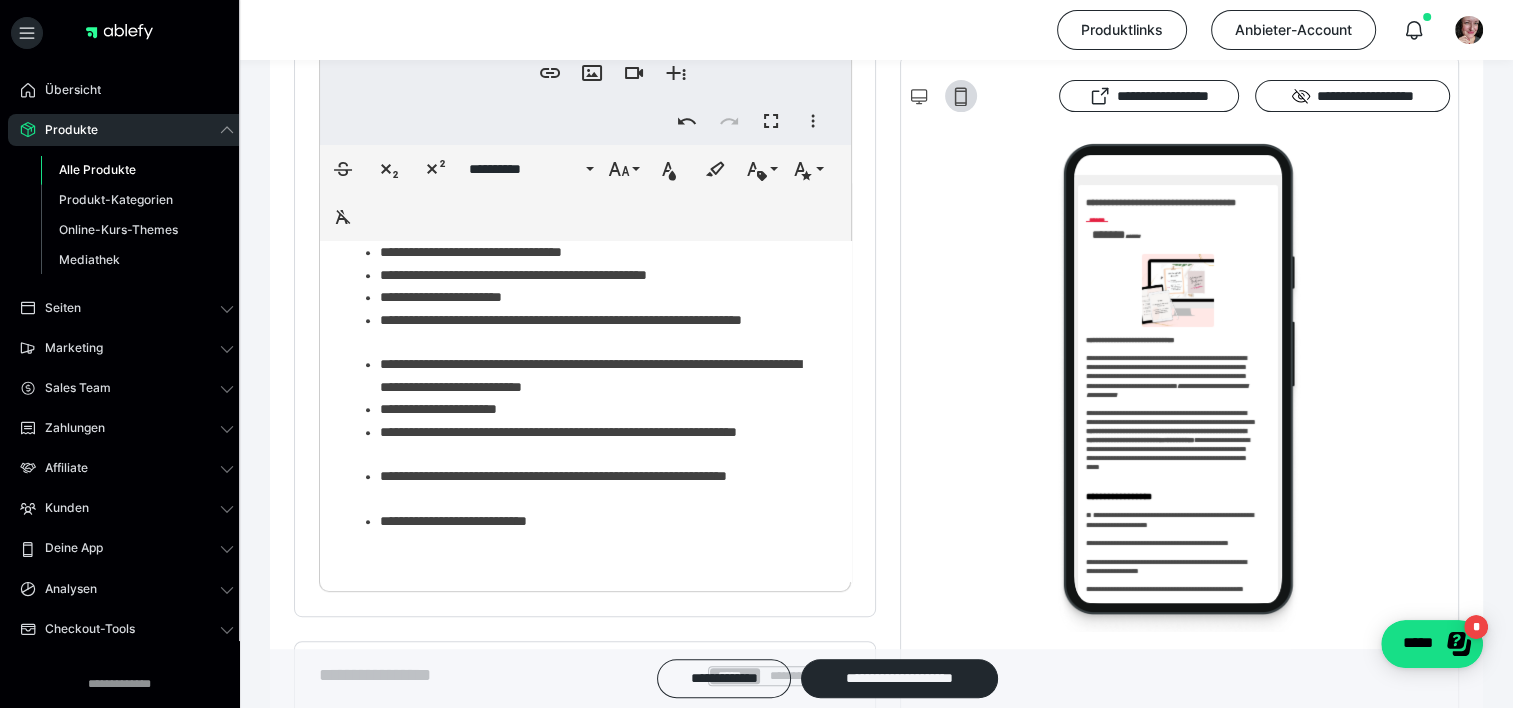 click on "**********" at bounding box center [578, -85] 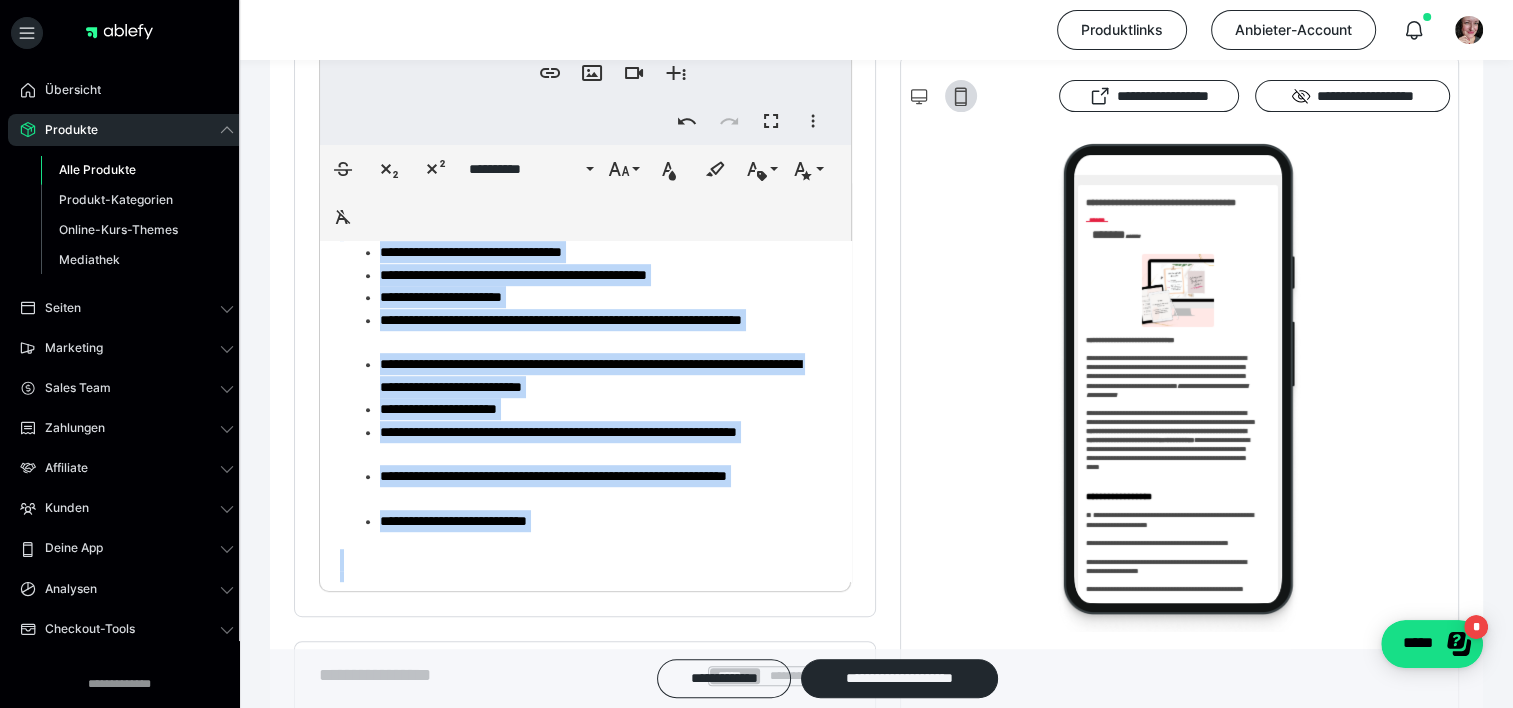 copy on "**********" 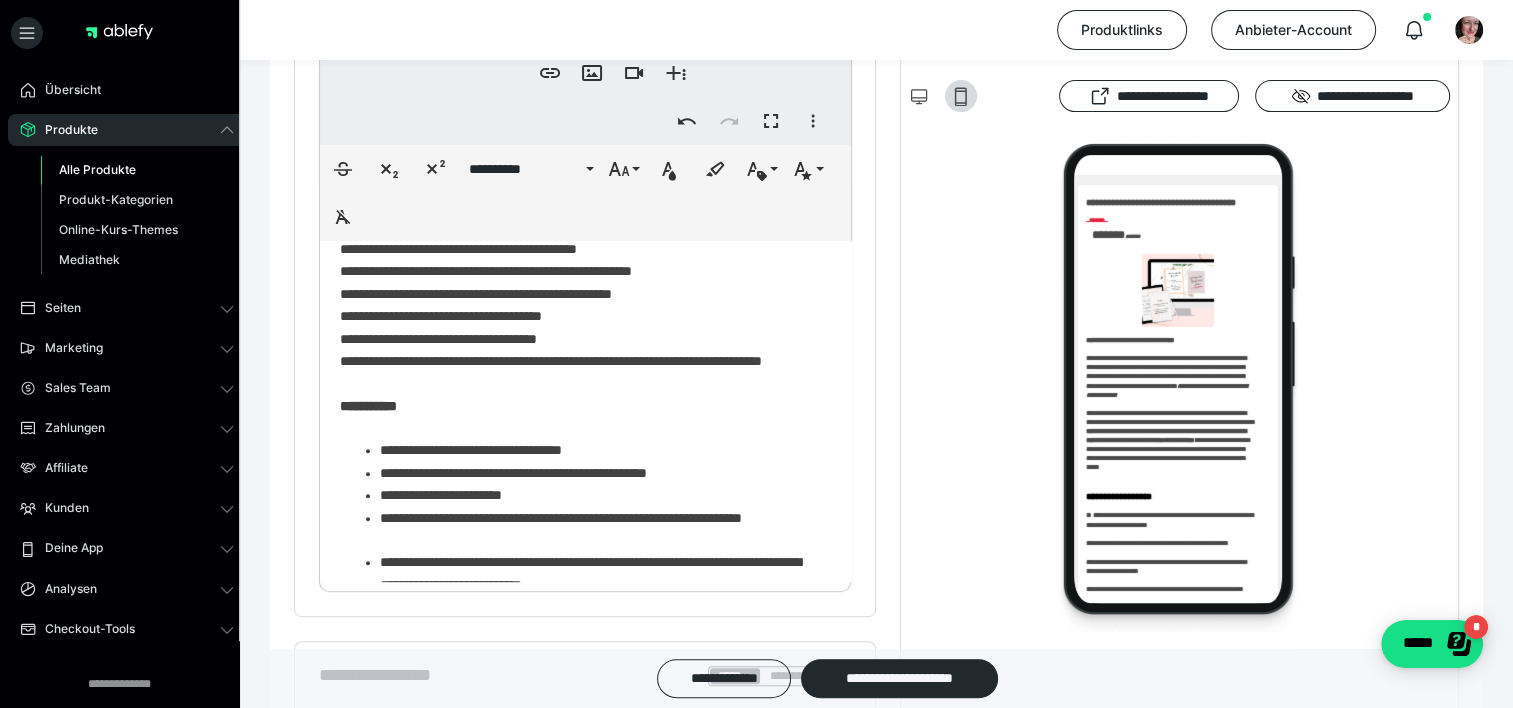 scroll, scrollTop: 1042, scrollLeft: 0, axis: vertical 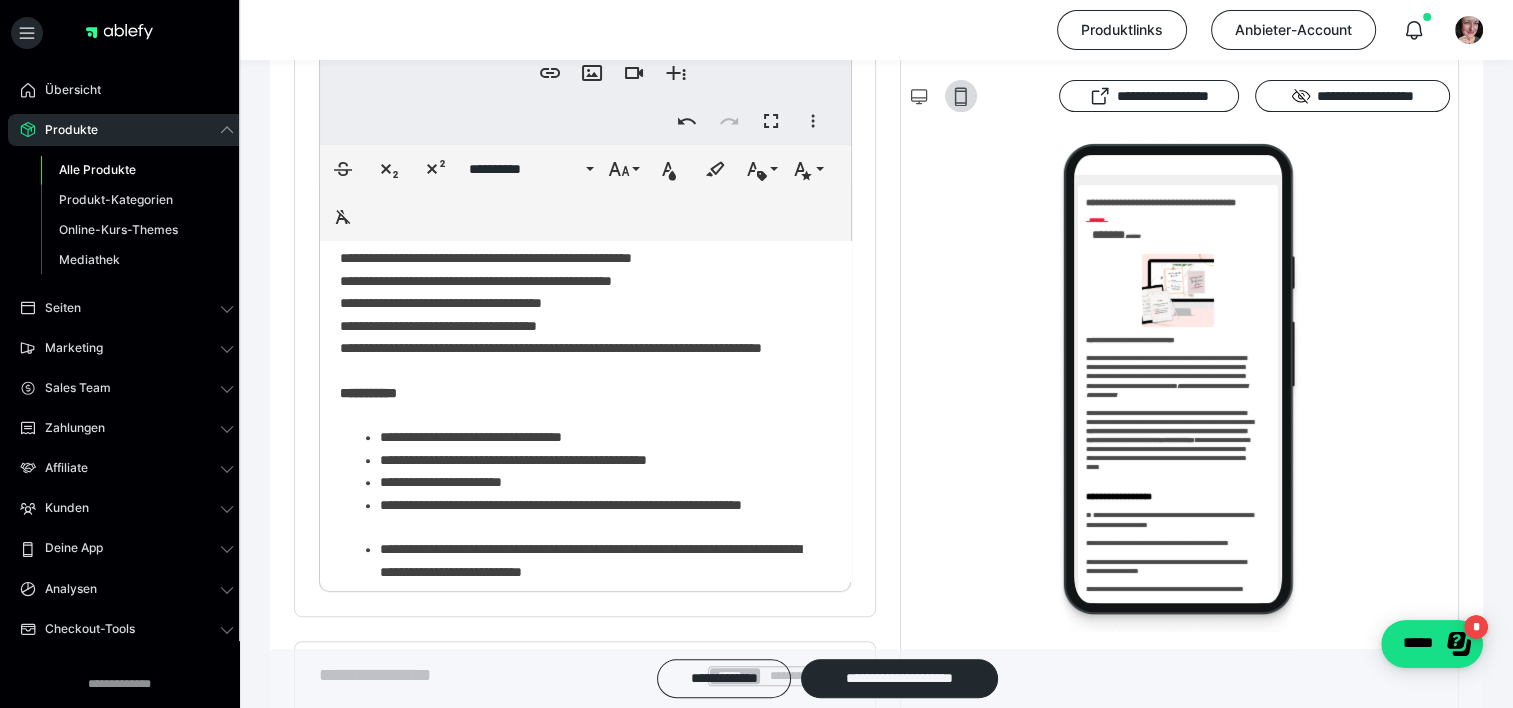 click on "**********" at bounding box center (578, 100) 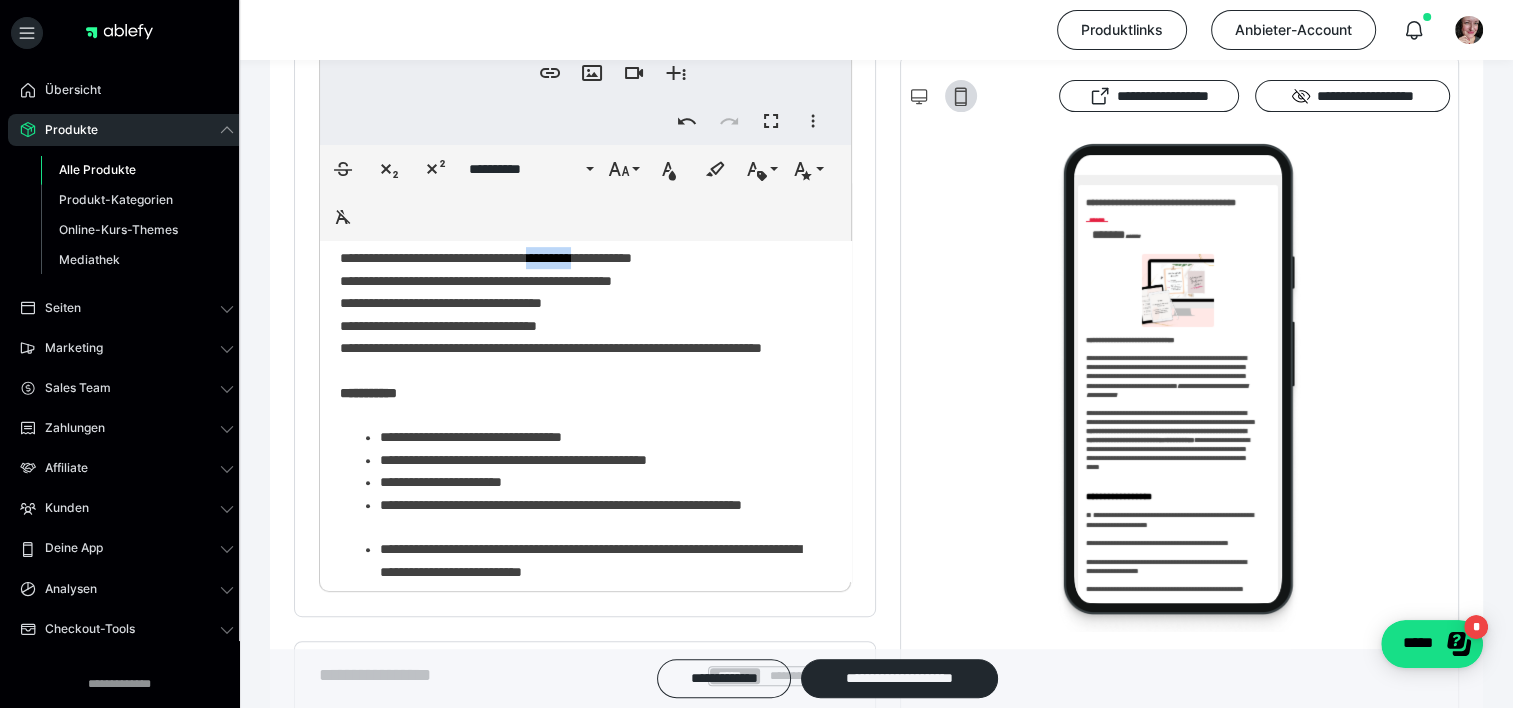 click on "**********" at bounding box center [578, 111] 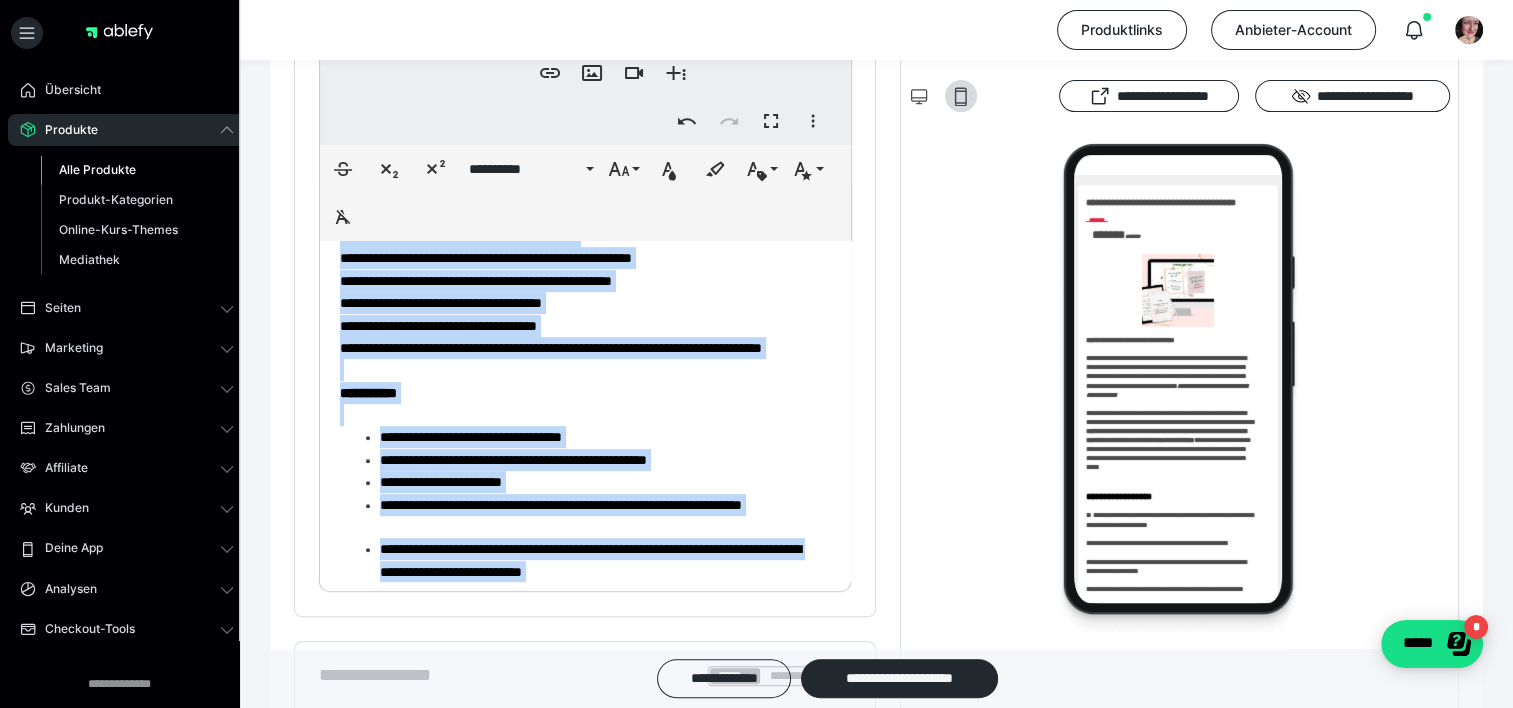 copy on "**********" 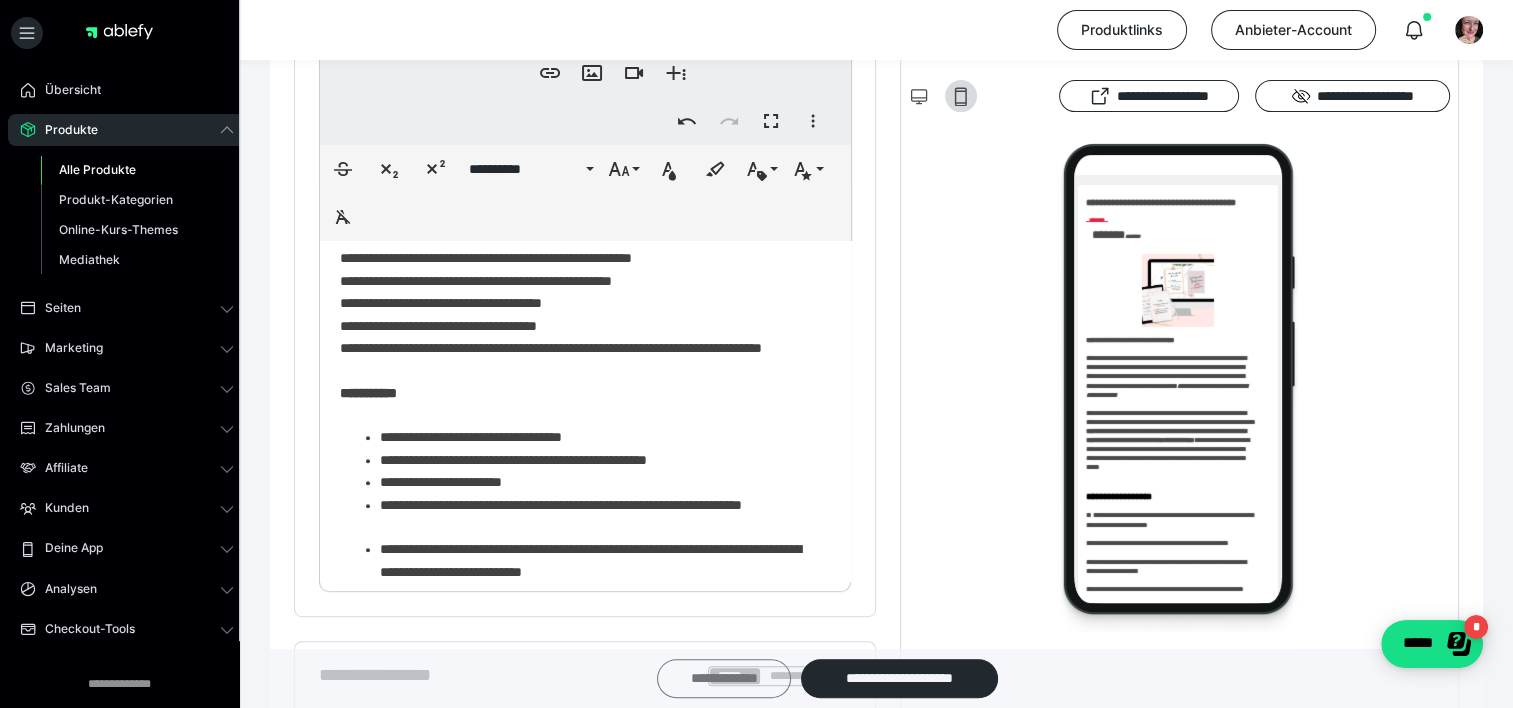 click on "**********" at bounding box center (724, 678) 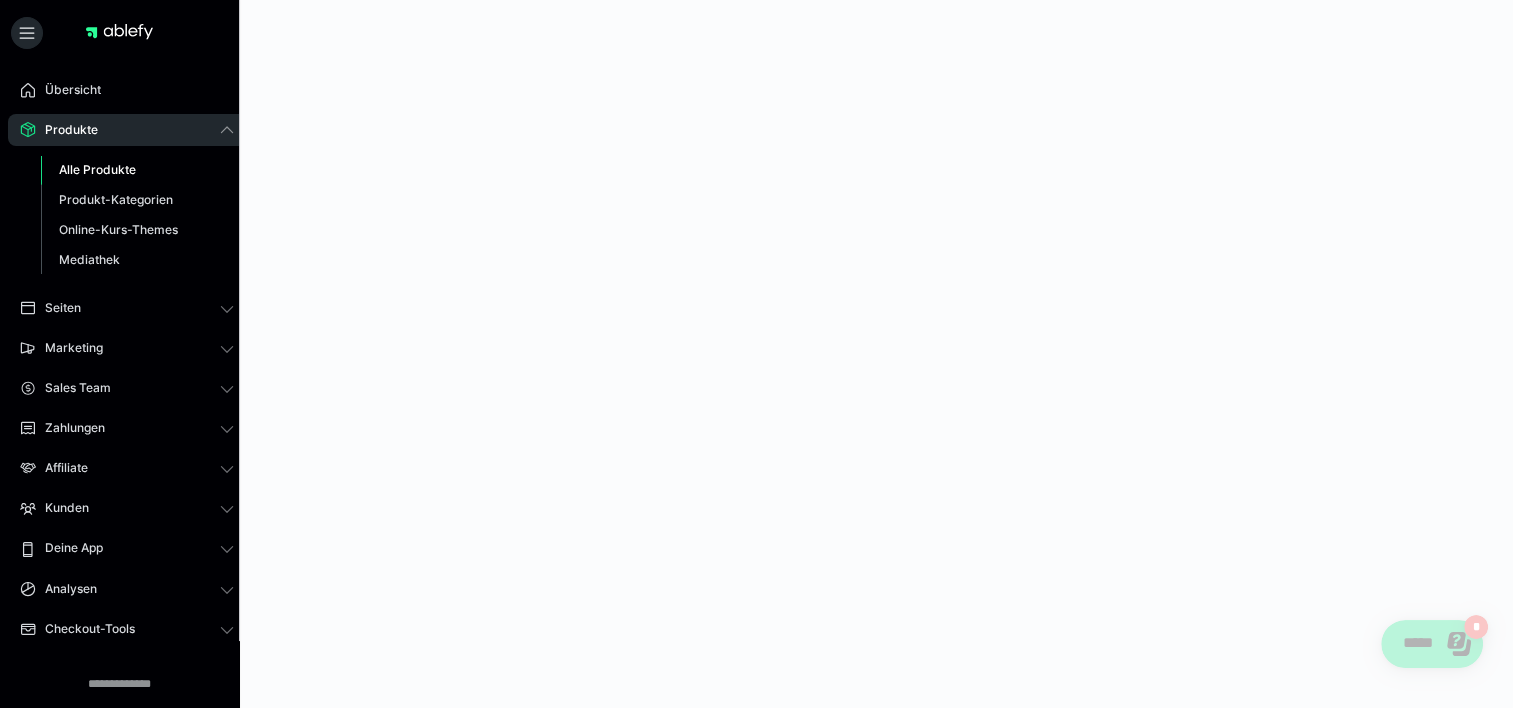 scroll, scrollTop: 0, scrollLeft: 0, axis: both 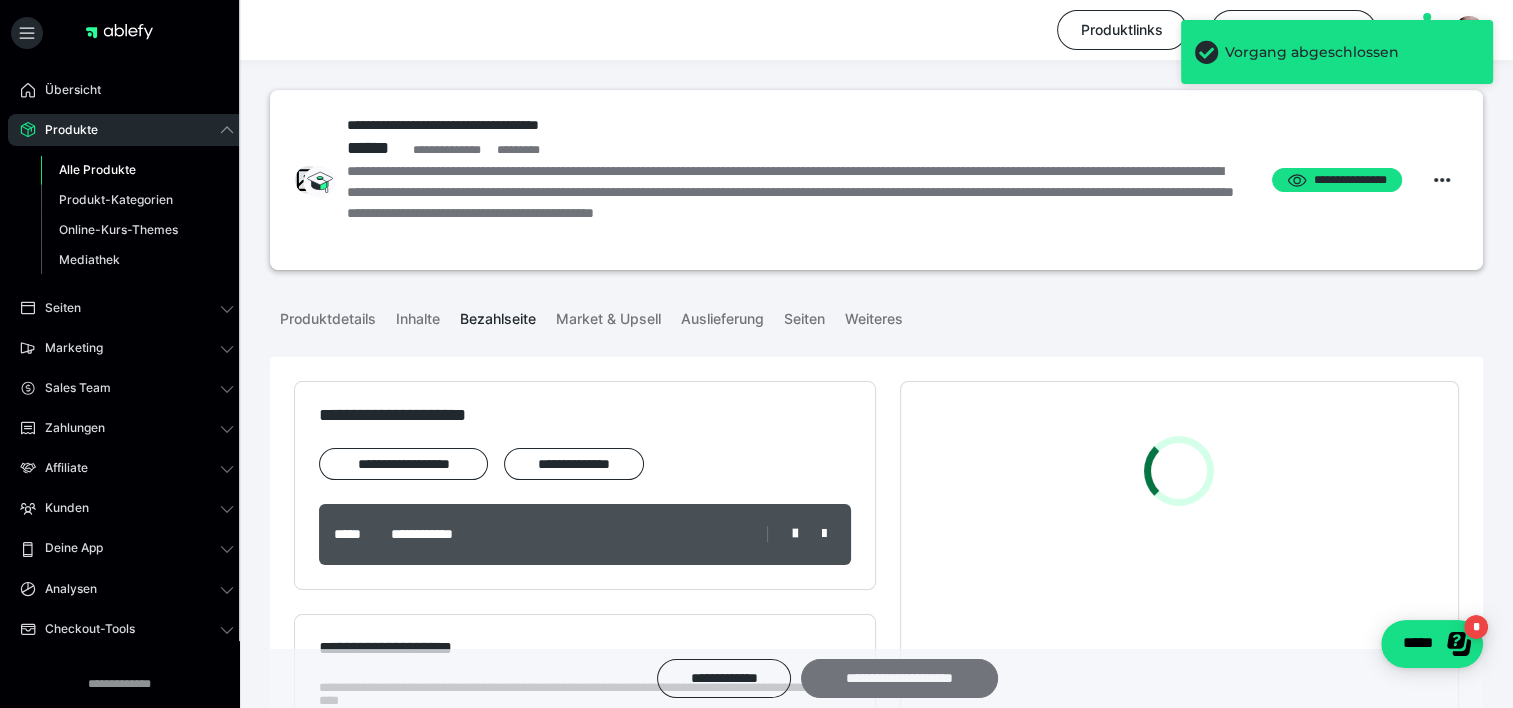 click on "**********" at bounding box center (899, 678) 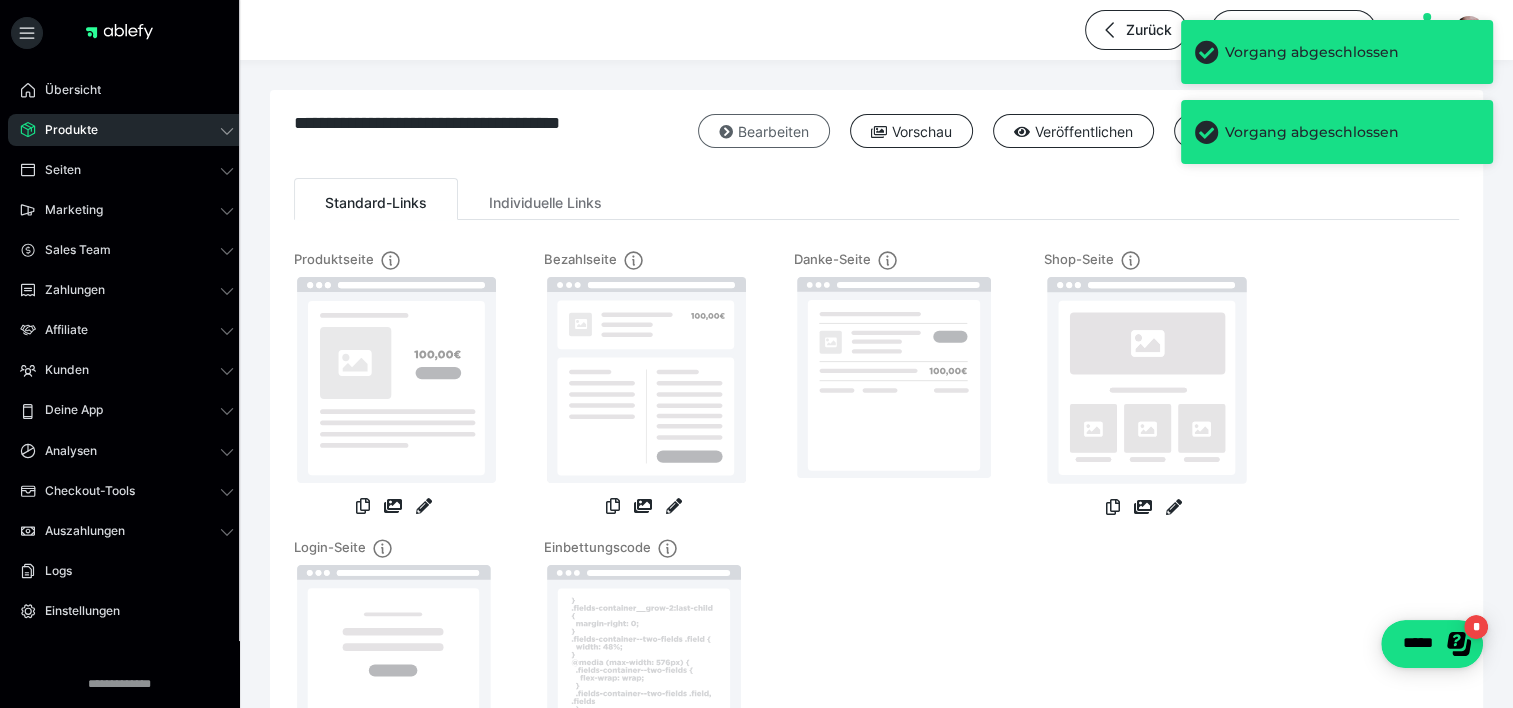 click on "Bearbeiten" at bounding box center [764, 131] 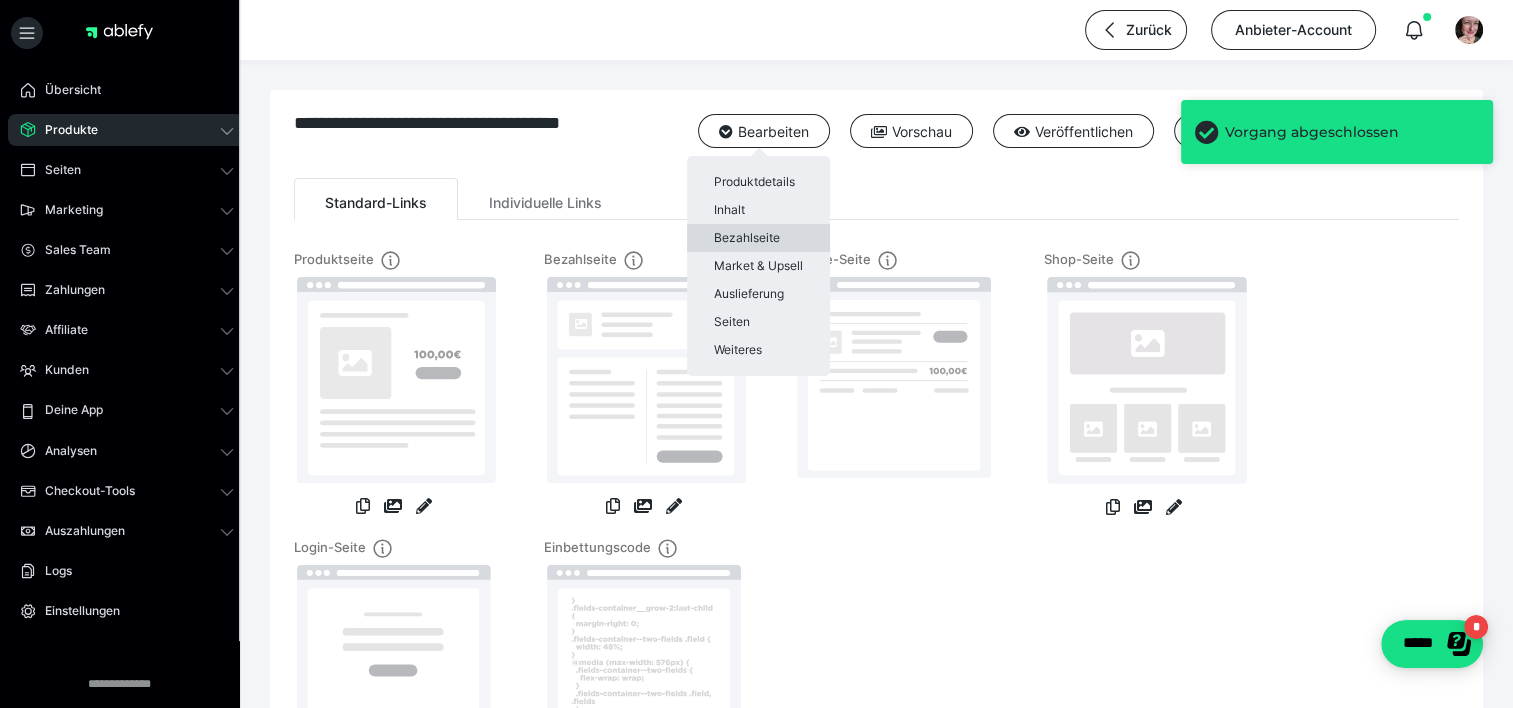 click on "Bezahlseite" at bounding box center [758, 238] 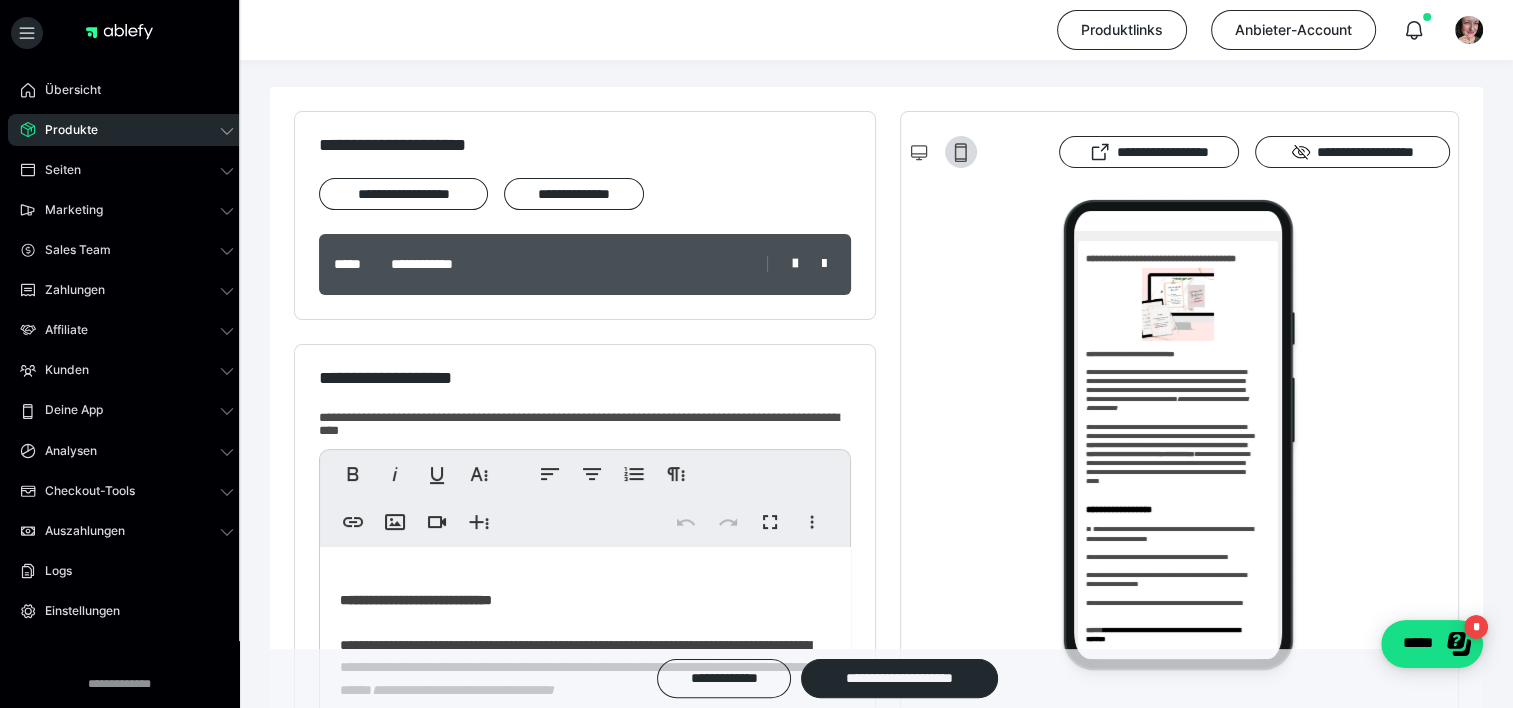 scroll, scrollTop: 0, scrollLeft: 0, axis: both 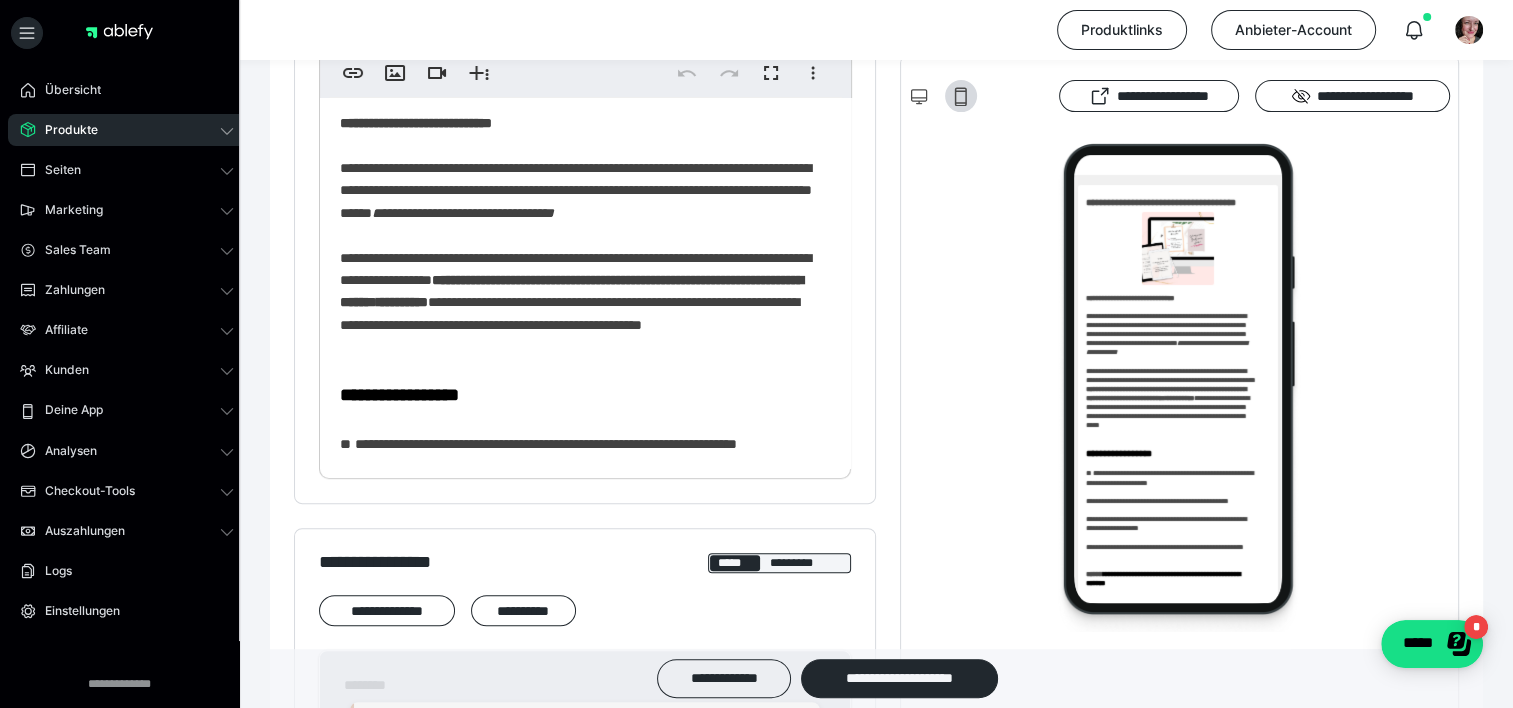 drag, startPoint x: 1503, startPoint y: 187, endPoint x: 1521, endPoint y: 192, distance: 18.681541 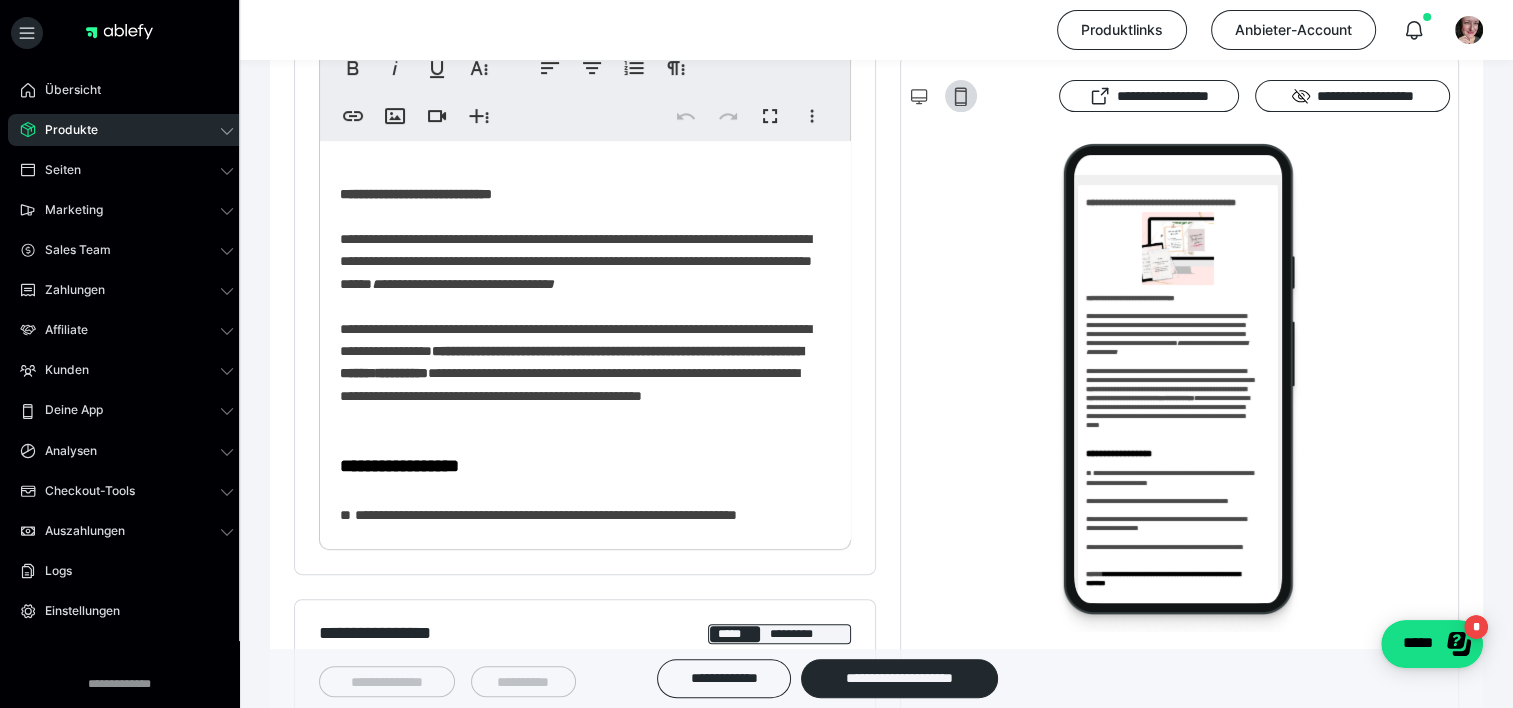 scroll, scrollTop: 670, scrollLeft: 0, axis: vertical 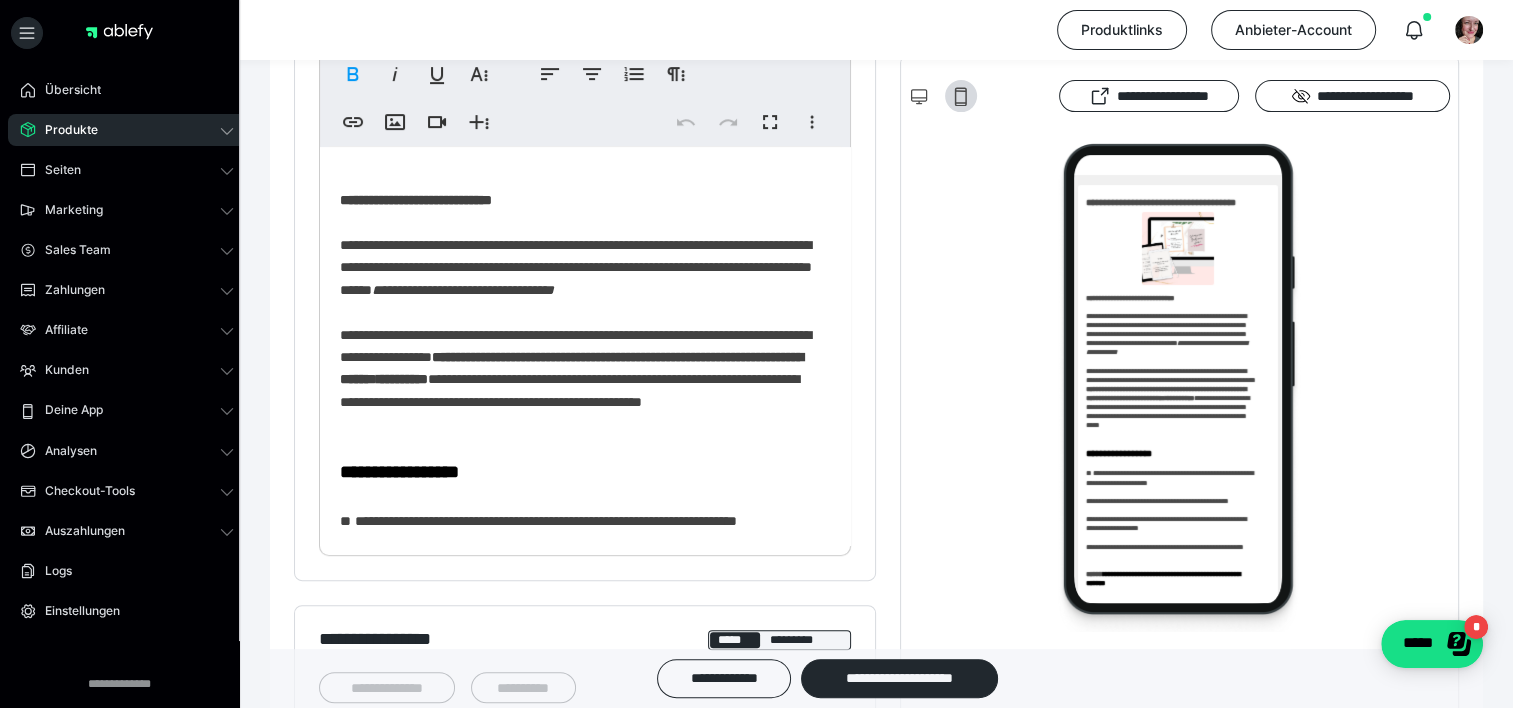 click on "**********" at bounding box center [416, 200] 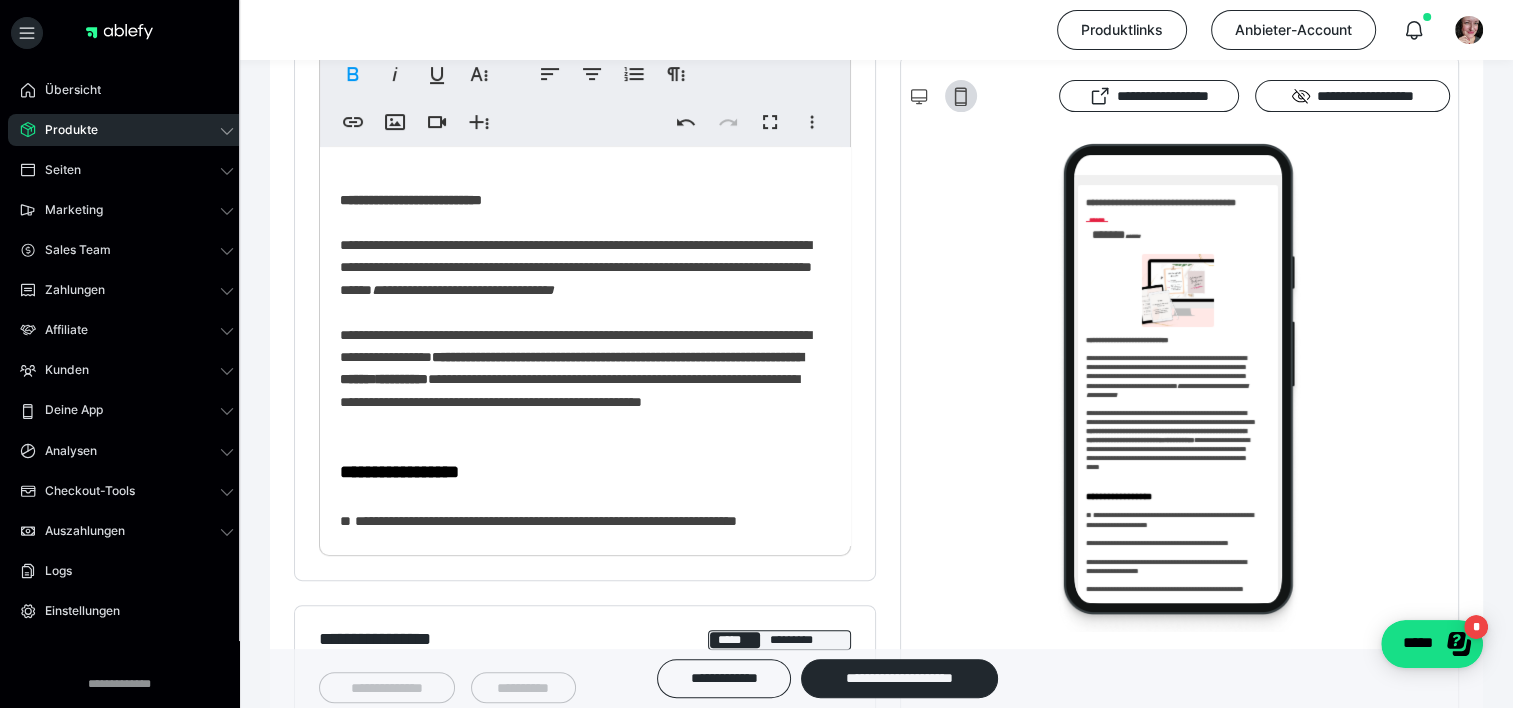 type 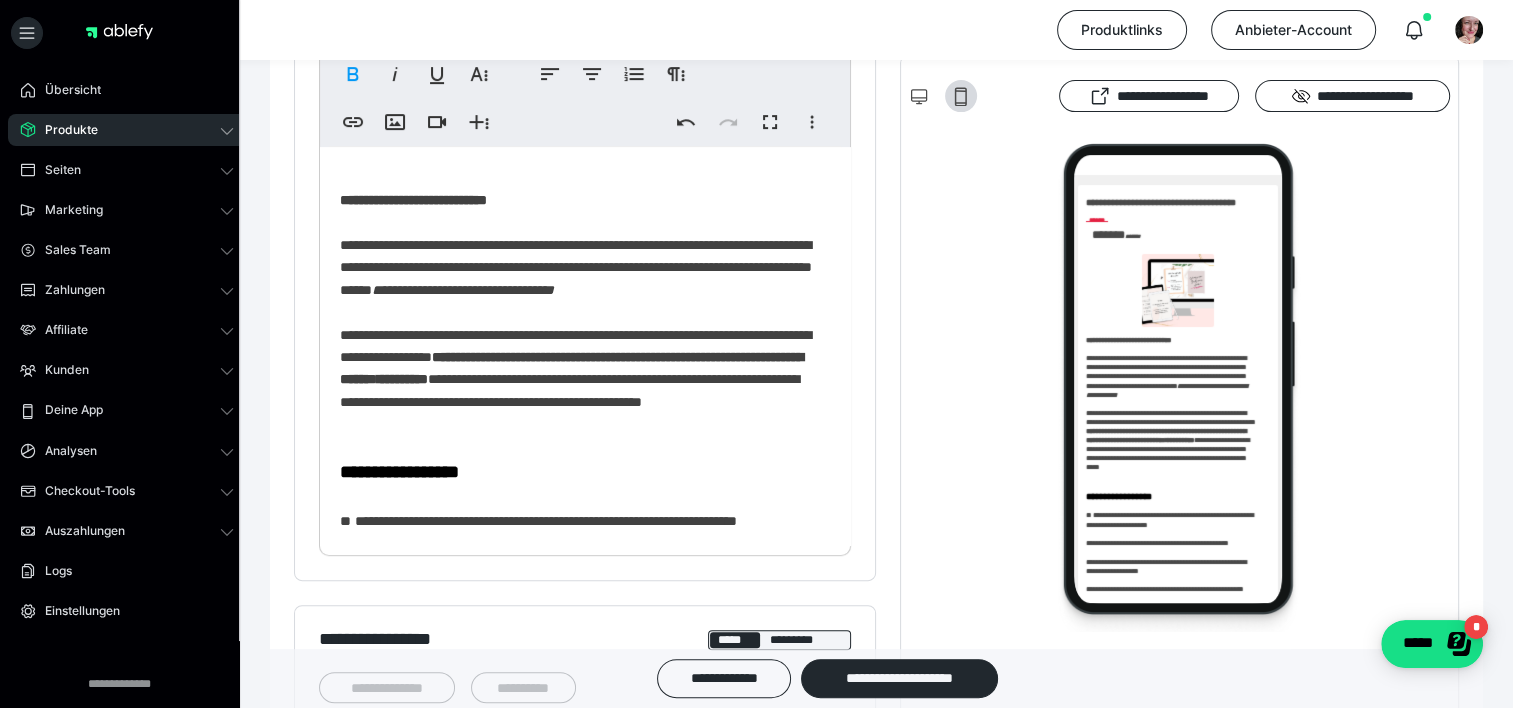 click on "**********" at bounding box center [413, 200] 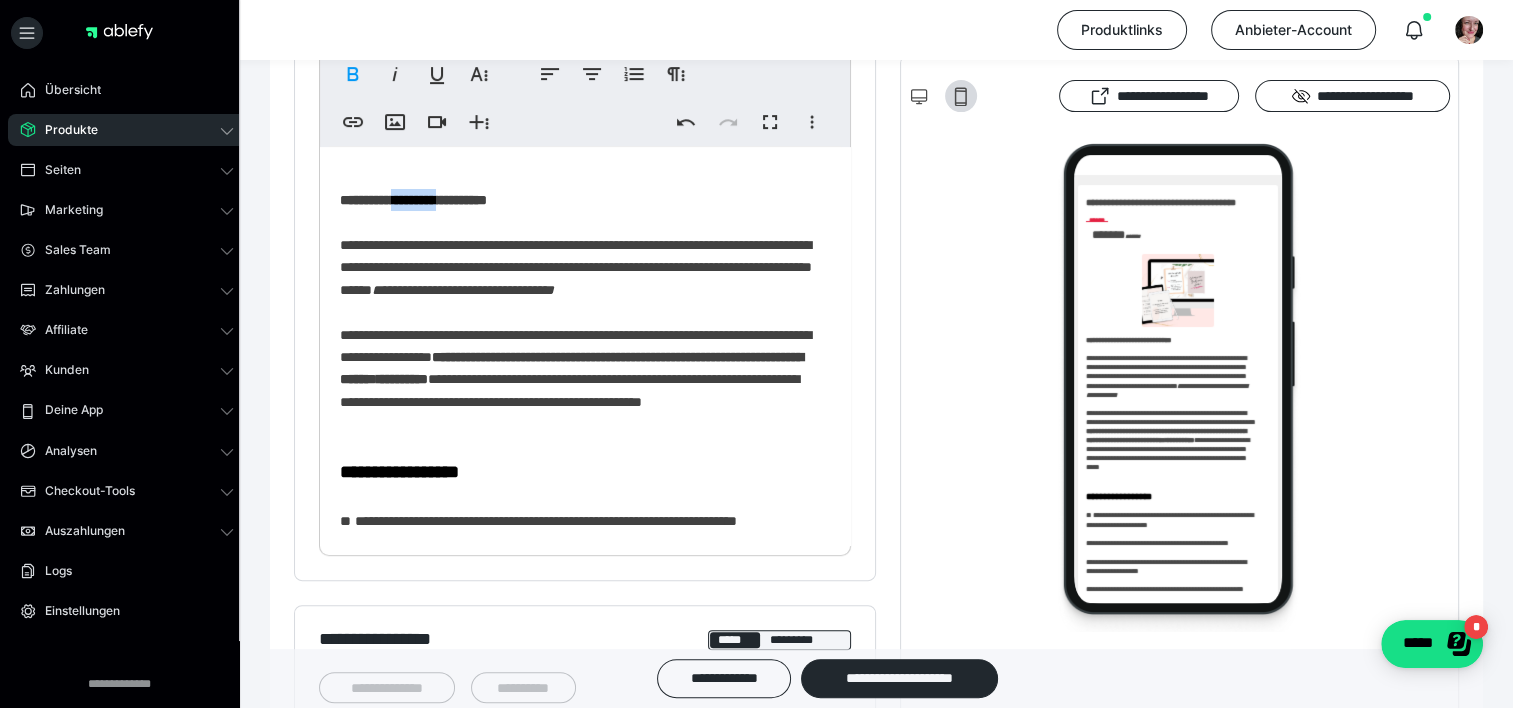 click on "**********" at bounding box center [413, 200] 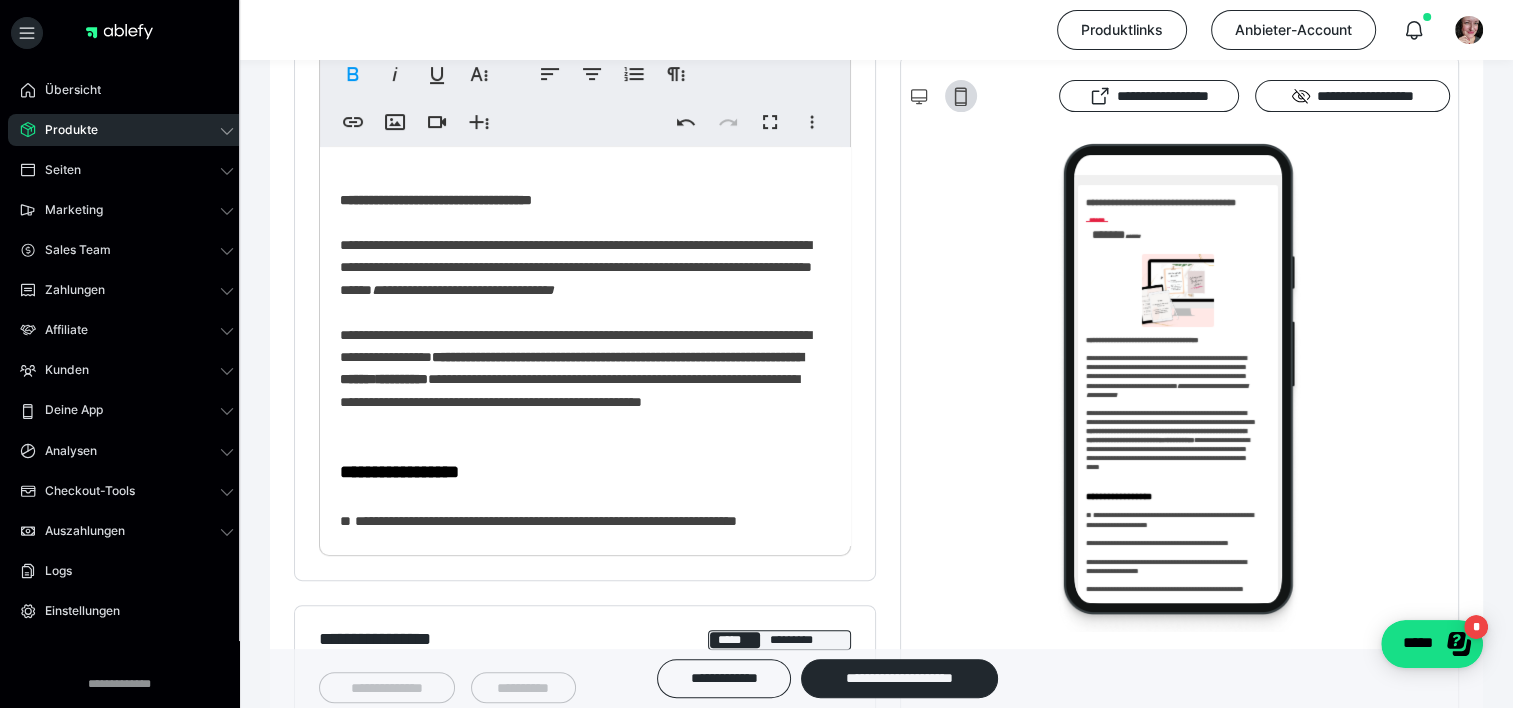 click on "**********" at bounding box center (436, 200) 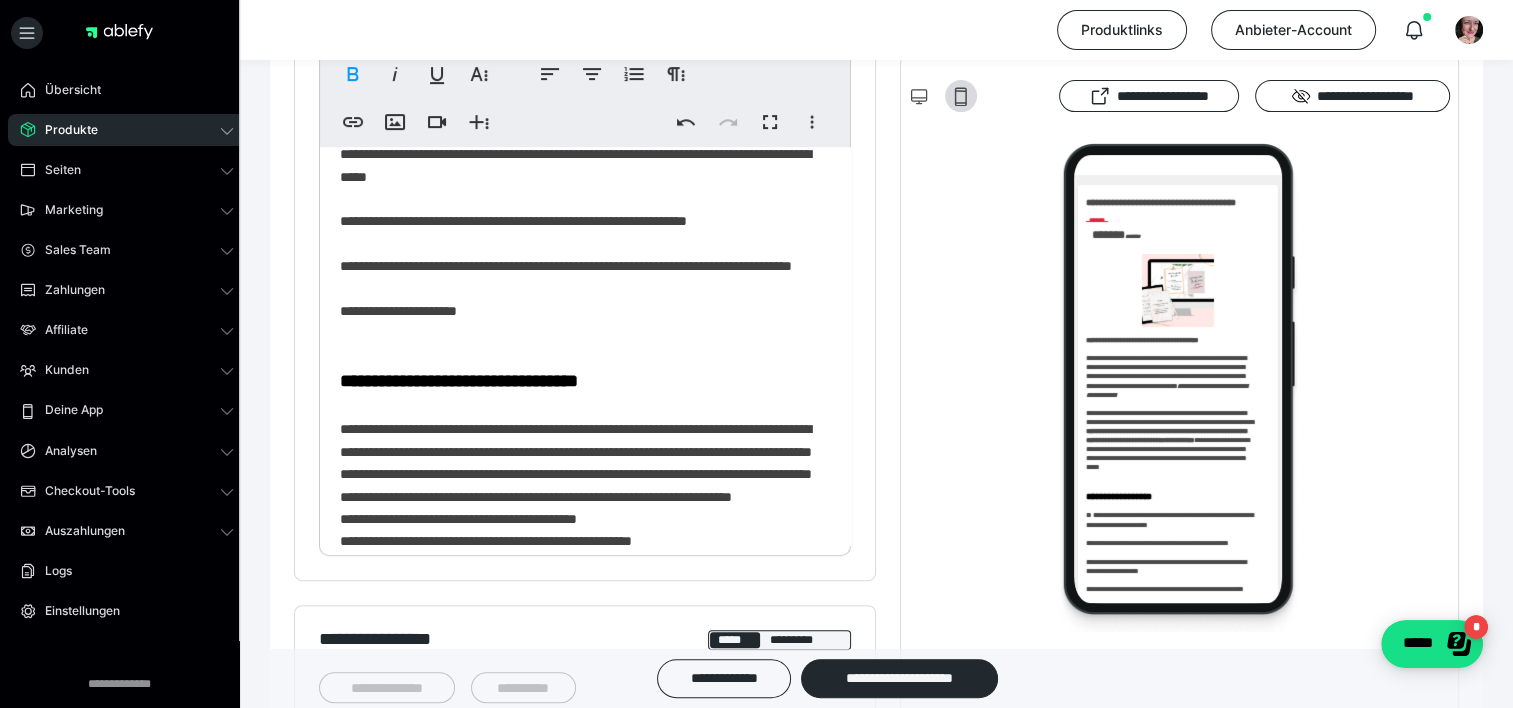 scroll, scrollTop: 741, scrollLeft: 0, axis: vertical 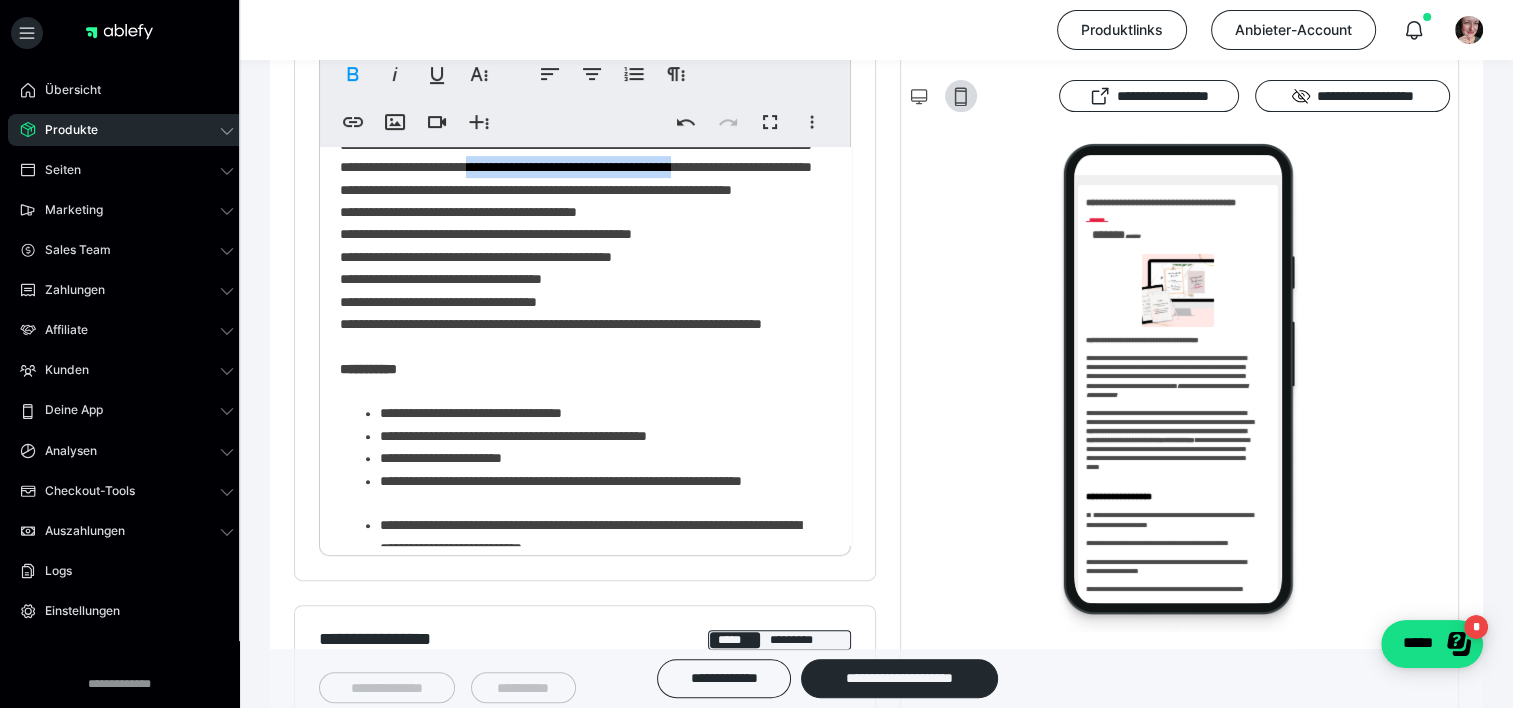 drag, startPoint x: 612, startPoint y: 328, endPoint x: 340, endPoint y: 326, distance: 272.00735 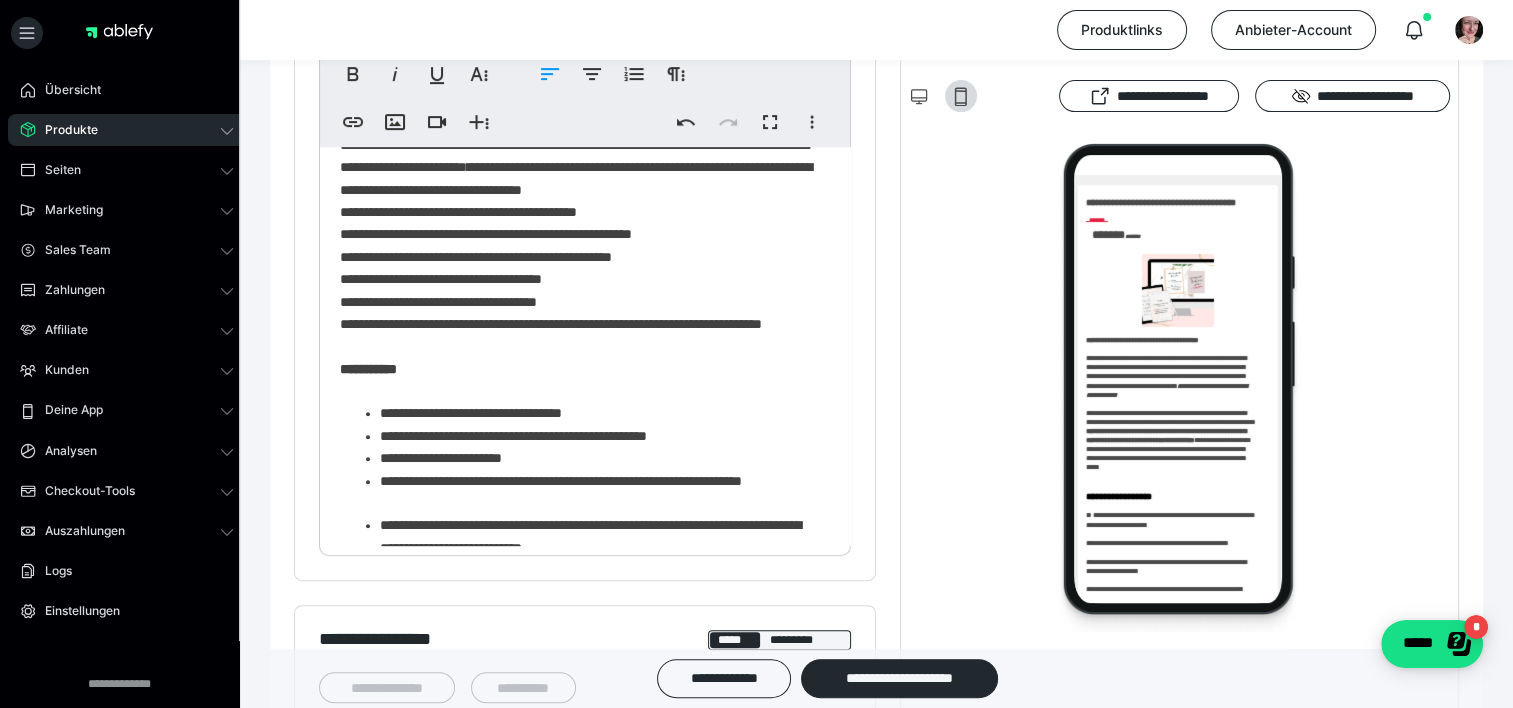 click on "**********" at bounding box center [578, 76] 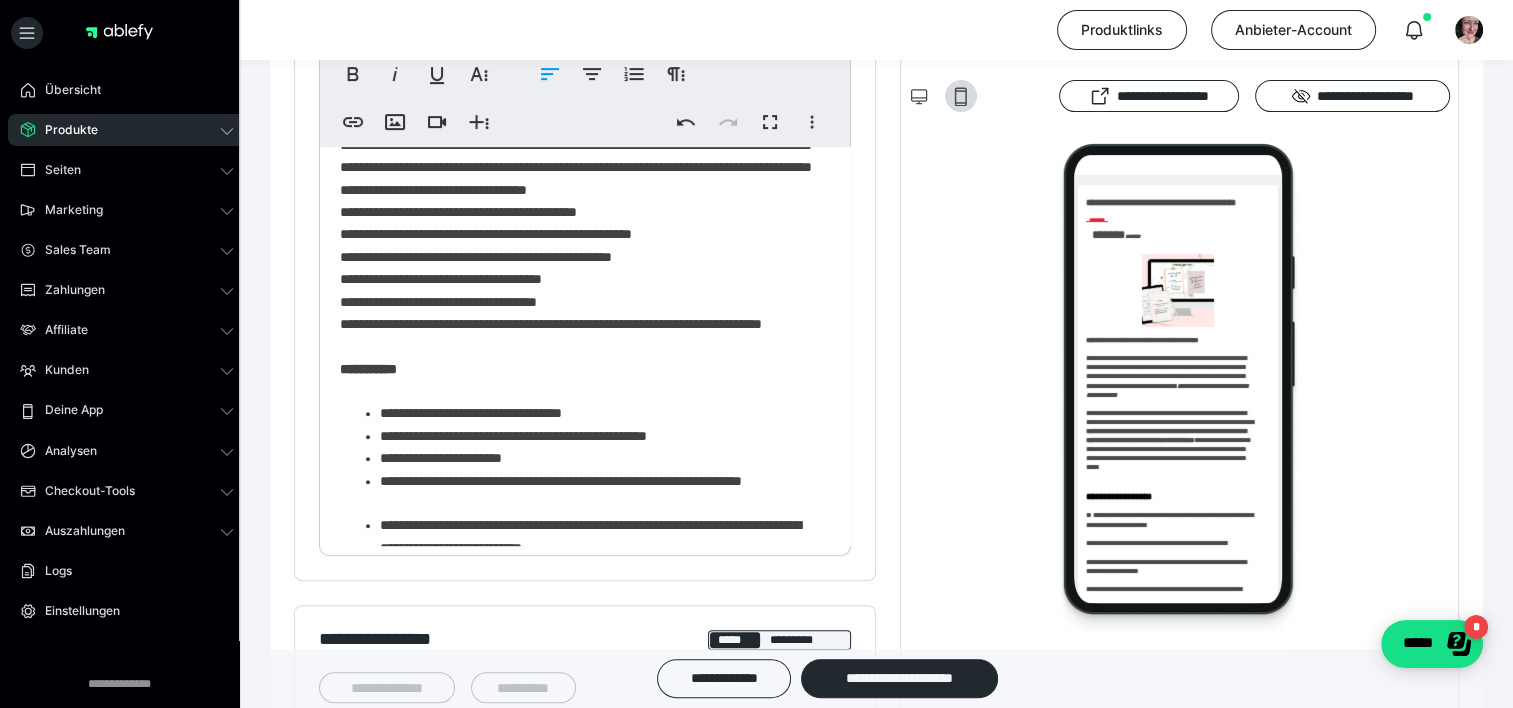 click on "**********" at bounding box center [578, 76] 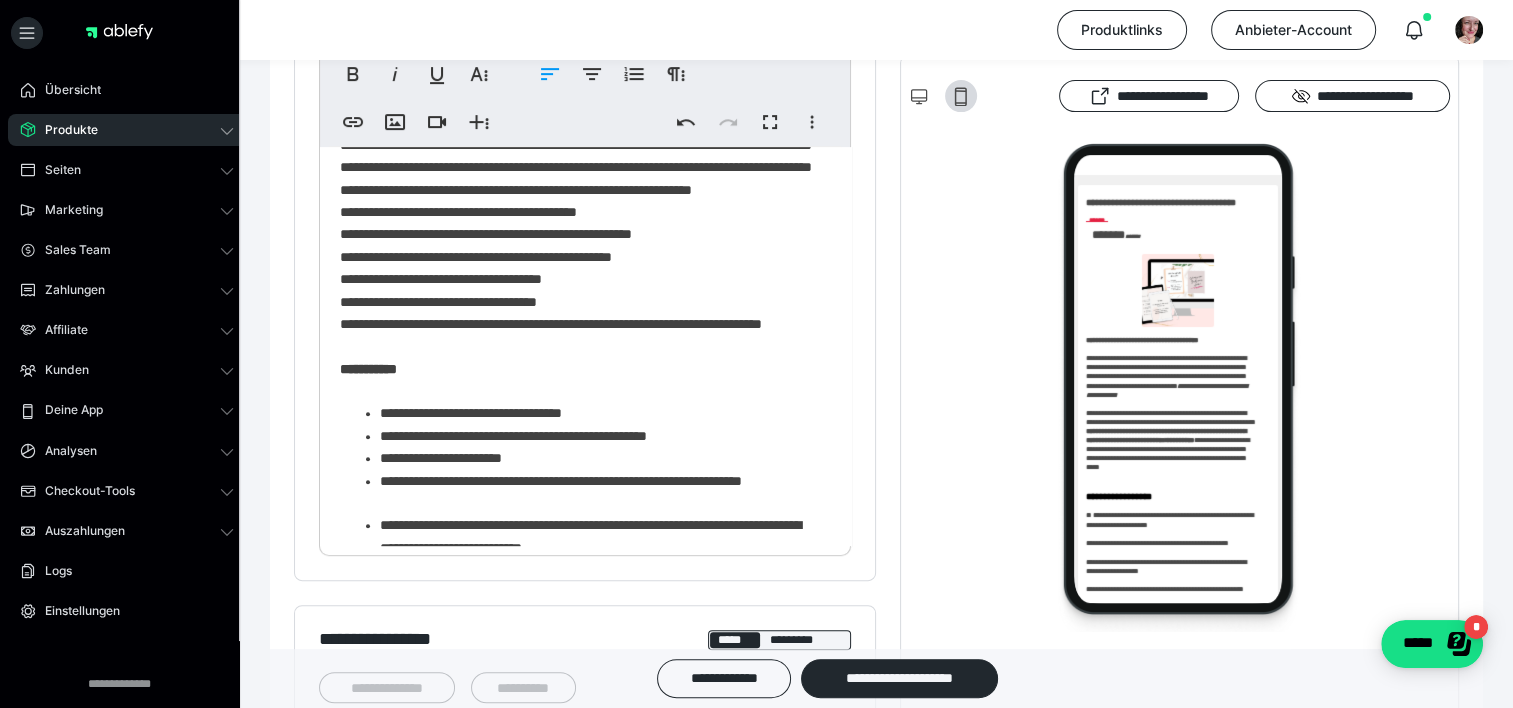 click on "**********" at bounding box center (578, 76) 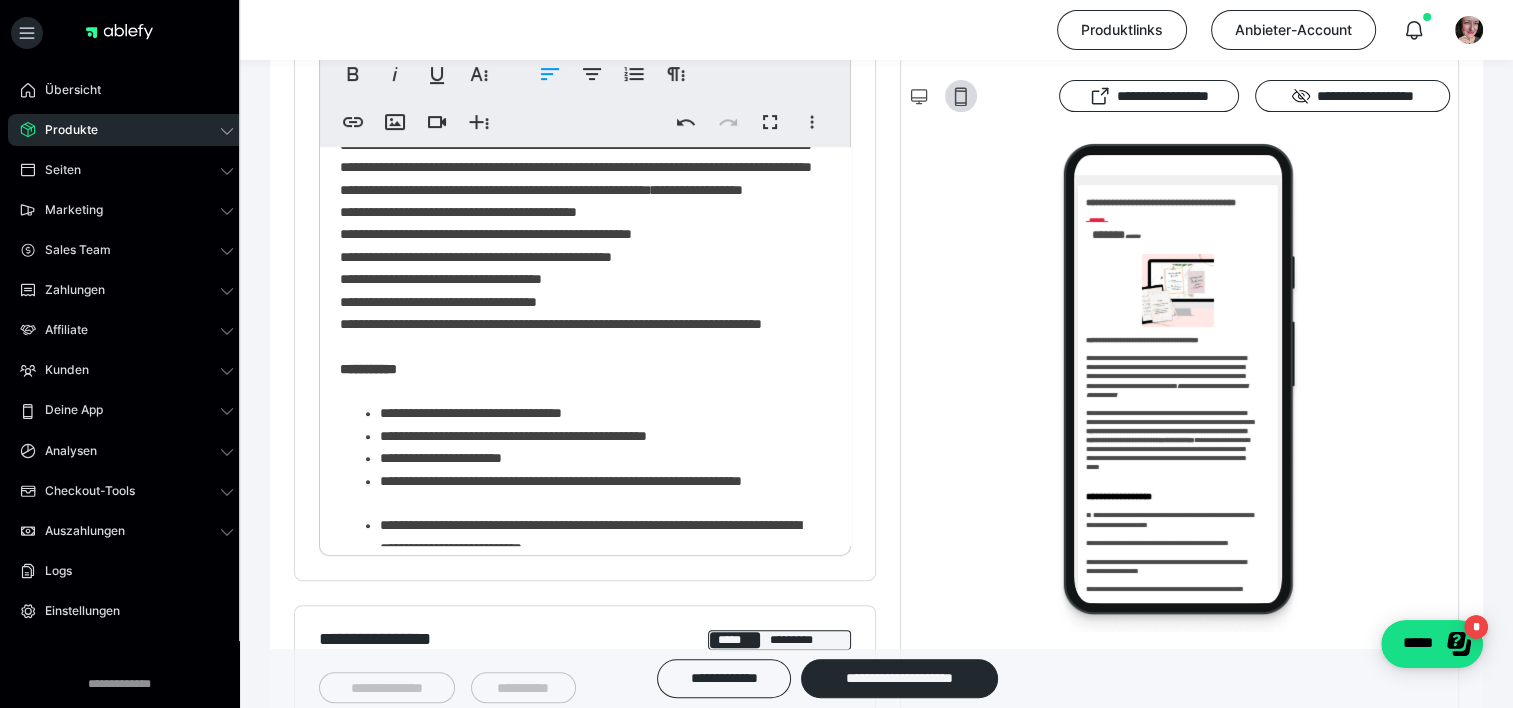 click on "**********" at bounding box center (578, 87) 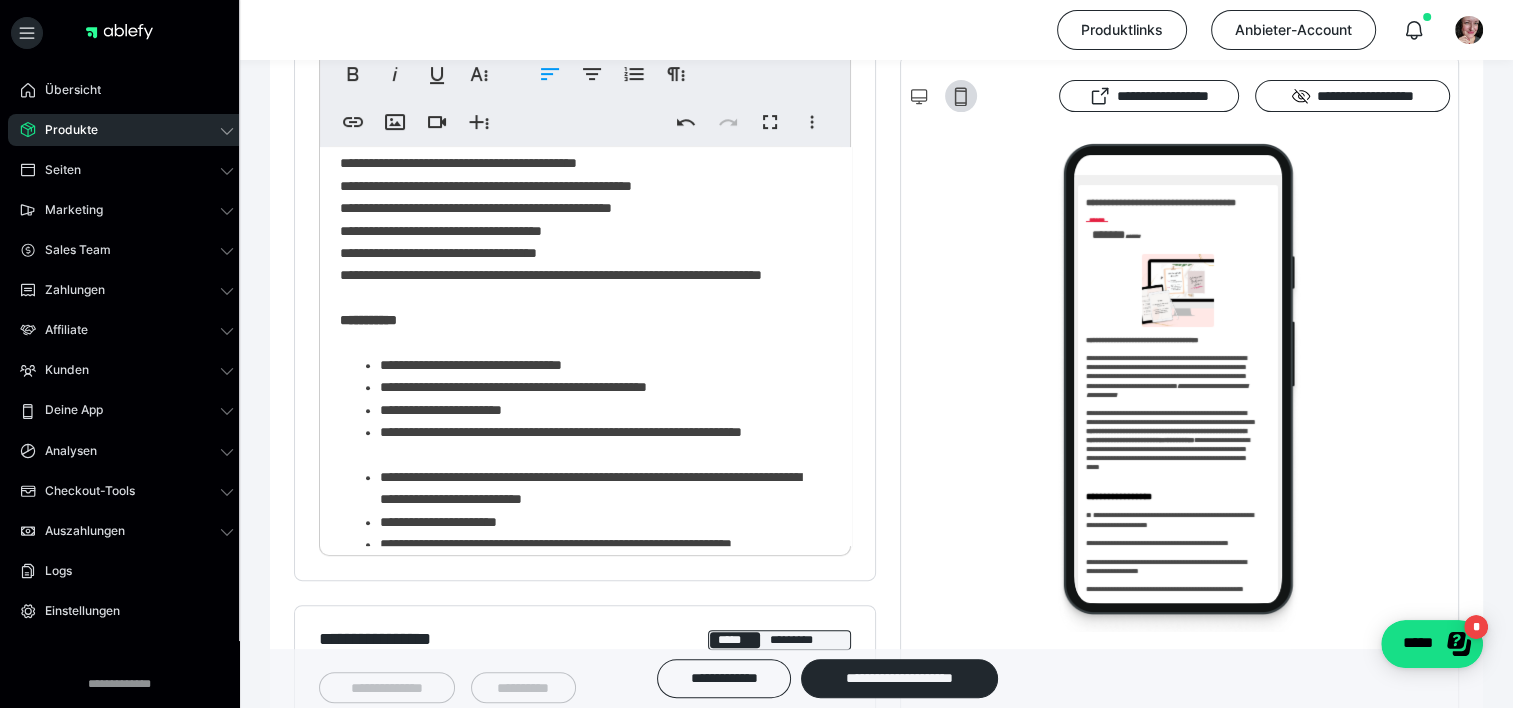 scroll, scrollTop: 1119, scrollLeft: 0, axis: vertical 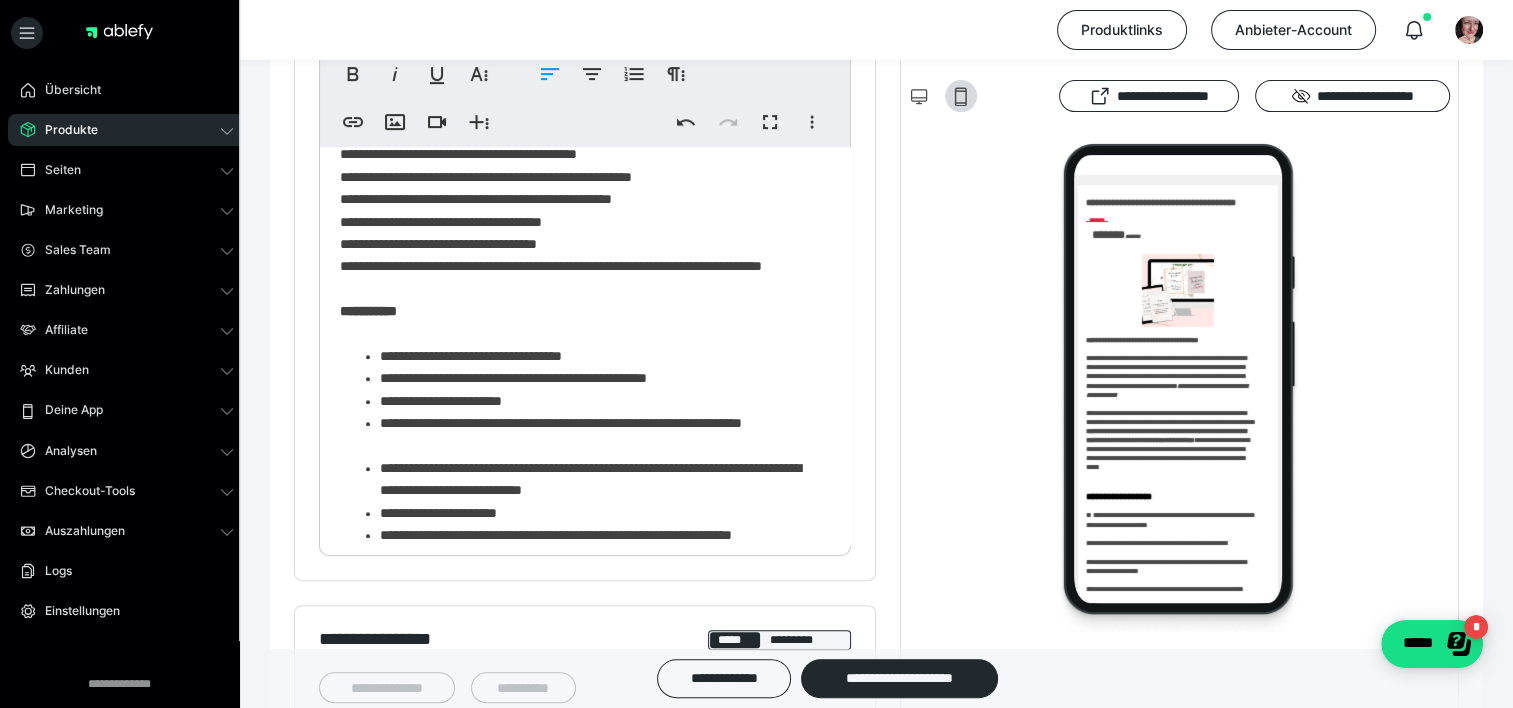 click on "**********" at bounding box center (578, 7) 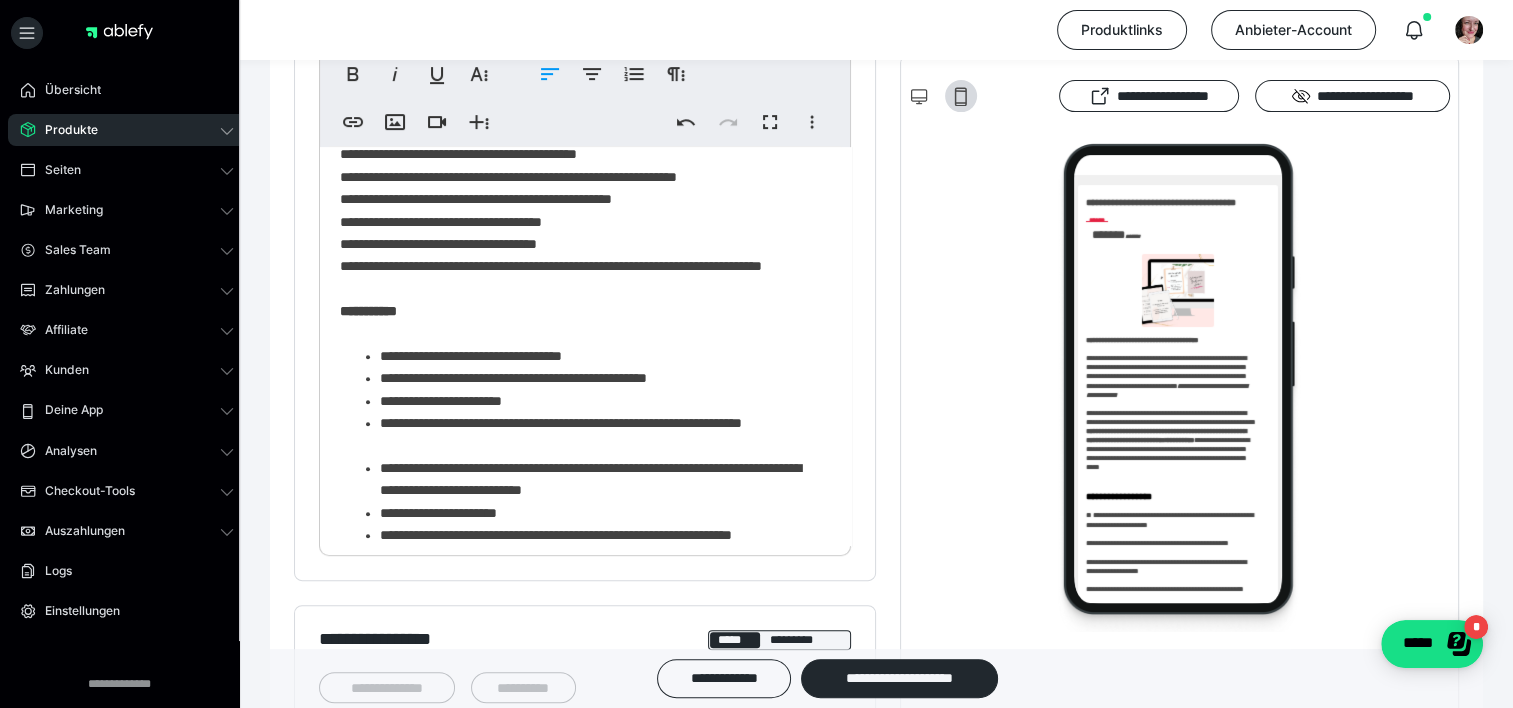 click on "**********" at bounding box center [578, 7] 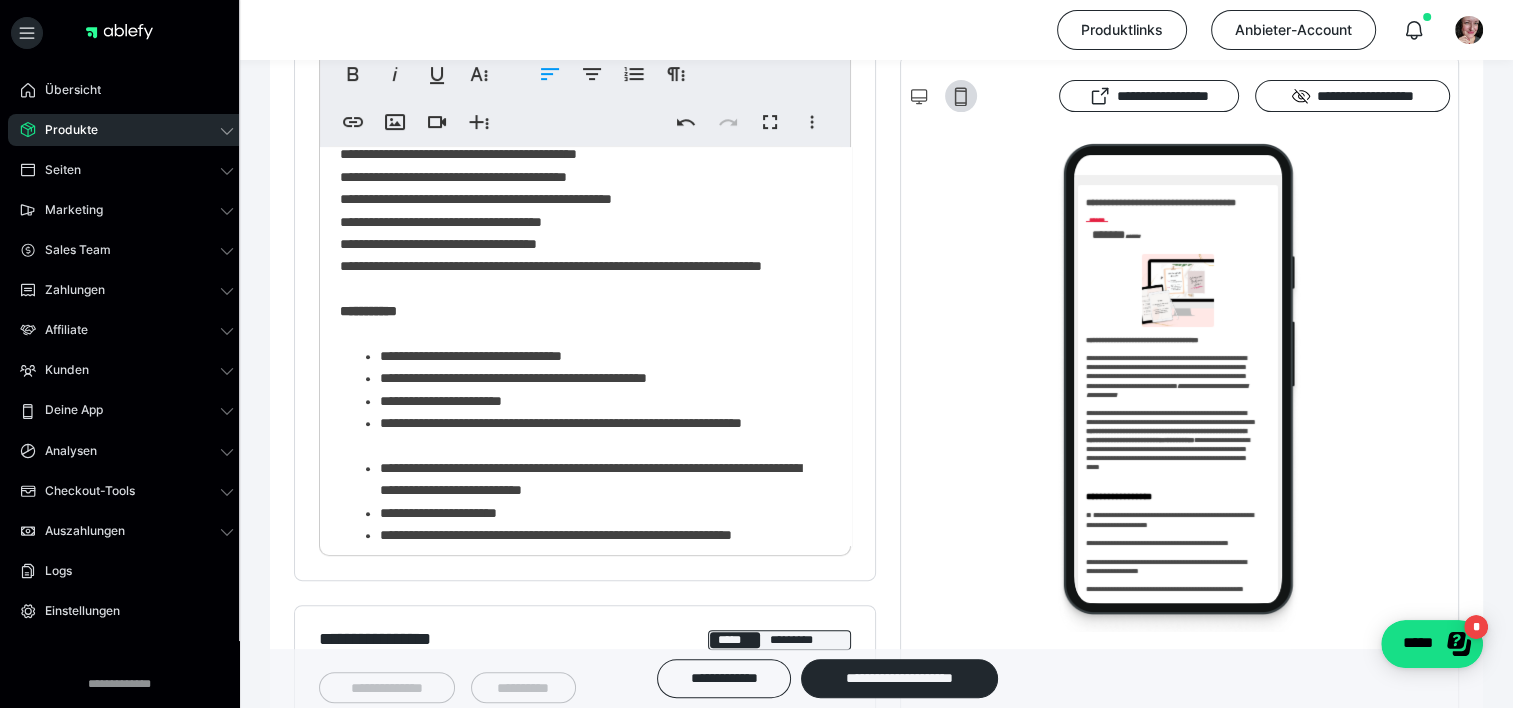 click on "**********" at bounding box center [578, 7] 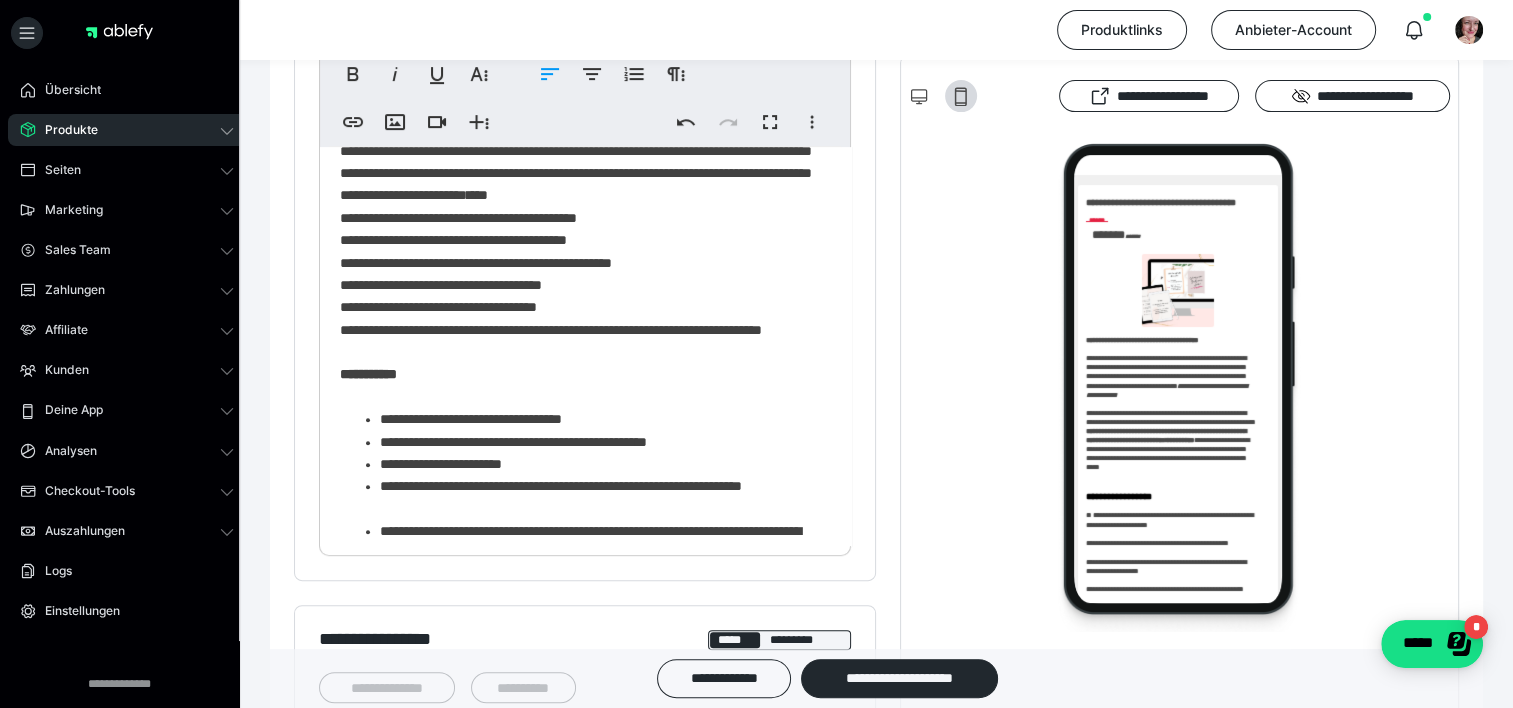 scroll, scrollTop: 1046, scrollLeft: 0, axis: vertical 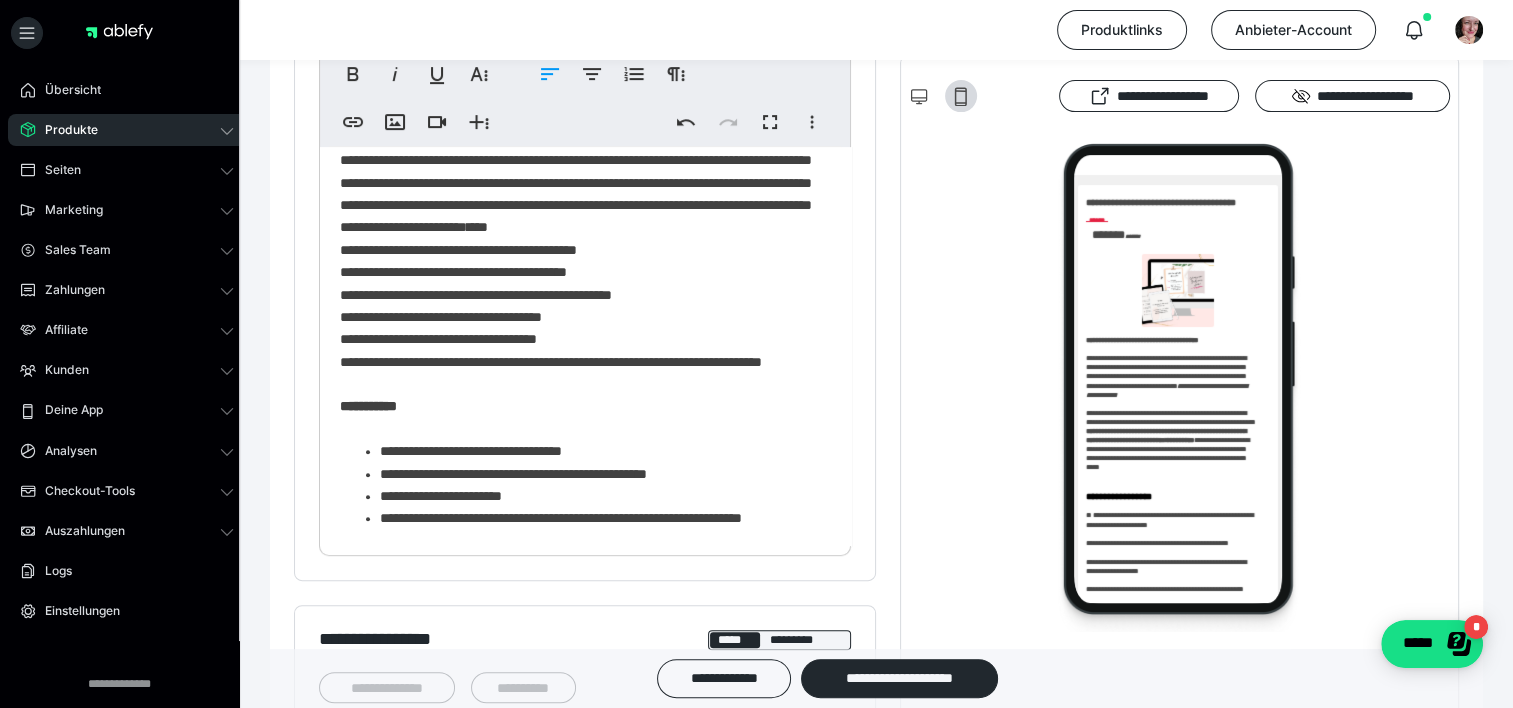 click on "**********" at bounding box center (578, 102) 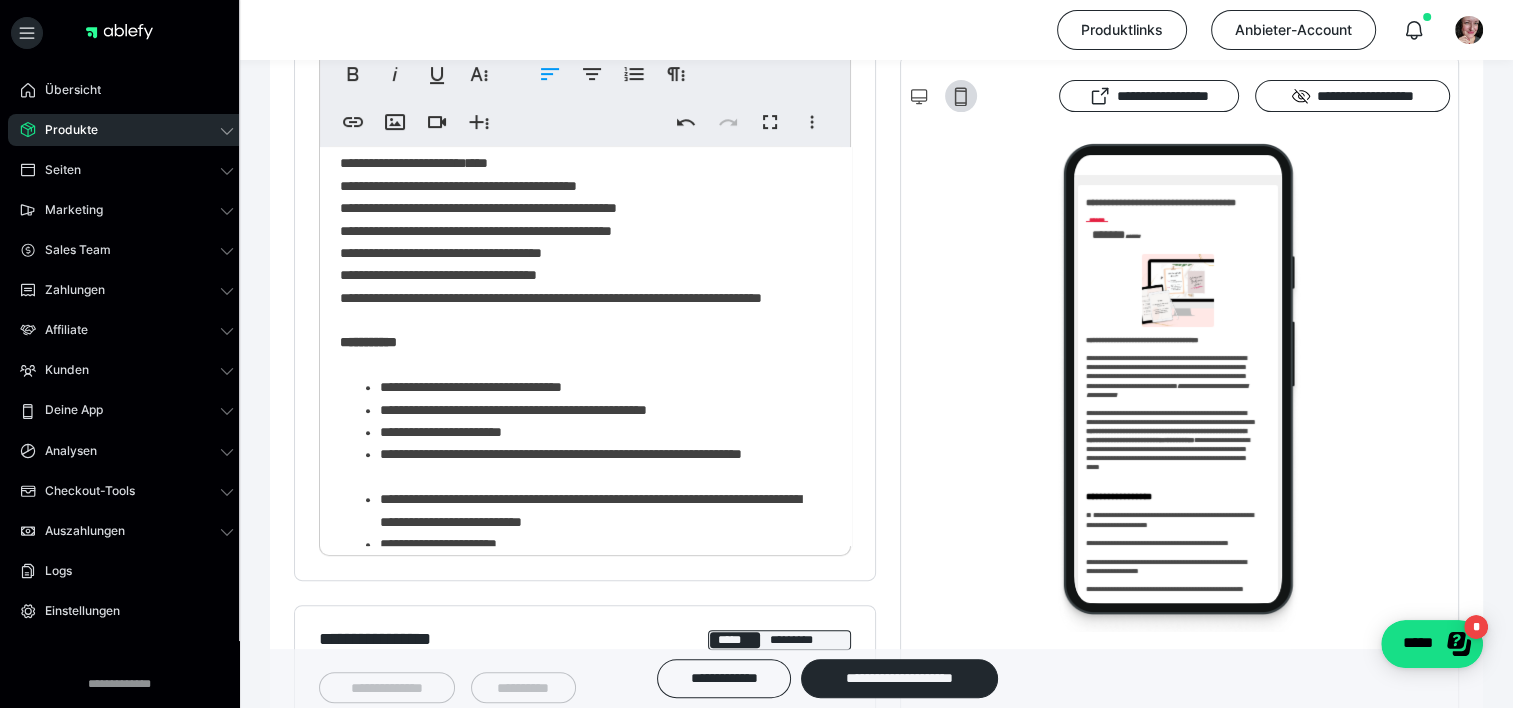 scroll, scrollTop: 1115, scrollLeft: 0, axis: vertical 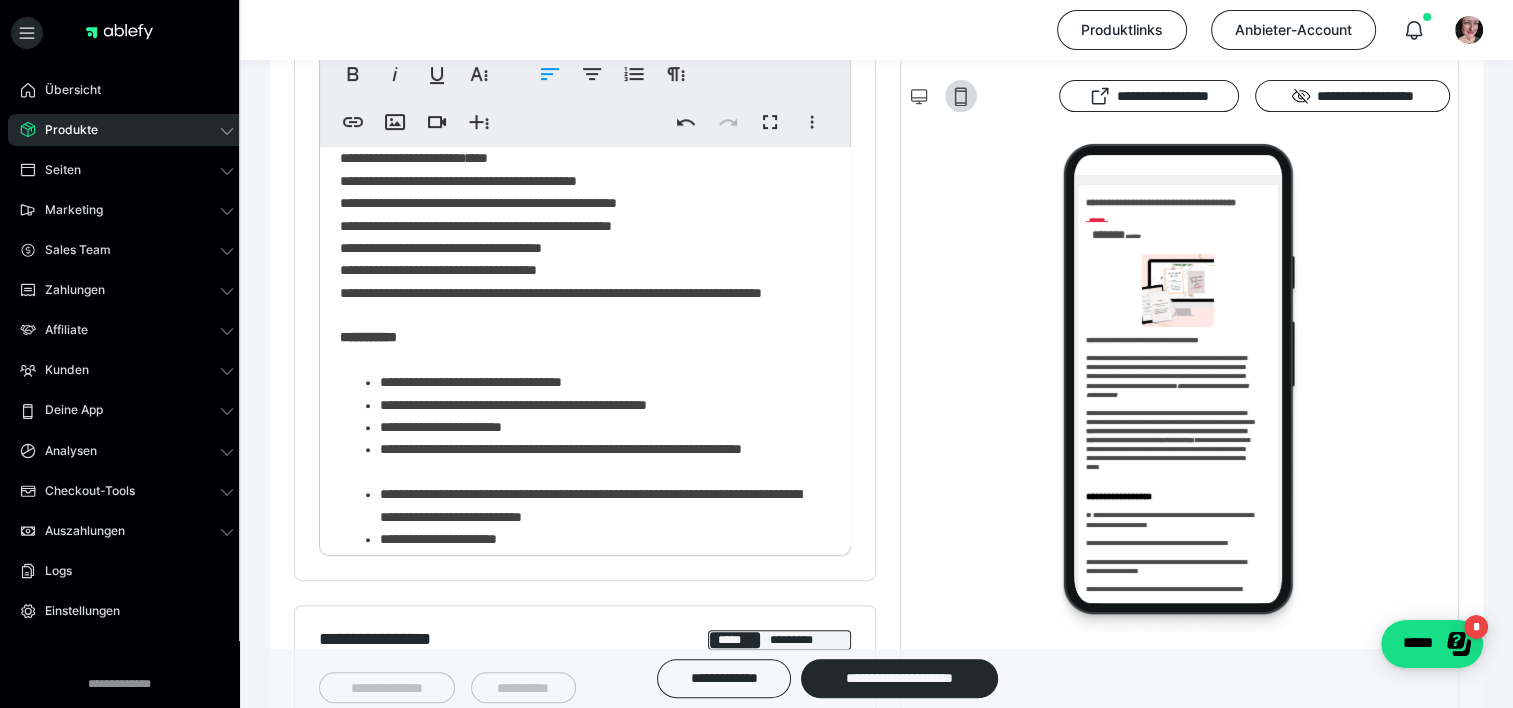 click on "**********" at bounding box center (578, 33) 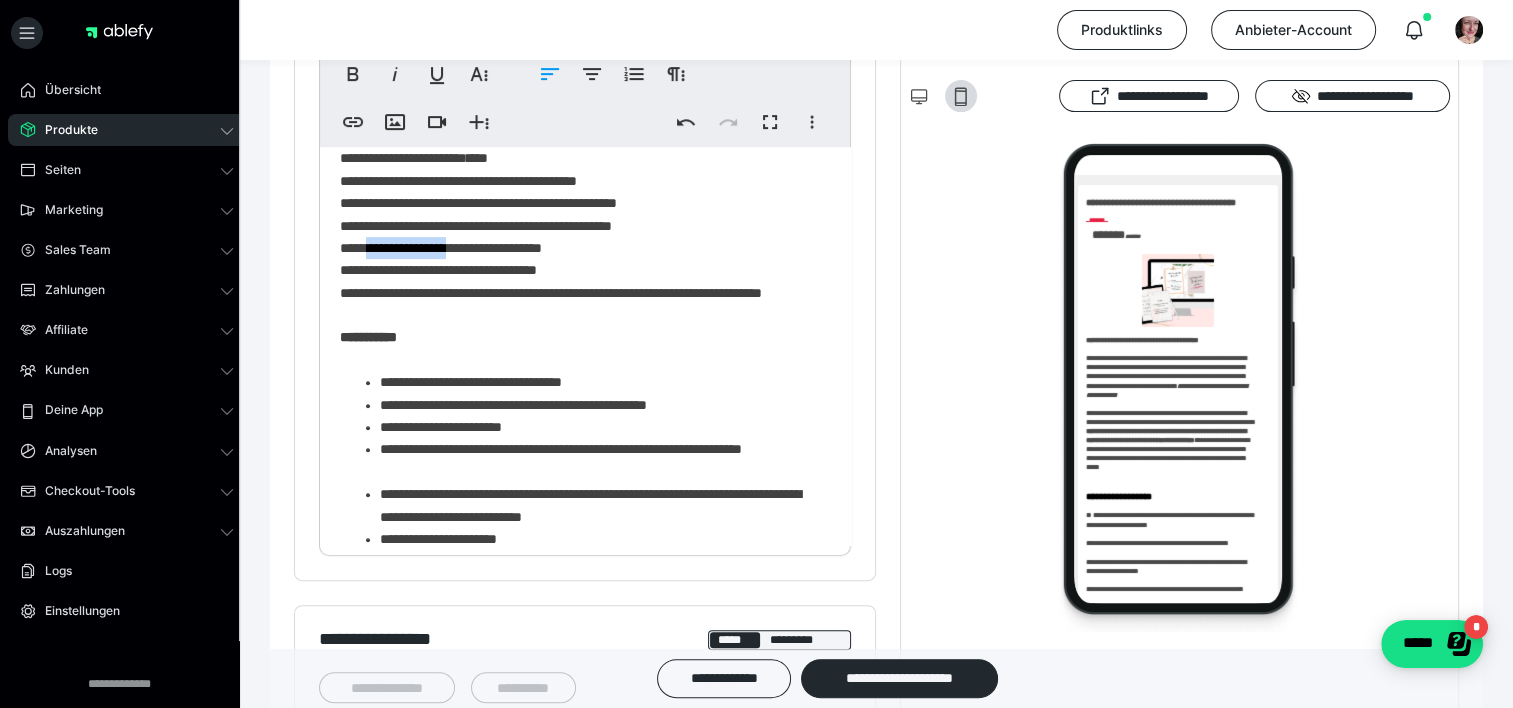 drag, startPoint x: 494, startPoint y: 421, endPoint x: 383, endPoint y: 424, distance: 111.040535 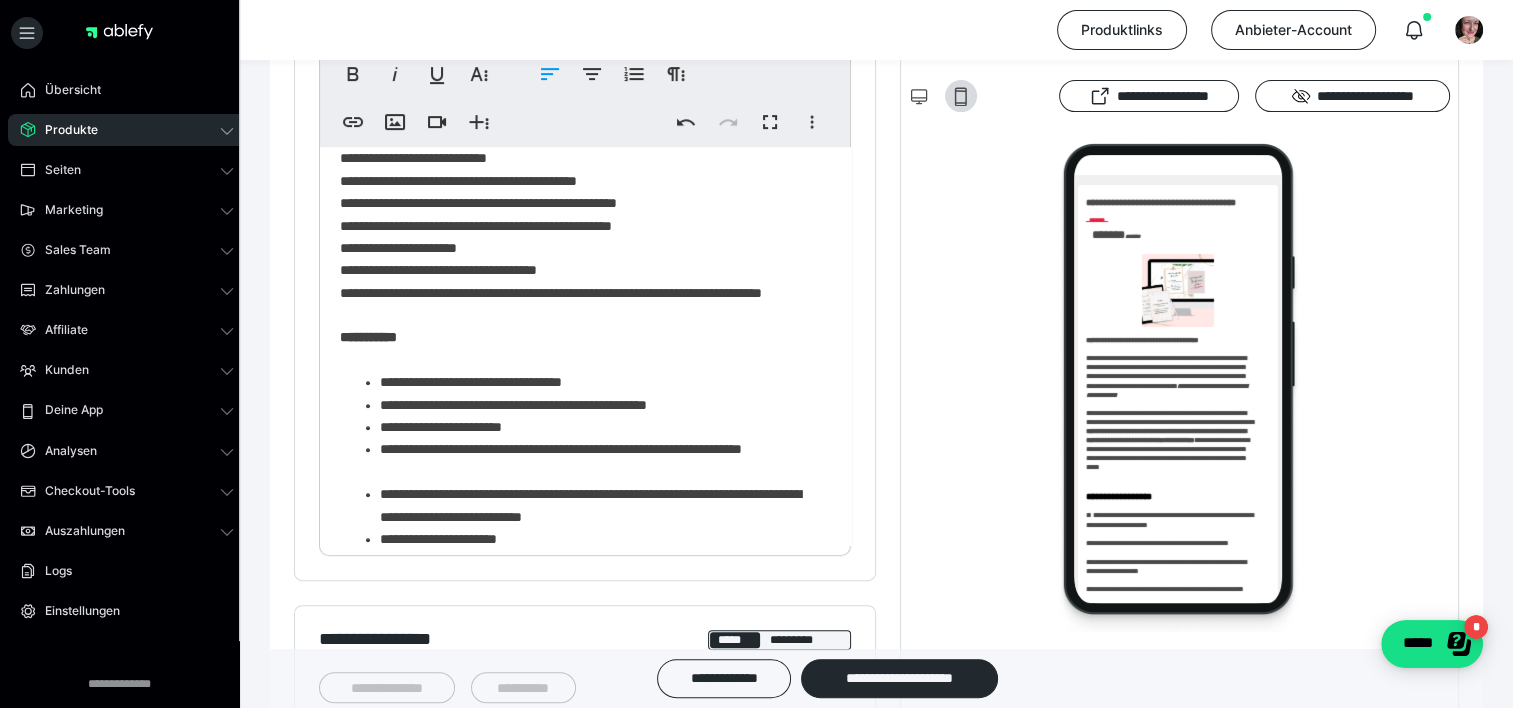click on "**********" at bounding box center (578, 33) 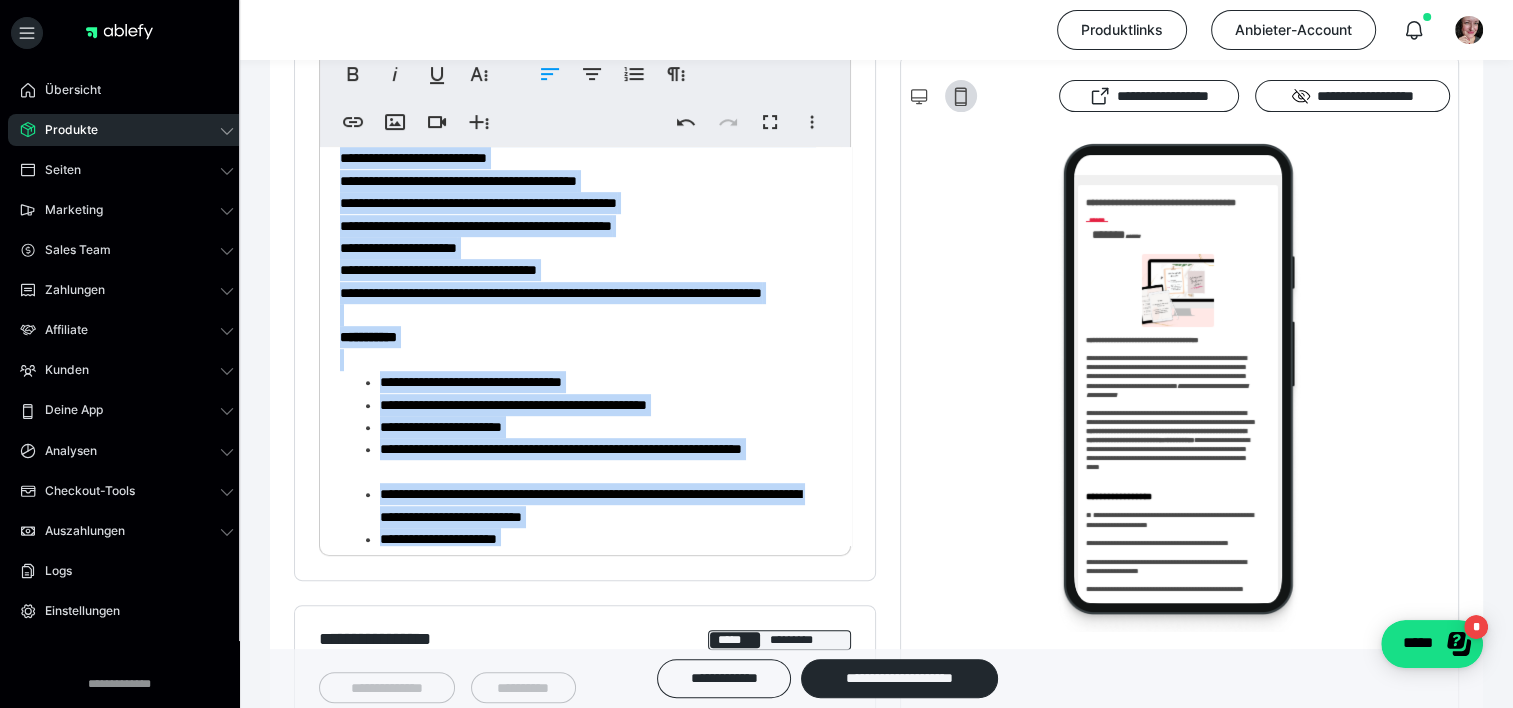 copy on "**********" 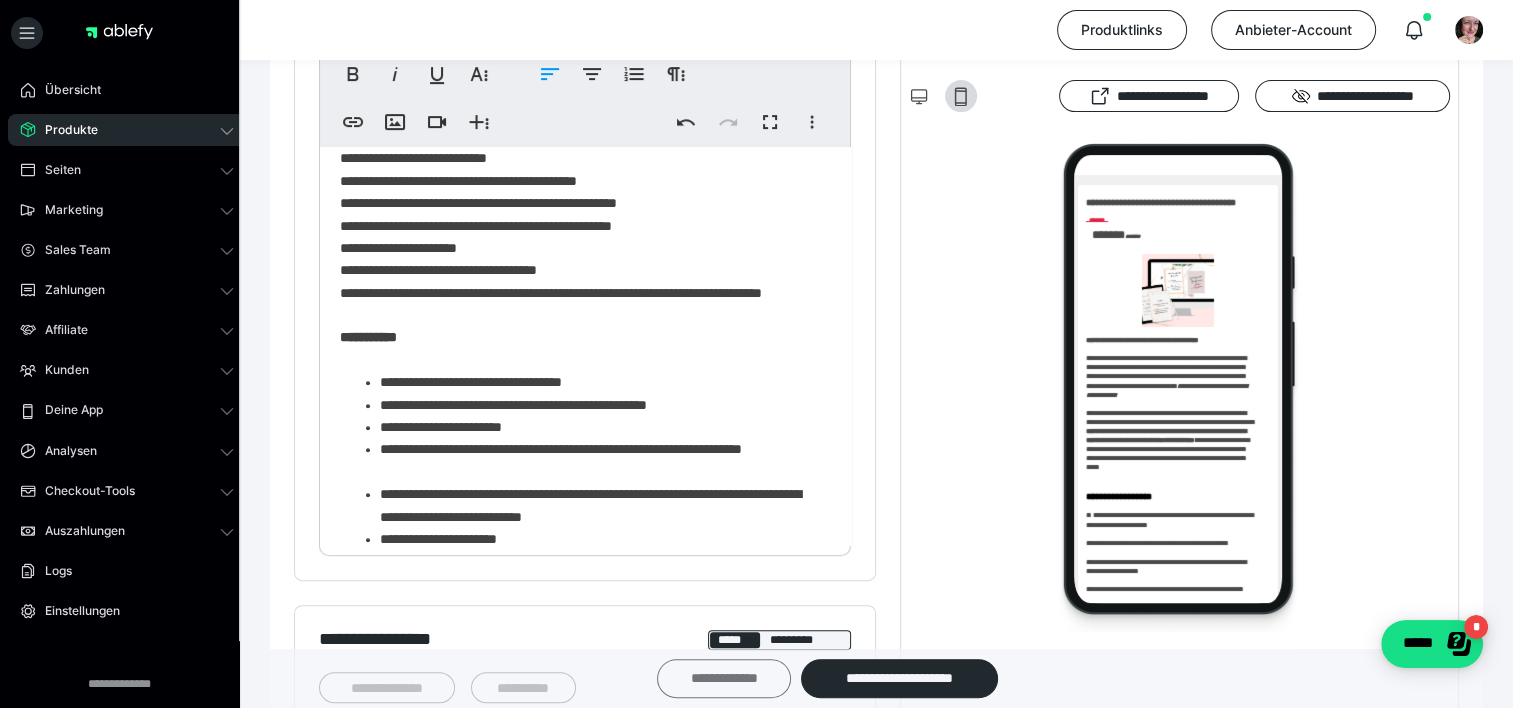 click on "**********" at bounding box center [724, 678] 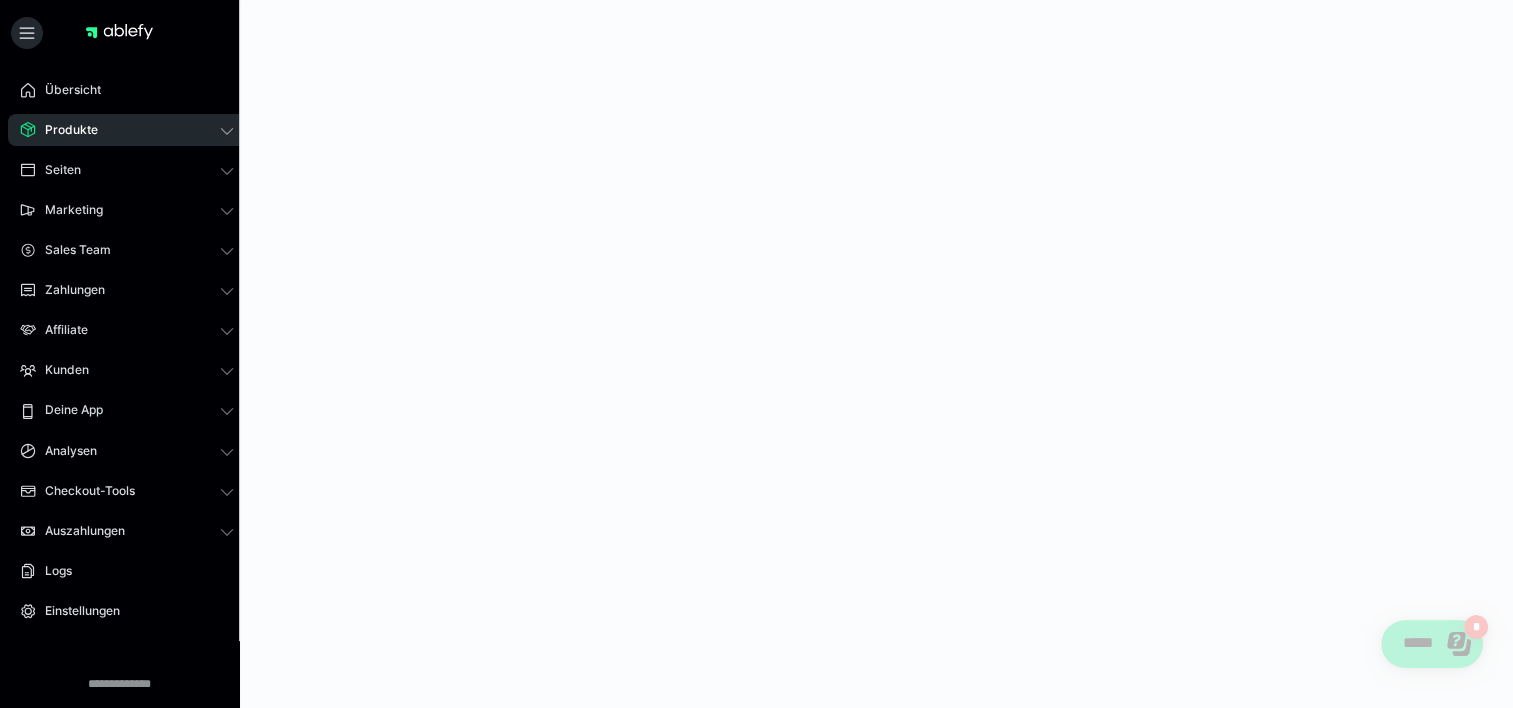 scroll, scrollTop: 0, scrollLeft: 0, axis: both 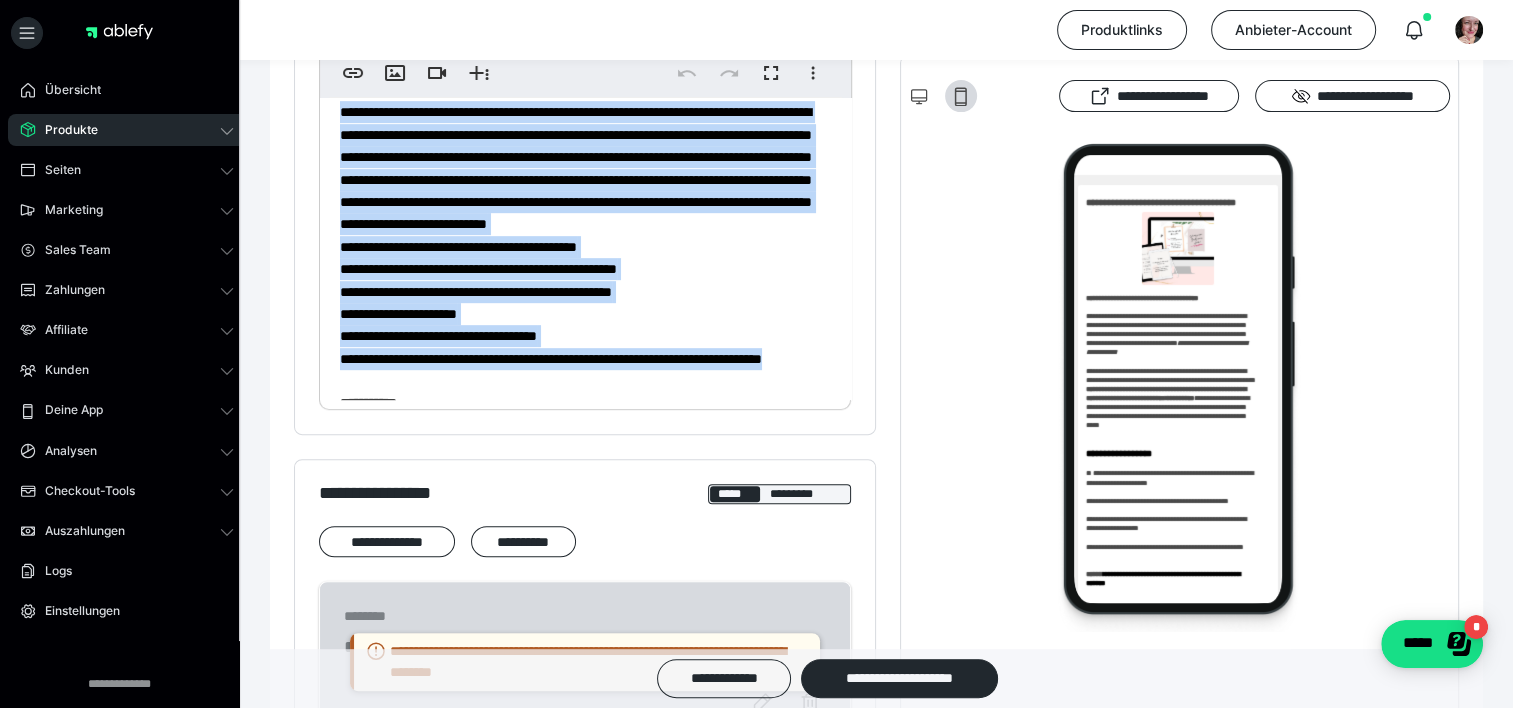 drag, startPoint x: 439, startPoint y: 588, endPoint x: 344, endPoint y: 247, distance: 353.98587 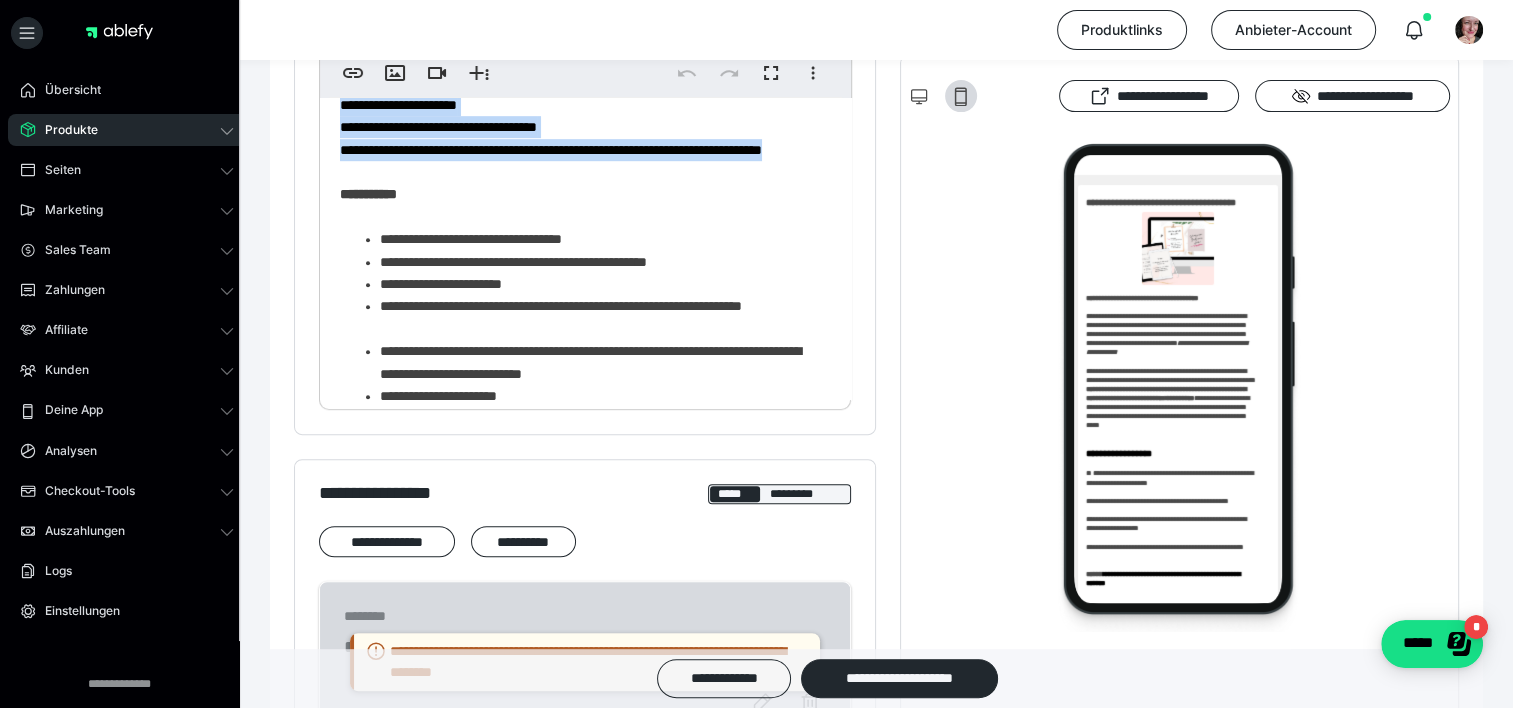 scroll, scrollTop: 1144, scrollLeft: 0, axis: vertical 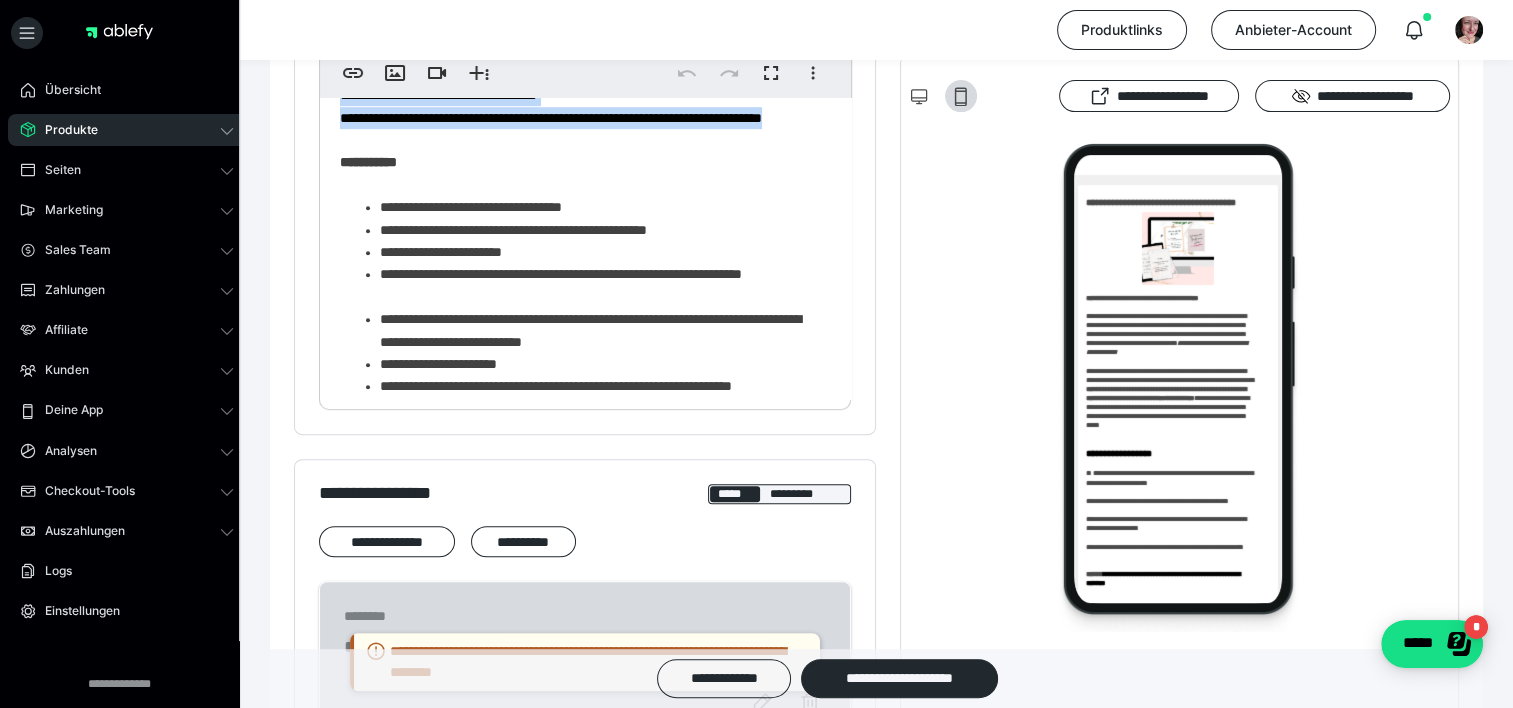 copy on "**********" 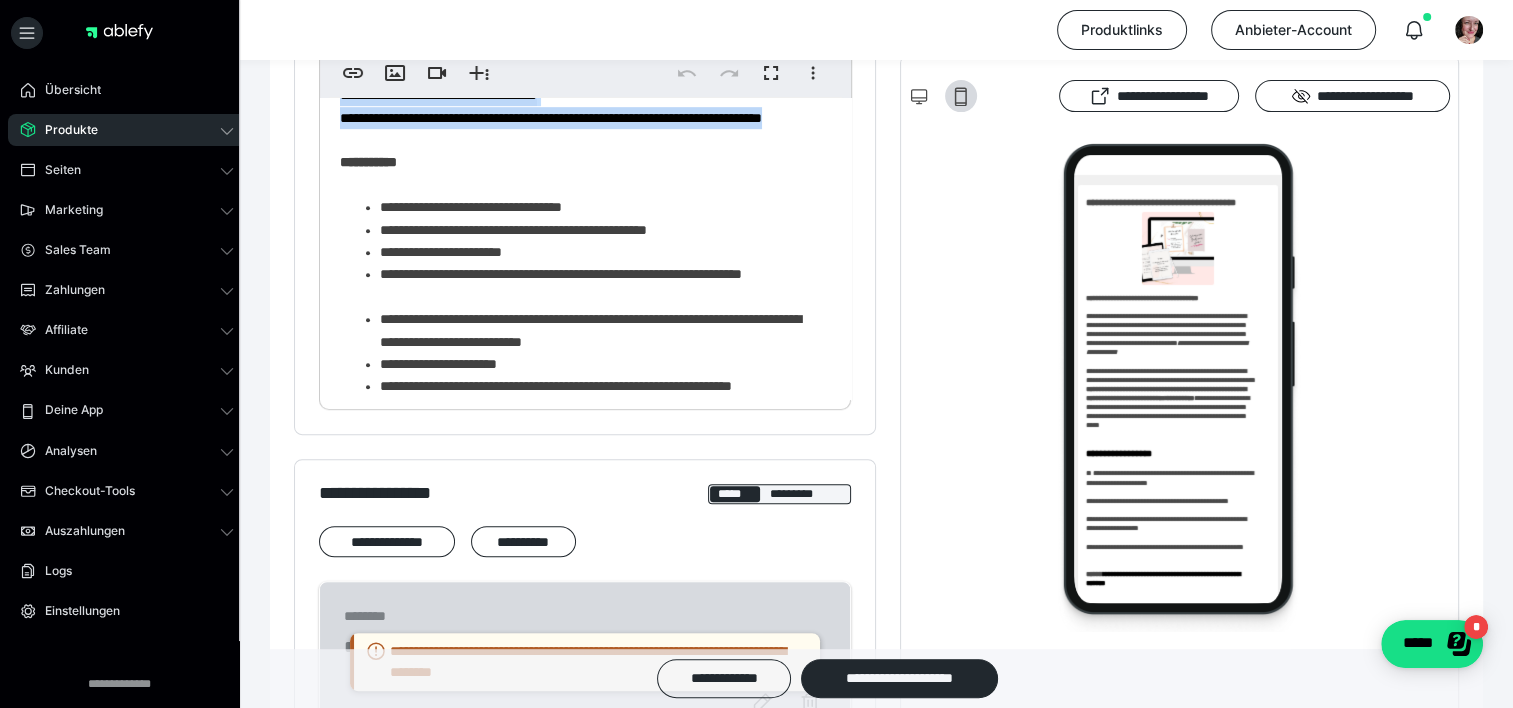 click on "**********" at bounding box center [578, -142] 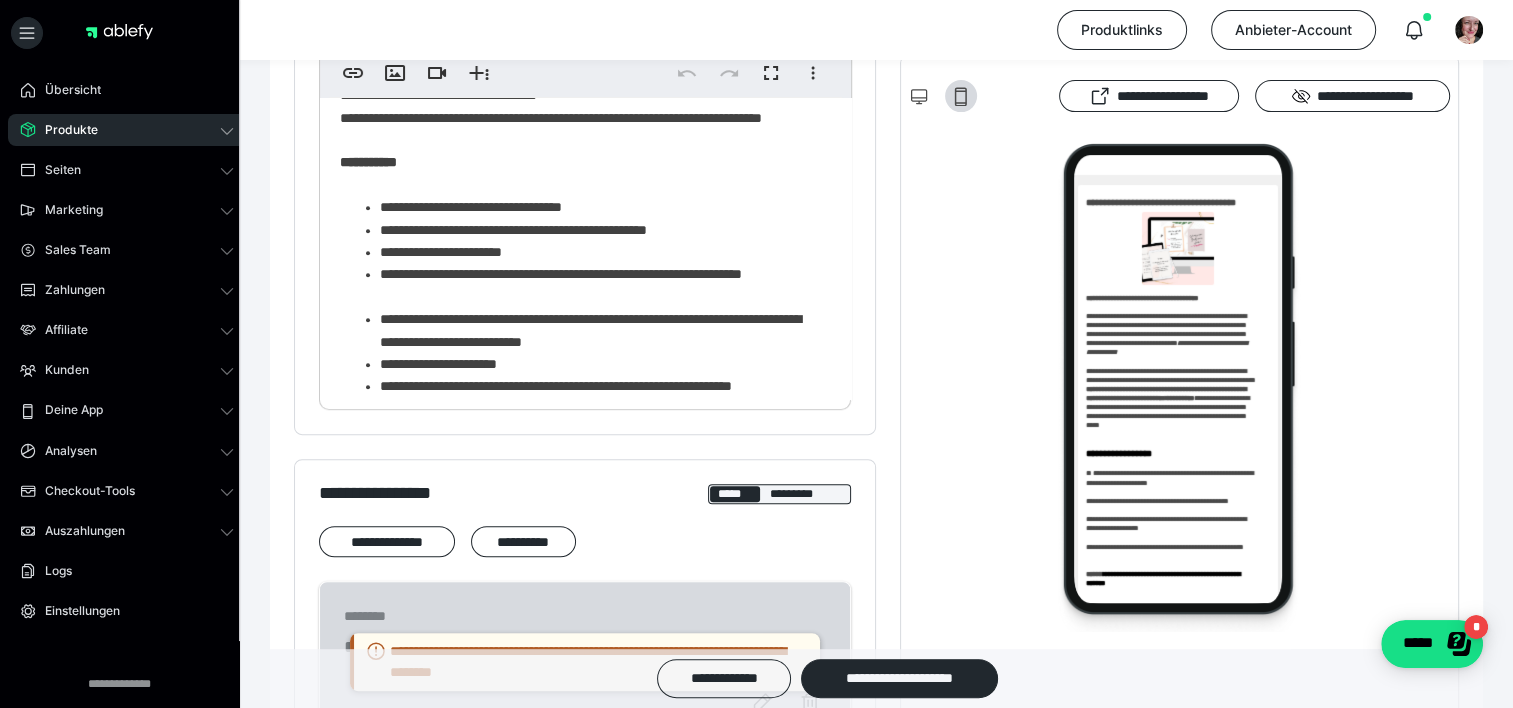 click on "**********" at bounding box center [578, -142] 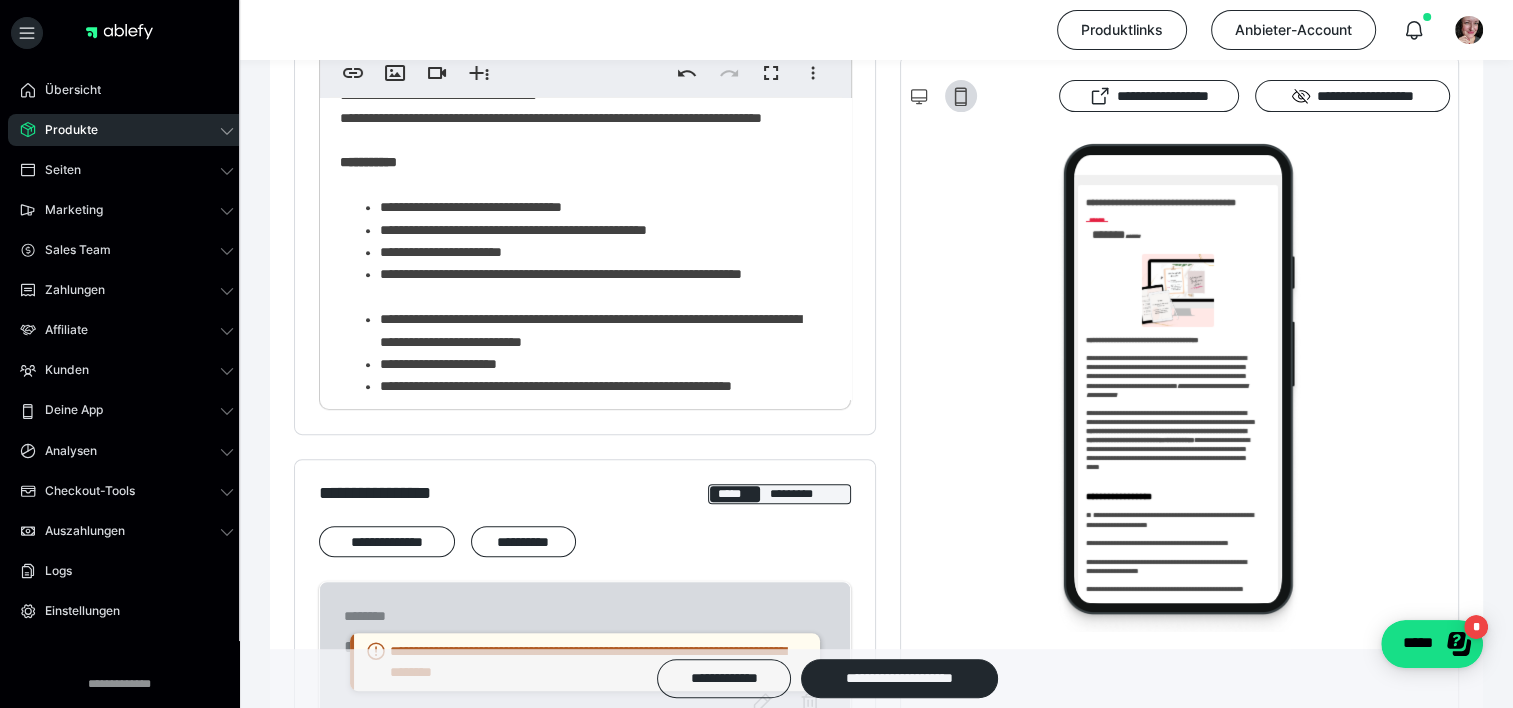 click on "**********" at bounding box center [578, -130] 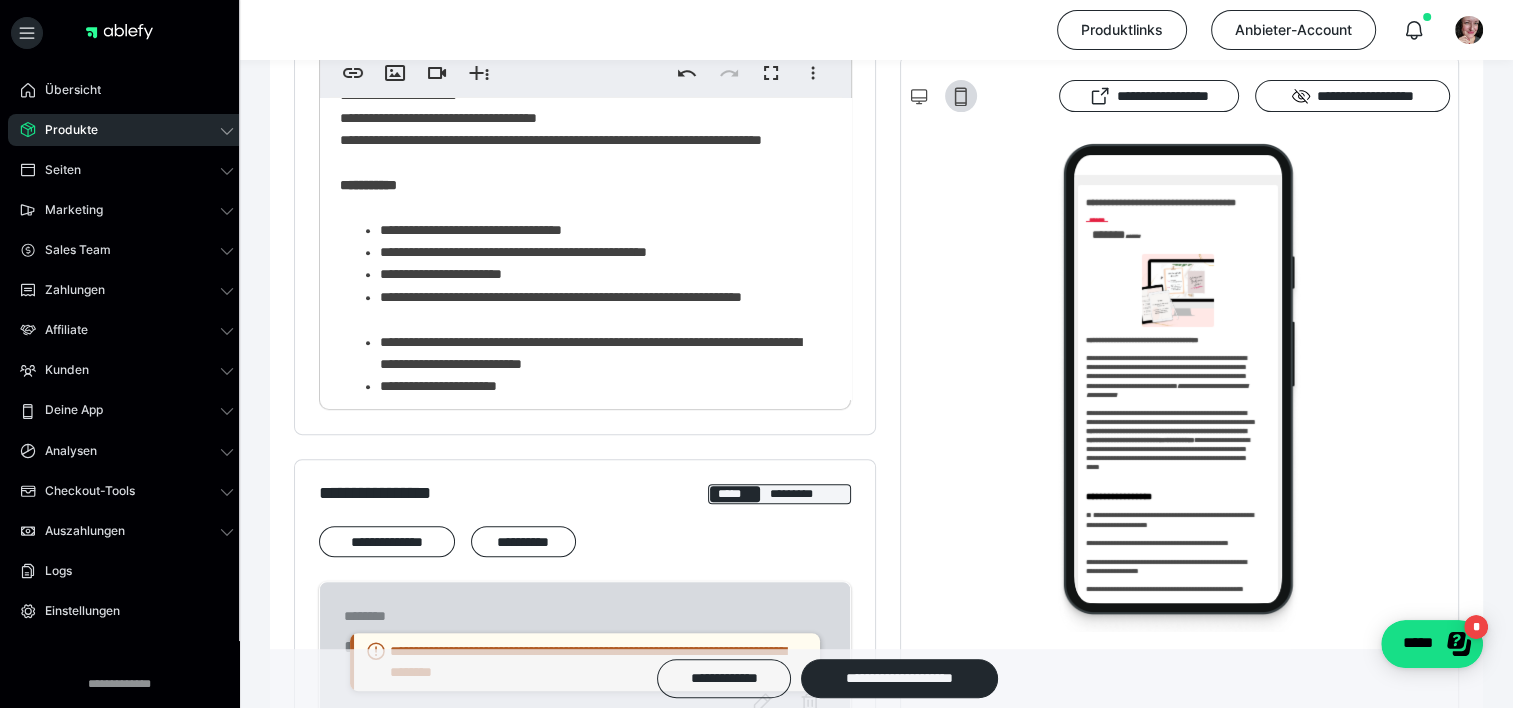 click on "**********" at bounding box center [578, -130] 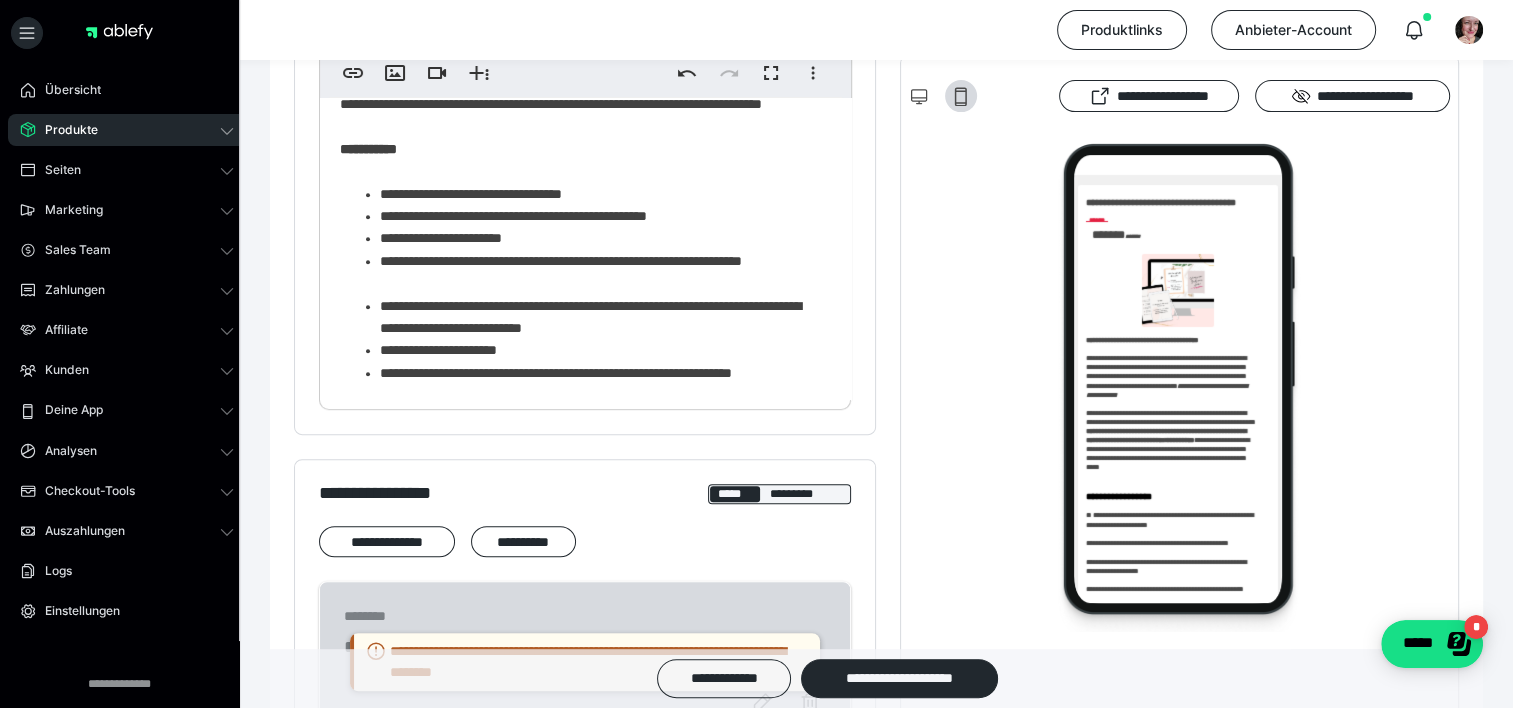 scroll, scrollTop: 1190, scrollLeft: 0, axis: vertical 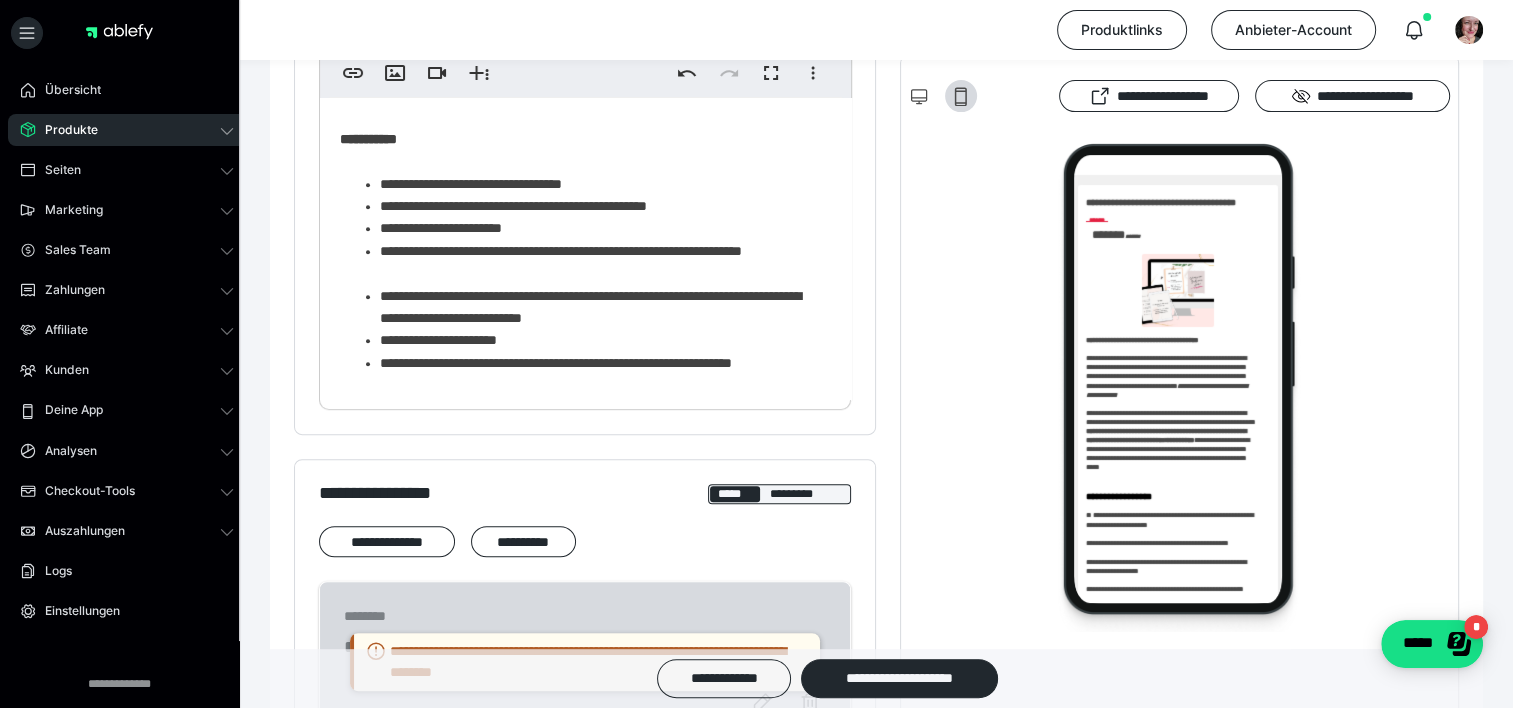 click on "**********" at bounding box center (578, -176) 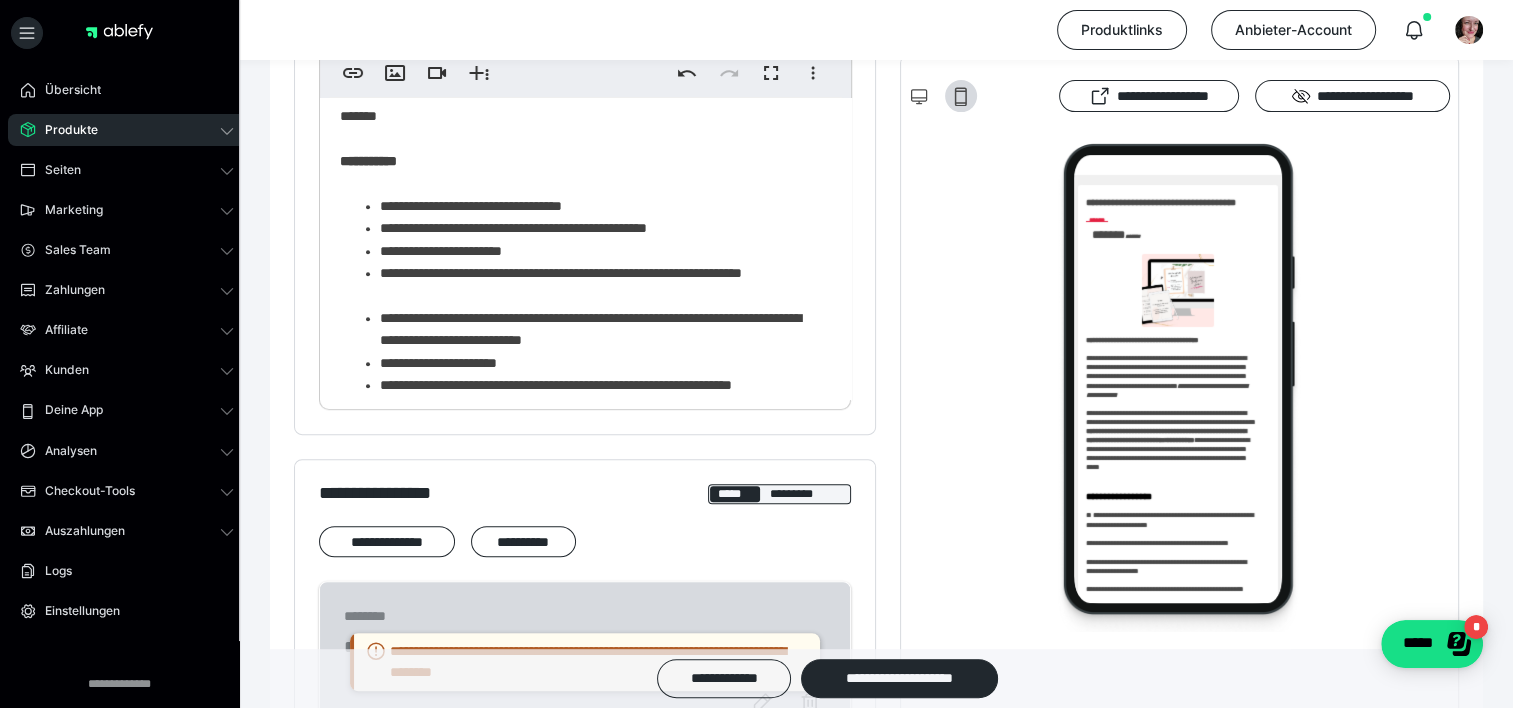 click on "**********" at bounding box center (578, -165) 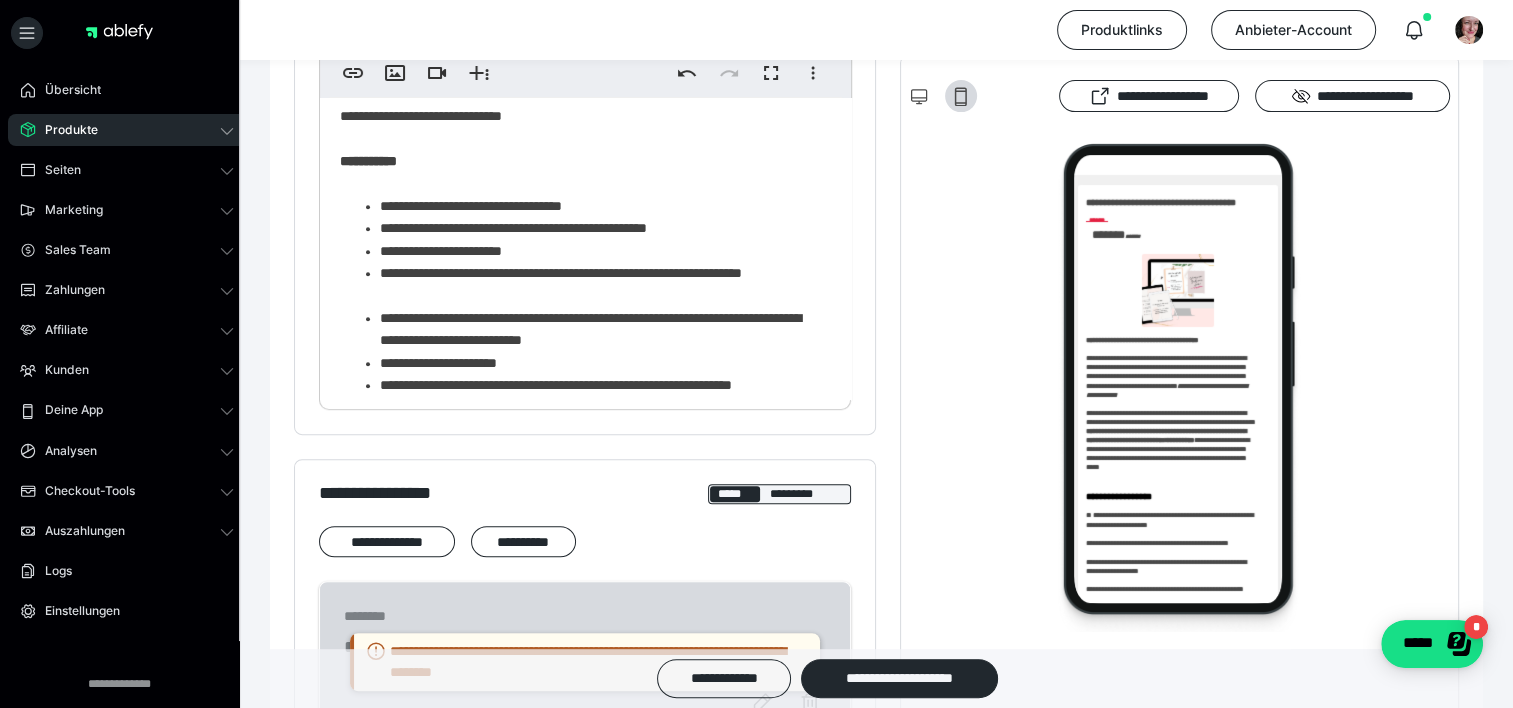 click on "**********" at bounding box center [578, -165] 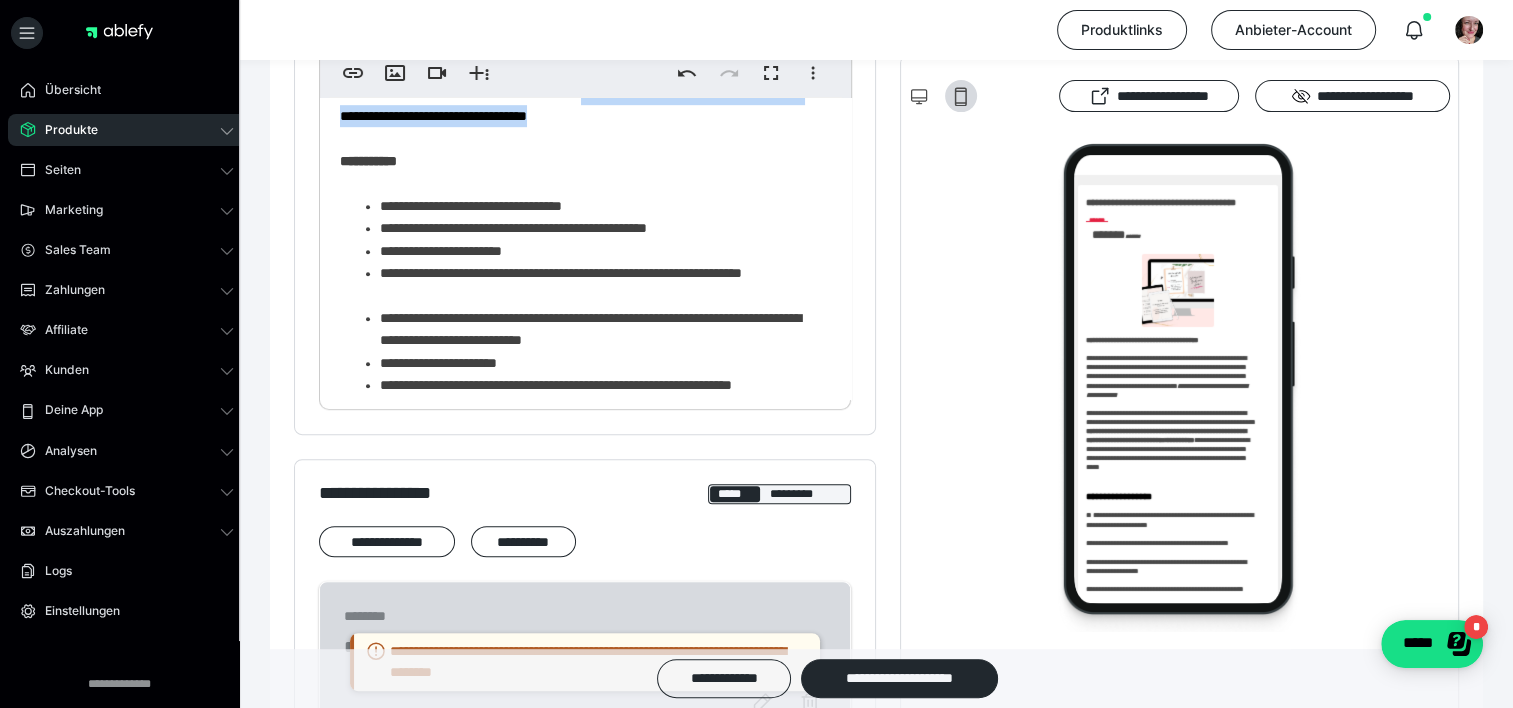drag, startPoint x: 648, startPoint y: 292, endPoint x: 713, endPoint y: 308, distance: 66.94027 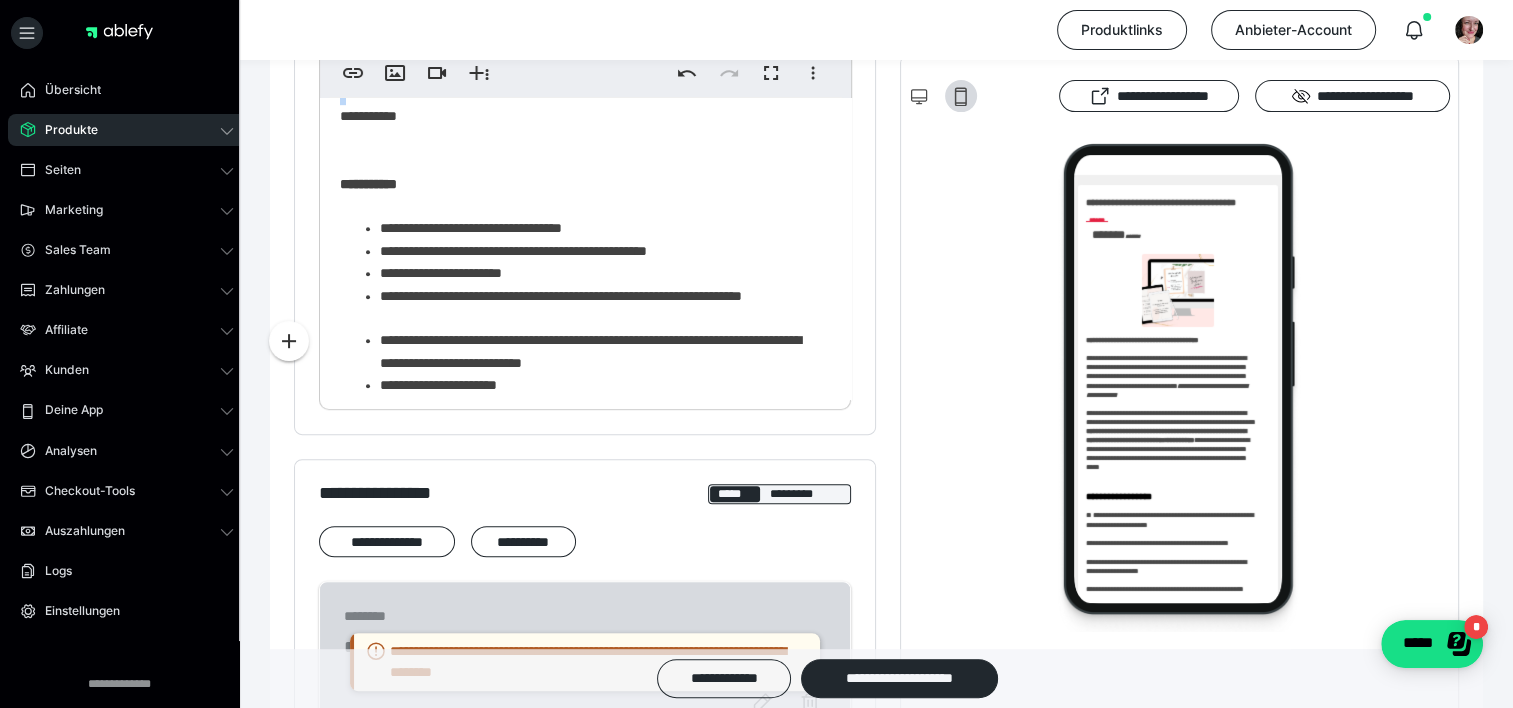 drag, startPoint x: 360, startPoint y: 291, endPoint x: 348, endPoint y: 292, distance: 12.0415945 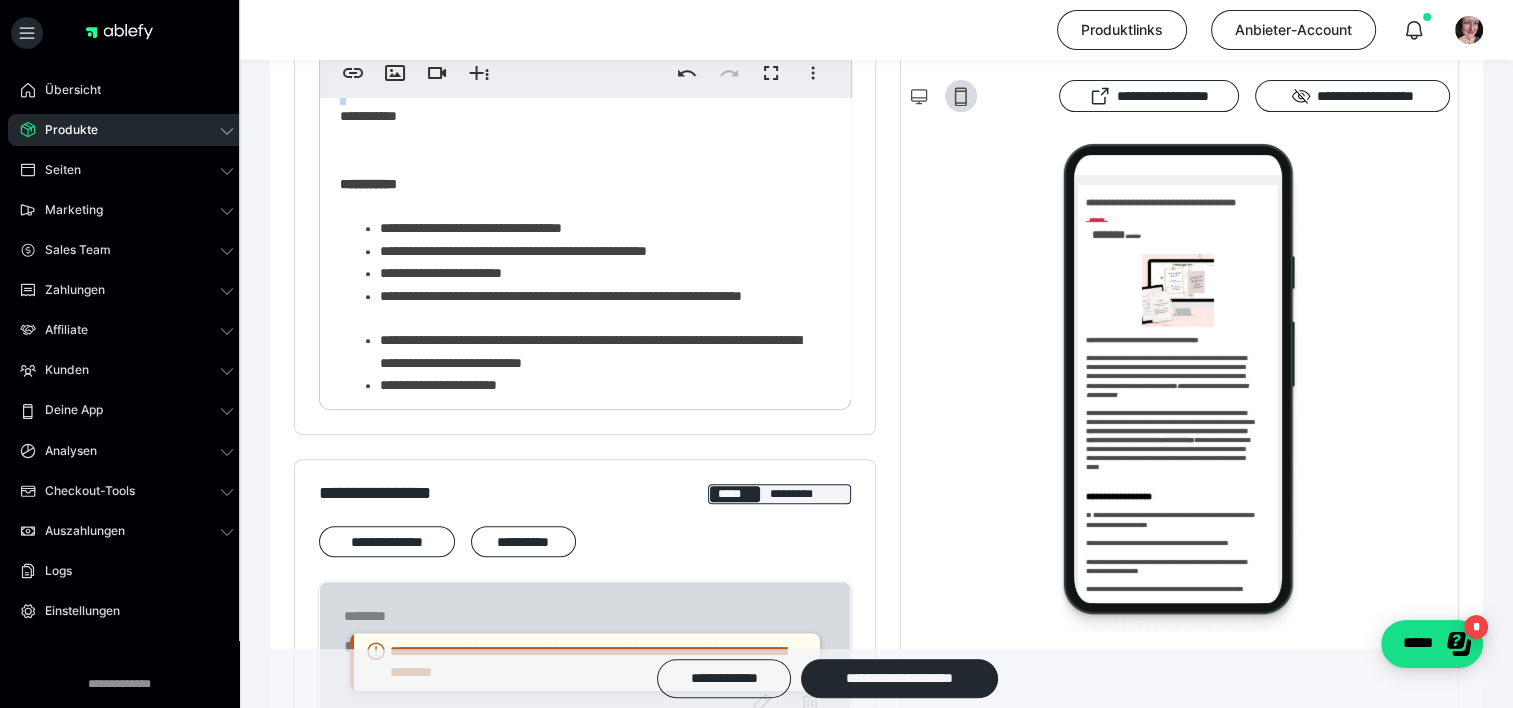 copy on "*" 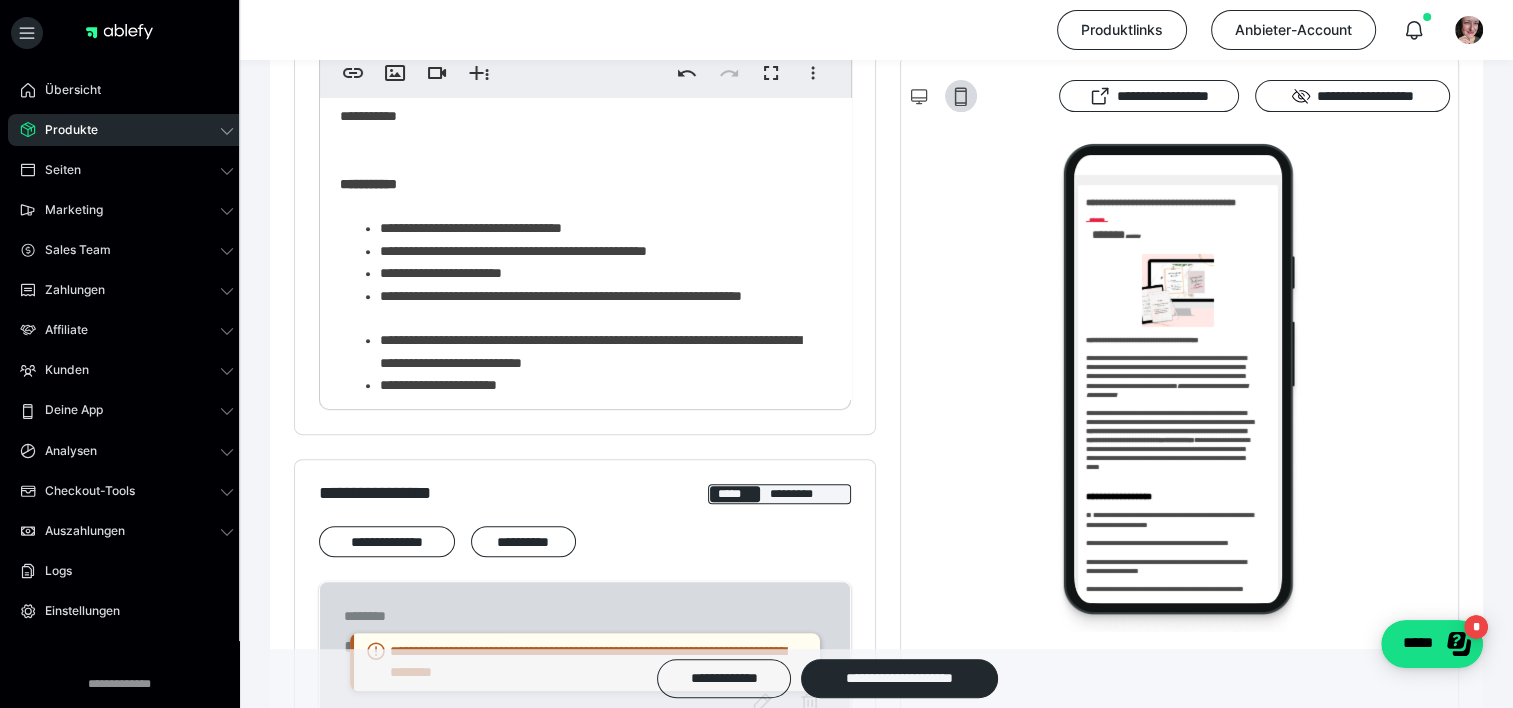 click on "**********" at bounding box center [578, -154] 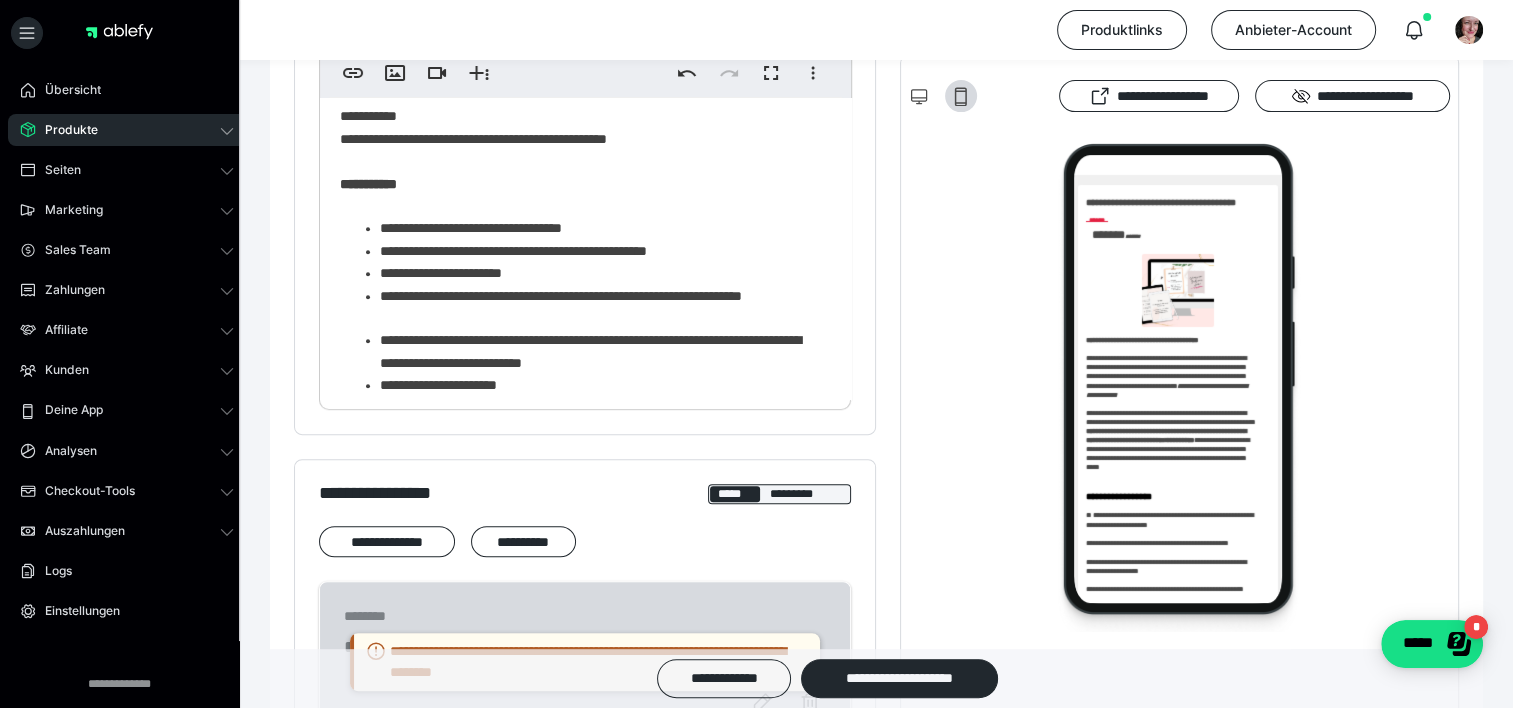 click on "**********" at bounding box center (578, -154) 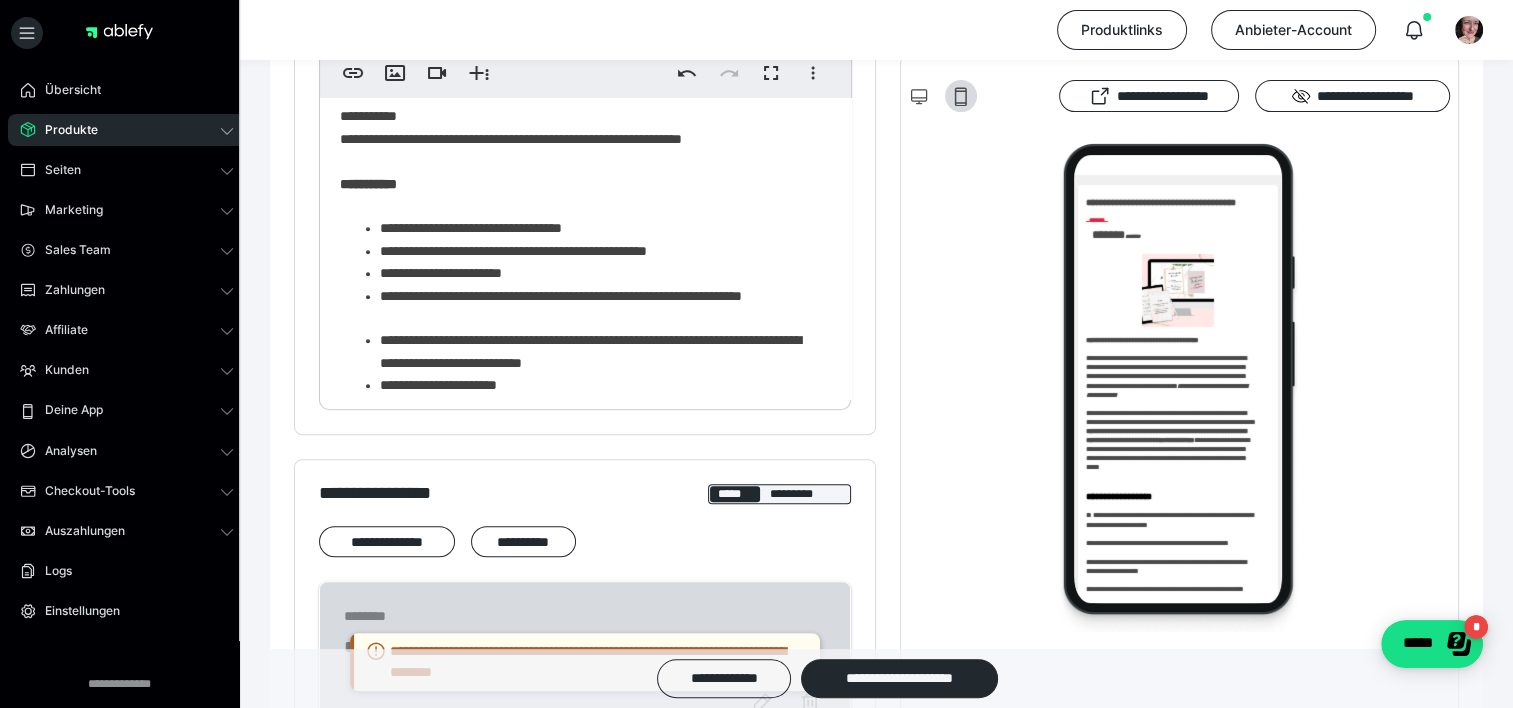 click on "**********" at bounding box center [578, -154] 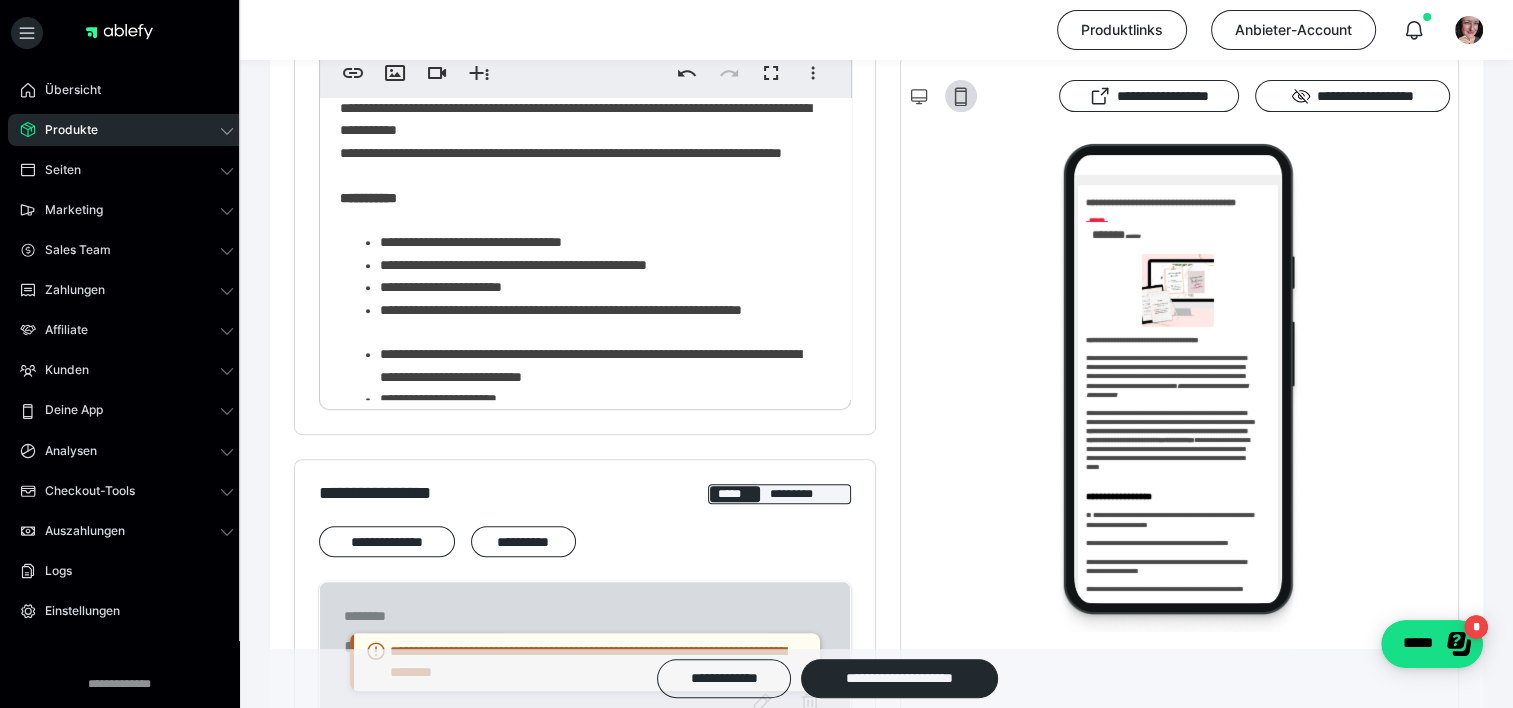 scroll, scrollTop: 1195, scrollLeft: 0, axis: vertical 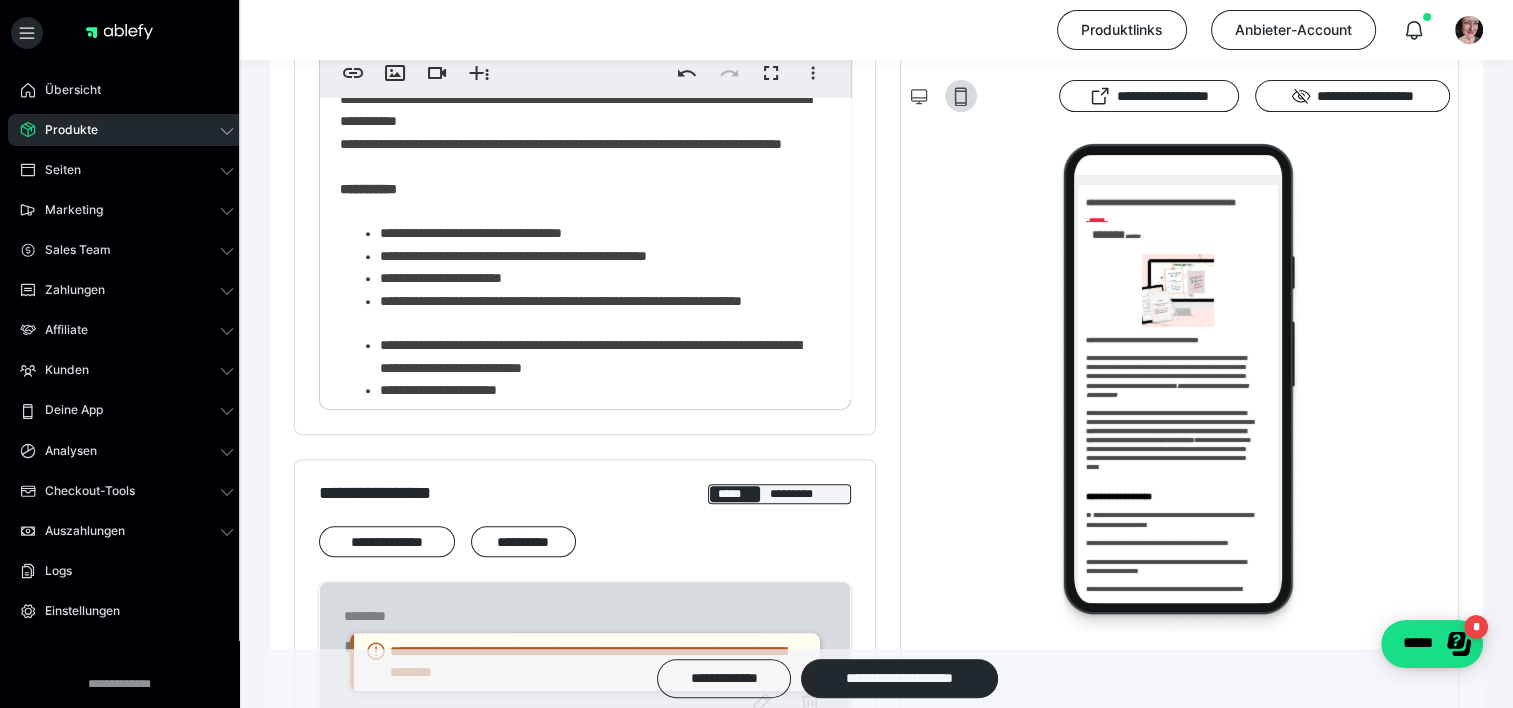 click on "**********" at bounding box center (578, -138) 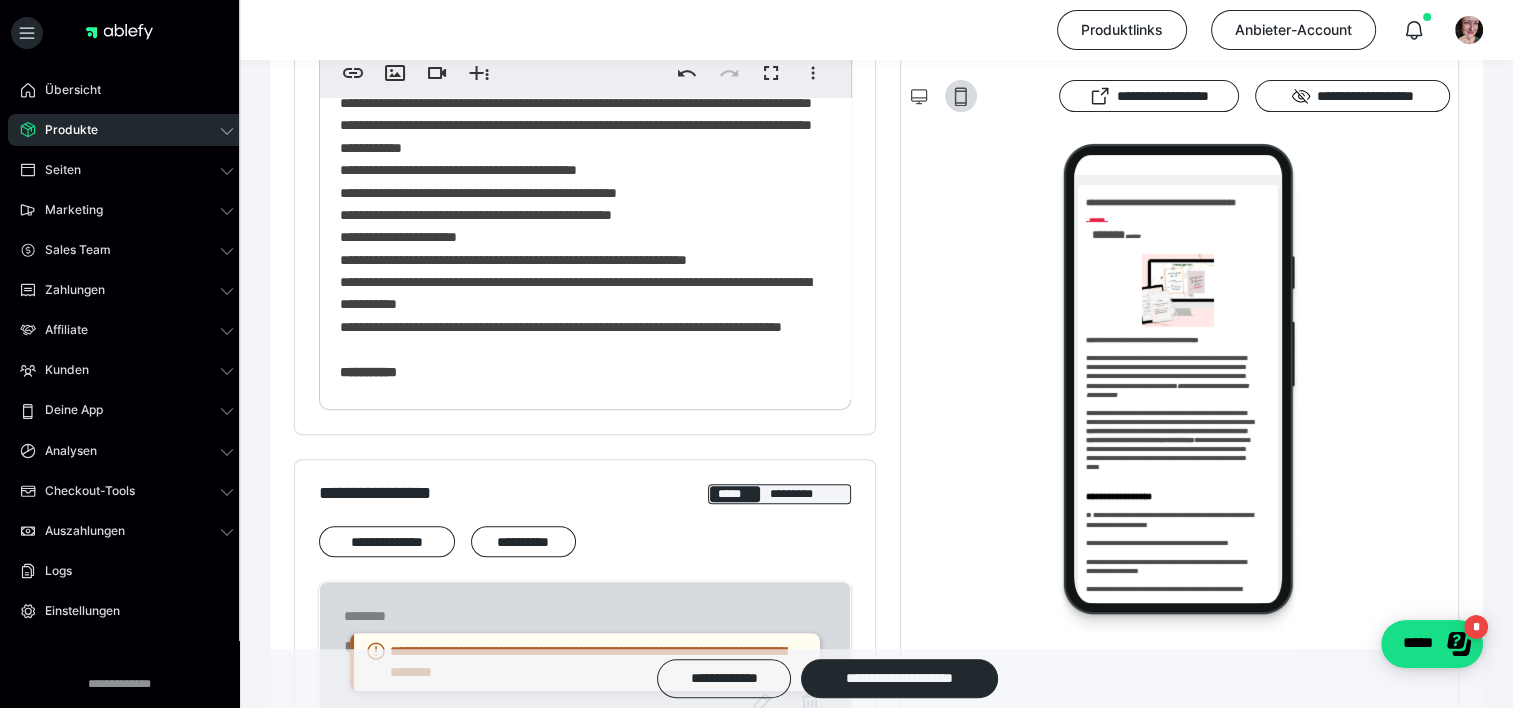 scroll, scrollTop: 992, scrollLeft: 0, axis: vertical 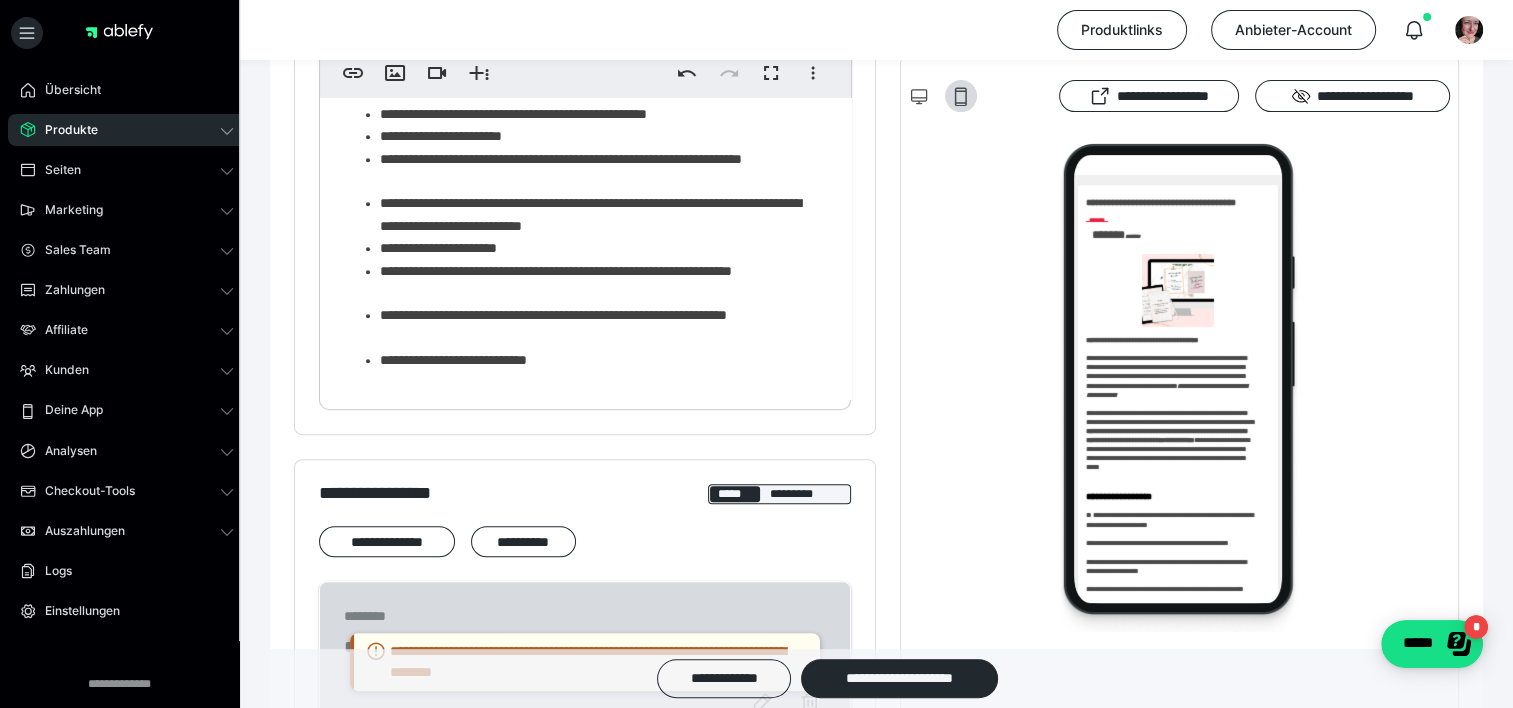 drag, startPoint x: 335, startPoint y: 158, endPoint x: 524, endPoint y: 208, distance: 195.50192 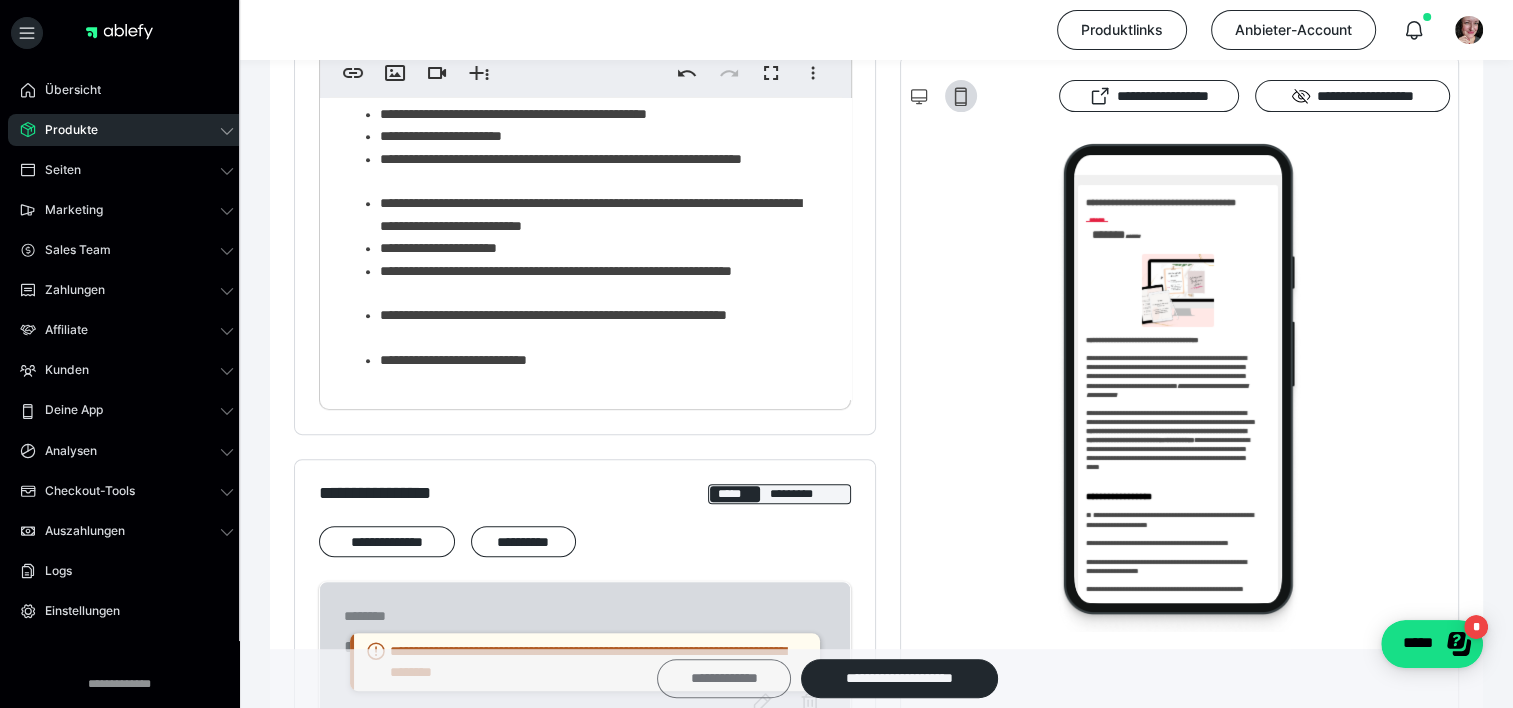 click on "**********" at bounding box center [724, 678] 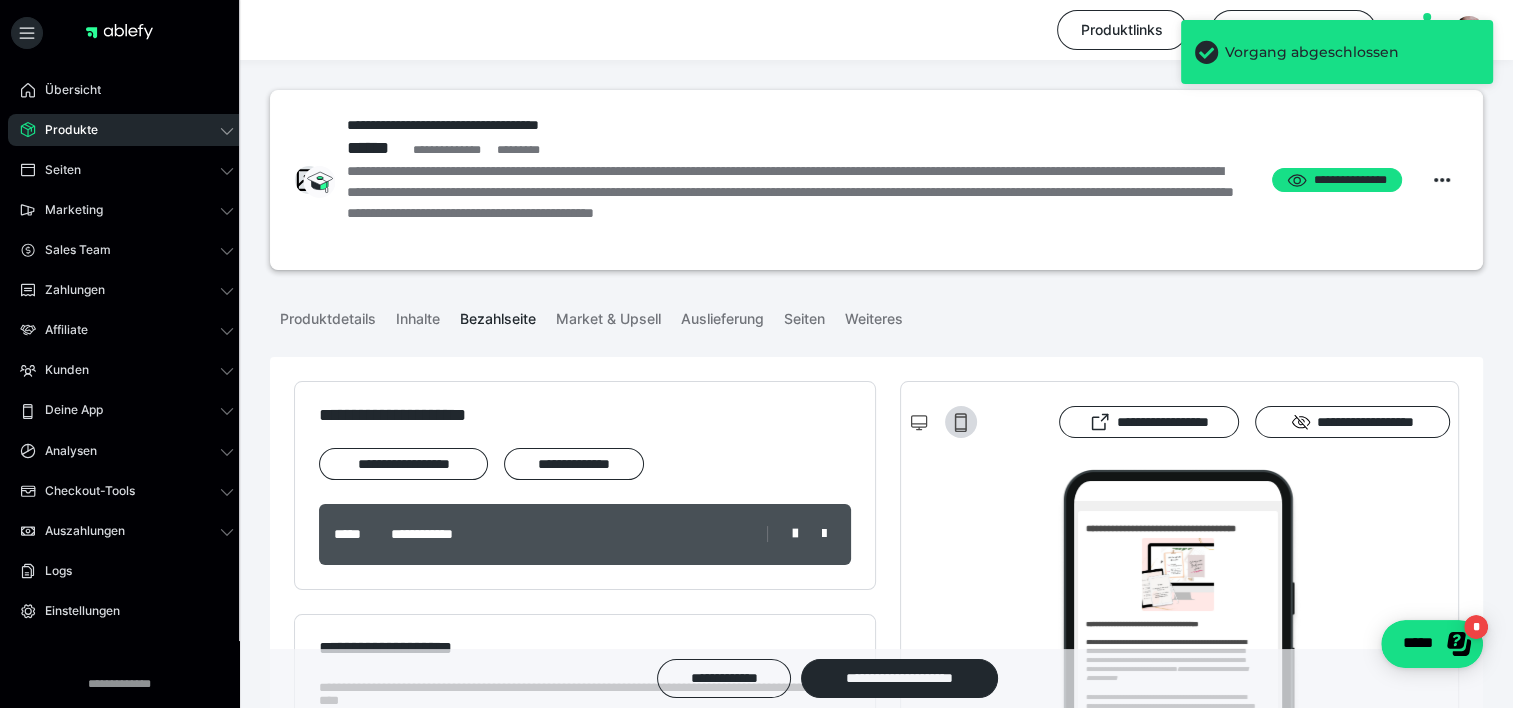 scroll, scrollTop: 0, scrollLeft: 0, axis: both 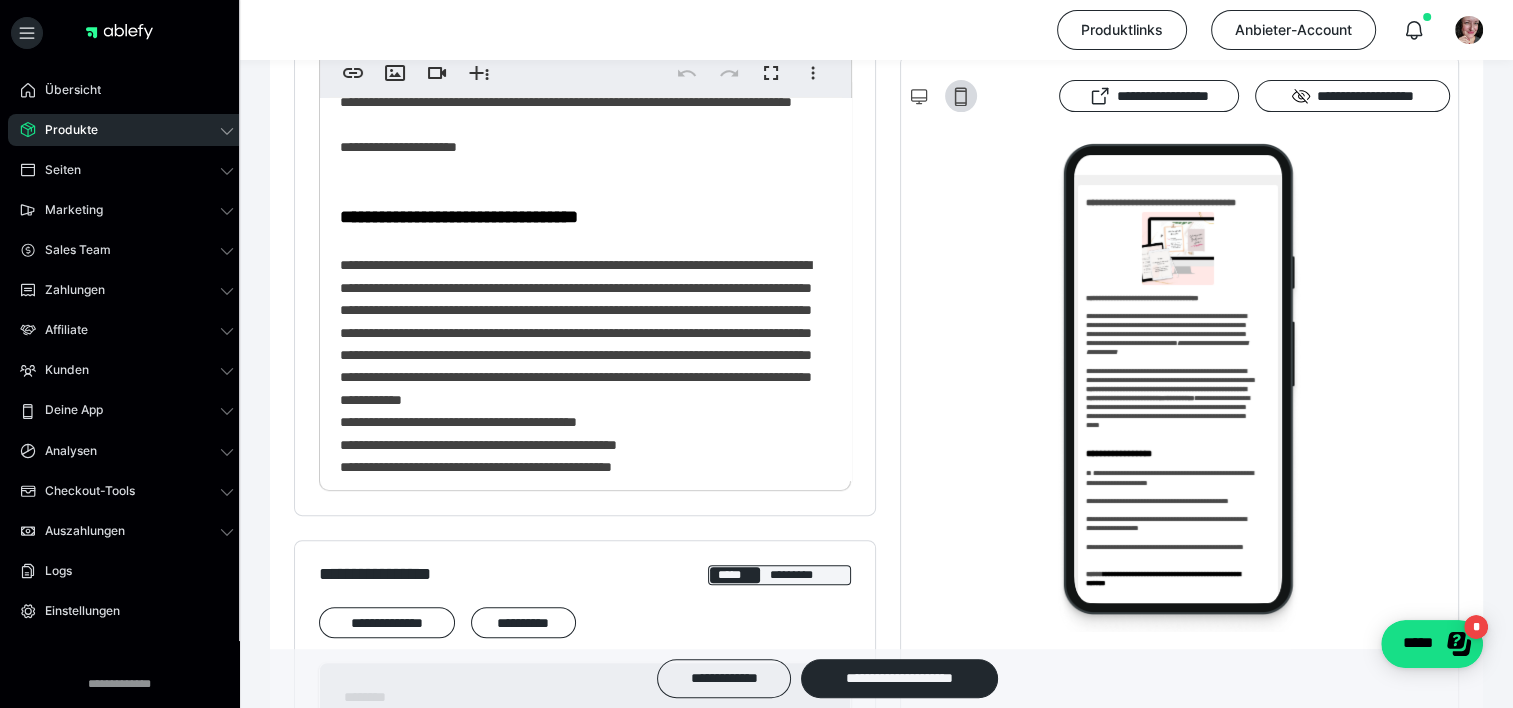 click on "**********" at bounding box center (578, 286) 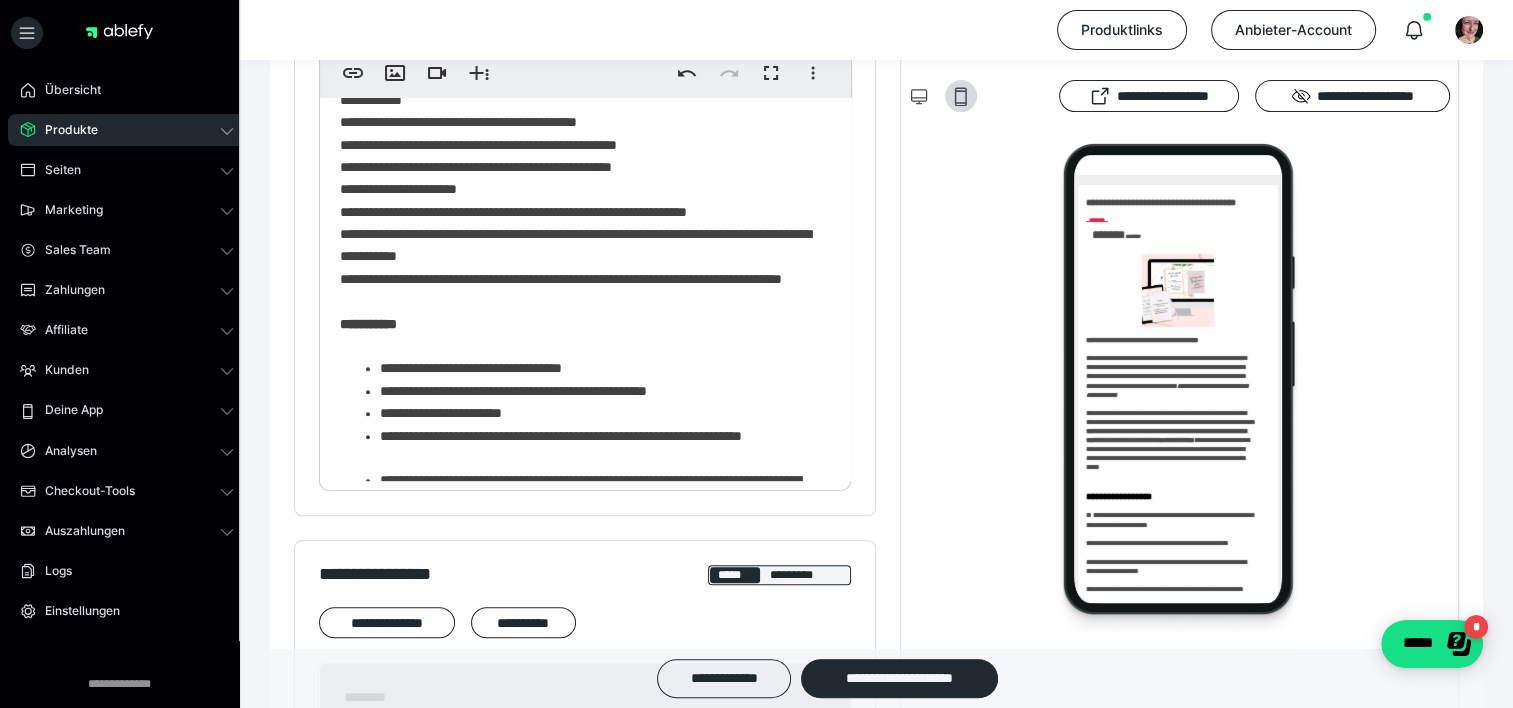 scroll, scrollTop: 1126, scrollLeft: 0, axis: vertical 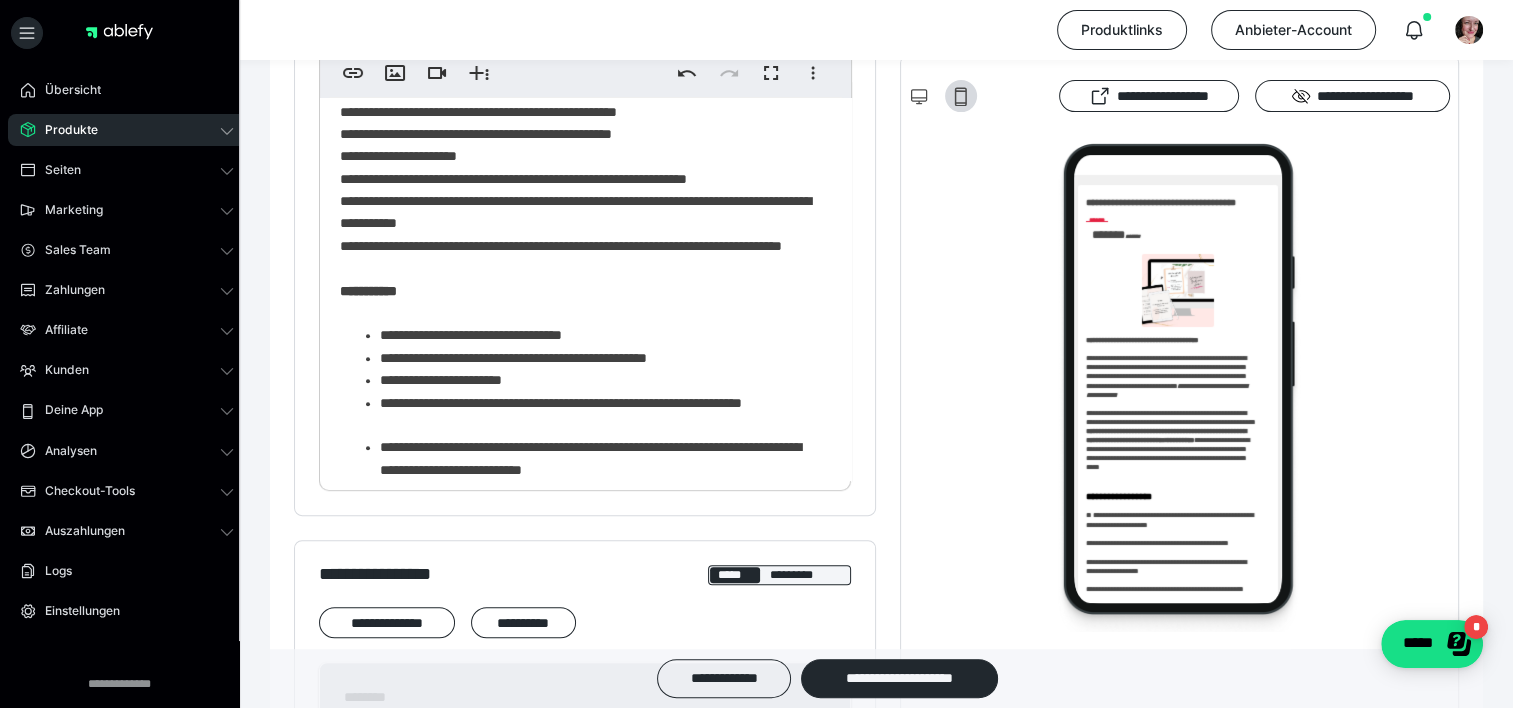 click on "**********" at bounding box center (578, -47) 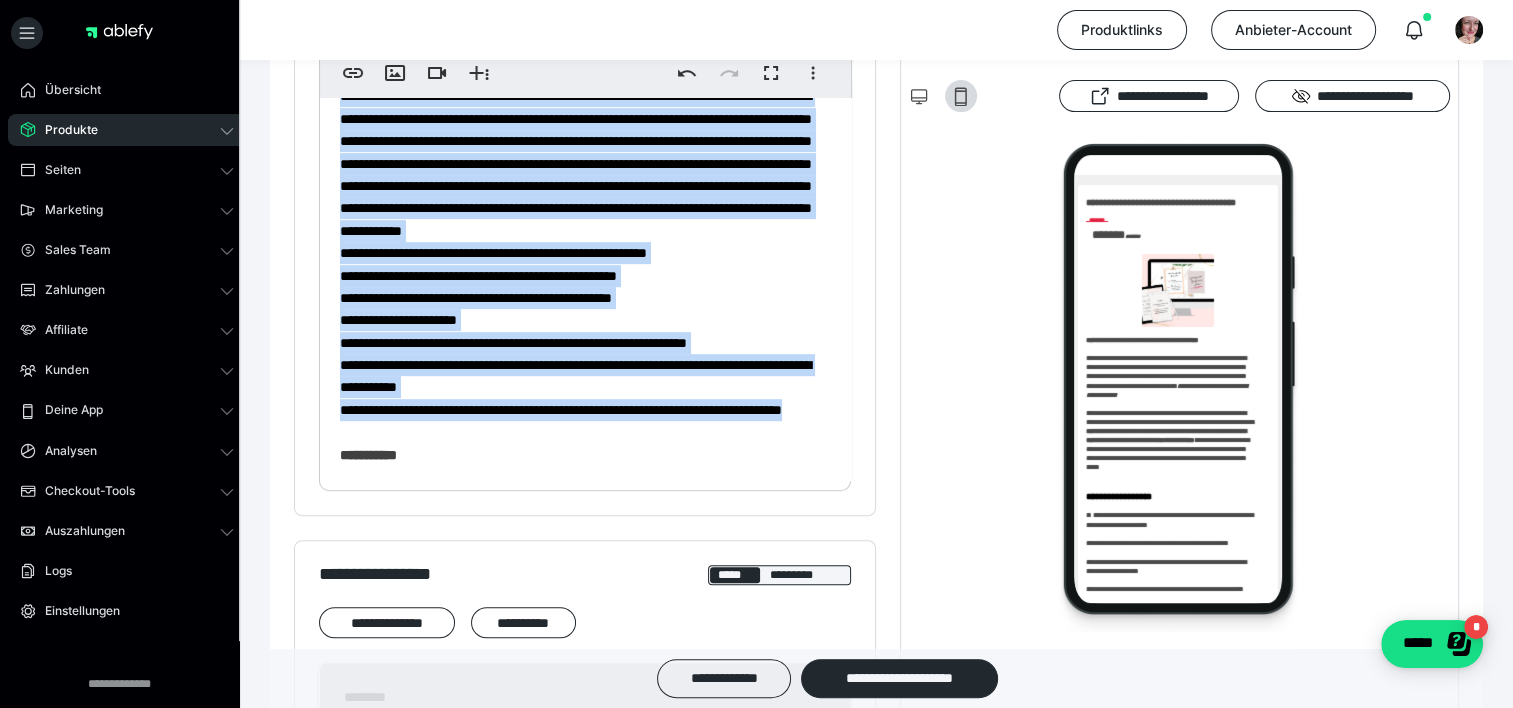 scroll, scrollTop: 821, scrollLeft: 0, axis: vertical 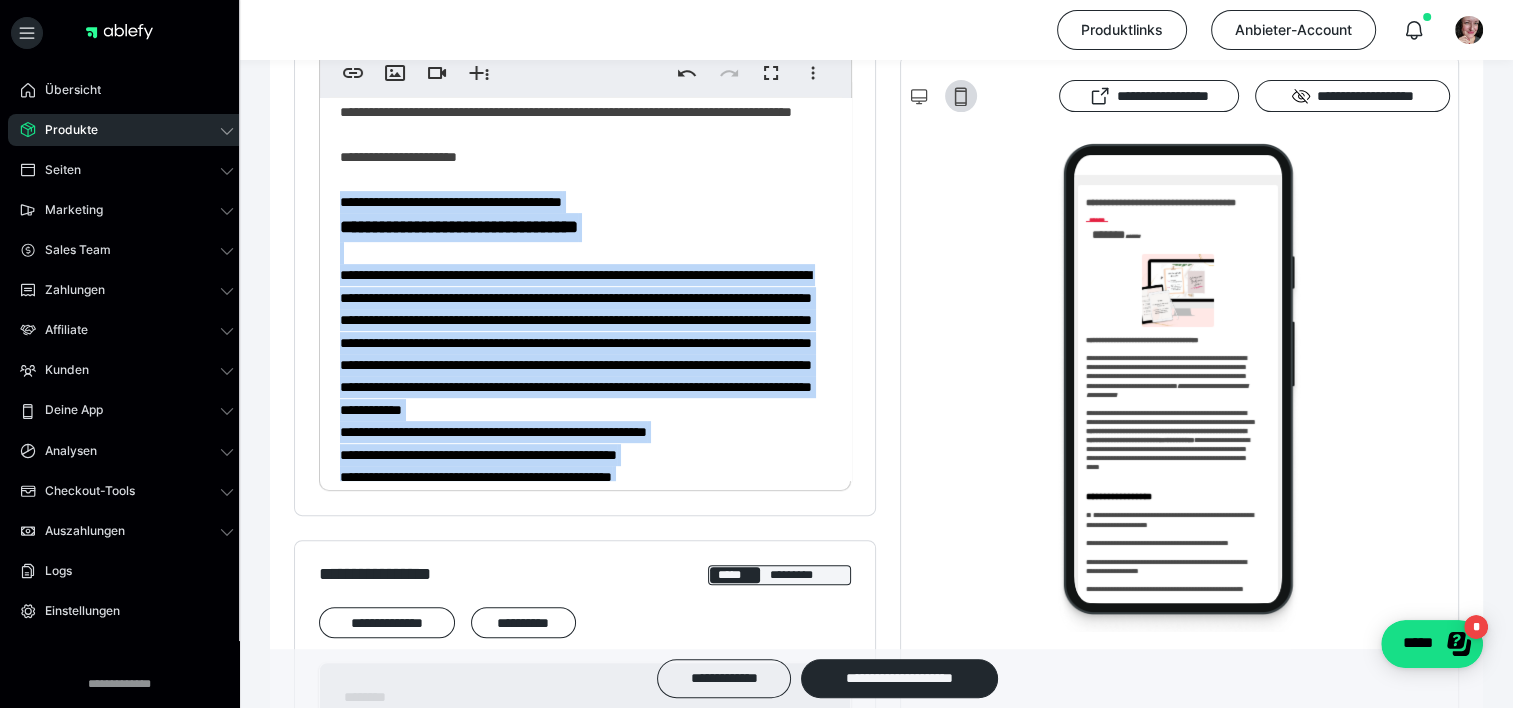 drag, startPoint x: 475, startPoint y: 447, endPoint x: 338, endPoint y: 338, distance: 175.07141 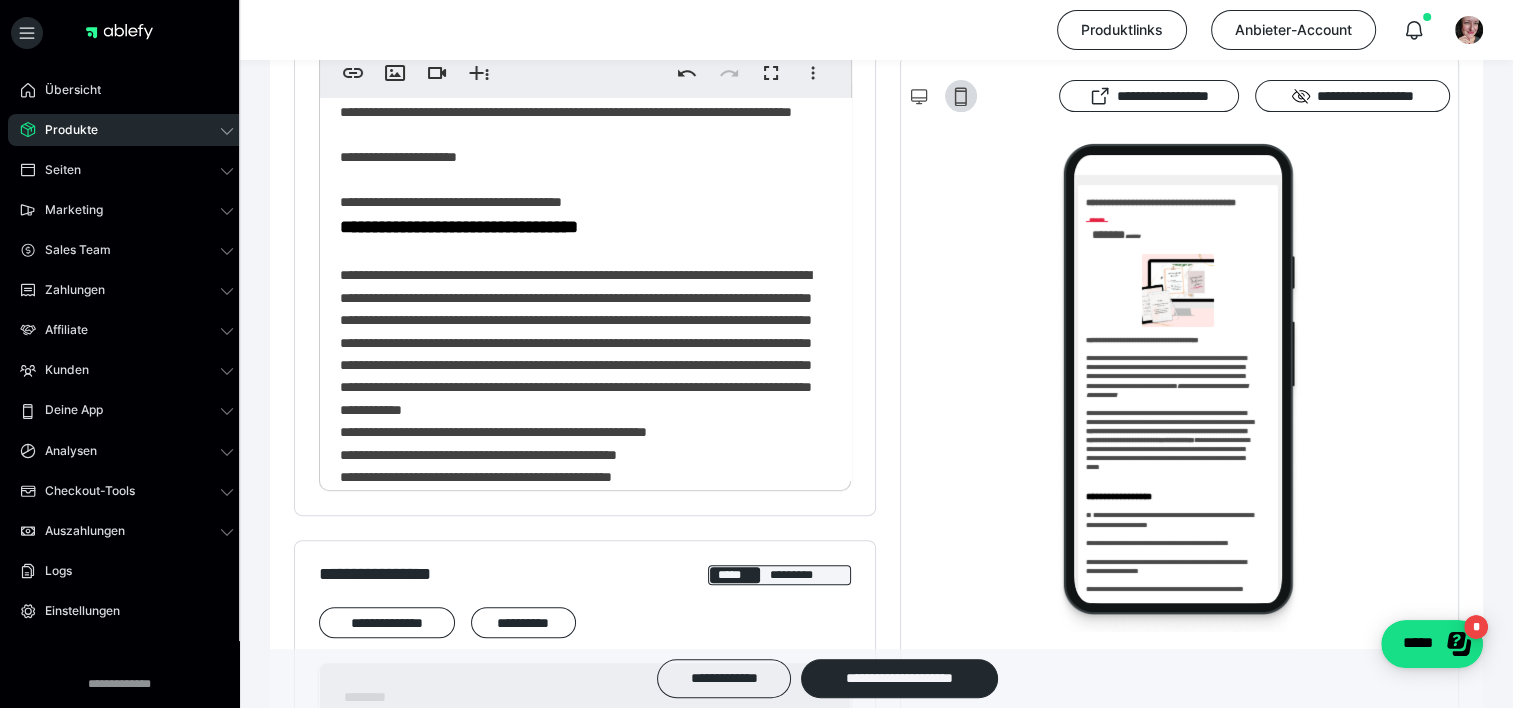 click on "**********" at bounding box center (578, 296) 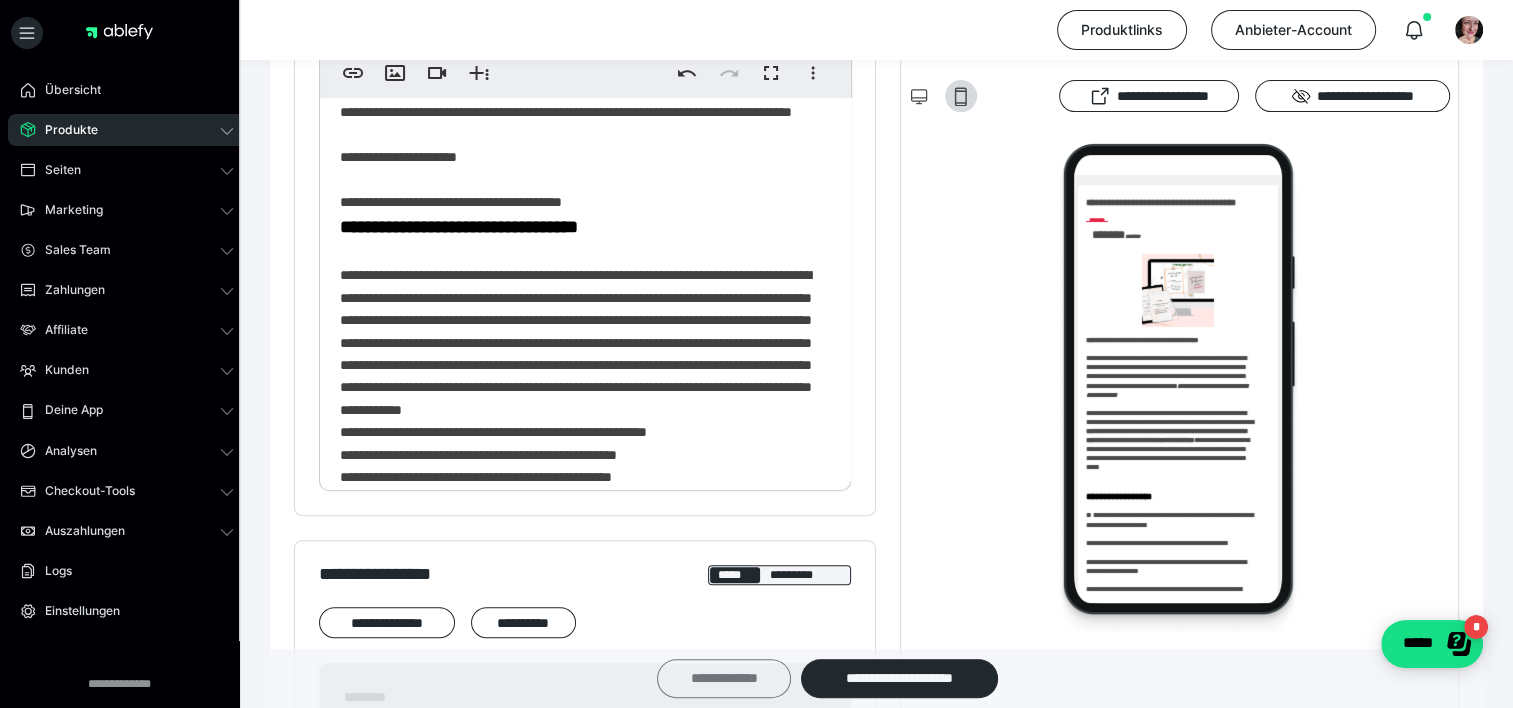 click on "**********" at bounding box center (724, 678) 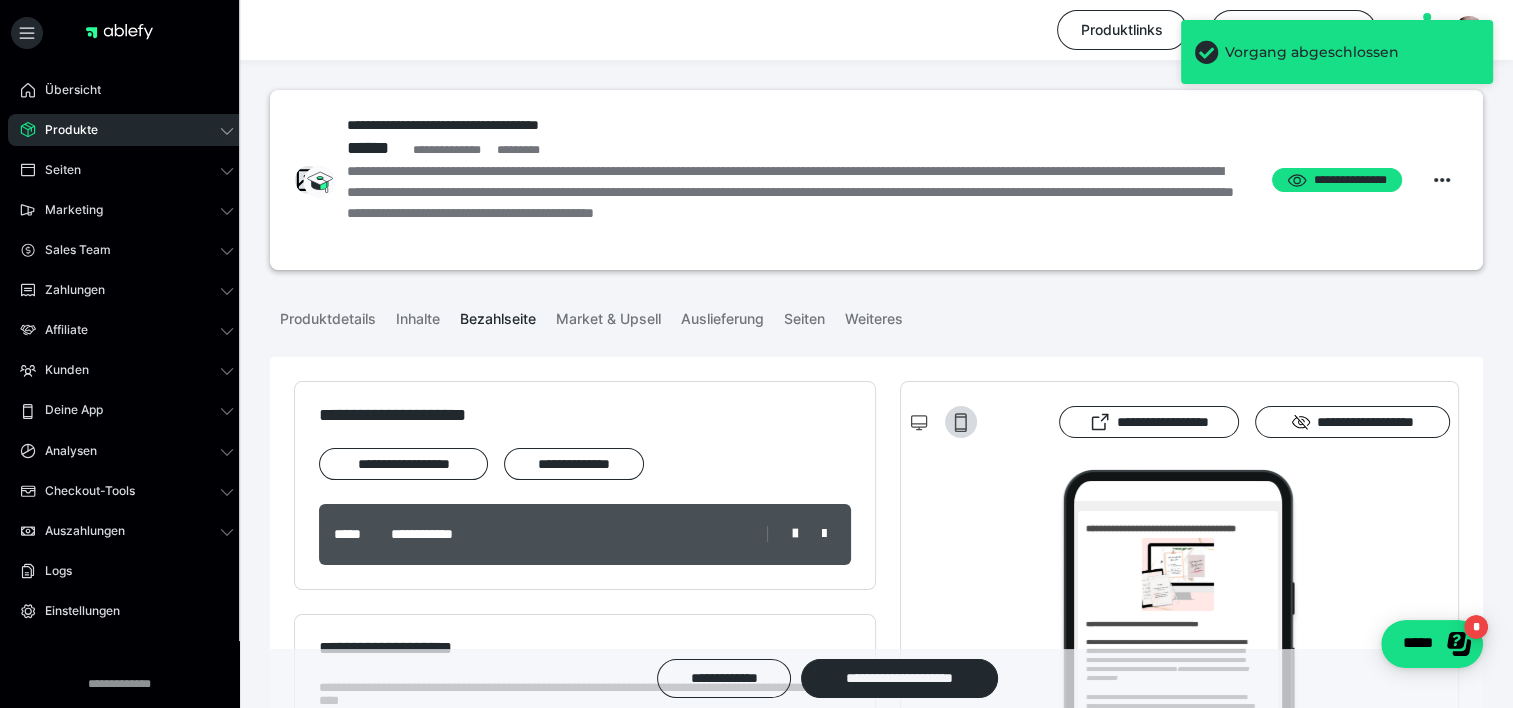 scroll, scrollTop: 0, scrollLeft: 0, axis: both 